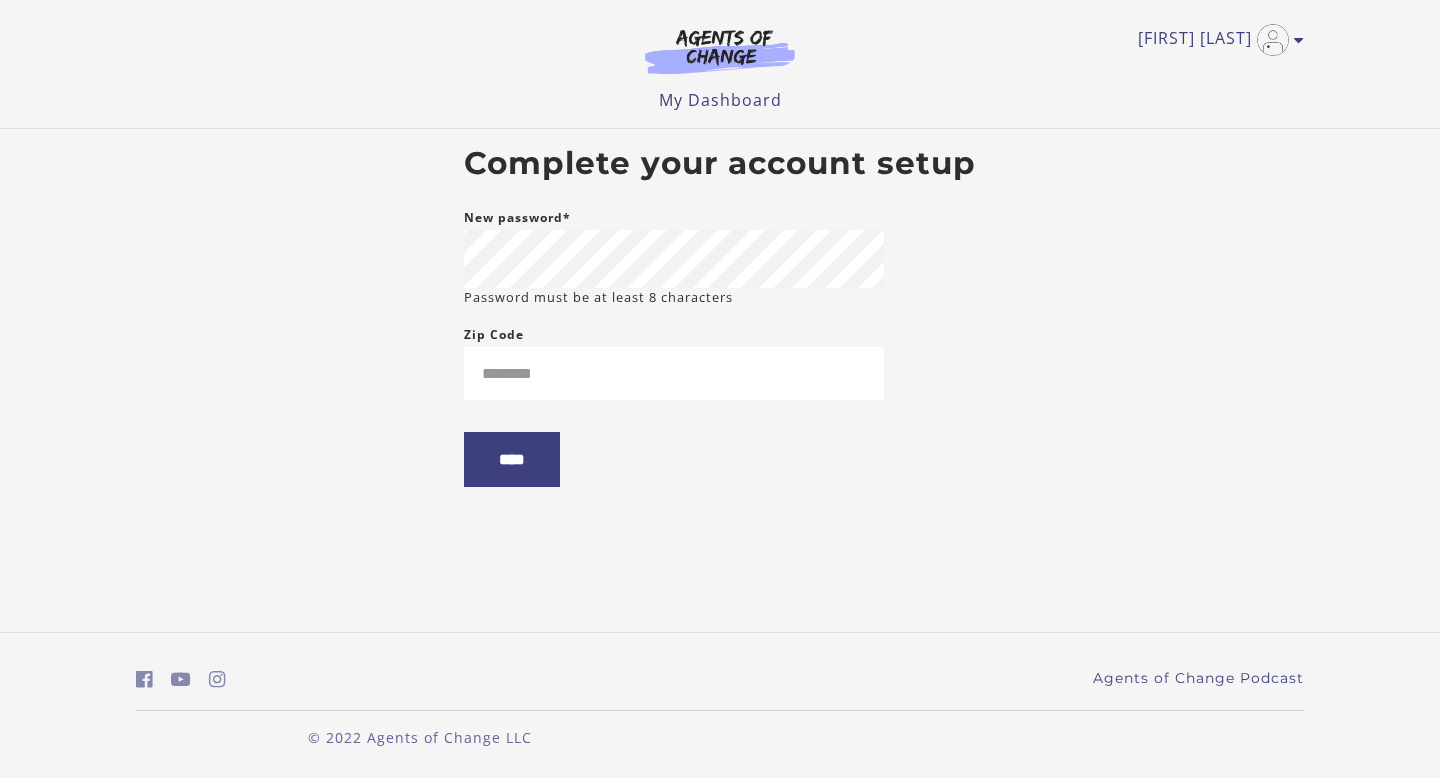 scroll, scrollTop: 0, scrollLeft: 0, axis: both 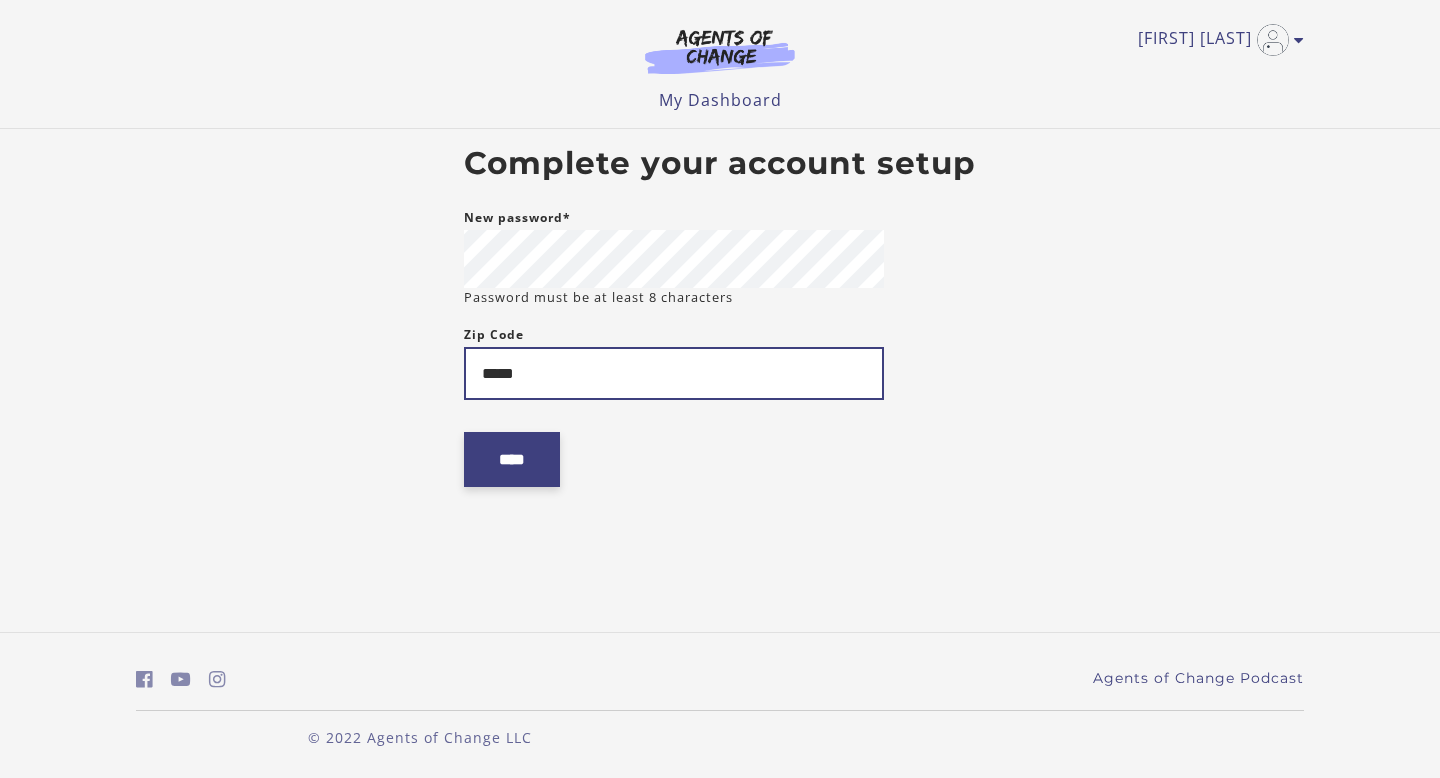 type on "*****" 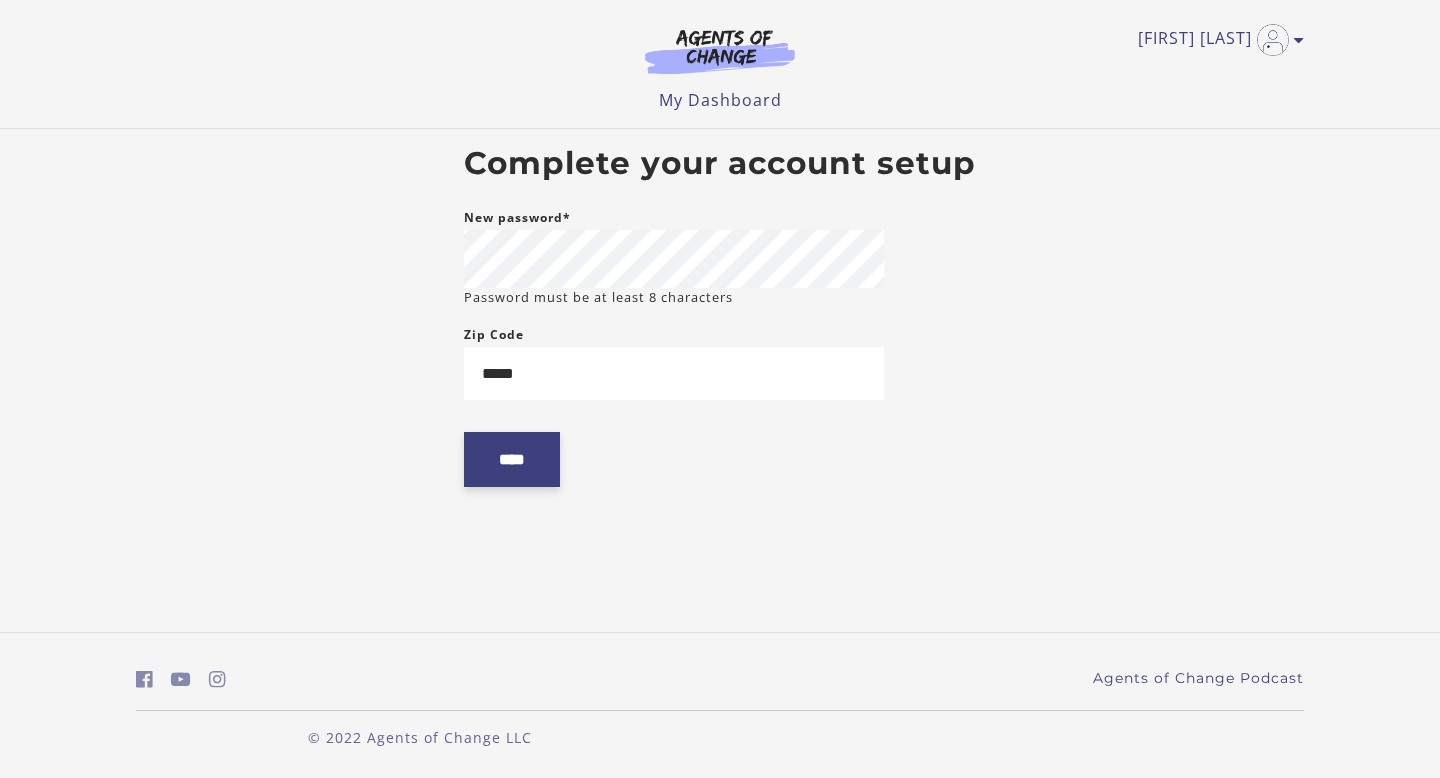 click on "****" at bounding box center [512, 459] 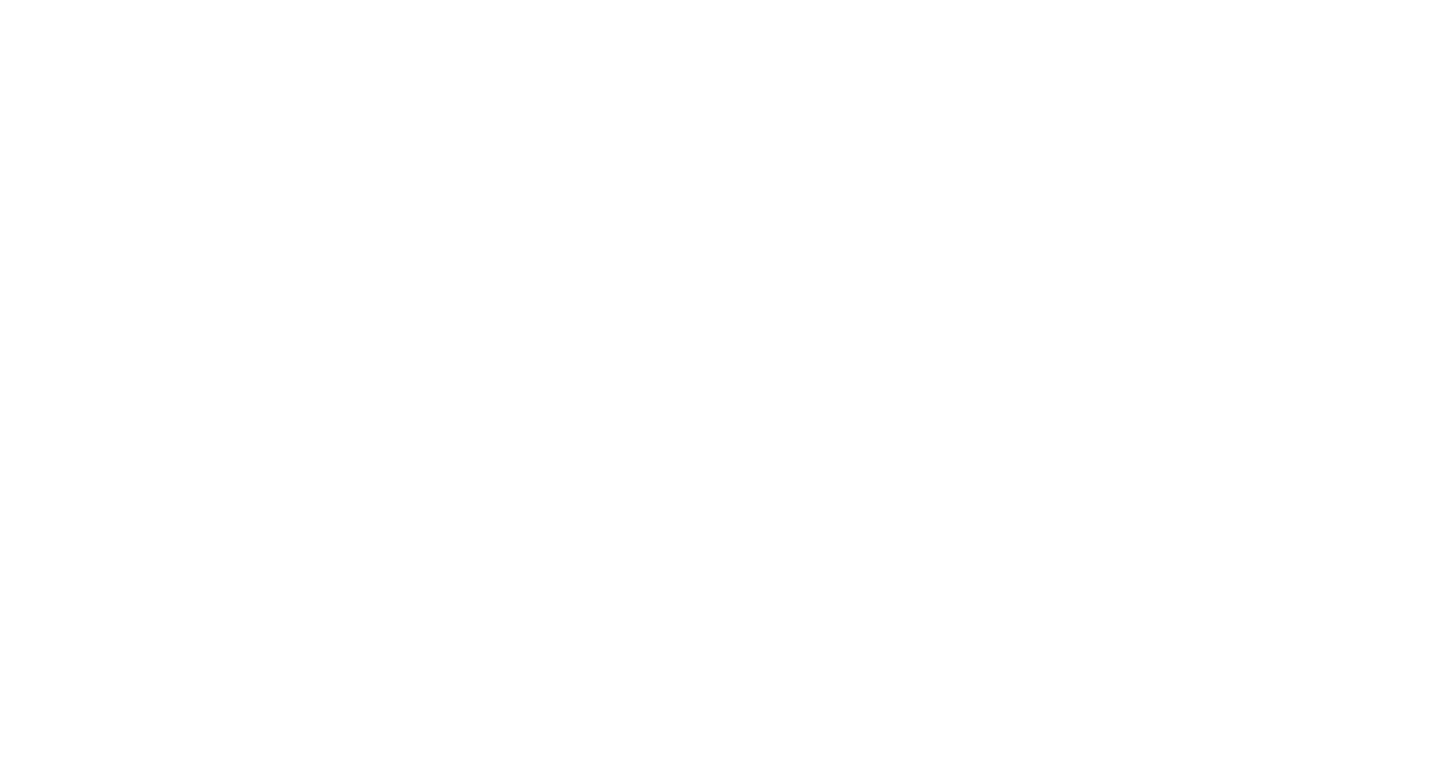 scroll, scrollTop: 0, scrollLeft: 0, axis: both 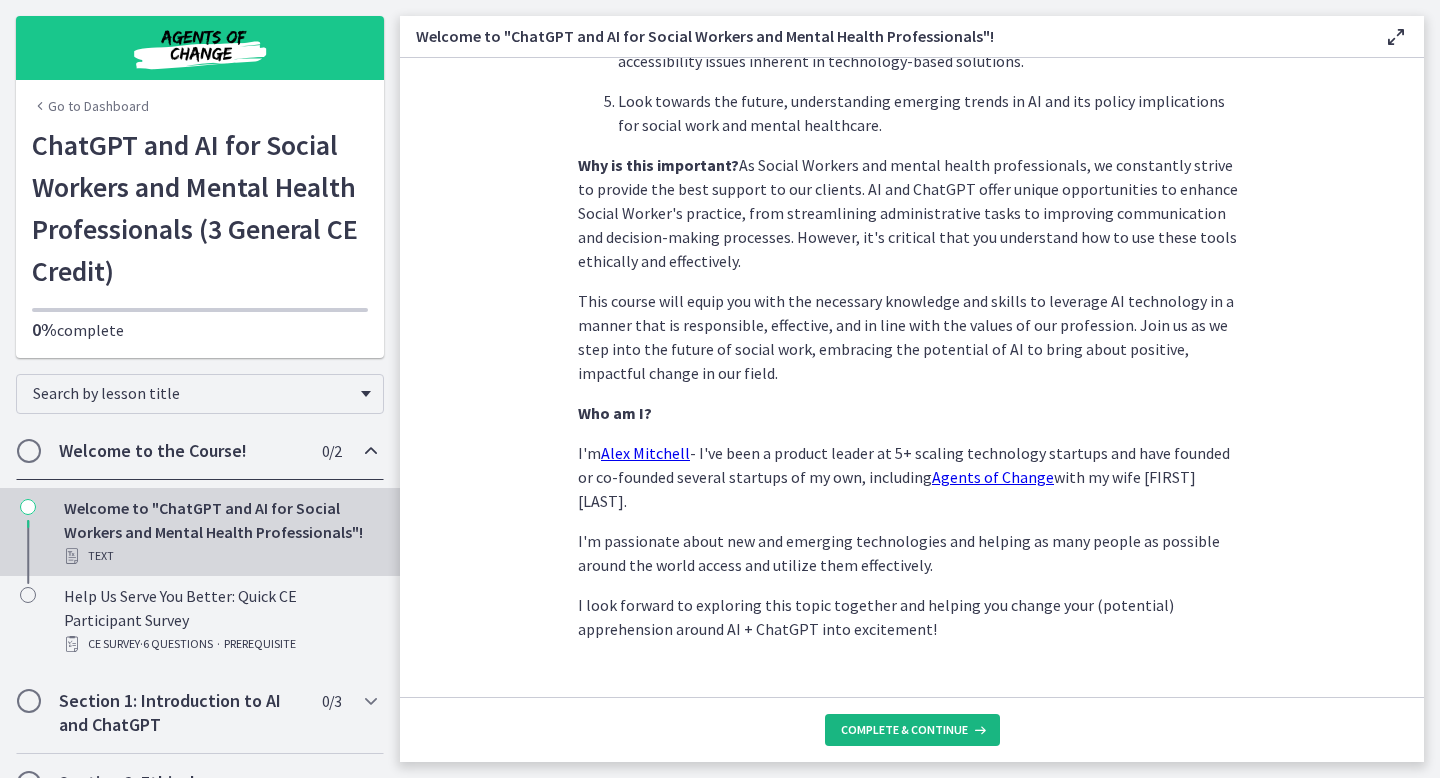 click on "Complete & continue" at bounding box center (904, 730) 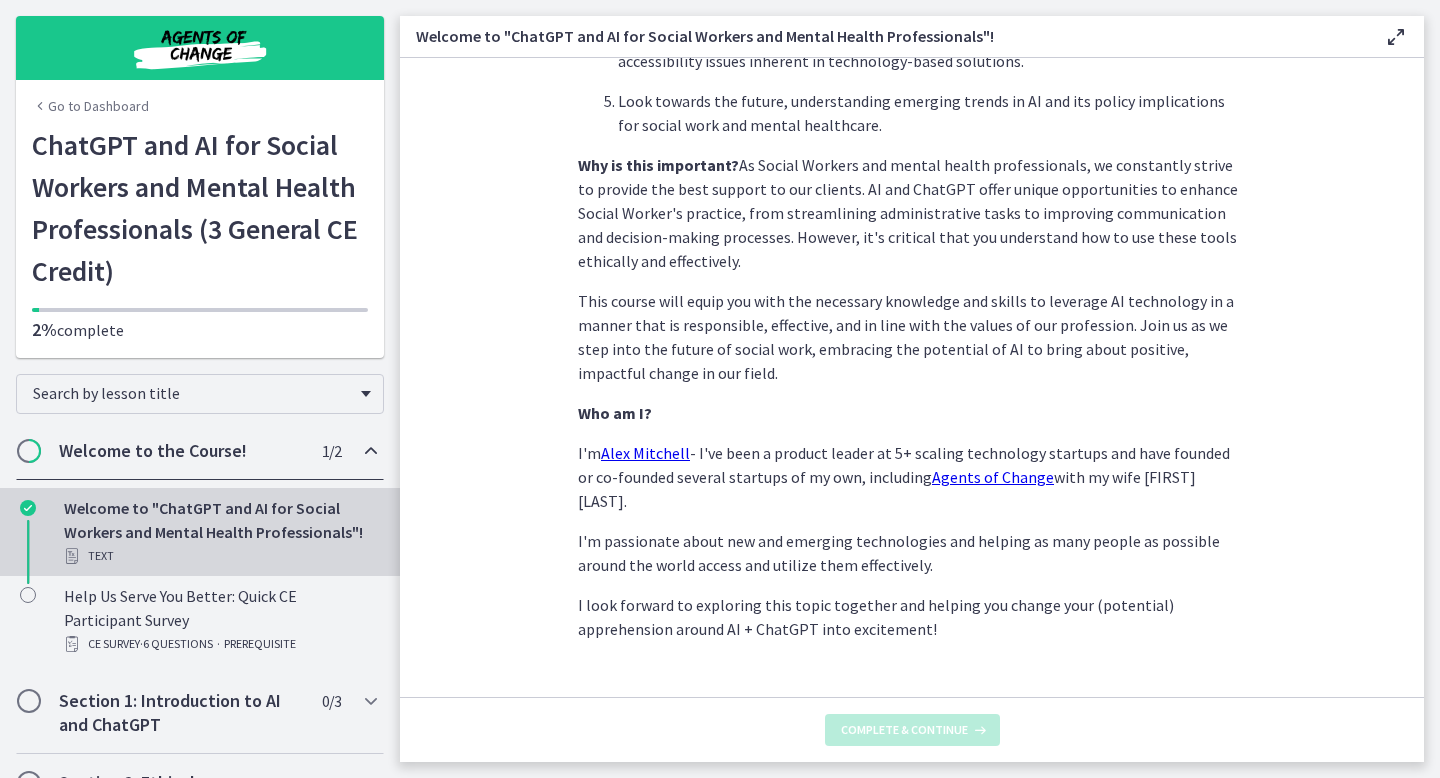 scroll, scrollTop: 0, scrollLeft: 0, axis: both 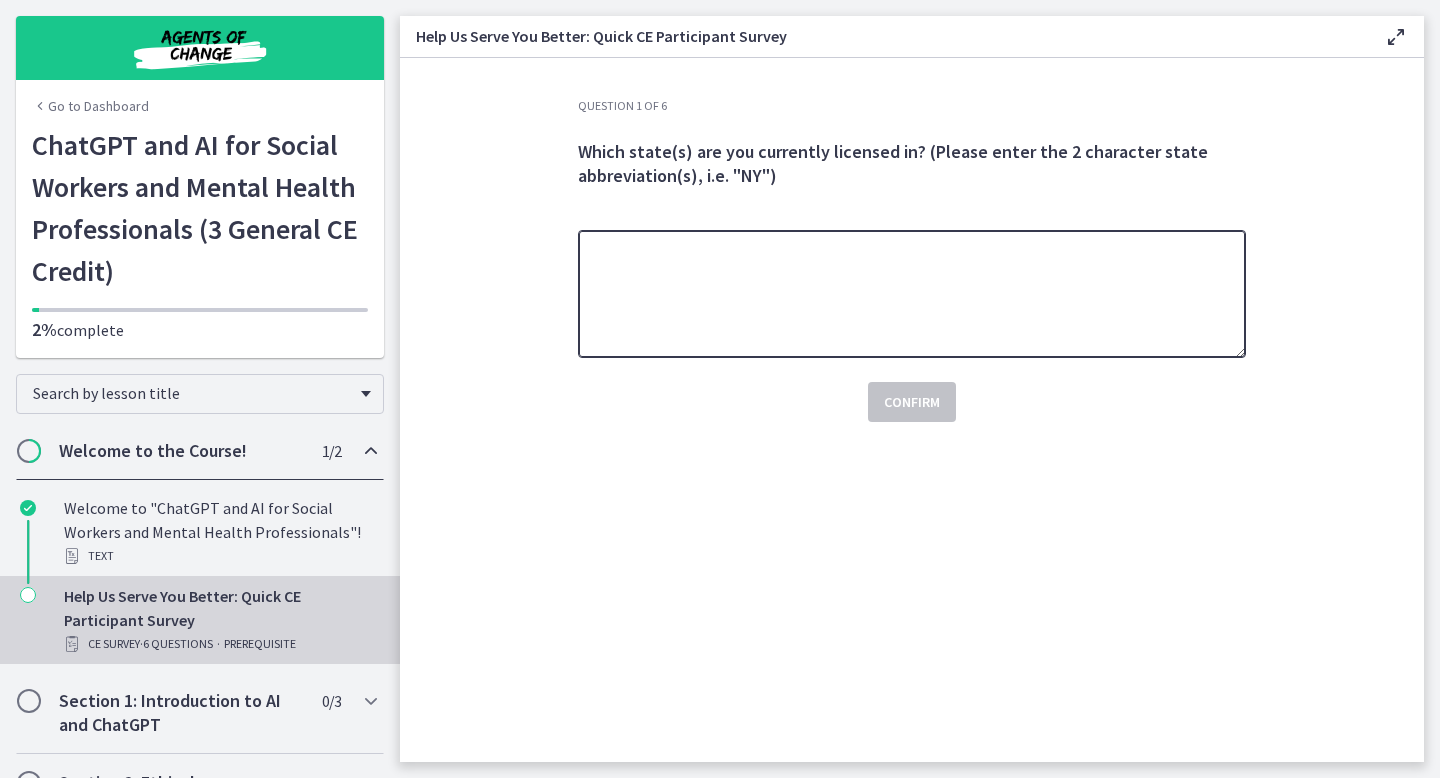 click at bounding box center [912, 294] 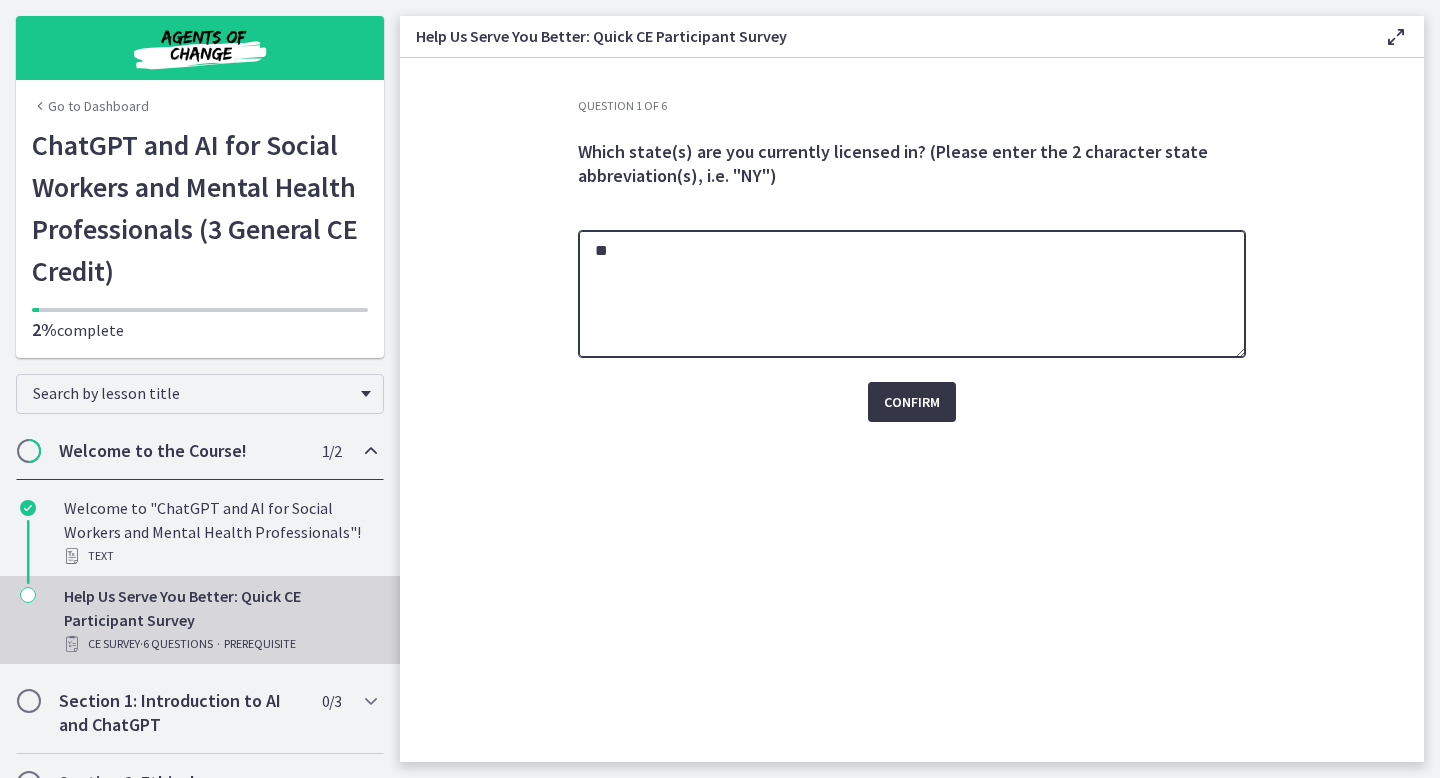 type on "**" 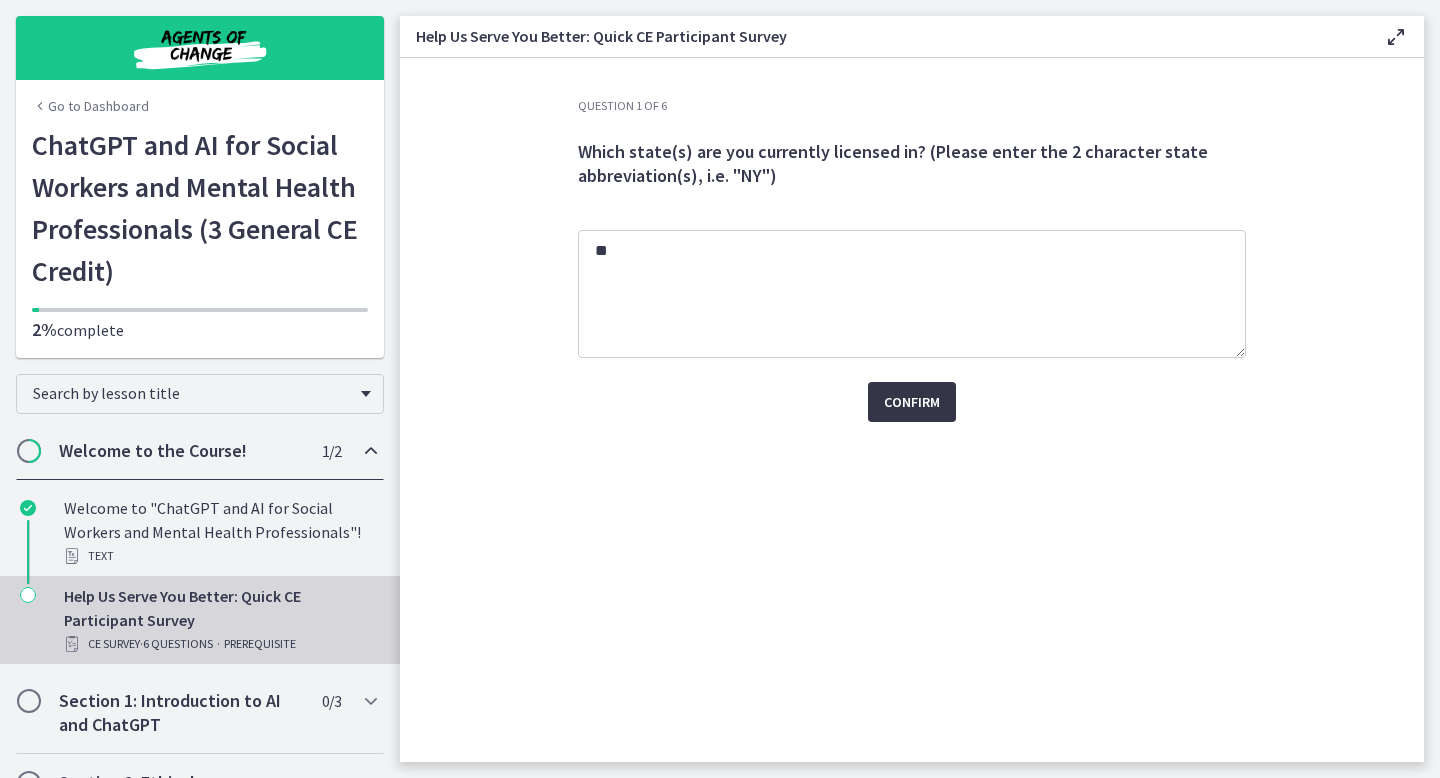 click on "Confirm" at bounding box center (912, 402) 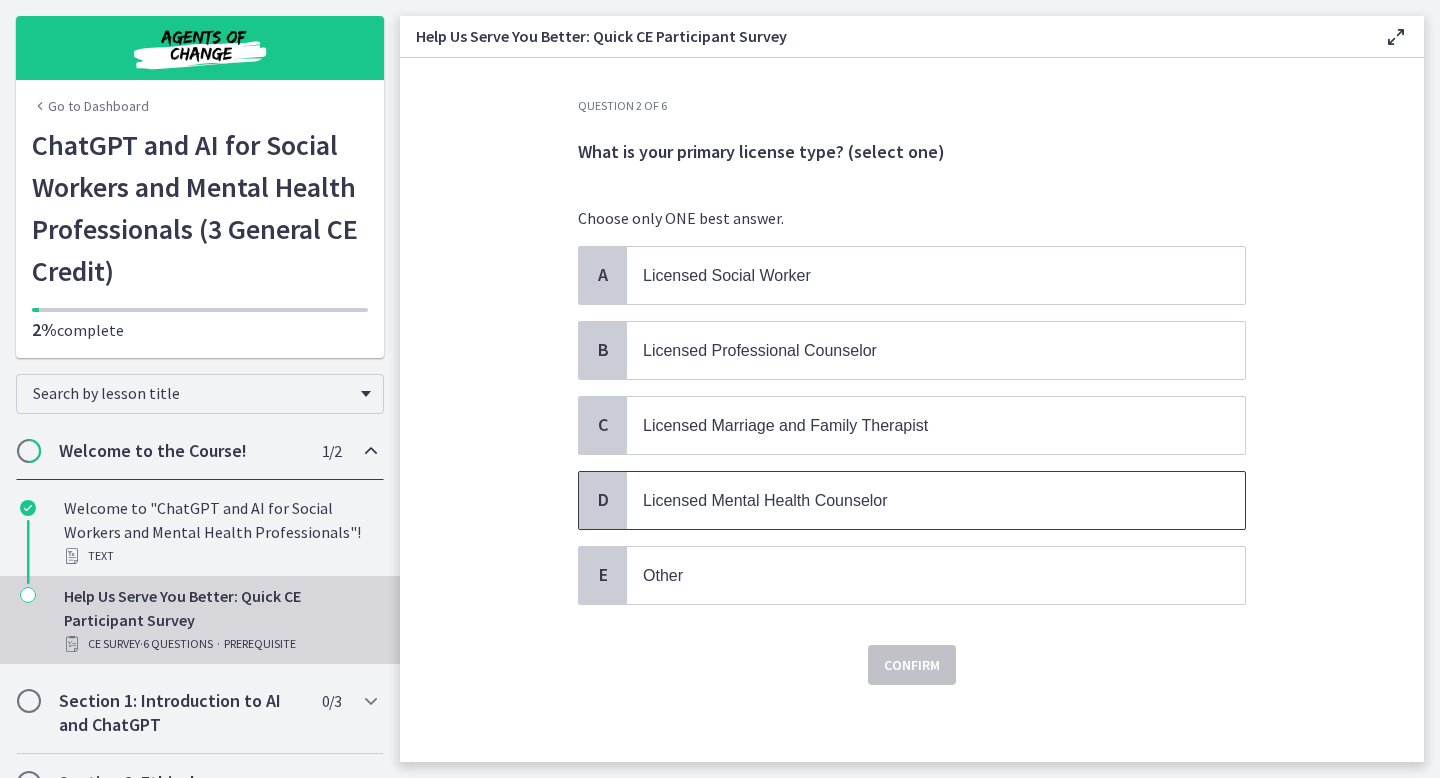 click on "Licensed Mental Health Counselor" at bounding box center (916, 500) 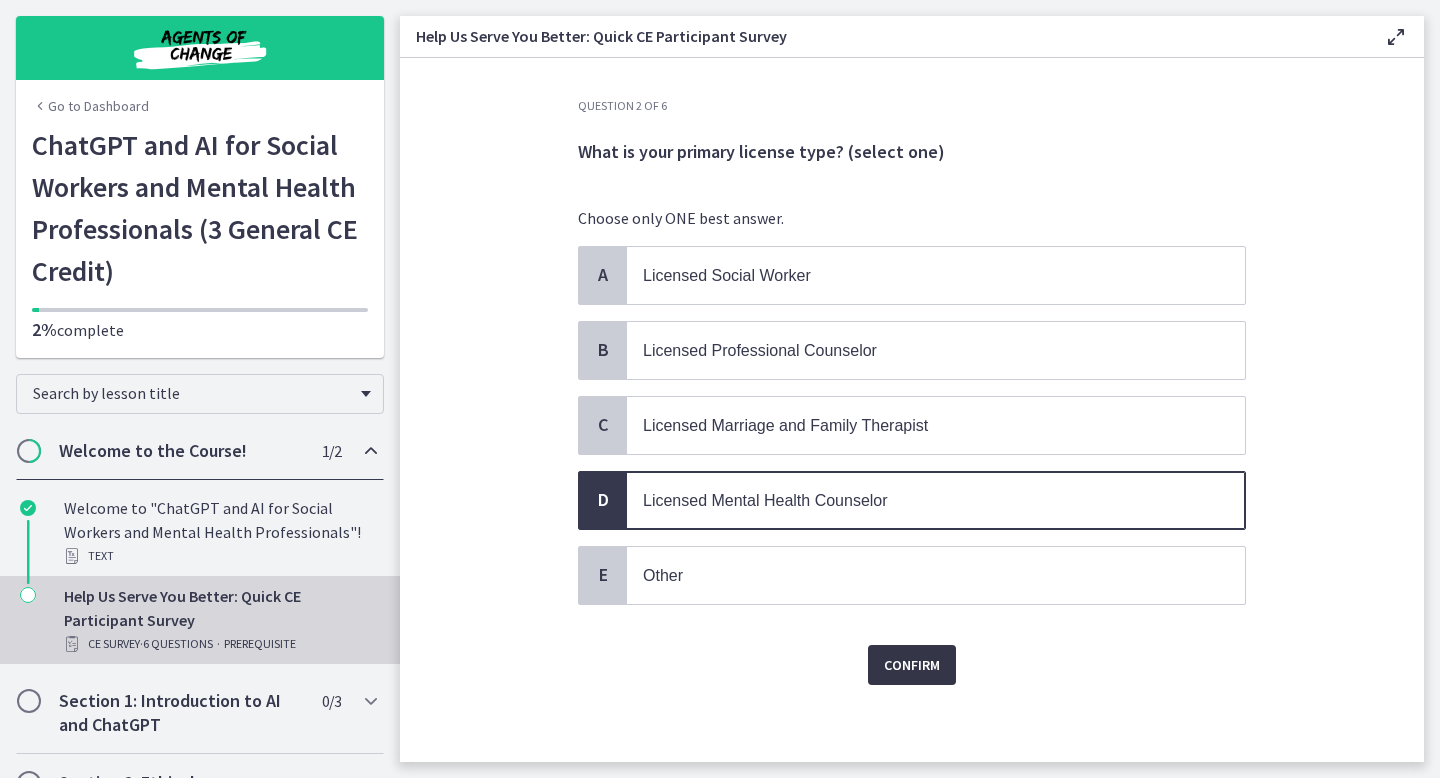 click on "Confirm" at bounding box center (912, 665) 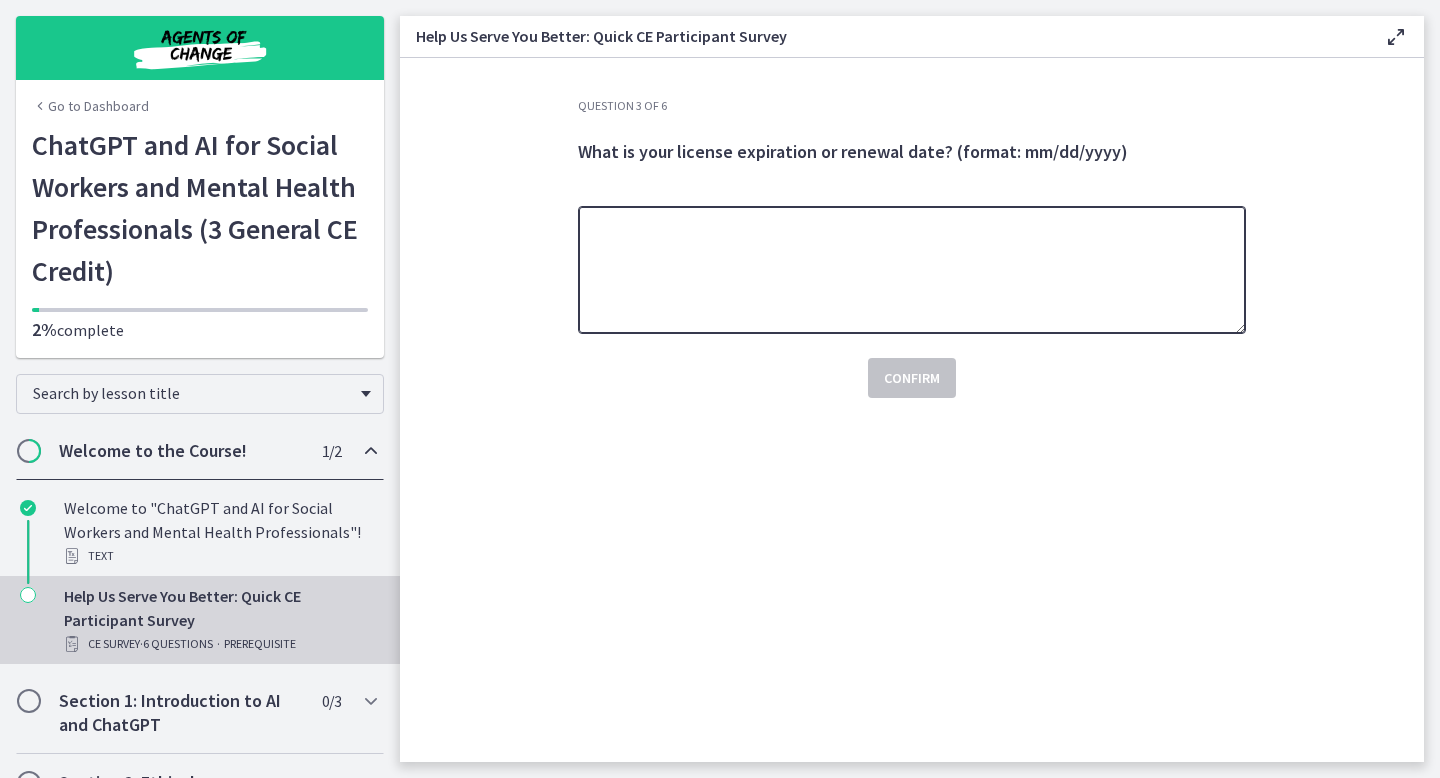 click at bounding box center (912, 270) 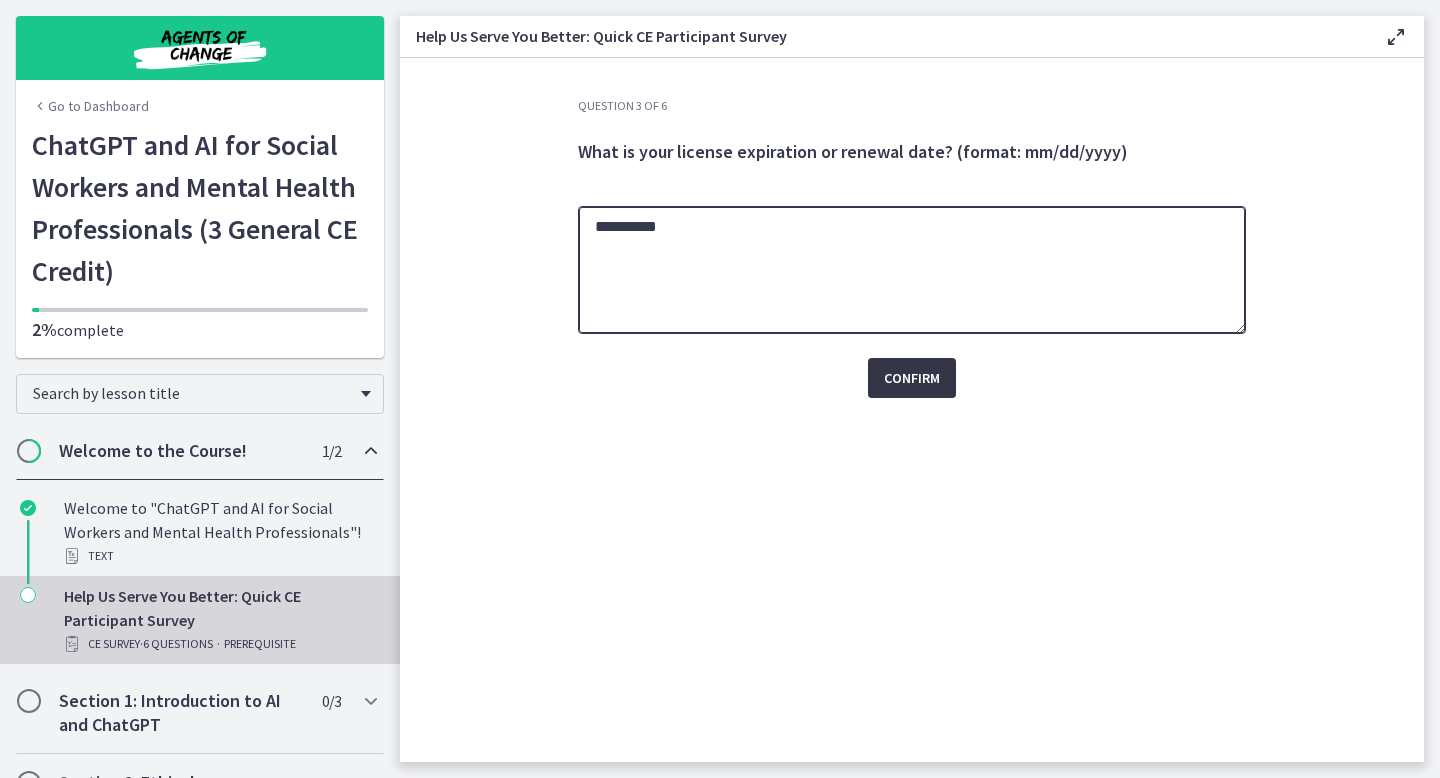 type on "**********" 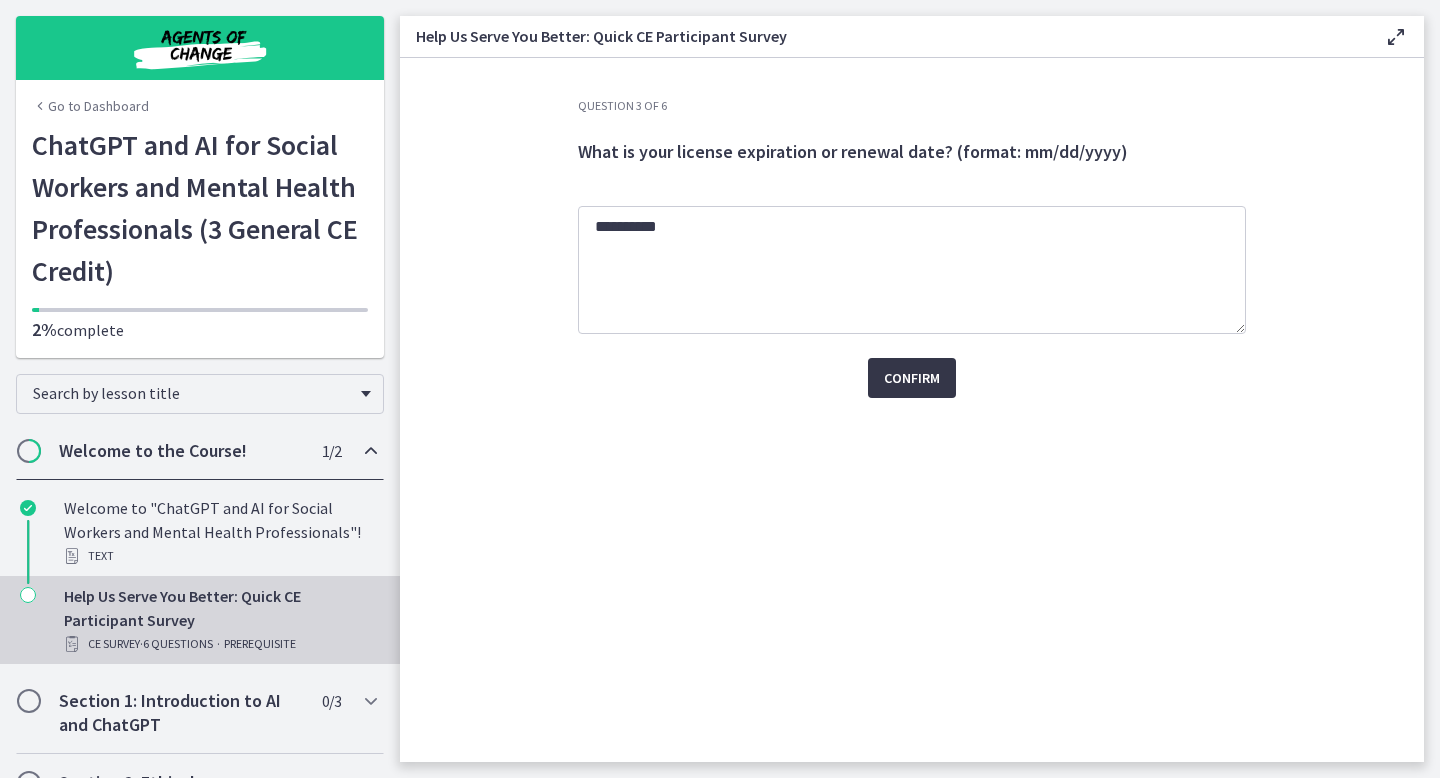 click on "Confirm" at bounding box center (912, 378) 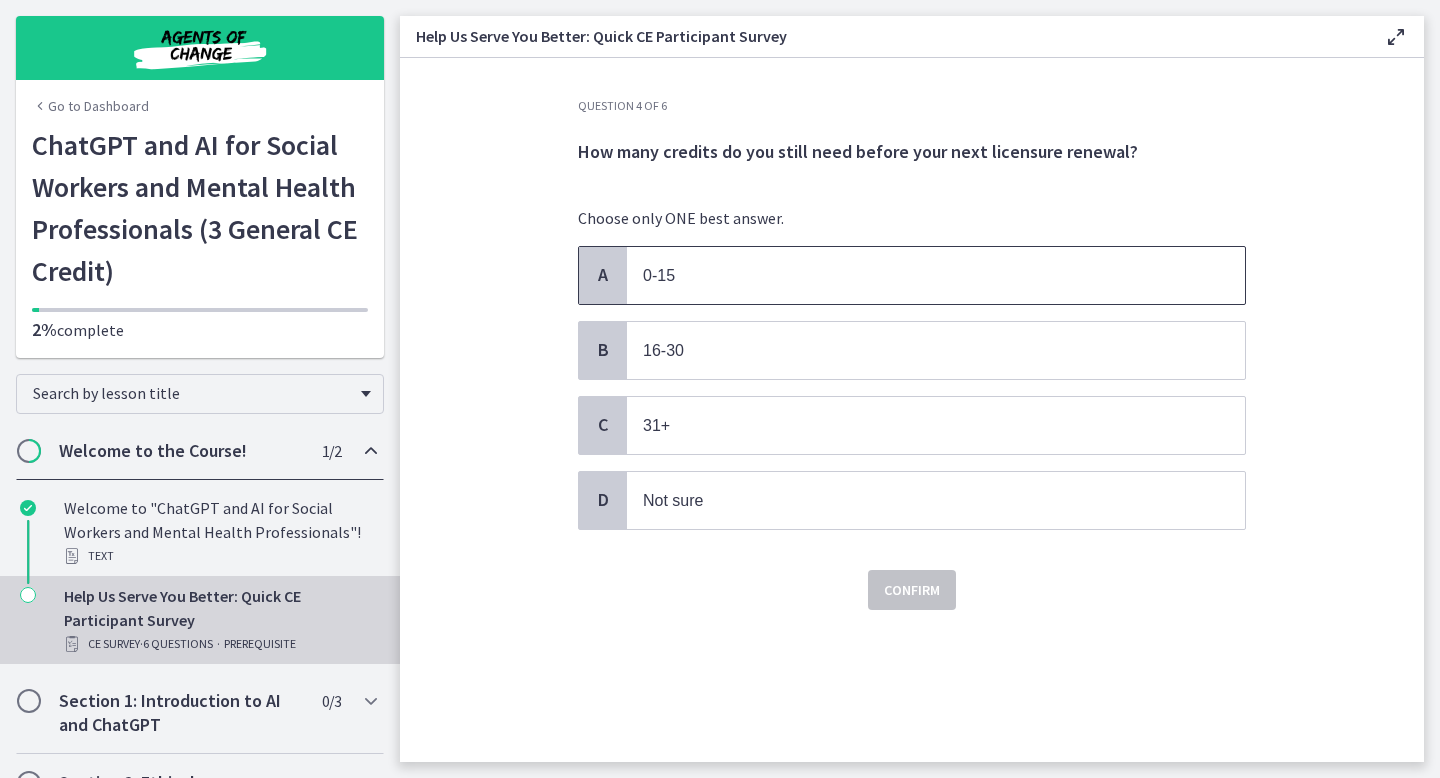 click on "0-15" at bounding box center [916, 275] 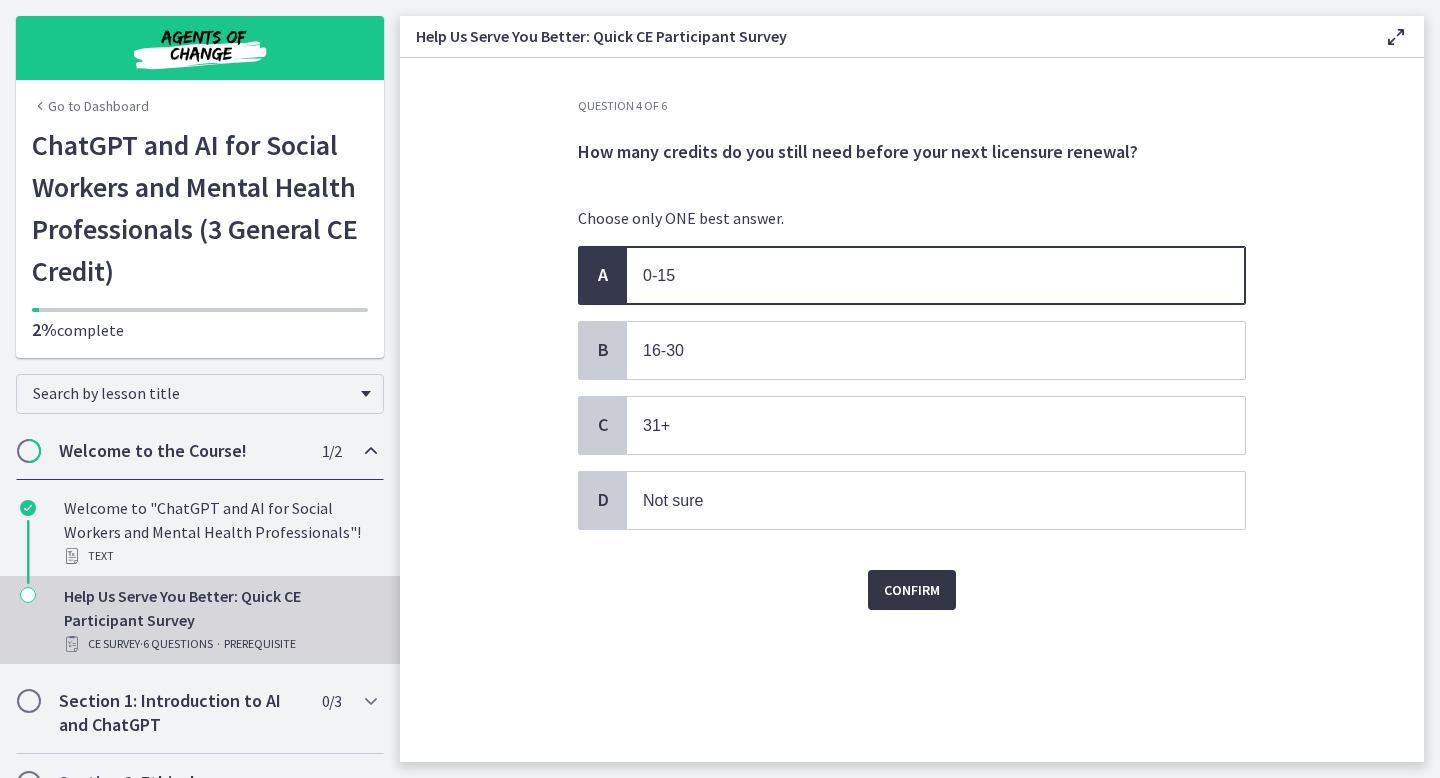 click on "Confirm" at bounding box center [912, 590] 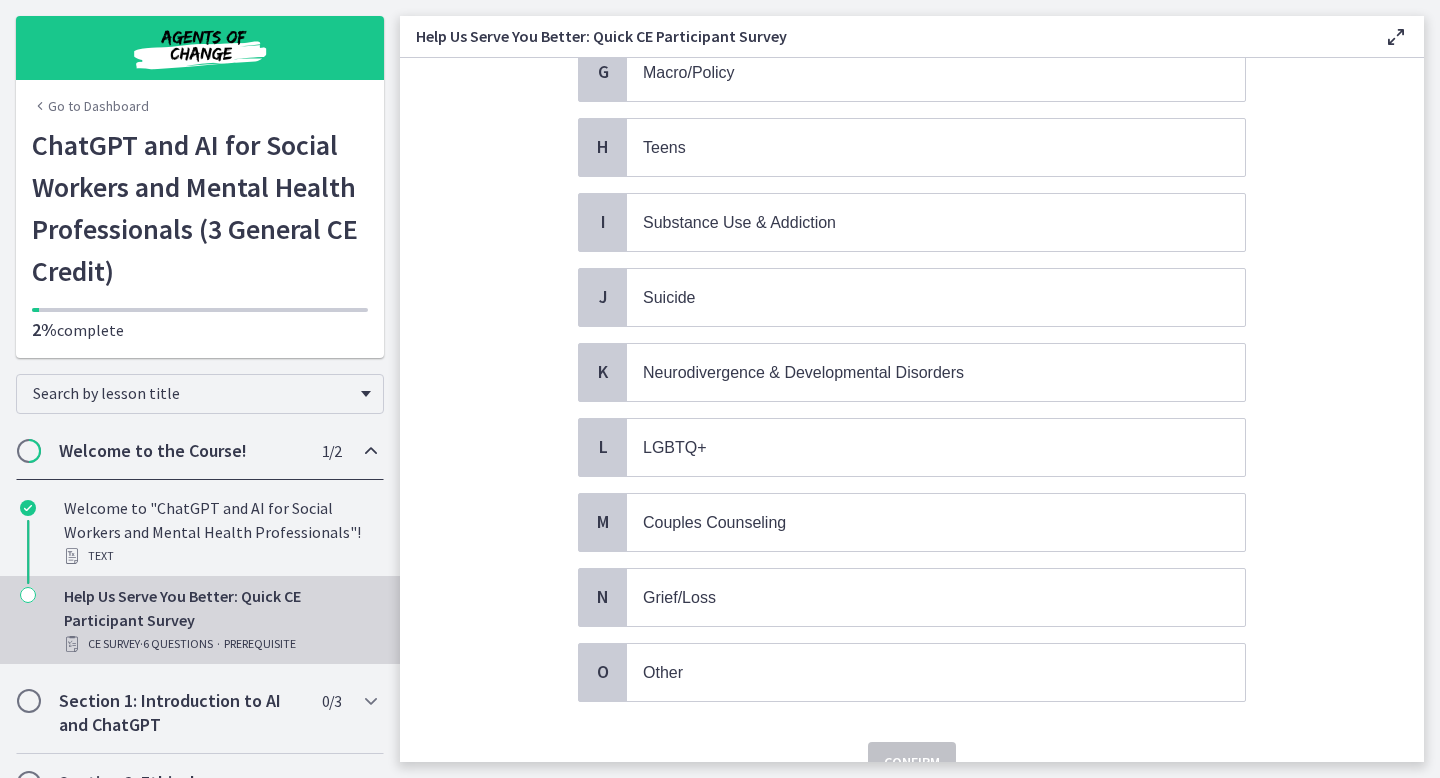 scroll, scrollTop: 665, scrollLeft: 0, axis: vertical 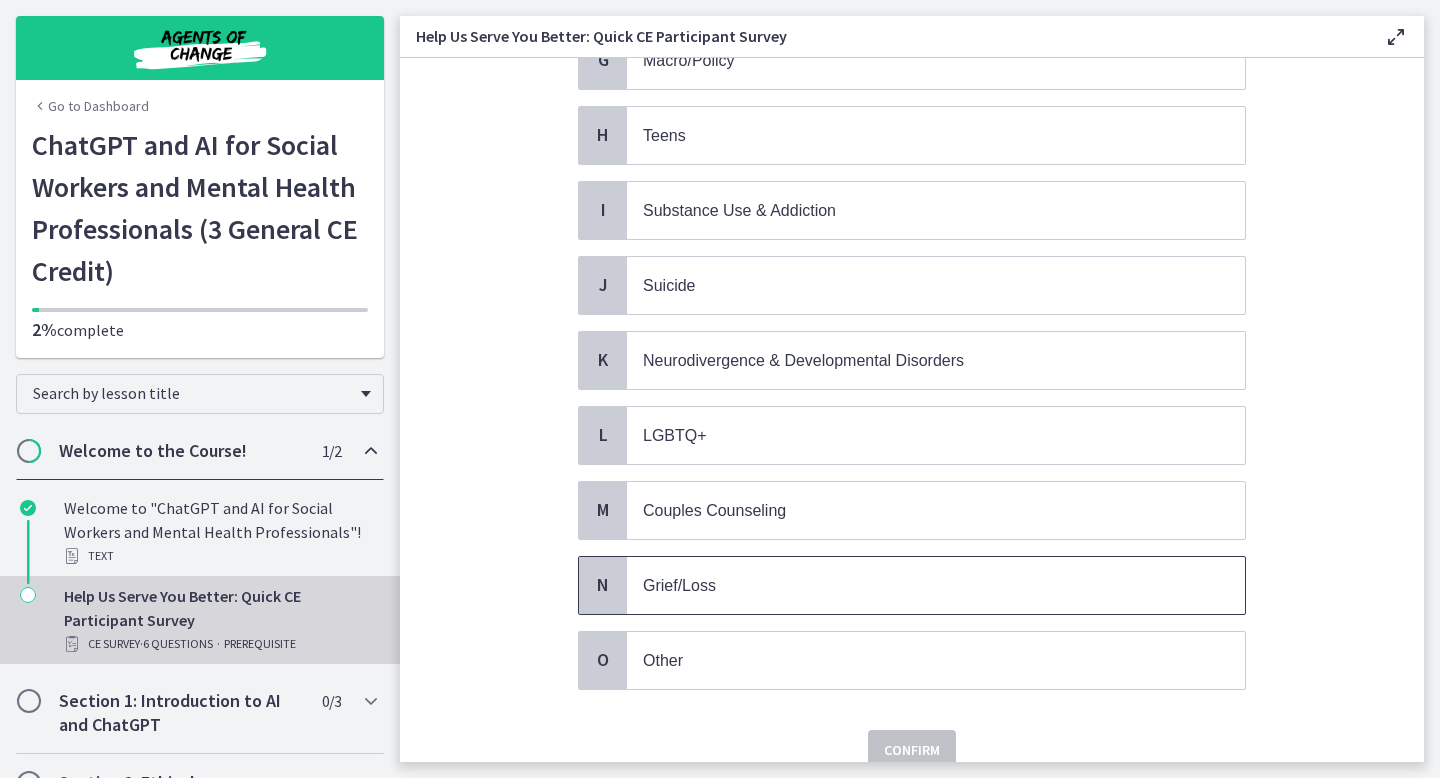 click on "Grief/Loss" at bounding box center [916, 585] 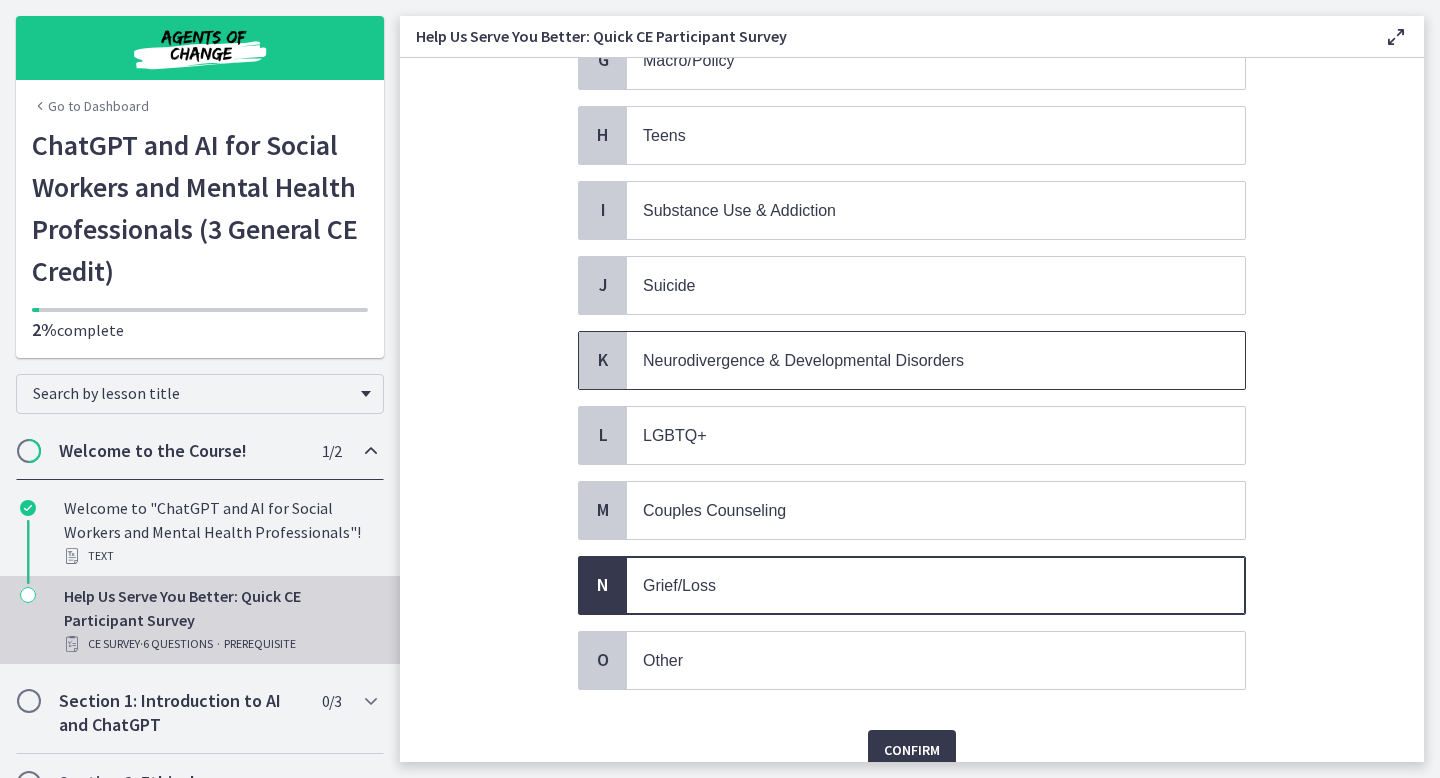 click on "Neurodivergence & Developmental Disorders" at bounding box center [916, 360] 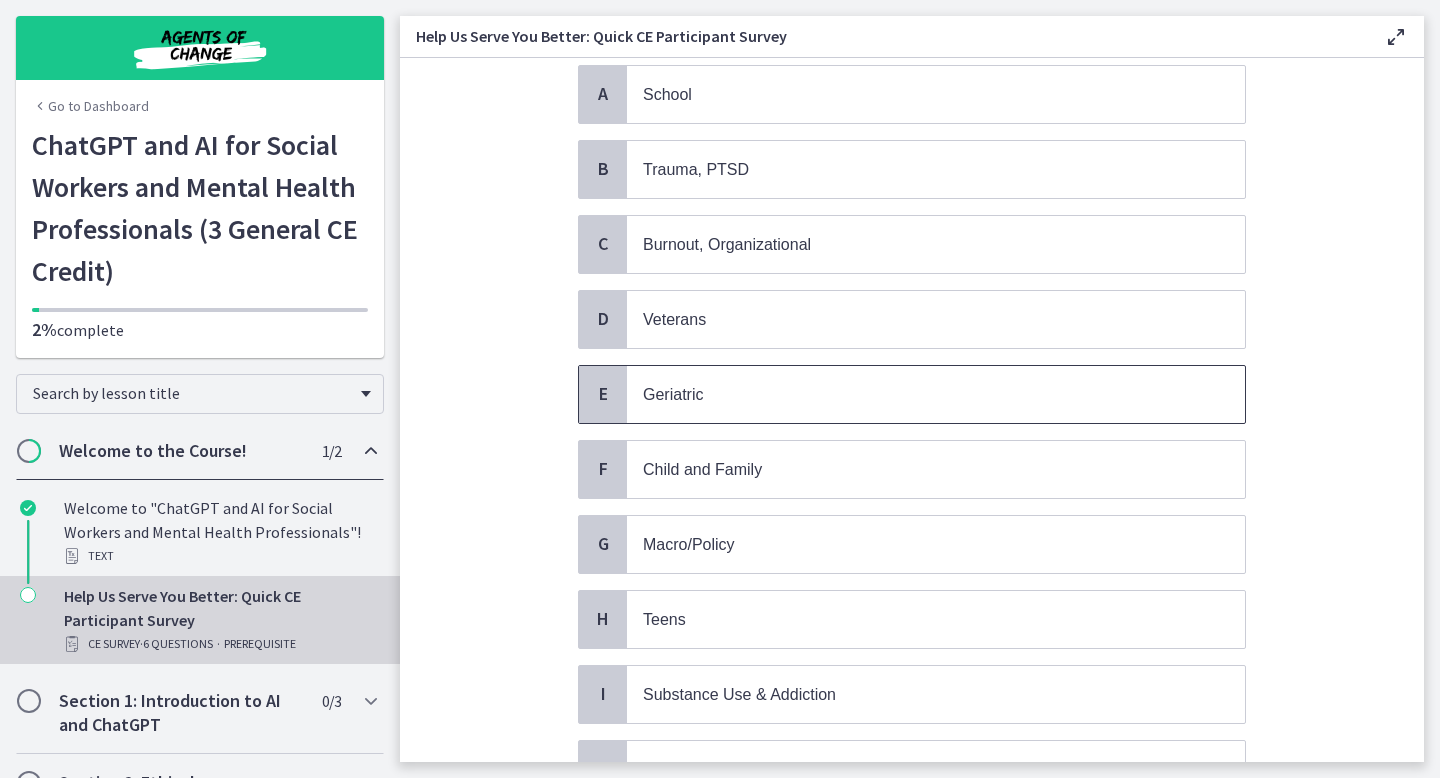 scroll, scrollTop: 0, scrollLeft: 0, axis: both 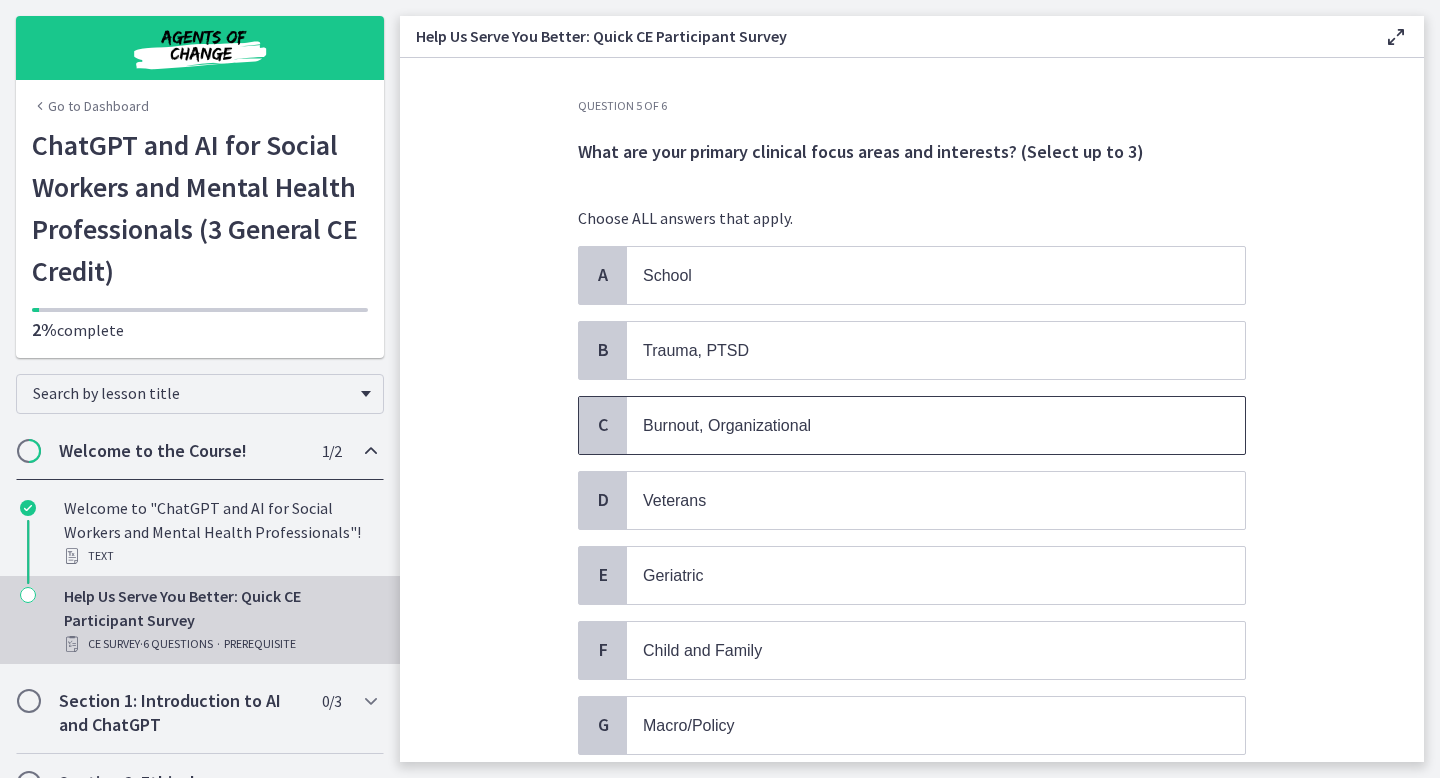 click on "Burnout, Organizational" at bounding box center (727, 425) 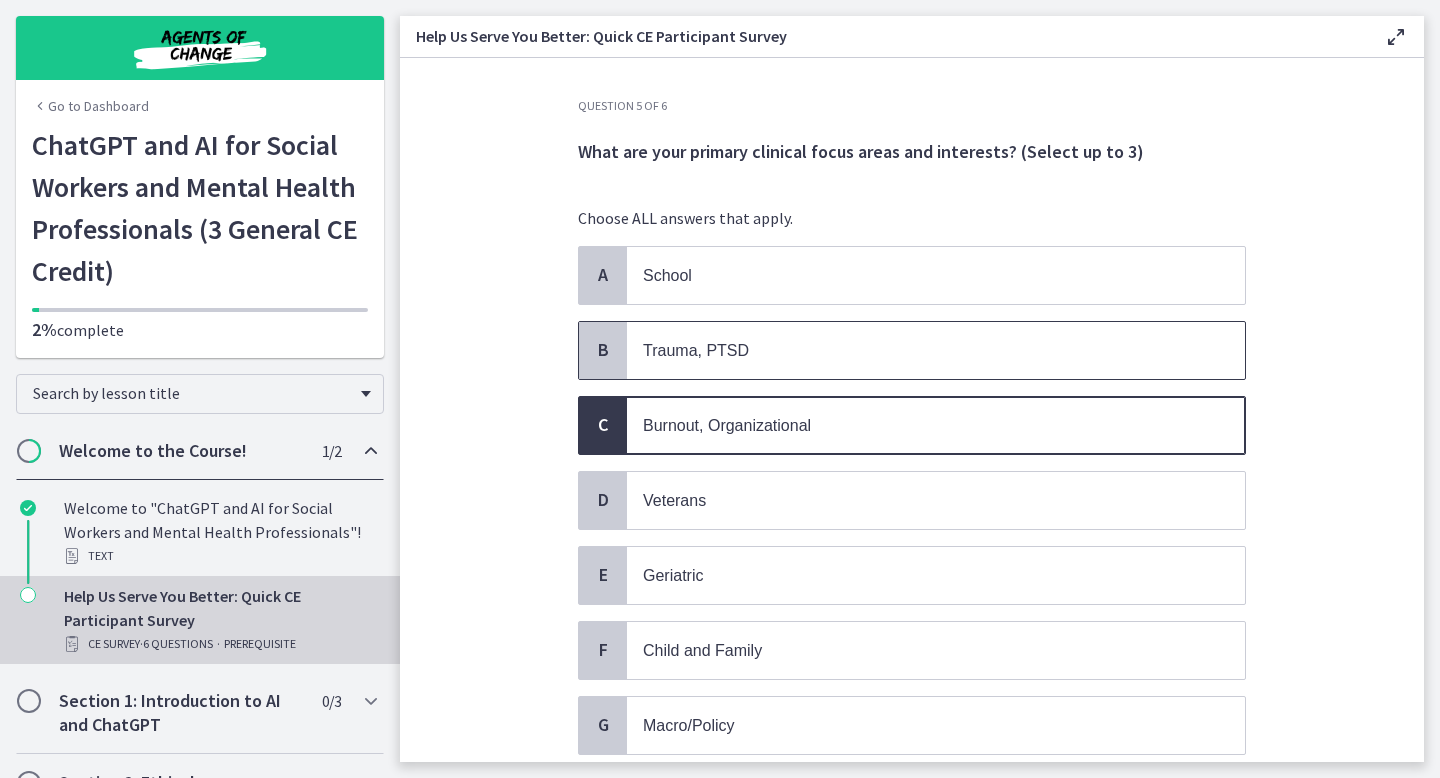 click on "Trauma, PTSD" at bounding box center [916, 350] 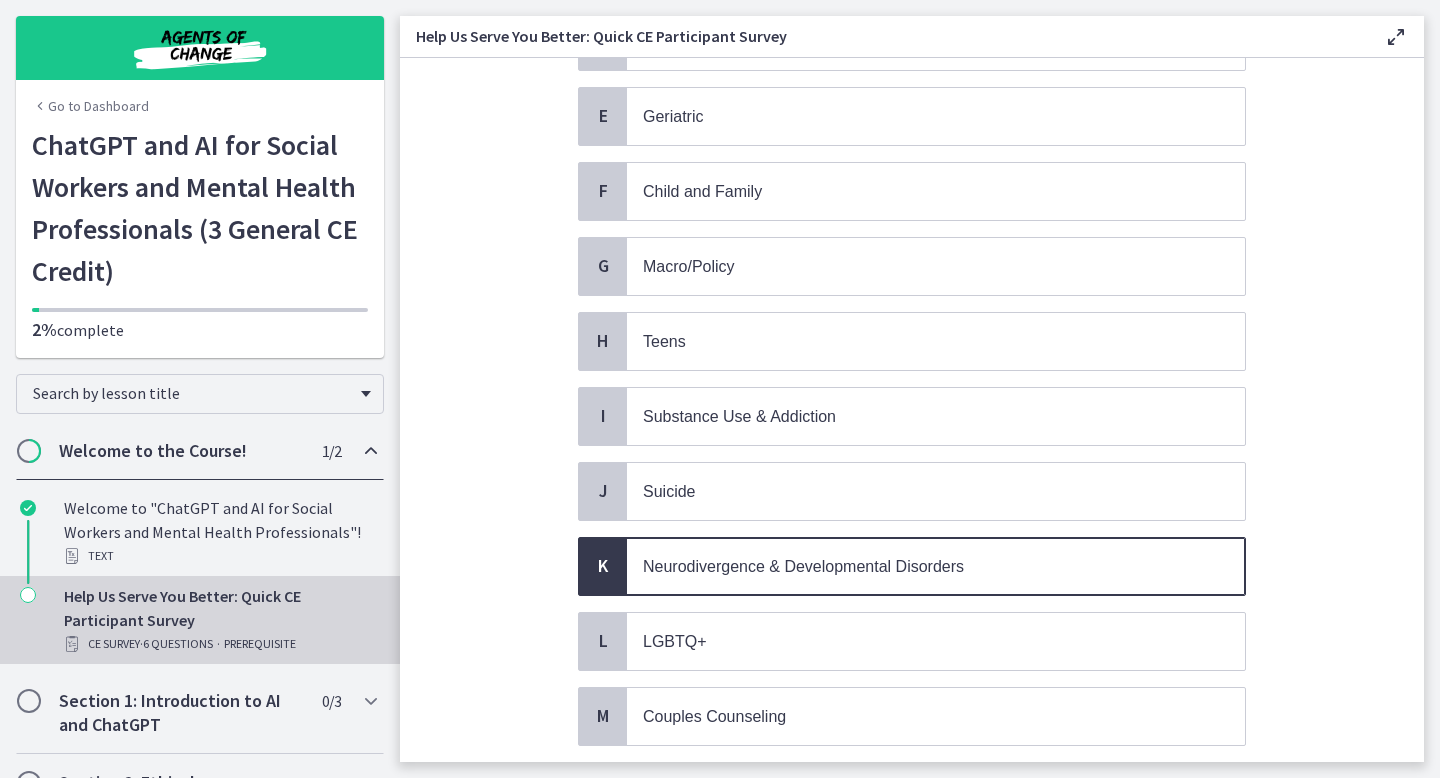 scroll, scrollTop: 738, scrollLeft: 0, axis: vertical 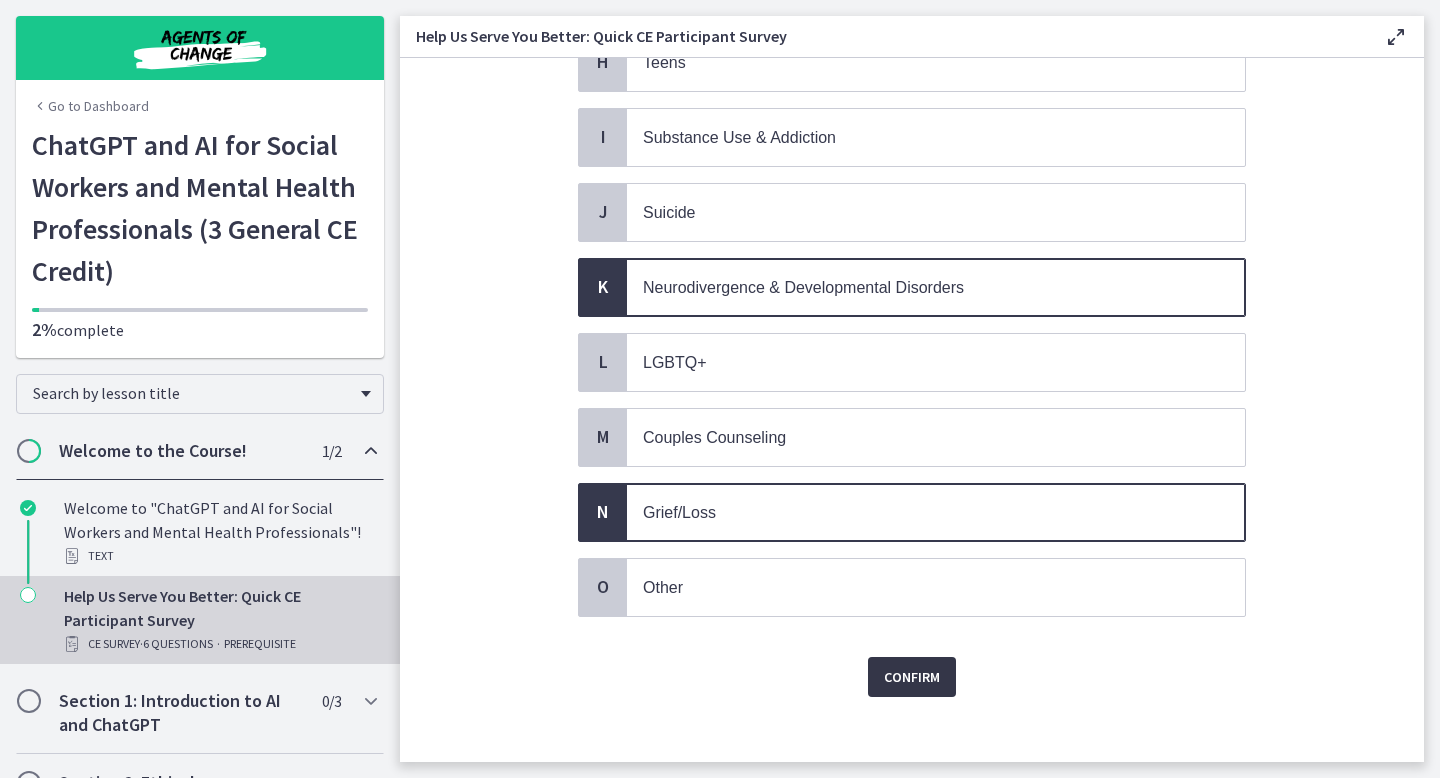 click on "Confirm" at bounding box center [912, 677] 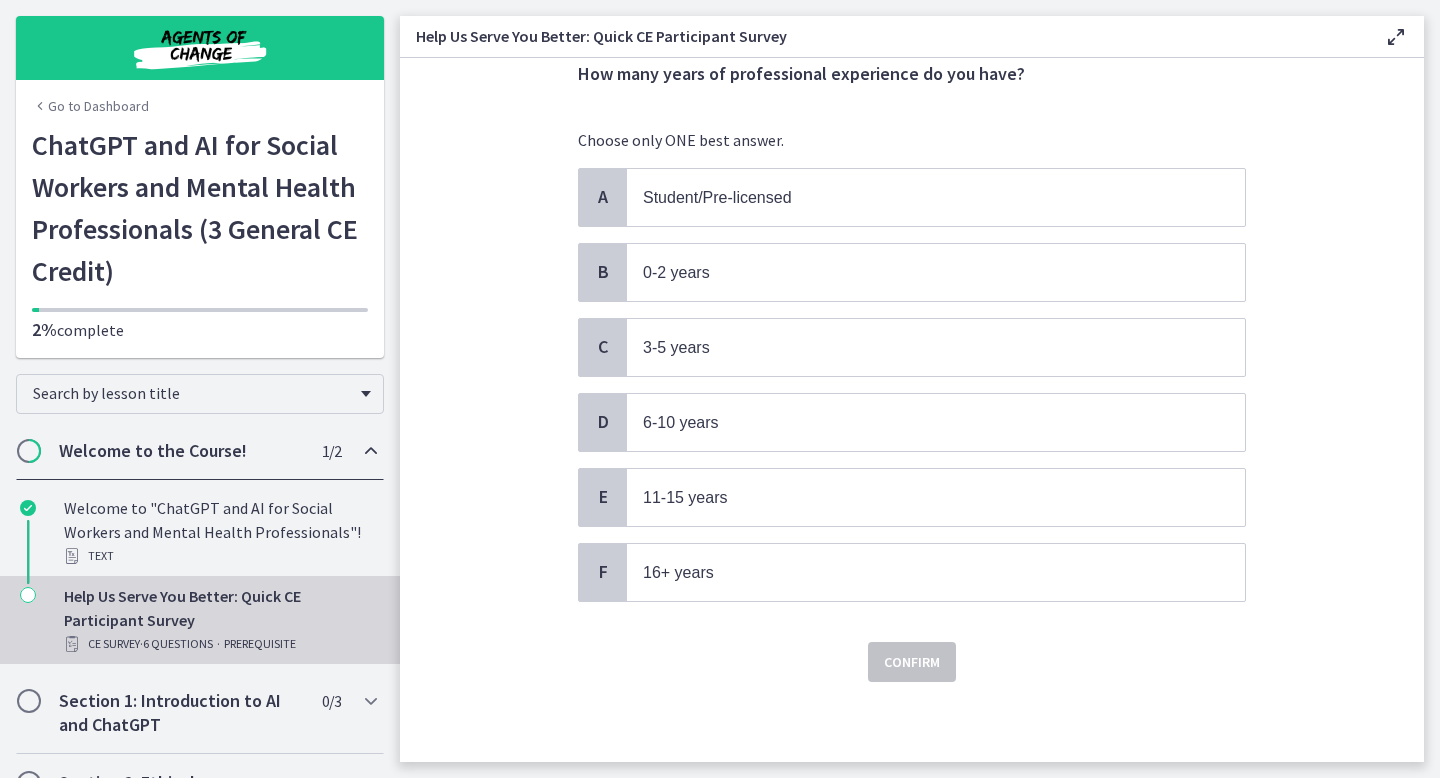 scroll, scrollTop: 0, scrollLeft: 0, axis: both 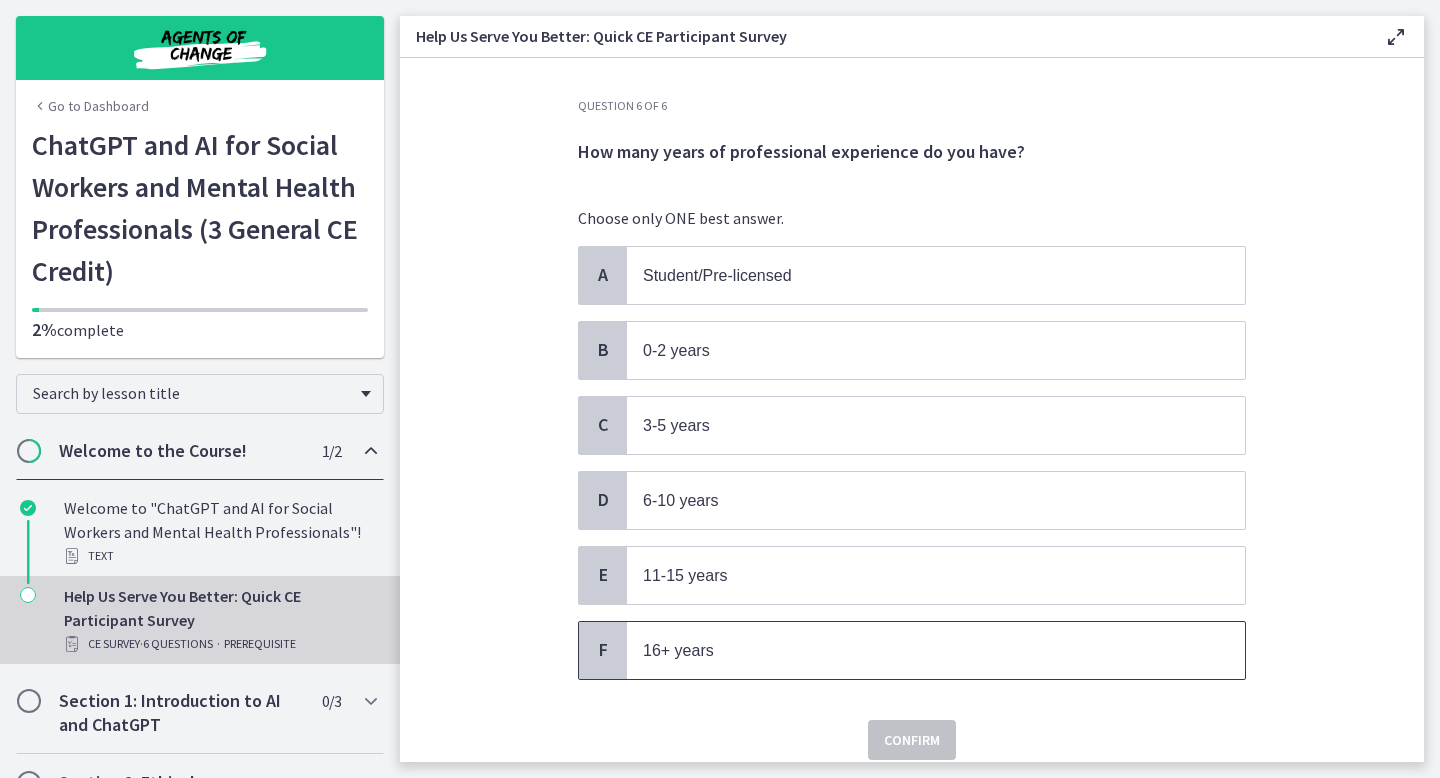 click on "16+ years" at bounding box center [678, 650] 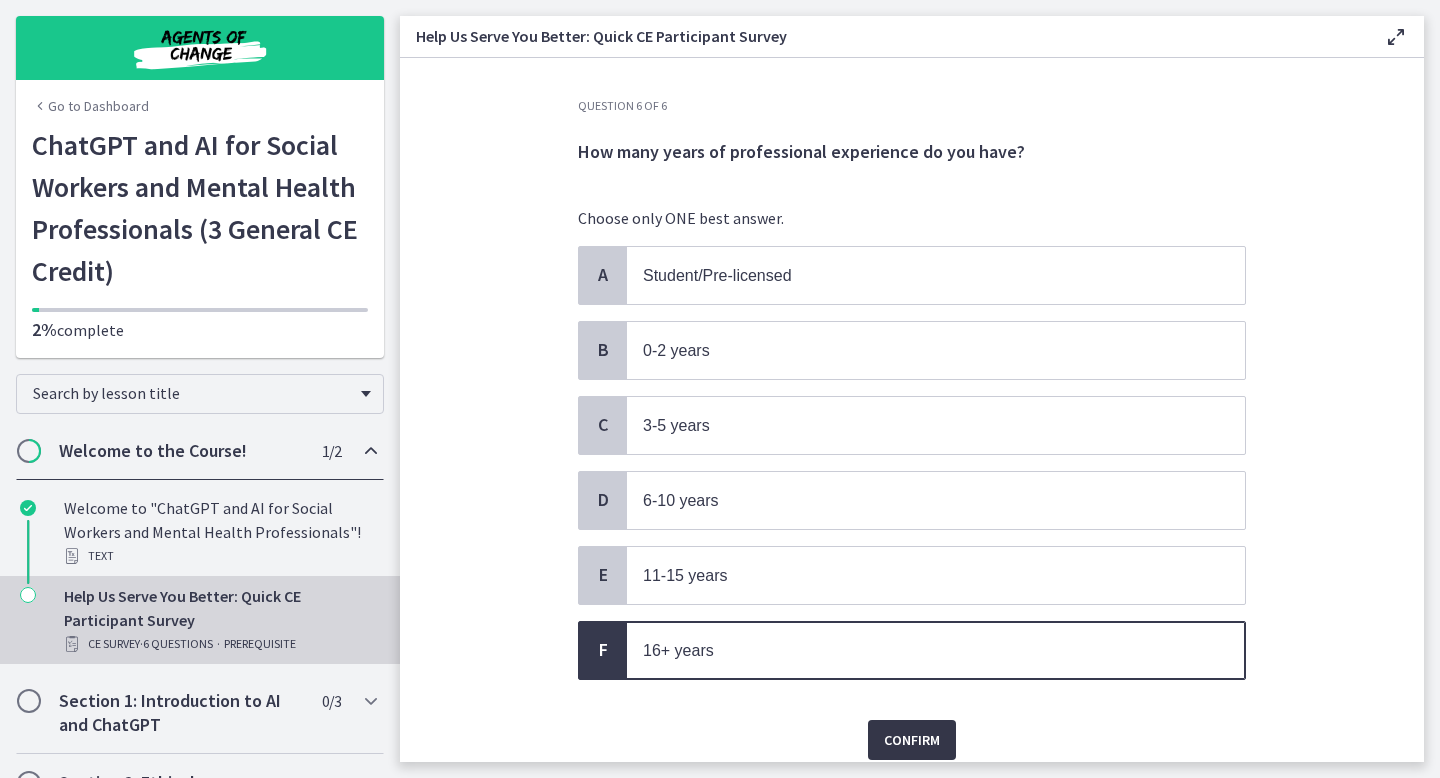 click on "Confirm" at bounding box center [912, 740] 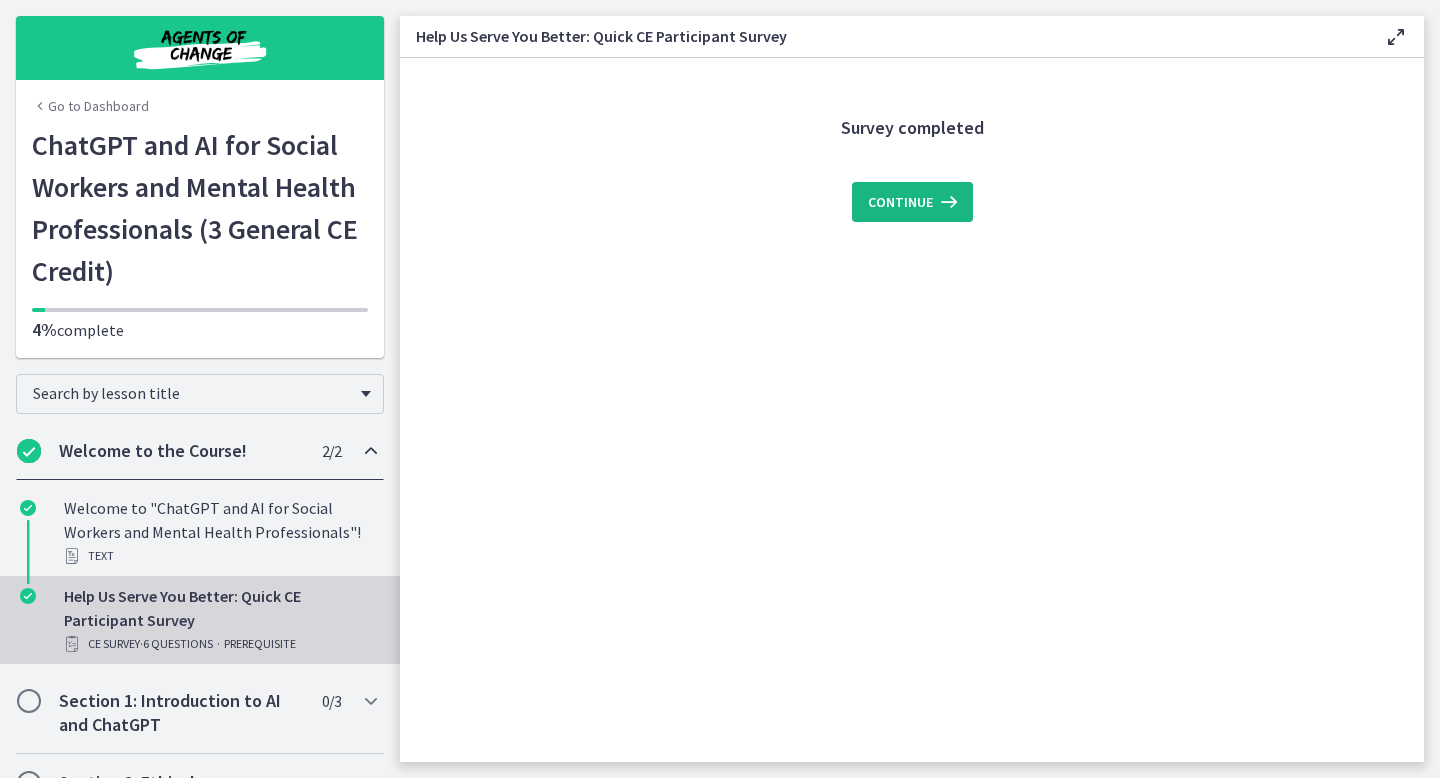 click on "Continue" at bounding box center (900, 202) 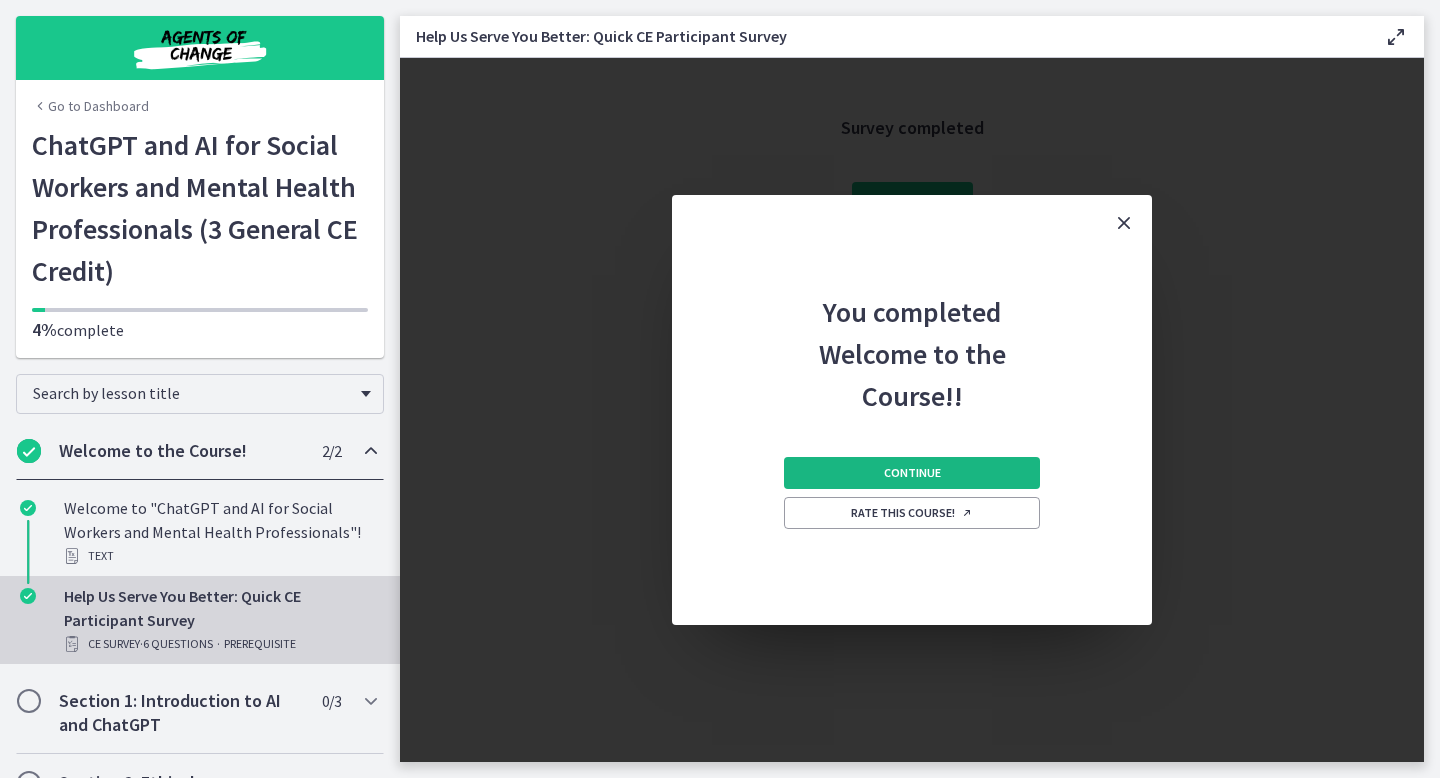 click on "Continue" at bounding box center [912, 473] 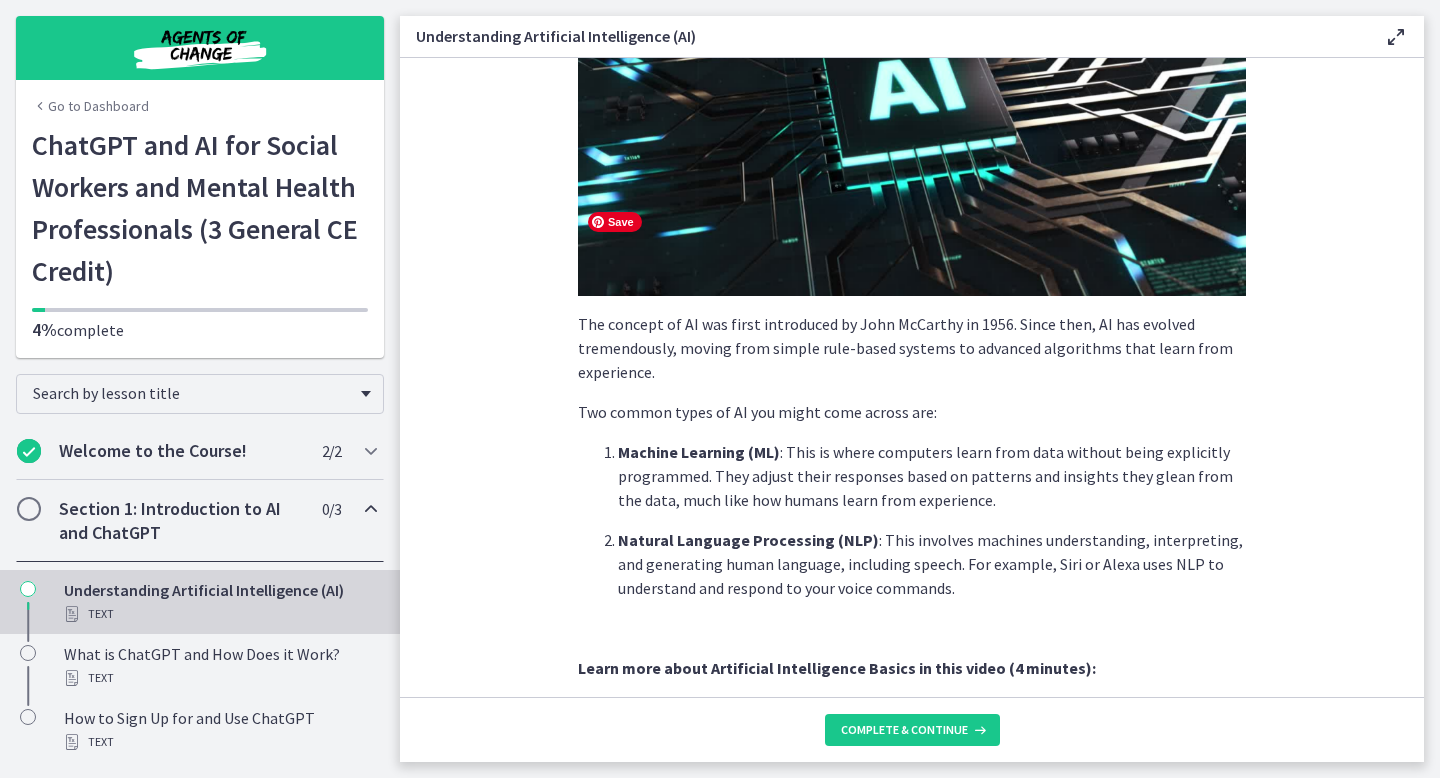 scroll, scrollTop: 831, scrollLeft: 0, axis: vertical 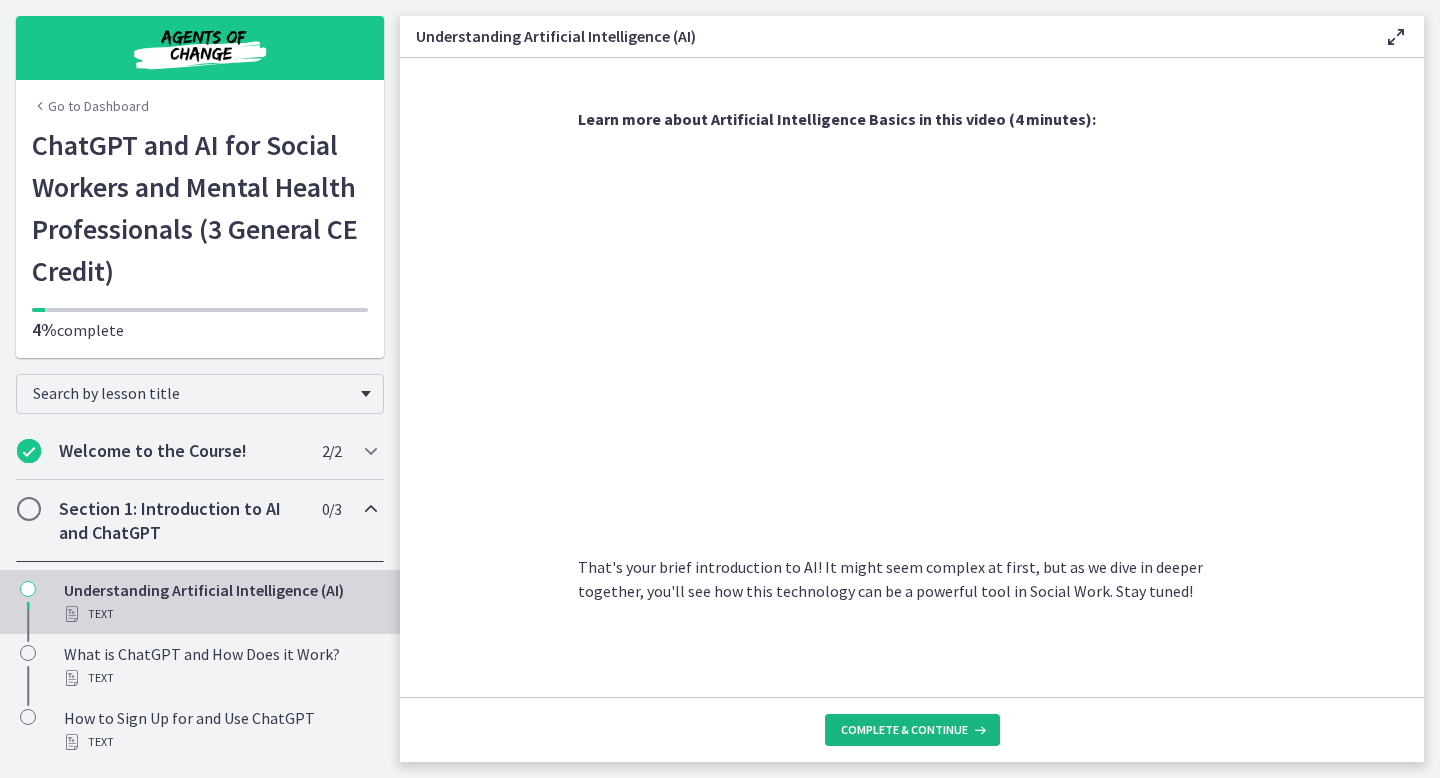 click on "Complete & continue" at bounding box center (912, 730) 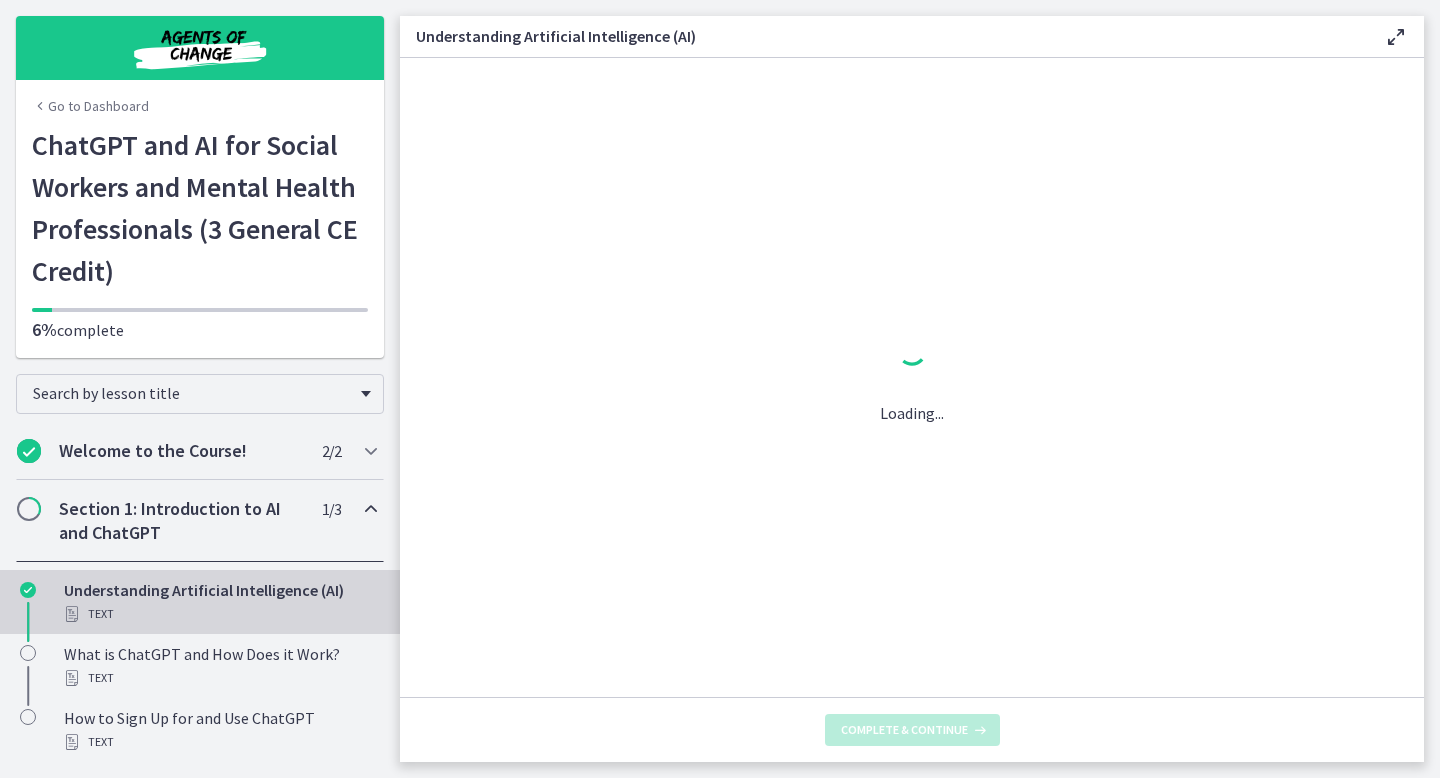 scroll, scrollTop: 0, scrollLeft: 0, axis: both 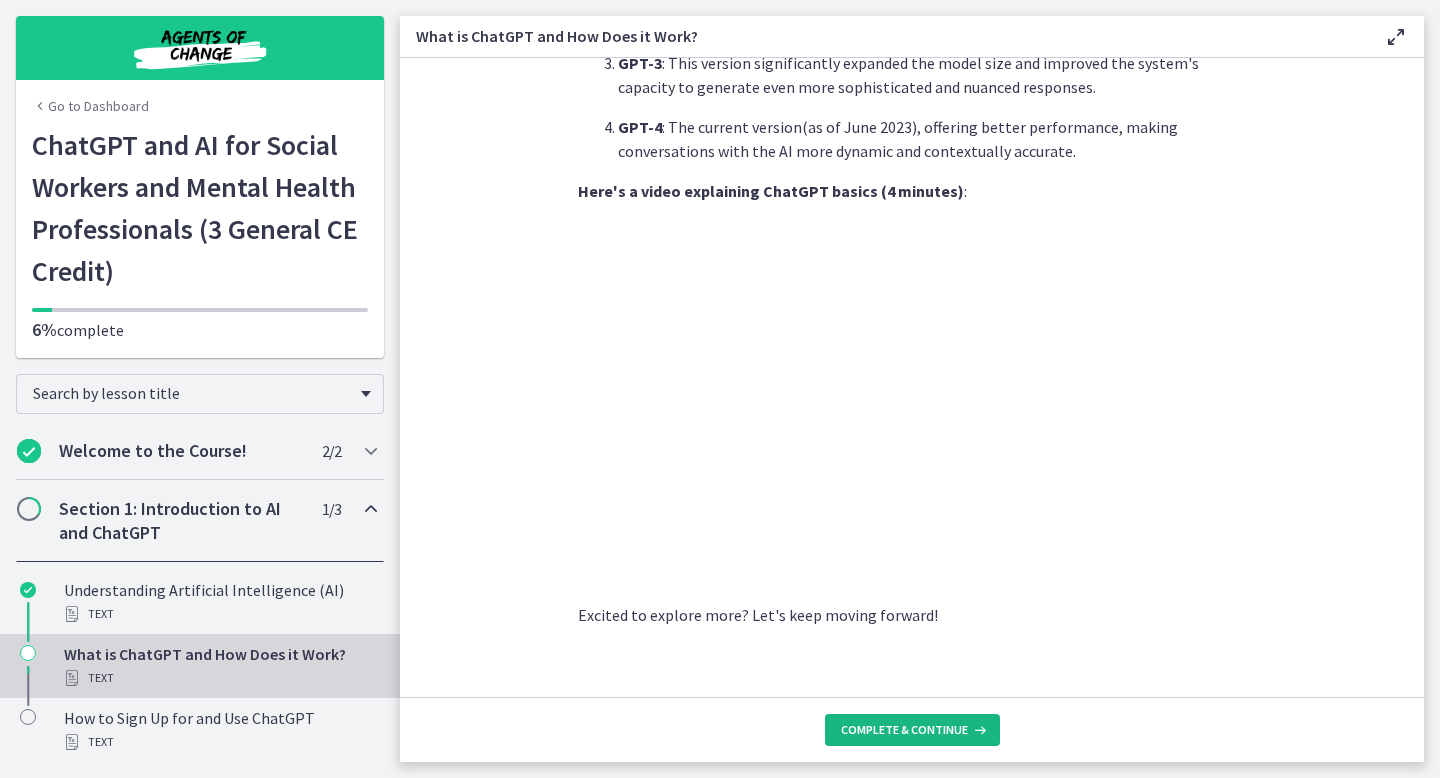 click on "Complete & continue" at bounding box center (904, 730) 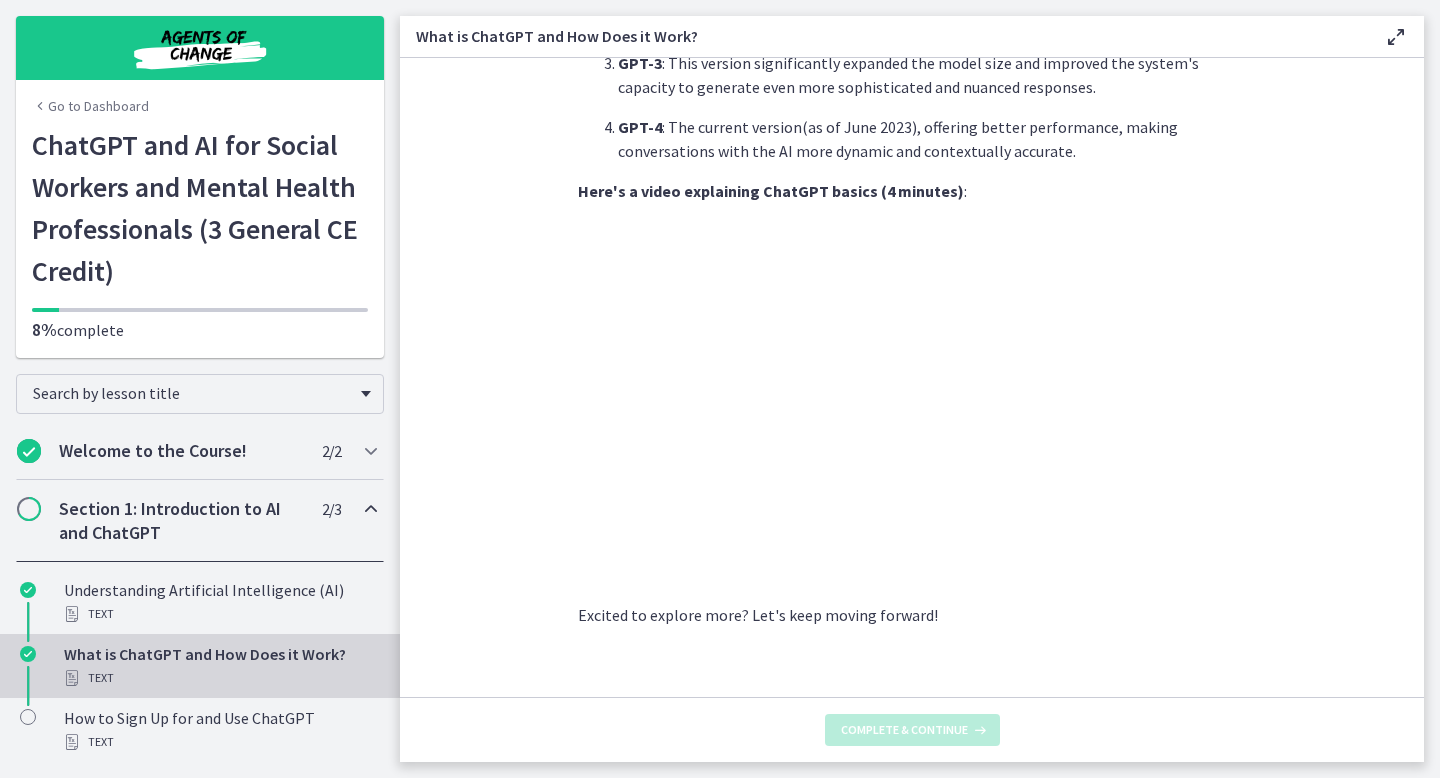 scroll, scrollTop: 0, scrollLeft: 0, axis: both 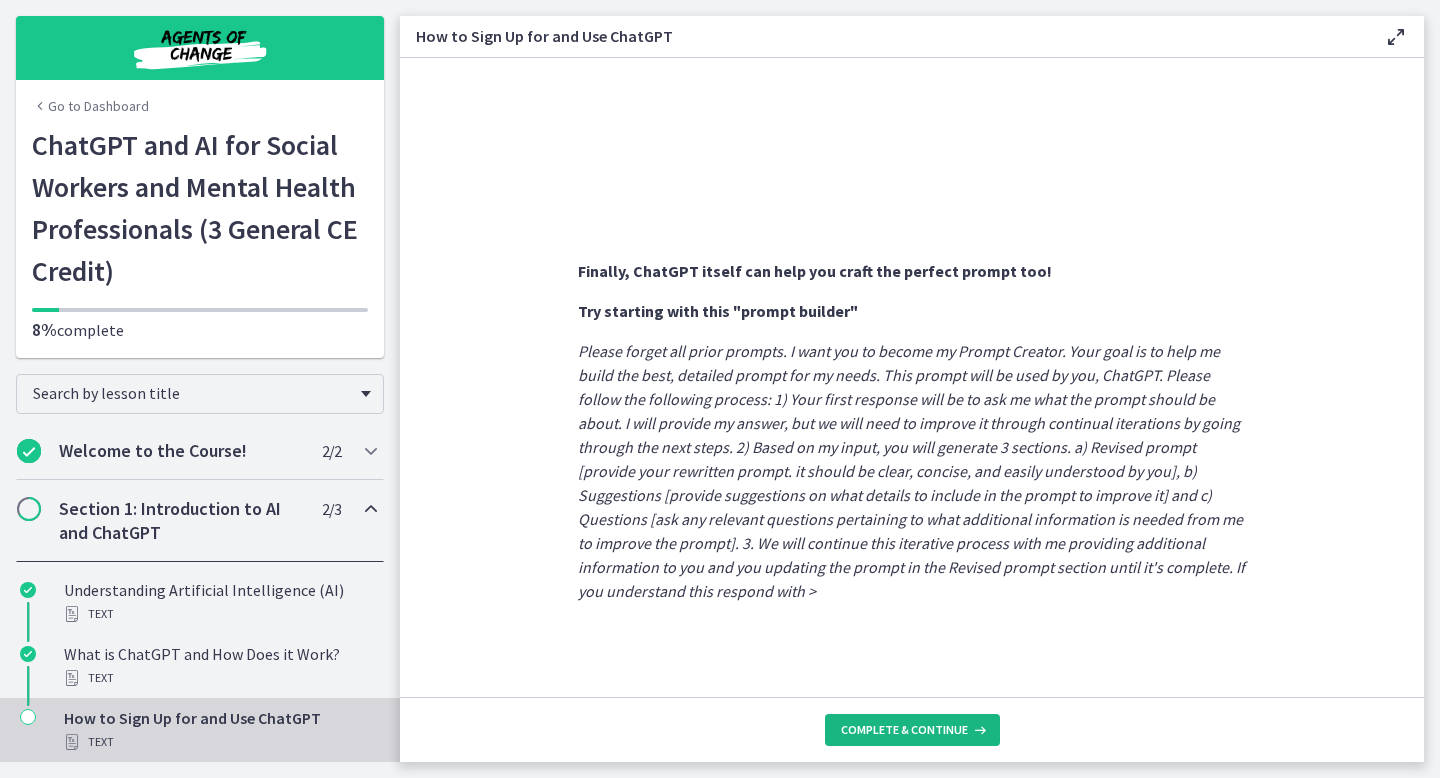 click on "Complete & continue" at bounding box center (904, 730) 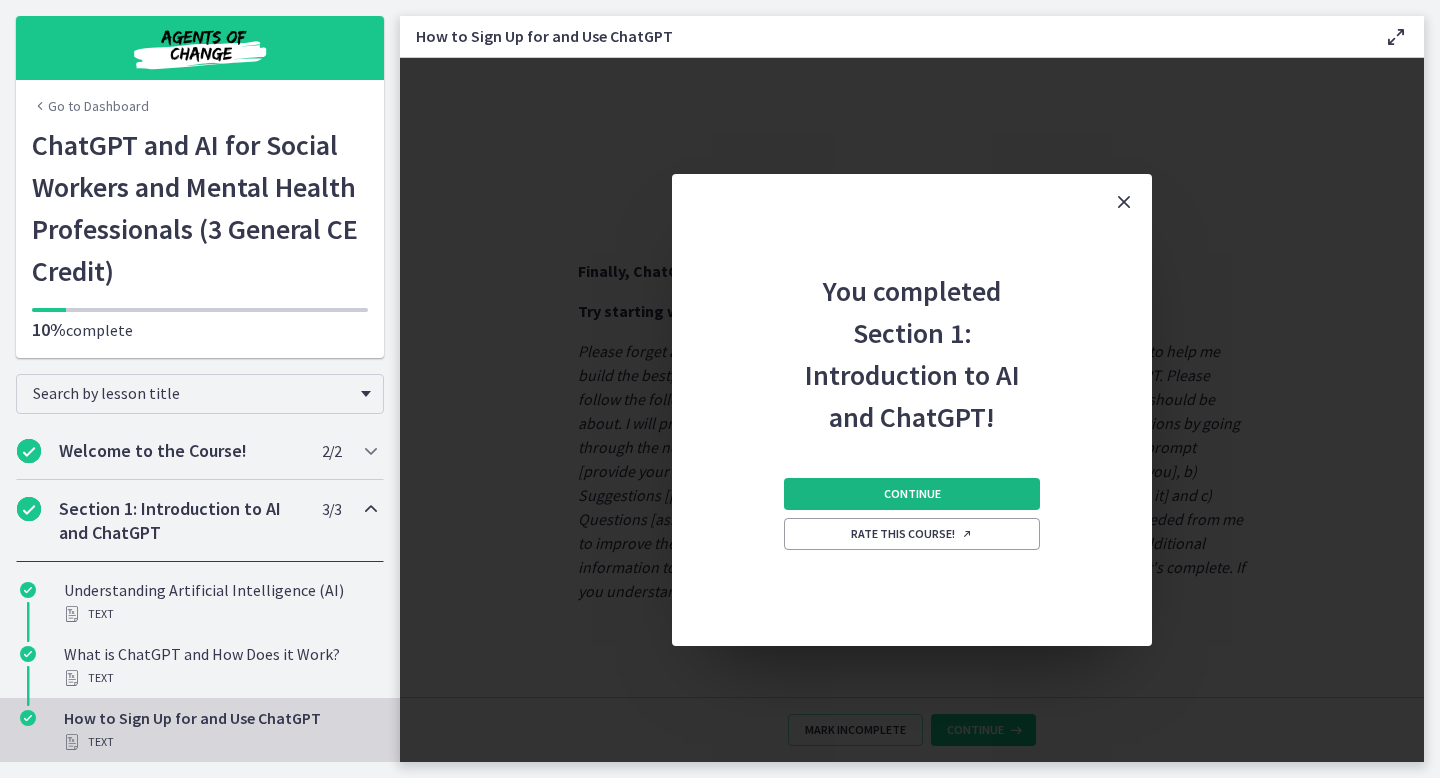 click on "Continue" at bounding box center (912, 494) 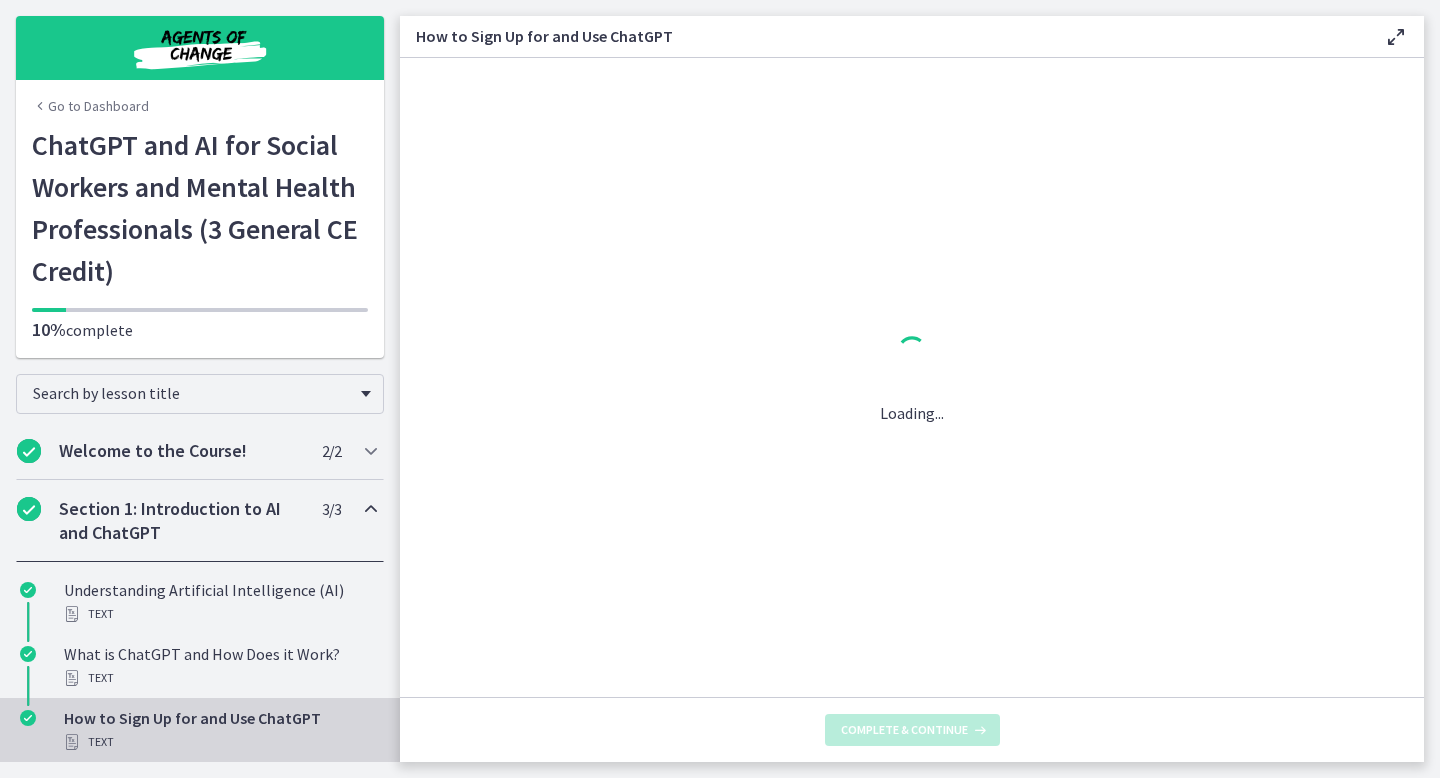 scroll, scrollTop: 0, scrollLeft: 0, axis: both 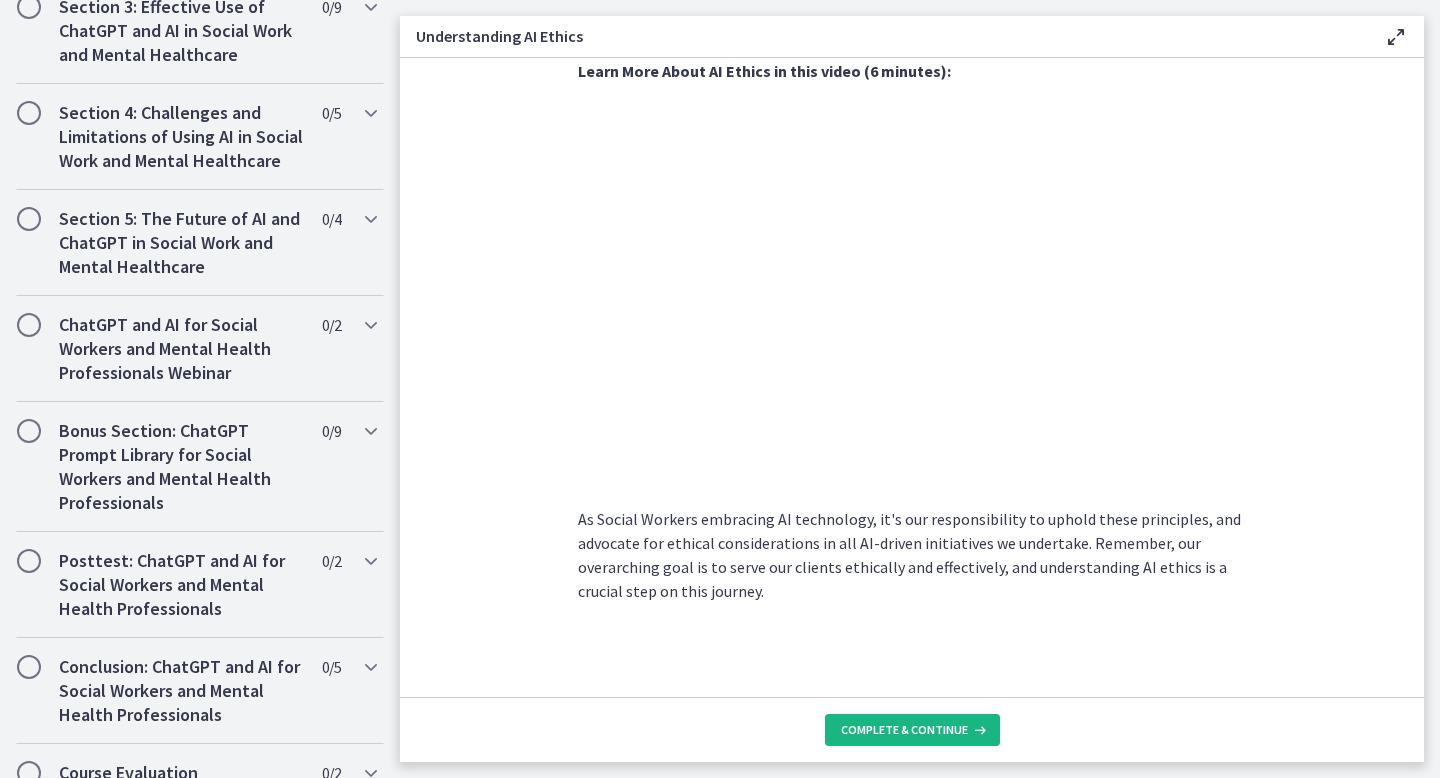 click on "Complete & continue" at bounding box center [904, 730] 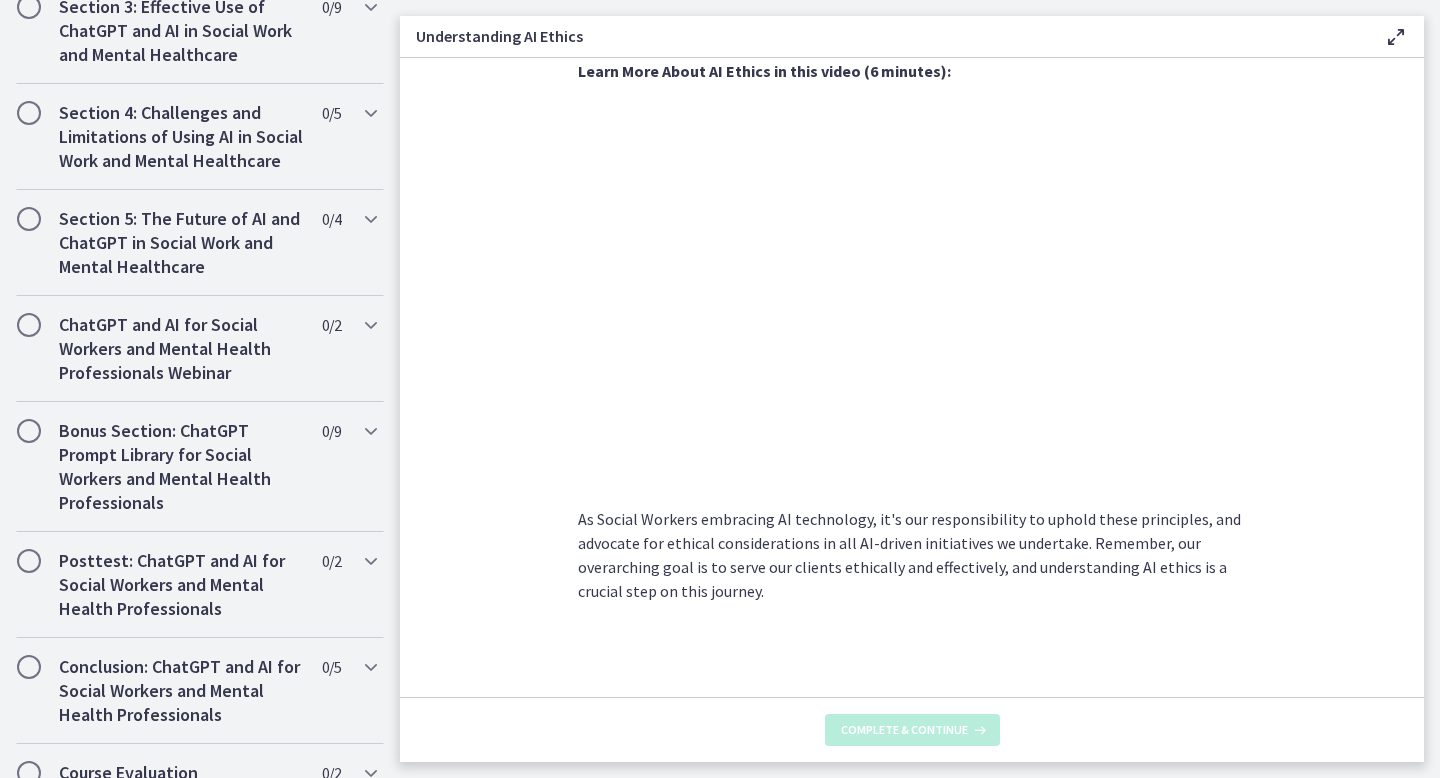 scroll, scrollTop: 0, scrollLeft: 0, axis: both 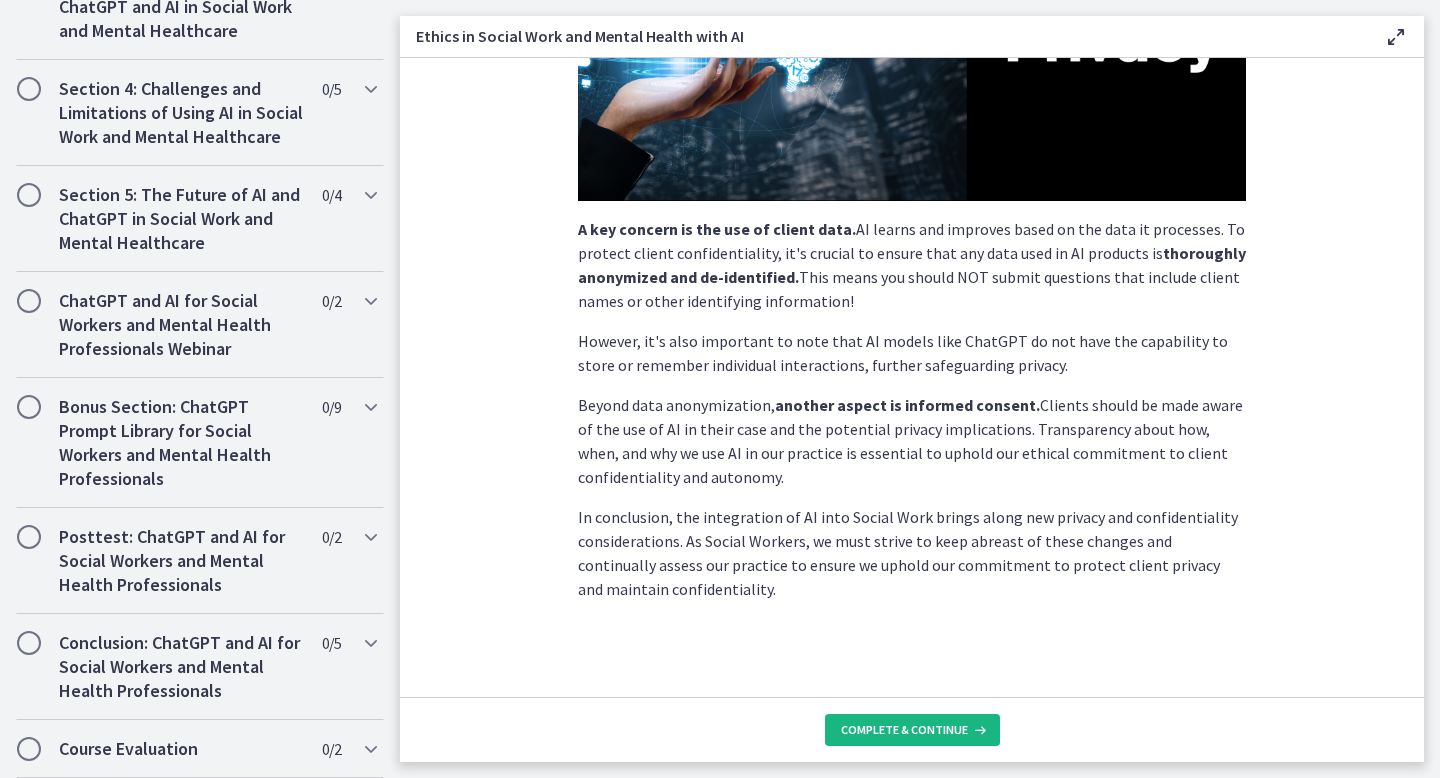 click on "Complete & continue" at bounding box center [912, 730] 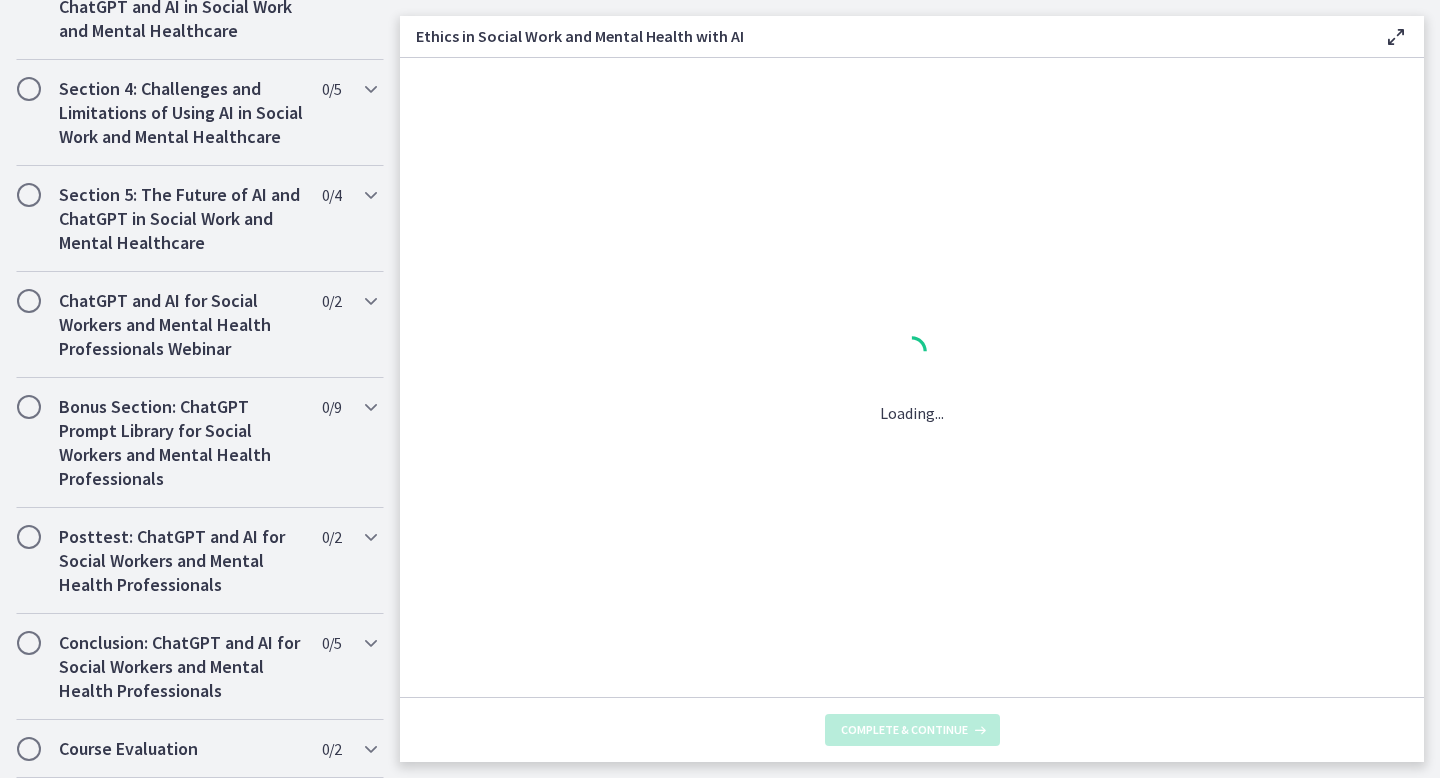 scroll, scrollTop: 0, scrollLeft: 0, axis: both 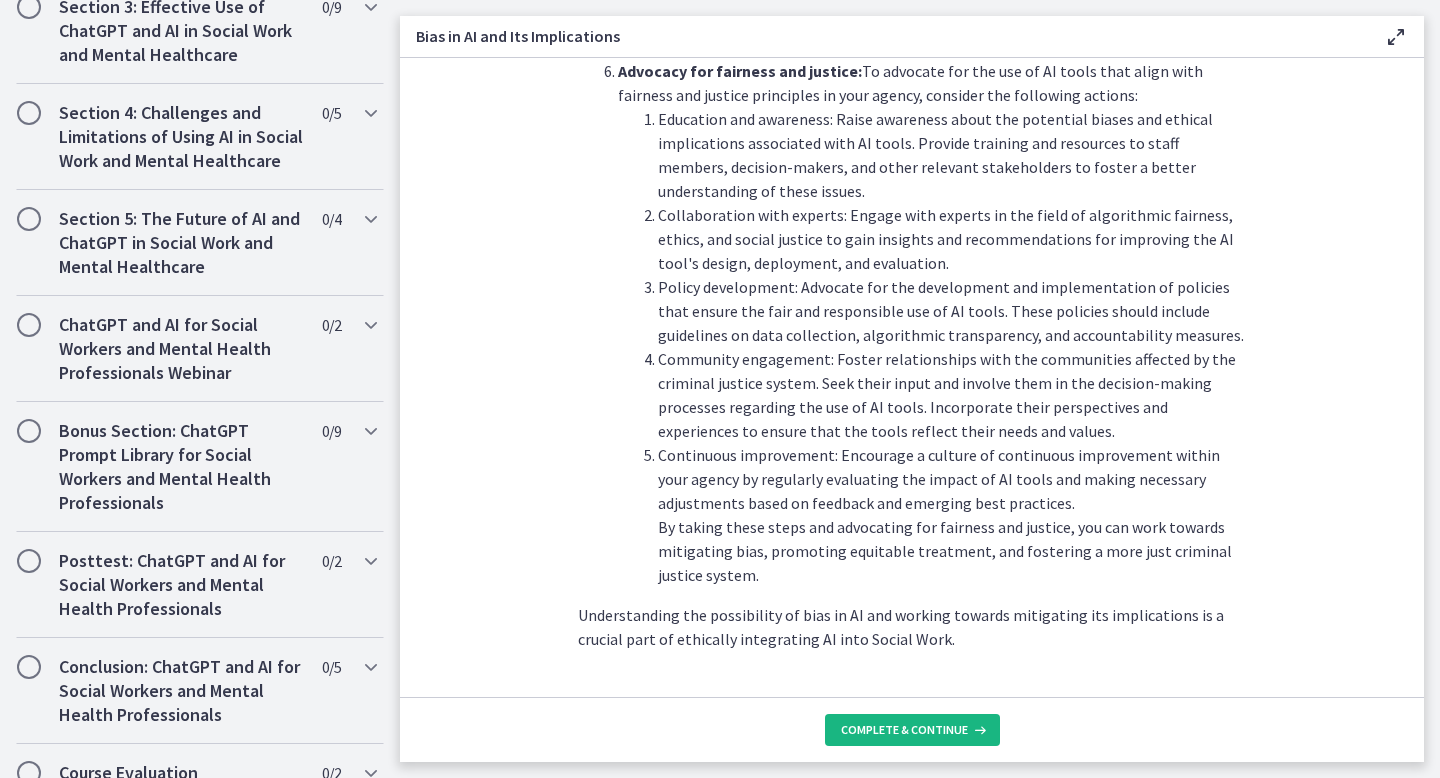 click on "Complete & continue" at bounding box center [904, 730] 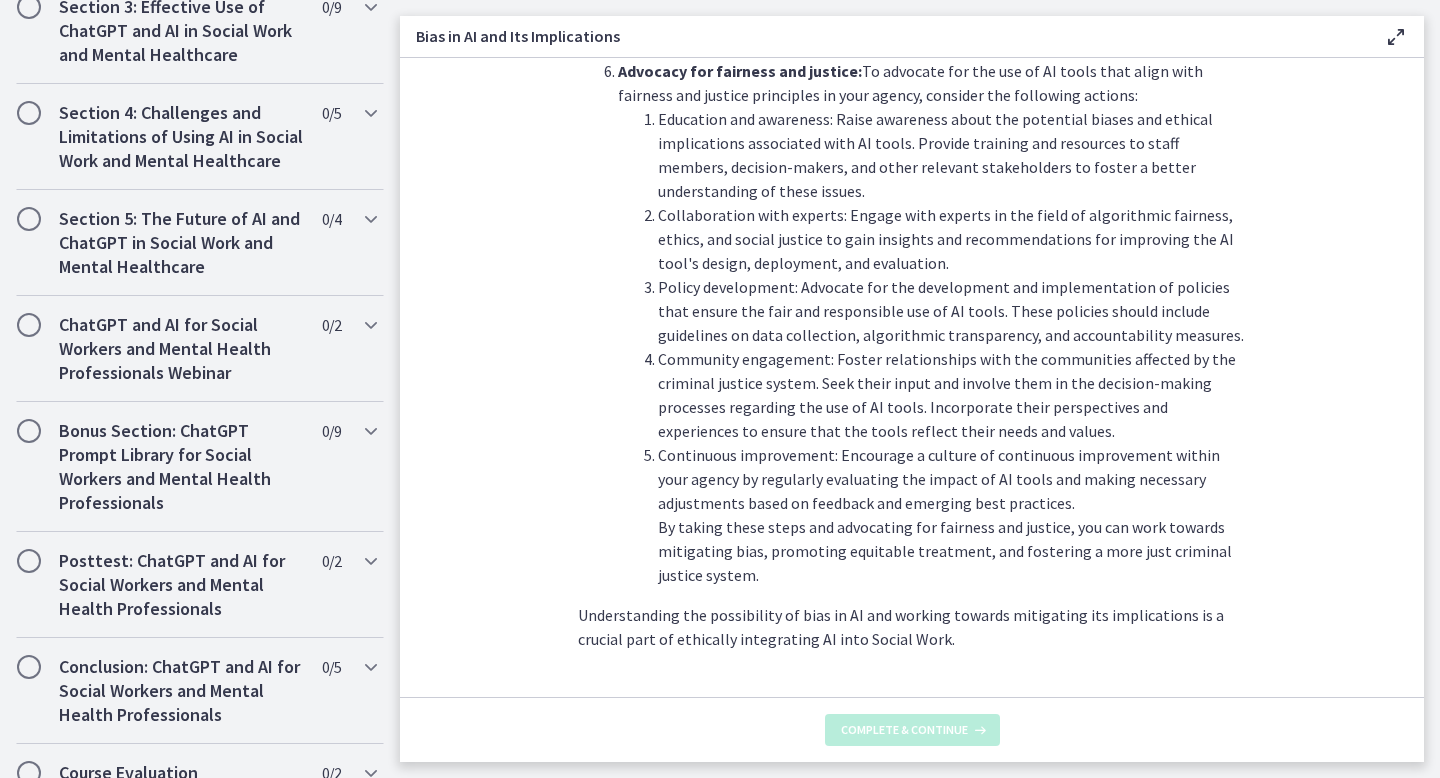 scroll, scrollTop: 0, scrollLeft: 0, axis: both 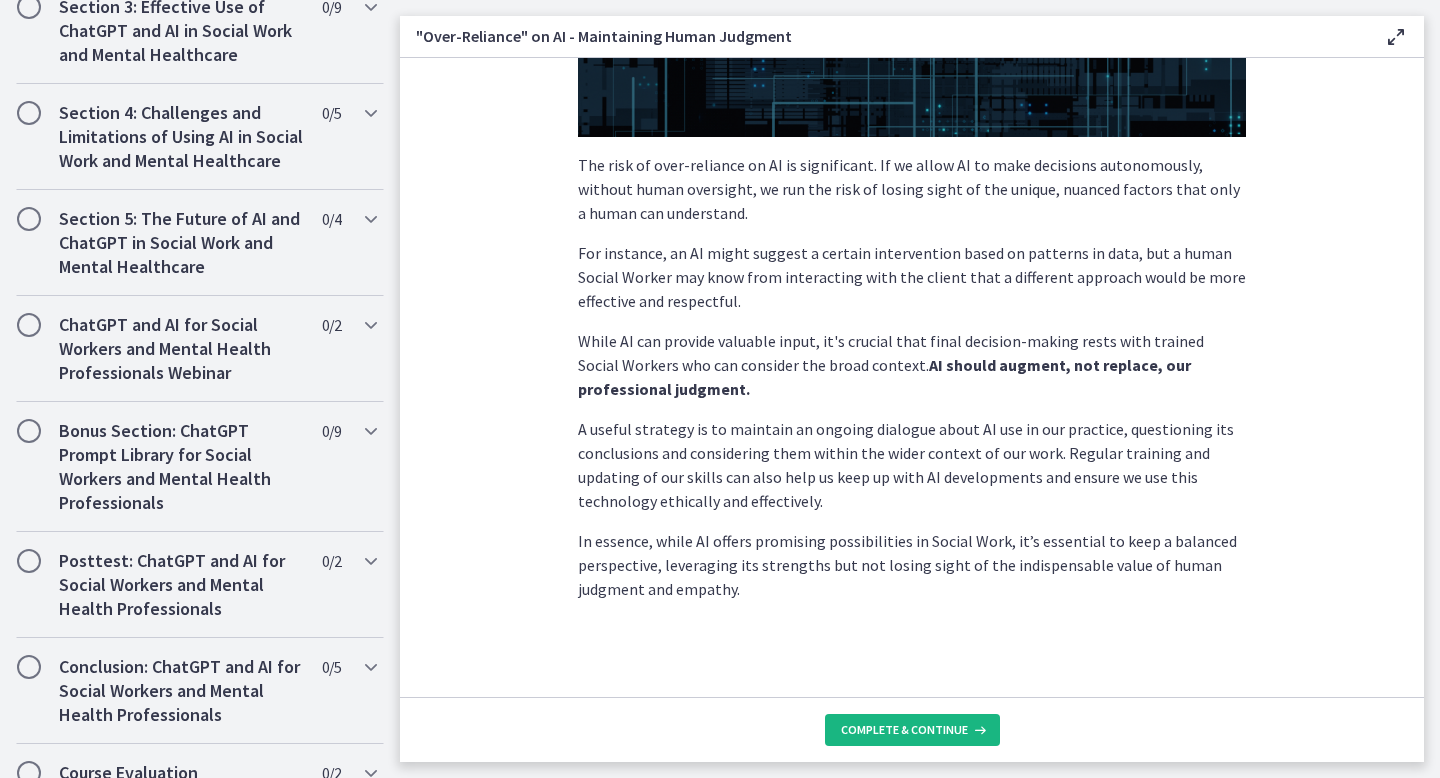click on "Complete & continue" at bounding box center (904, 730) 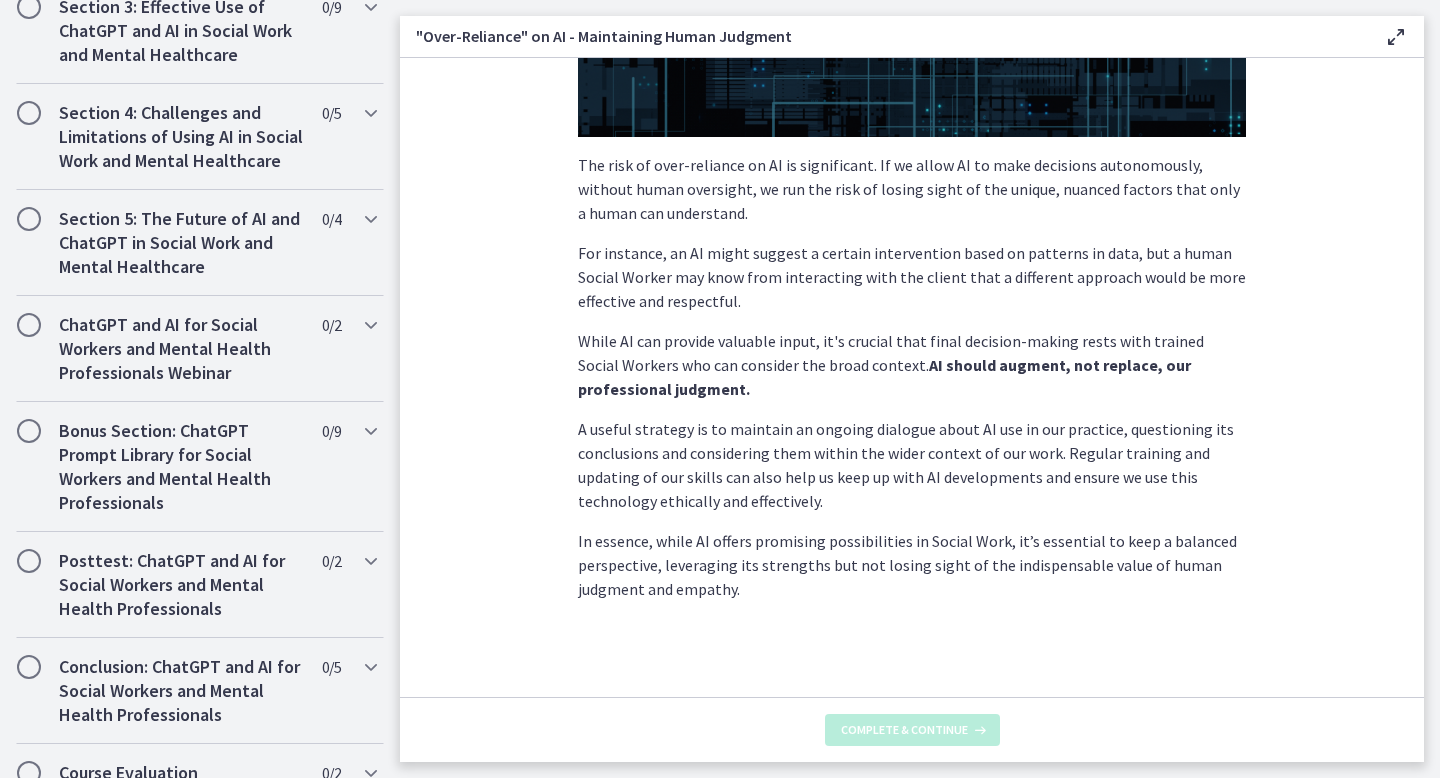 scroll, scrollTop: 0, scrollLeft: 0, axis: both 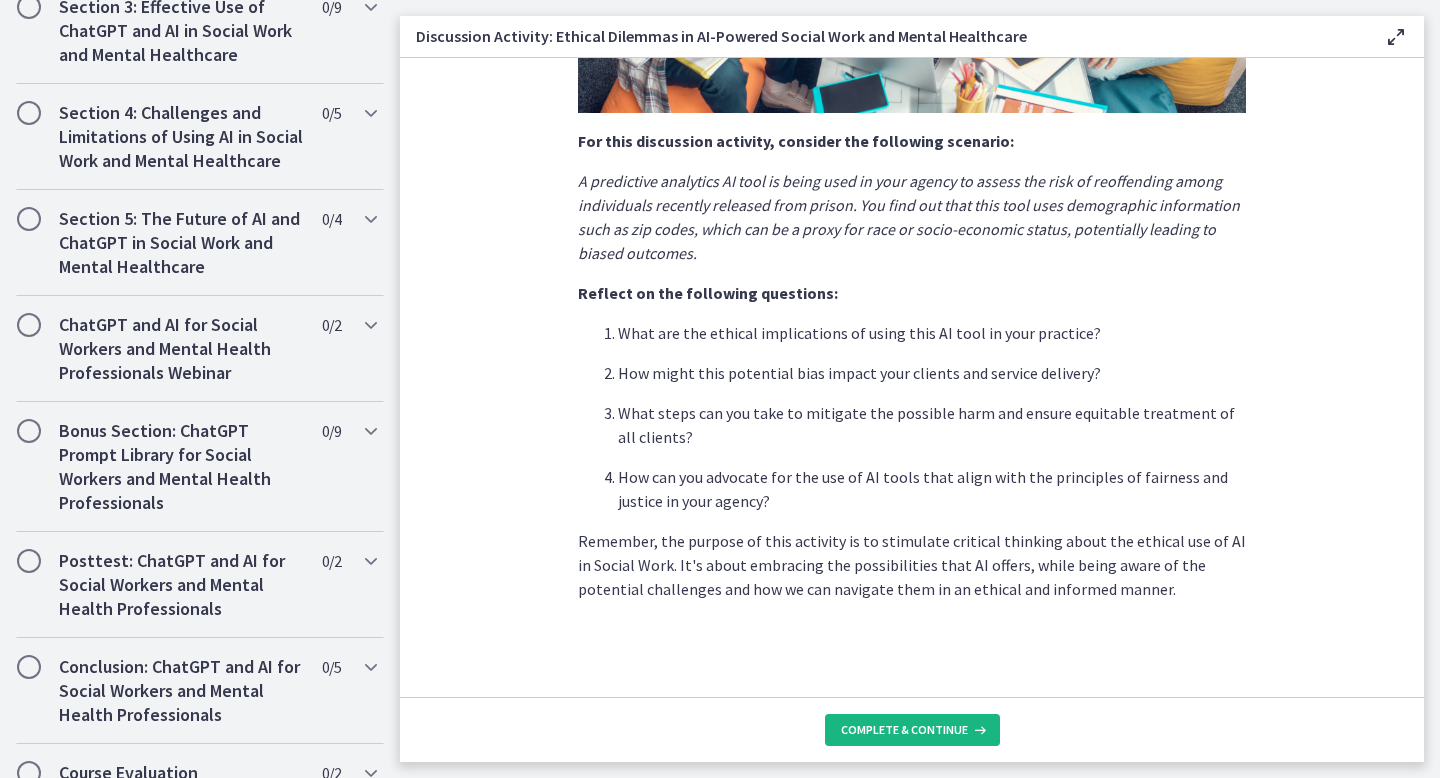 click on "Complete & continue" at bounding box center [904, 730] 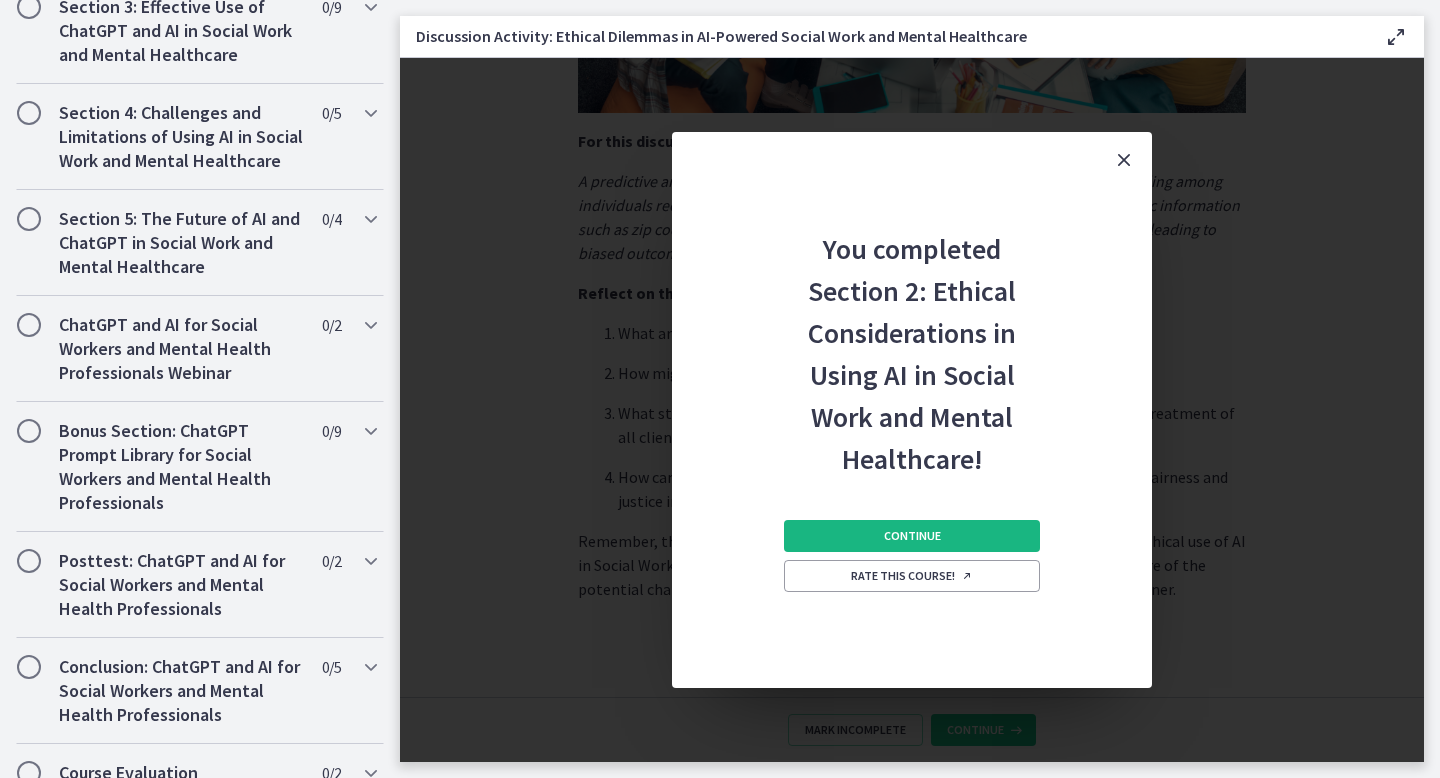 click on "Continue" at bounding box center [912, 536] 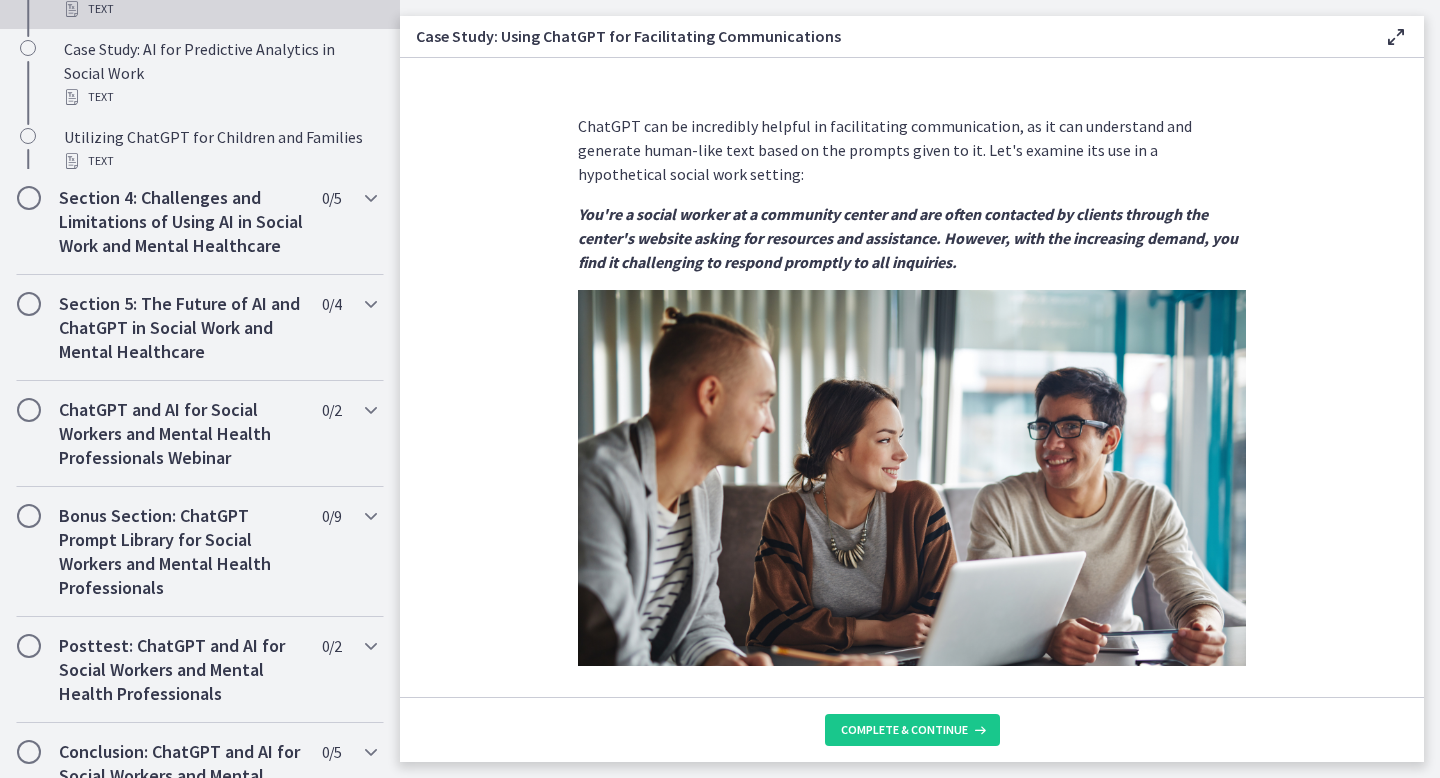 scroll, scrollTop: 738, scrollLeft: 0, axis: vertical 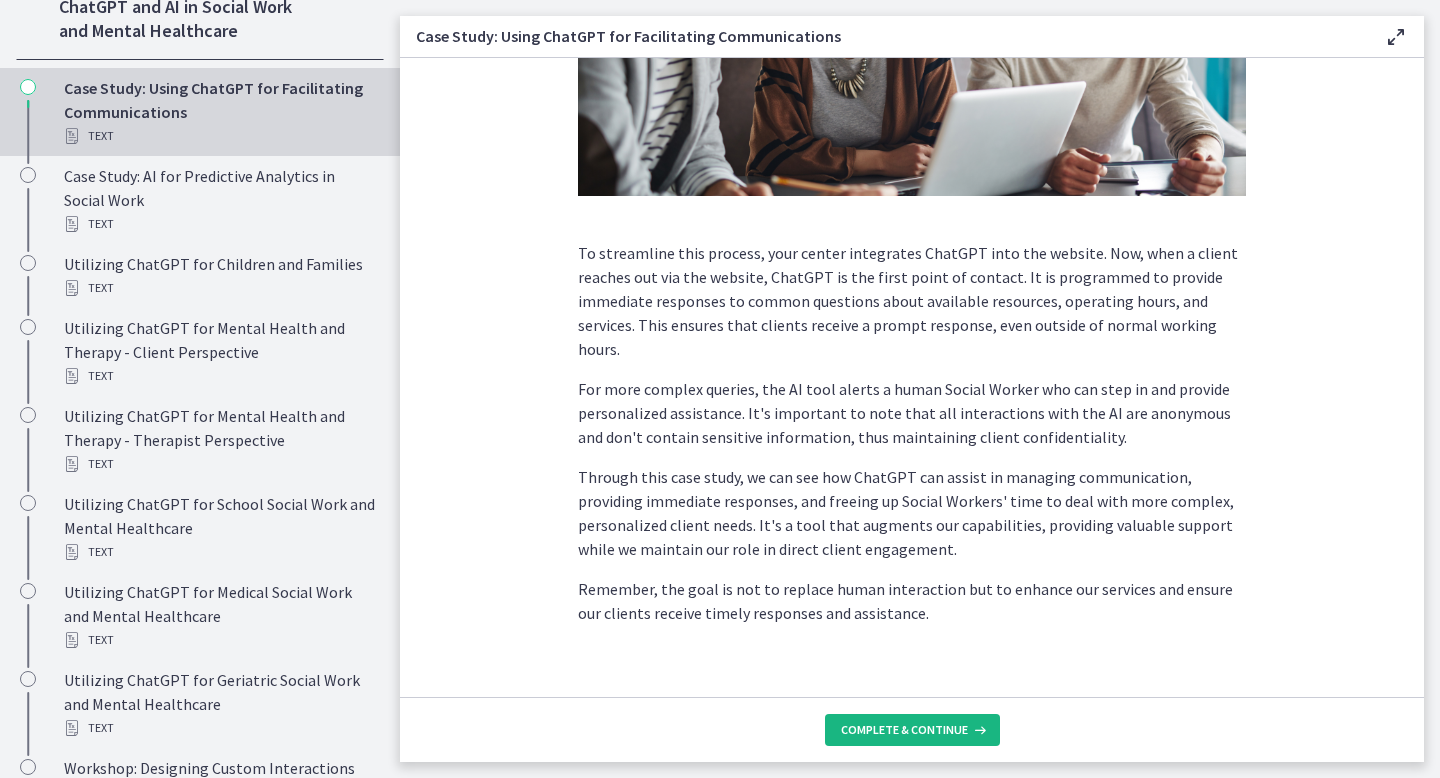 click on "Complete & continue" at bounding box center (904, 730) 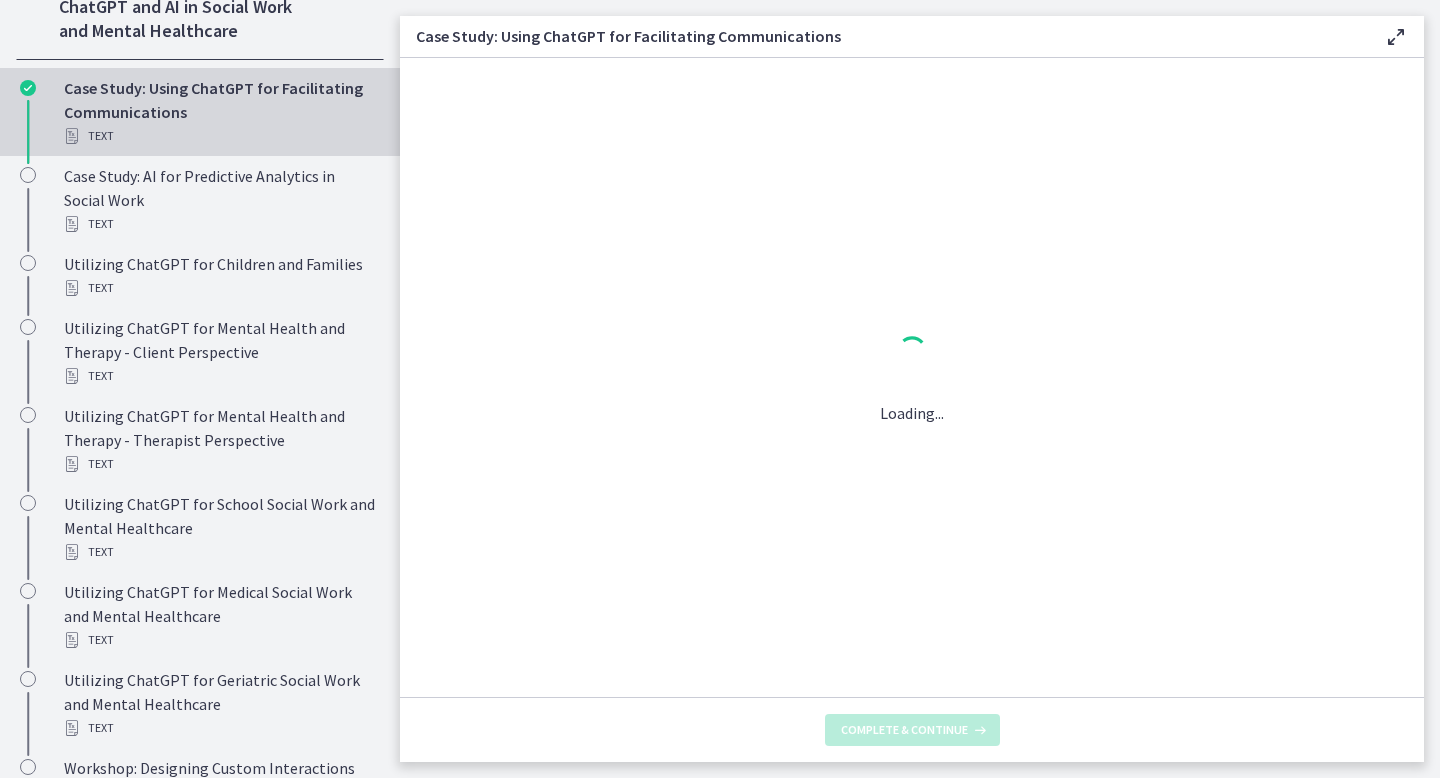scroll, scrollTop: 0, scrollLeft: 0, axis: both 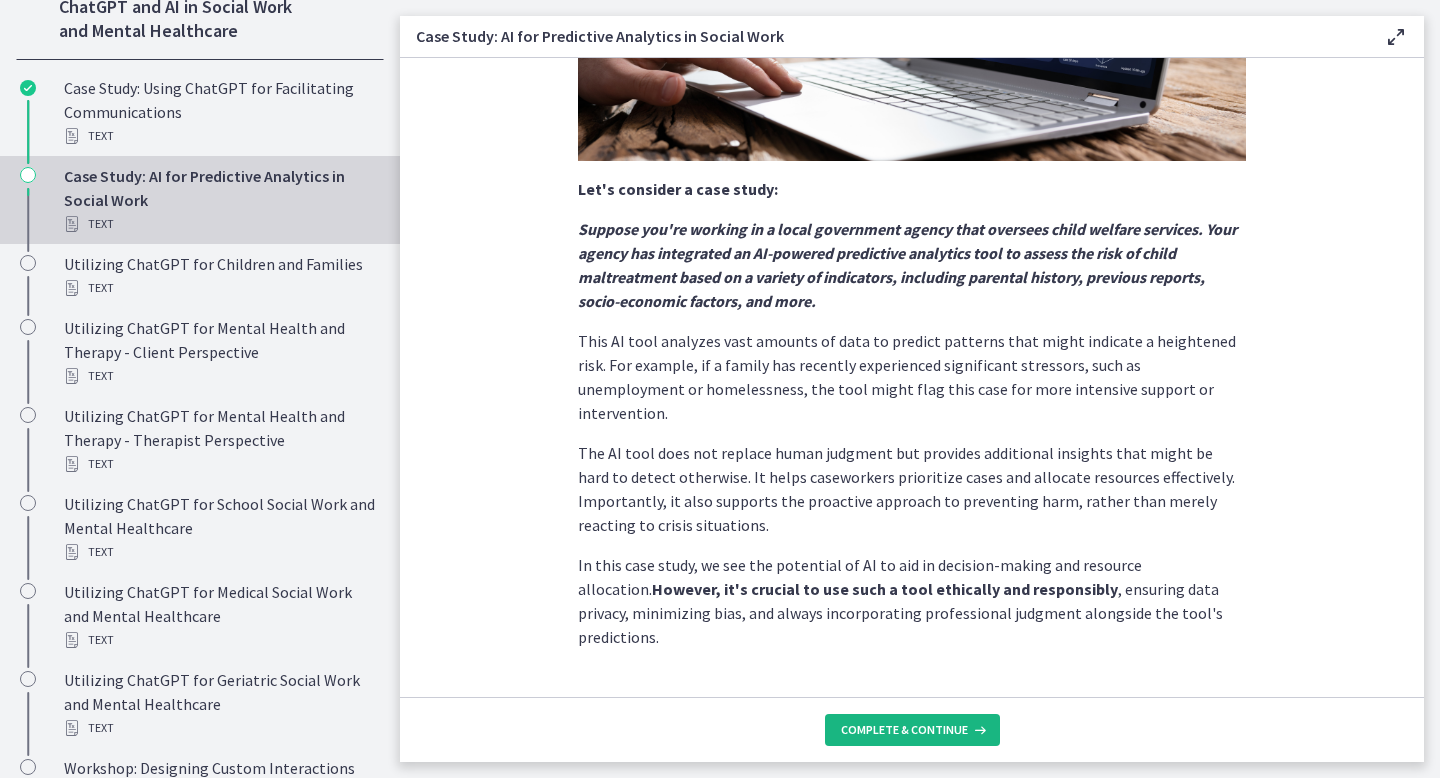 click on "Complete & continue" at bounding box center (904, 730) 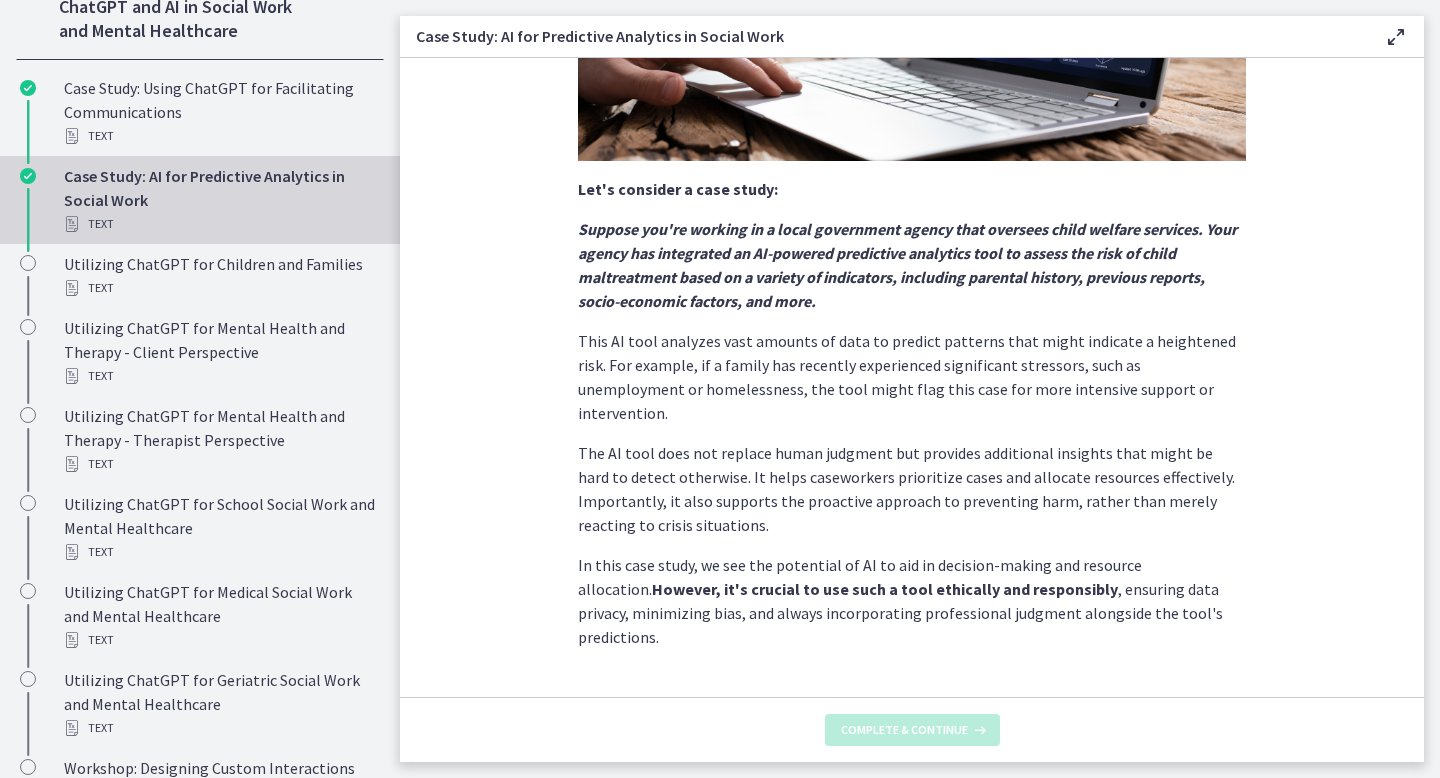 scroll, scrollTop: 0, scrollLeft: 0, axis: both 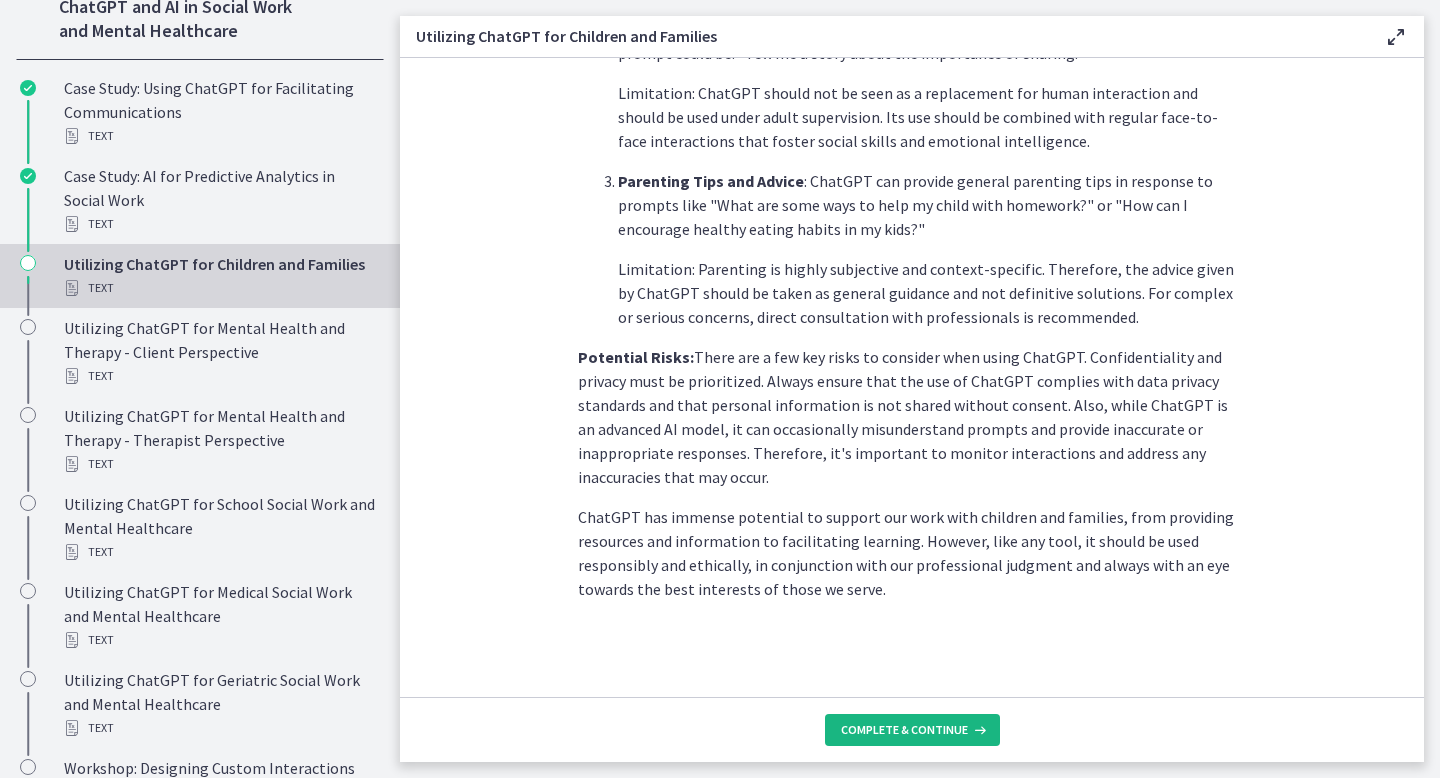 click on "Complete & continue" at bounding box center (904, 730) 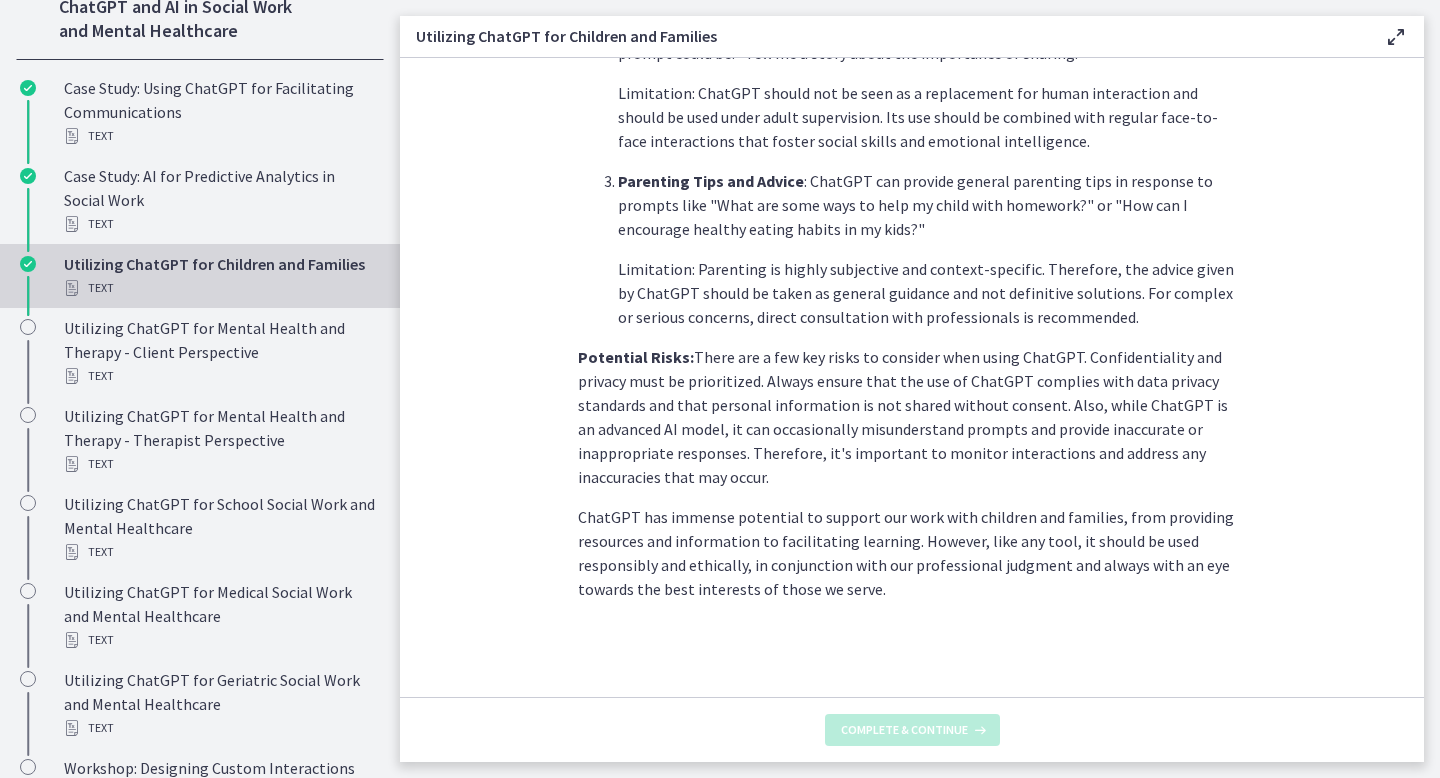 scroll, scrollTop: 0, scrollLeft: 0, axis: both 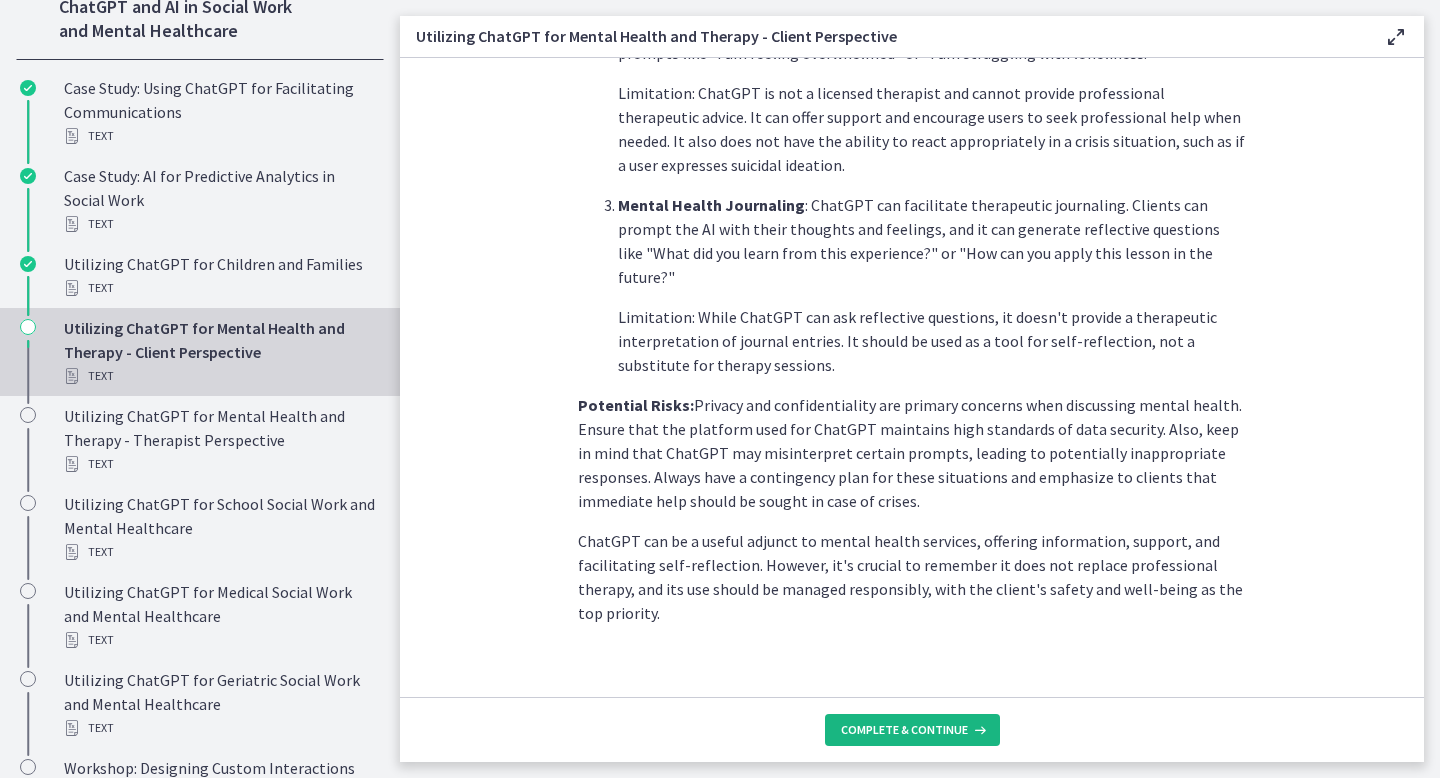 click on "Complete & continue" at bounding box center [904, 730] 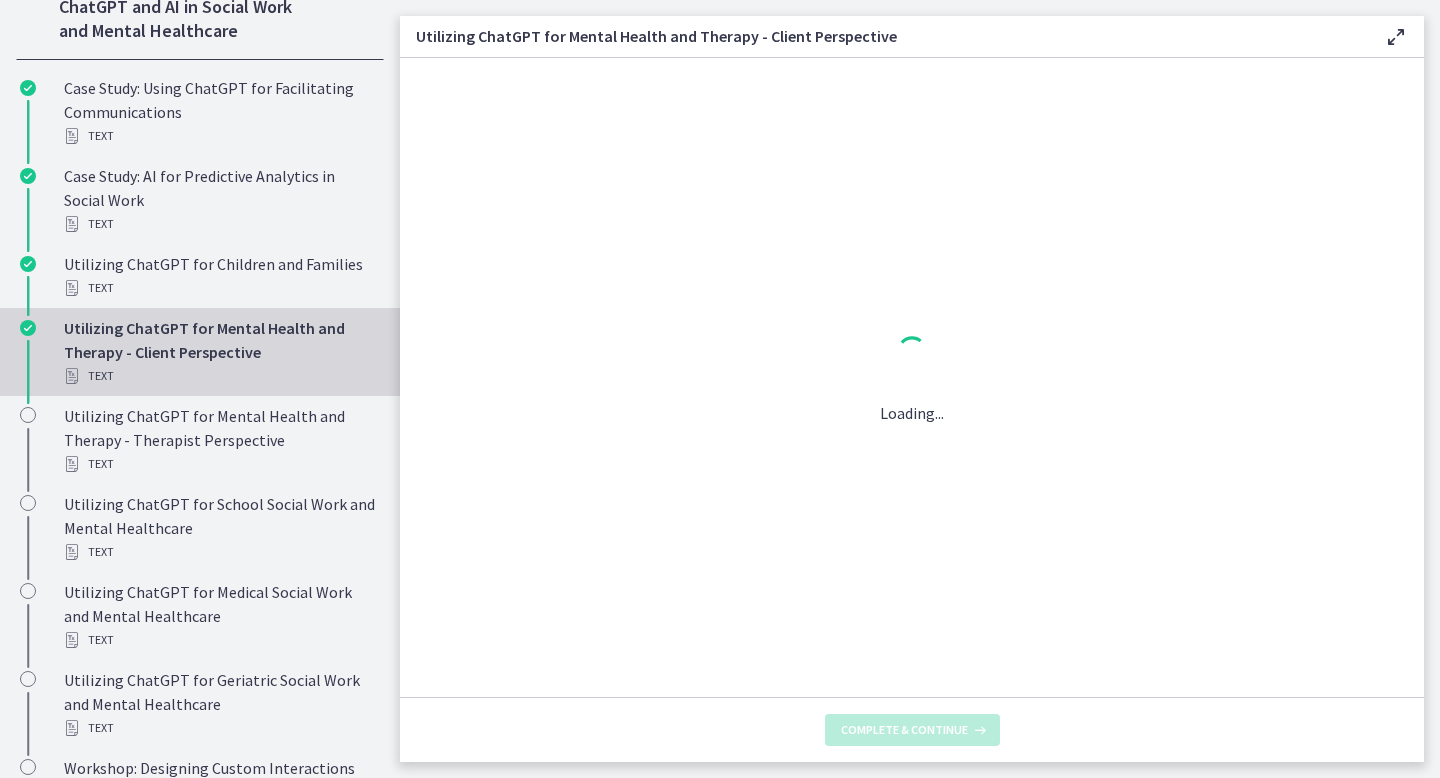 scroll, scrollTop: 0, scrollLeft: 0, axis: both 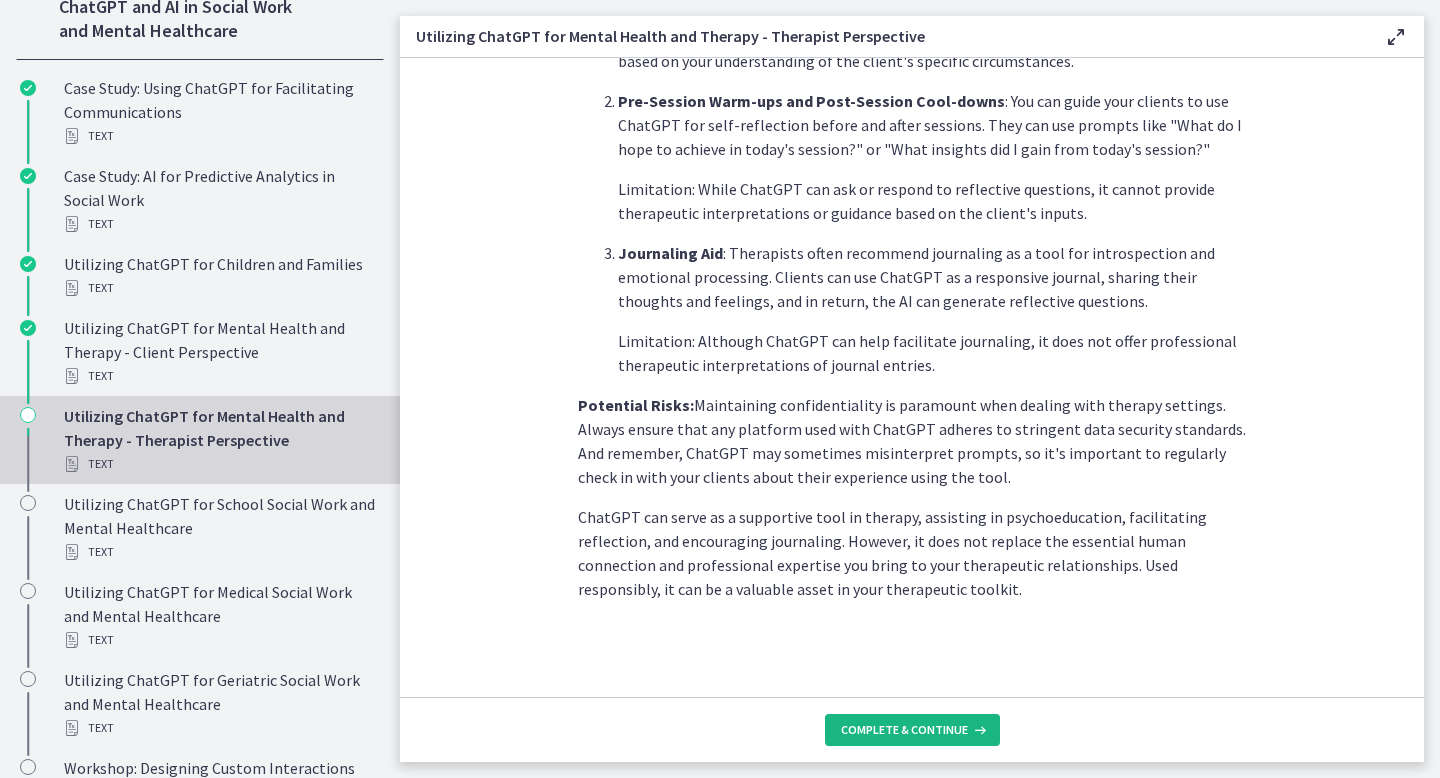 click on "Complete & continue" at bounding box center [904, 730] 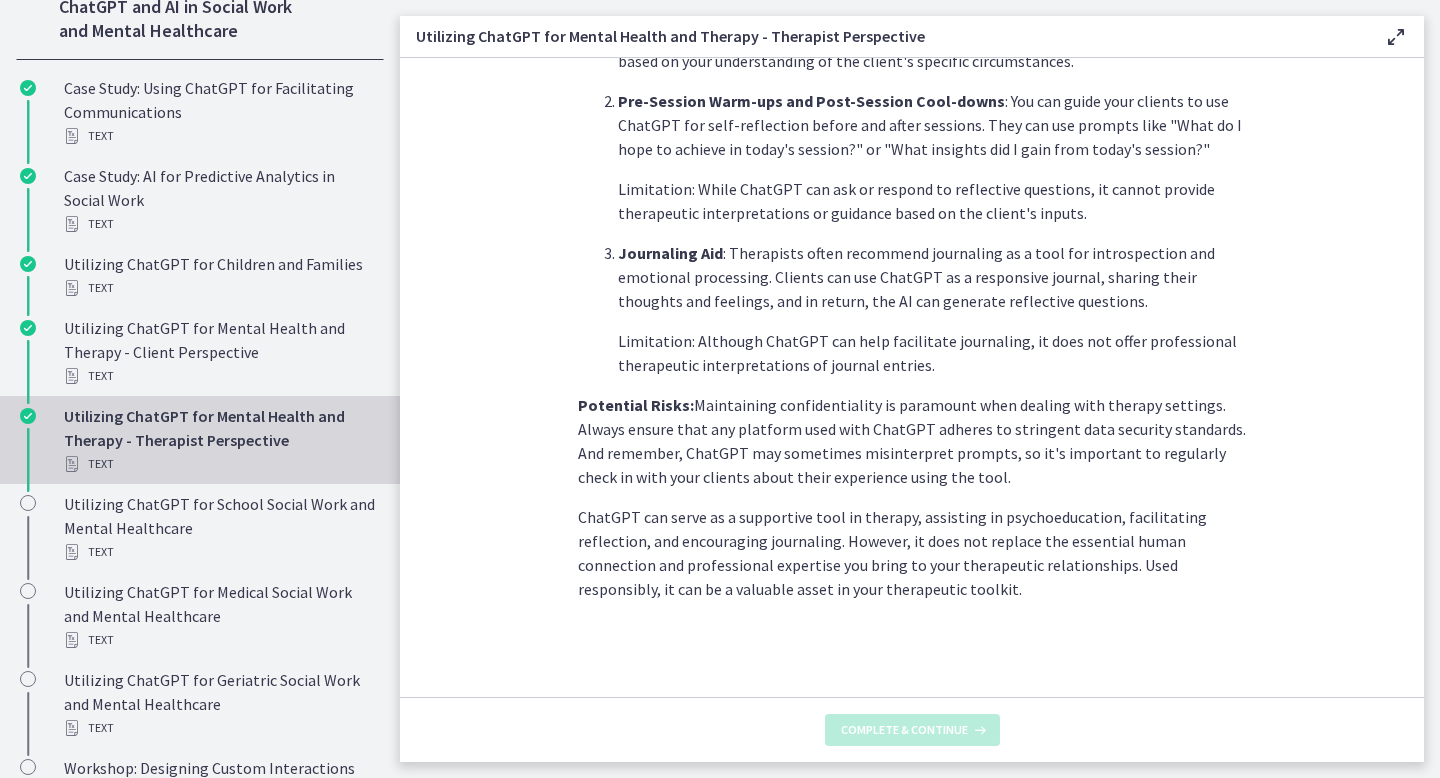 scroll, scrollTop: 0, scrollLeft: 0, axis: both 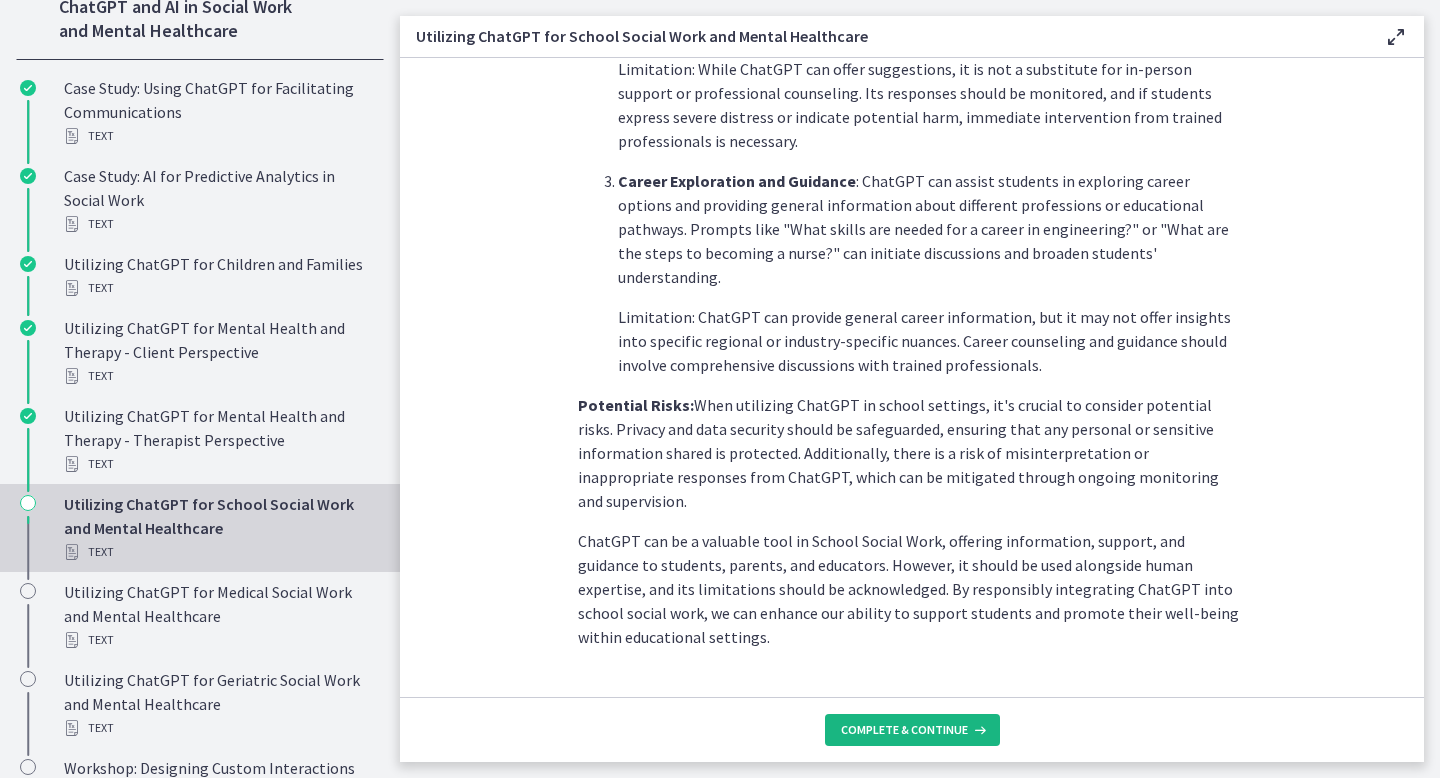 click on "Complete & continue" at bounding box center [904, 730] 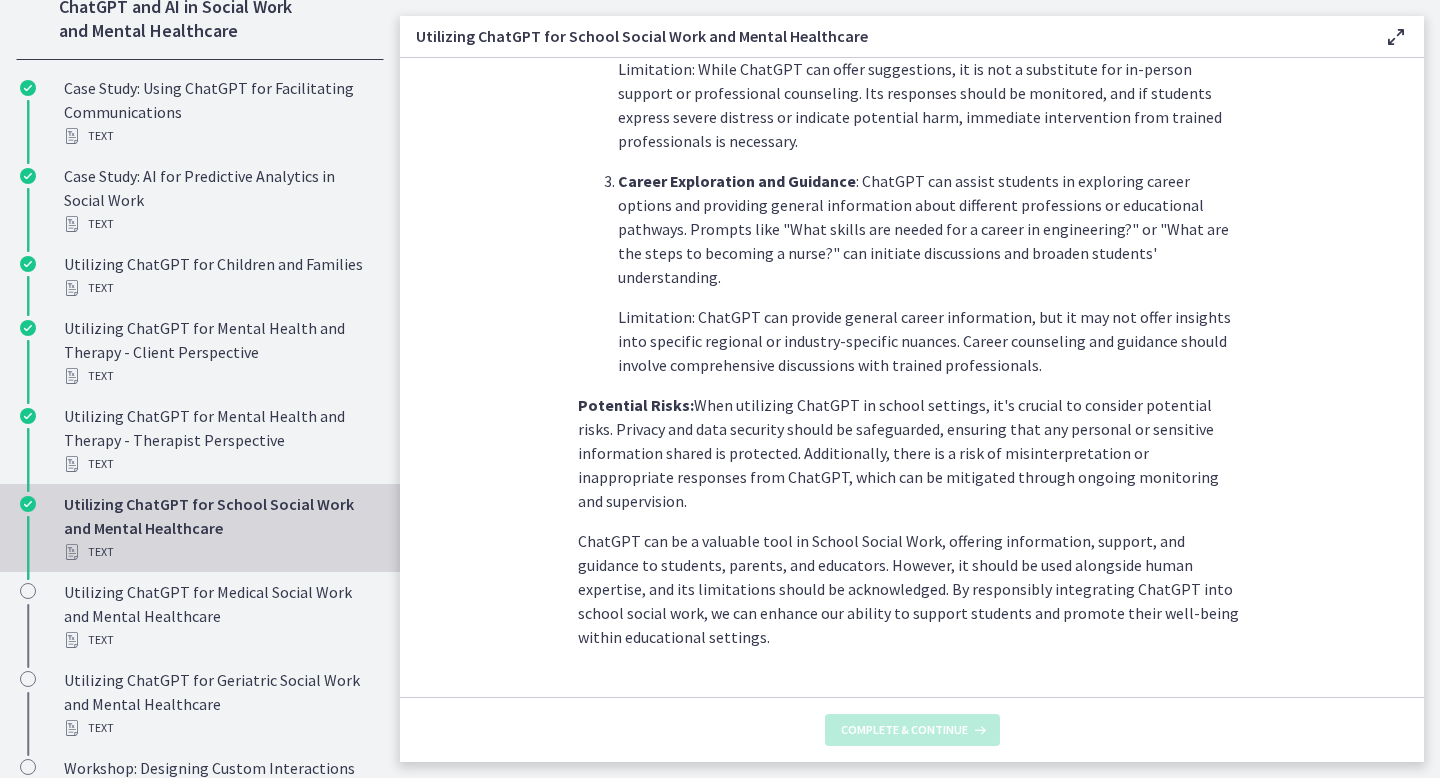 scroll, scrollTop: 0, scrollLeft: 0, axis: both 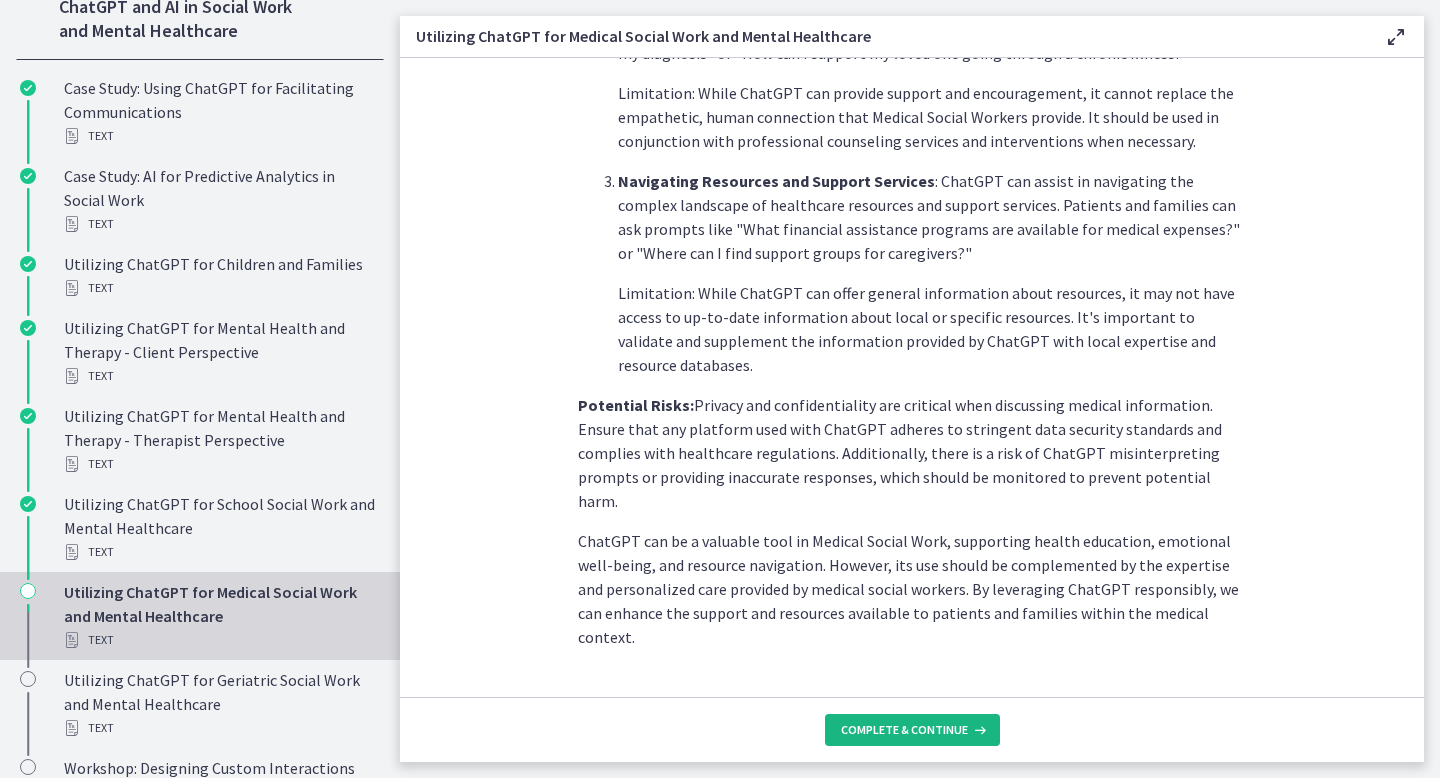 click on "Complete & continue" at bounding box center [904, 730] 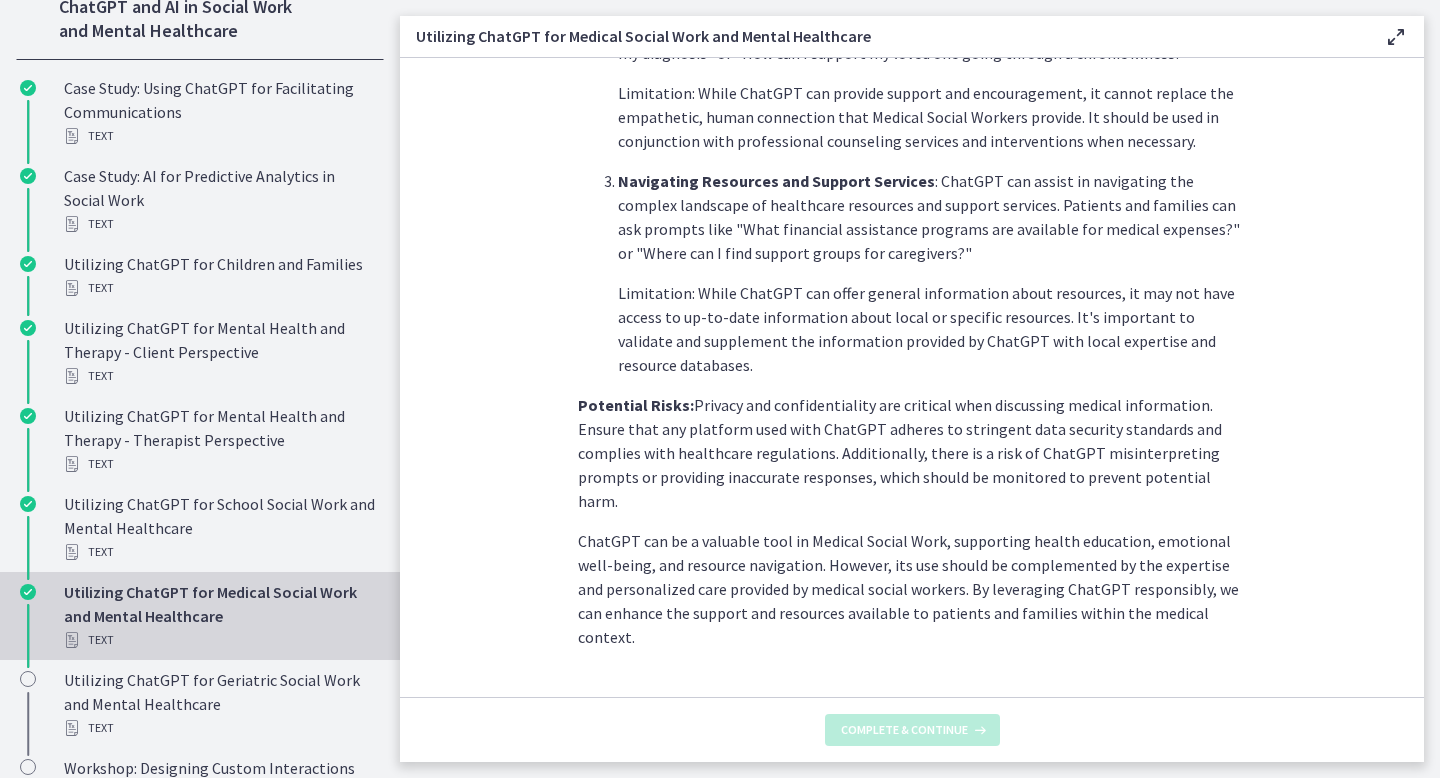 scroll, scrollTop: 0, scrollLeft: 0, axis: both 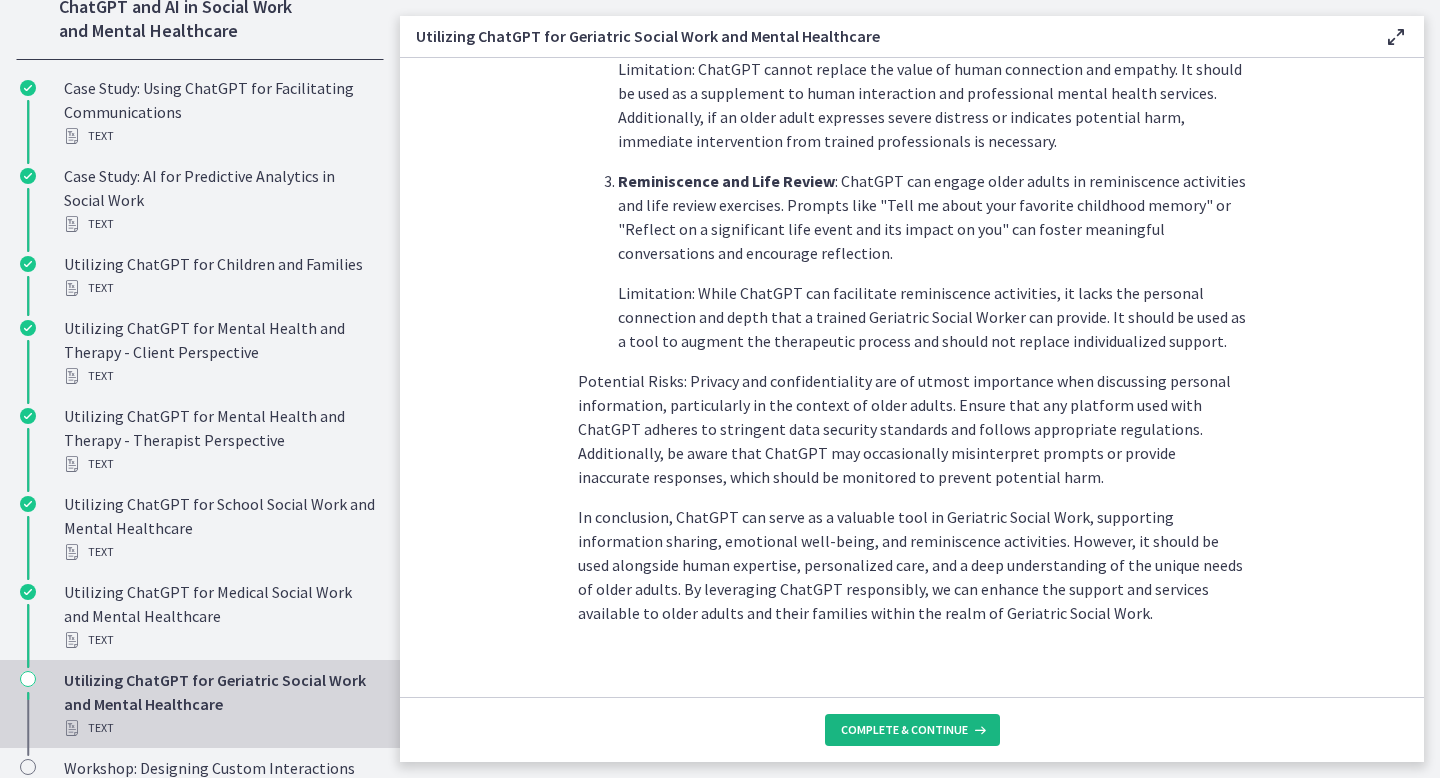 click on "Complete & continue" at bounding box center (904, 730) 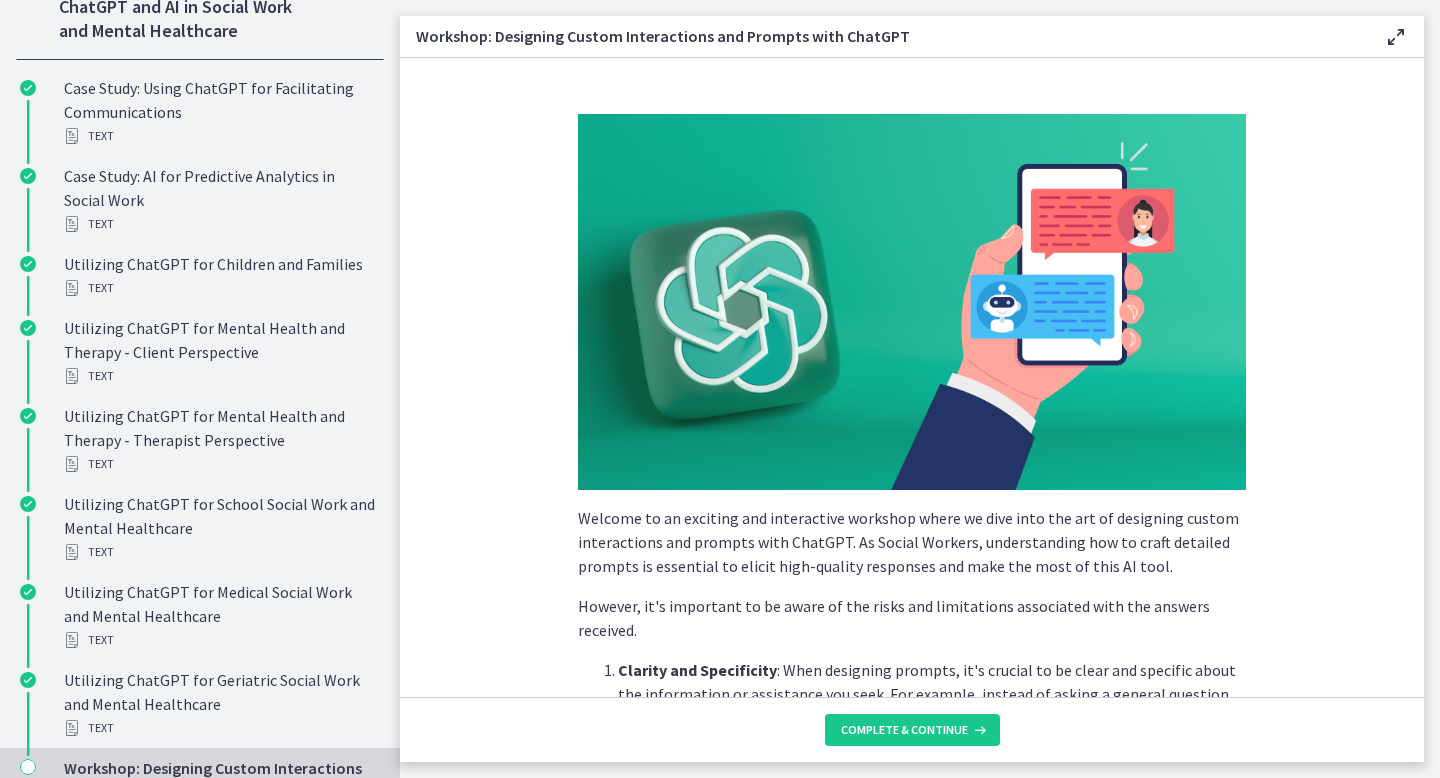 click on "Complete & continue" at bounding box center [904, 730] 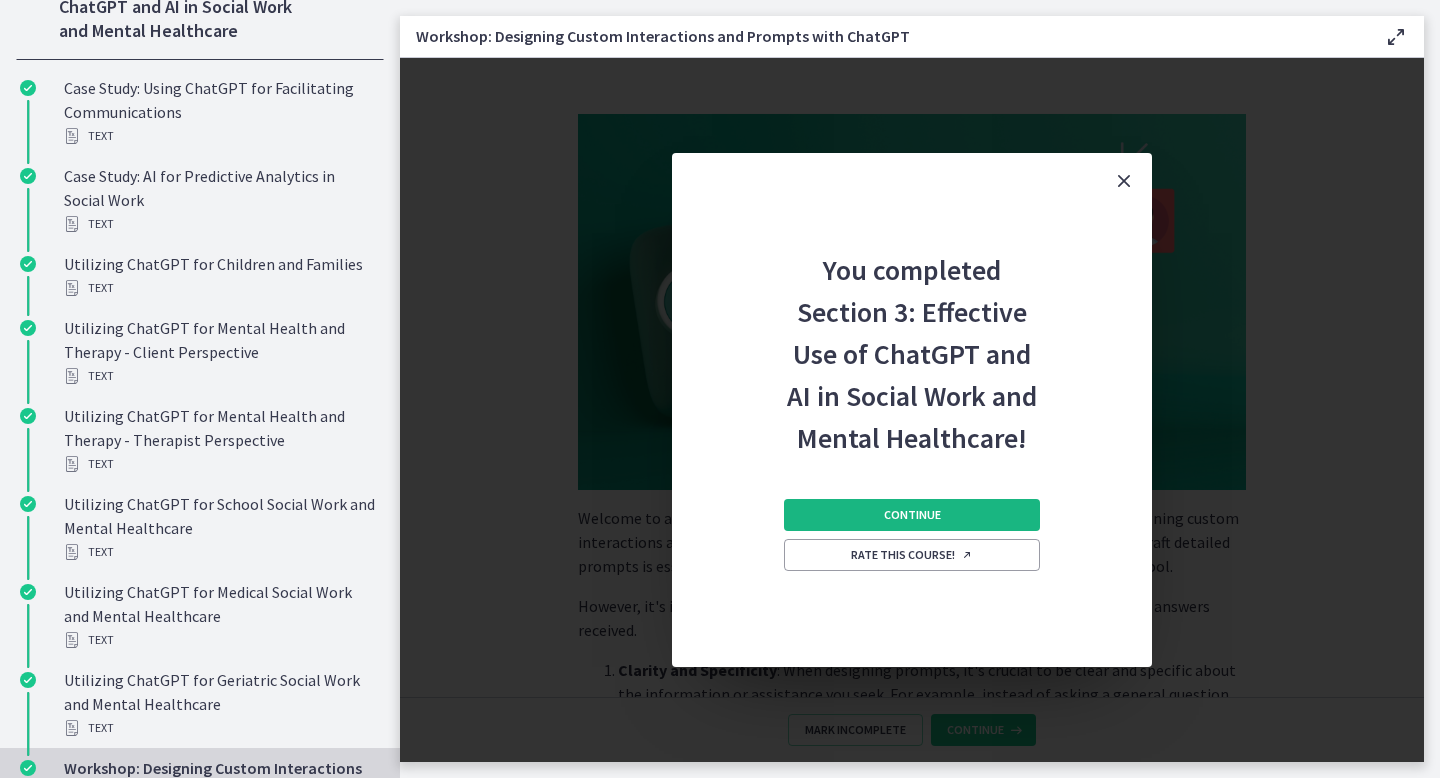 click on "Continue" at bounding box center [912, 515] 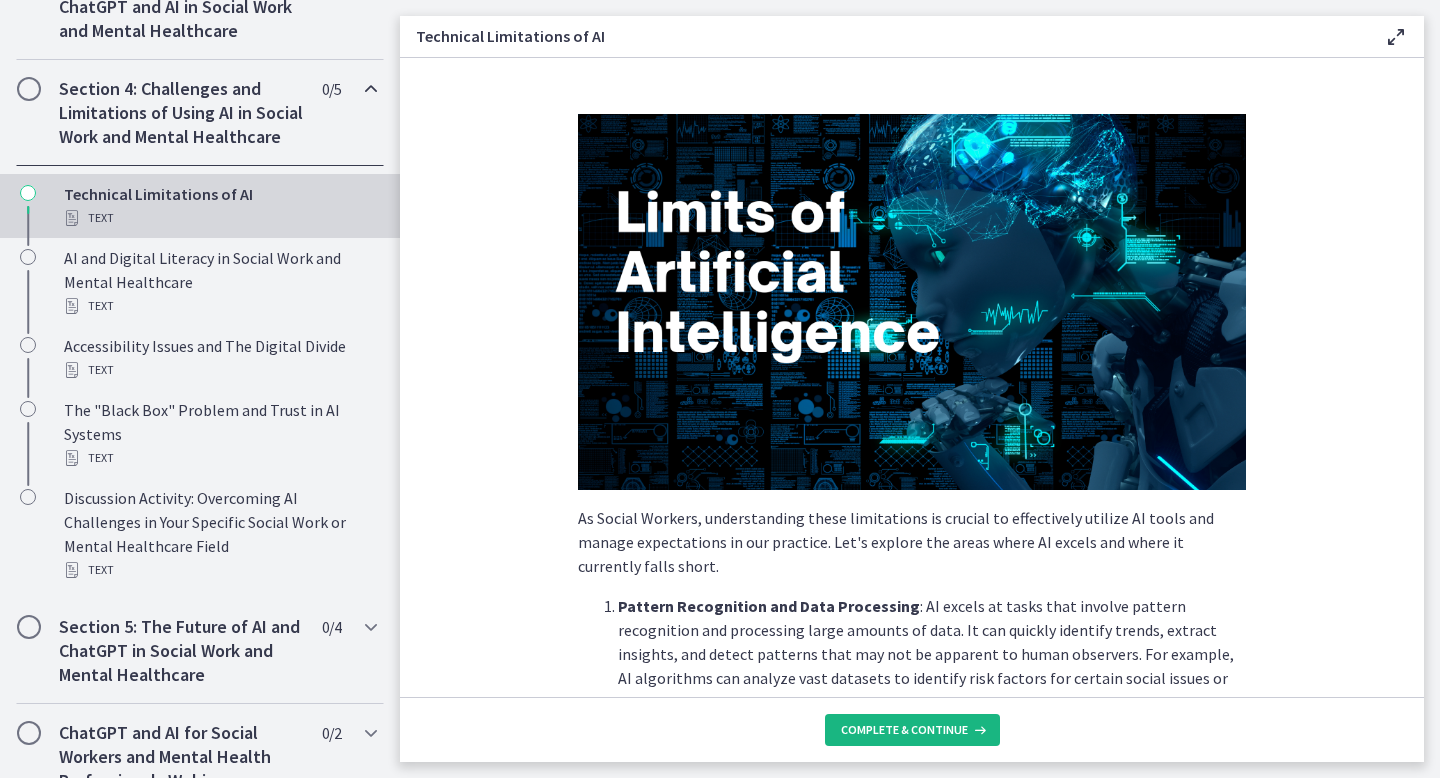 click on "Complete & continue" at bounding box center (904, 730) 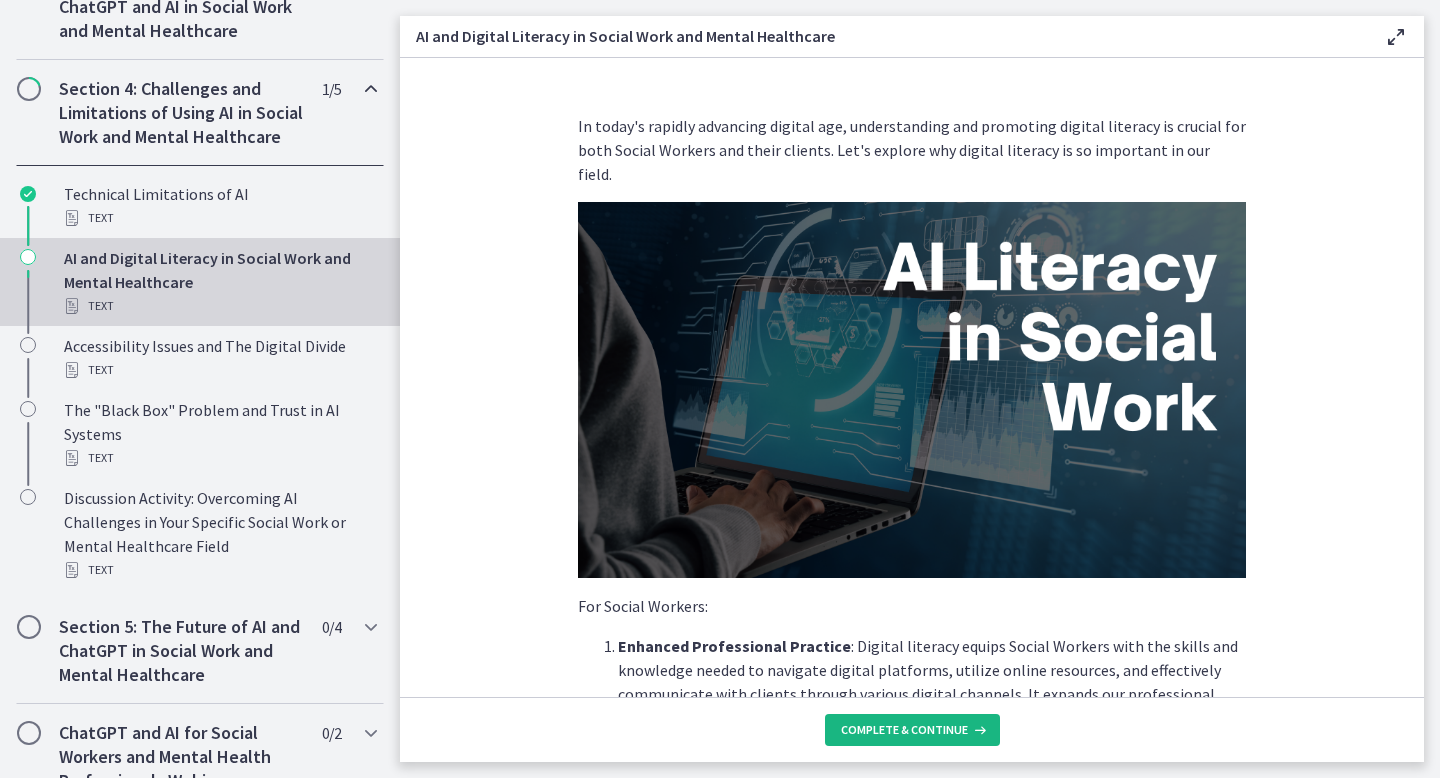 click on "Complete & continue" at bounding box center (904, 730) 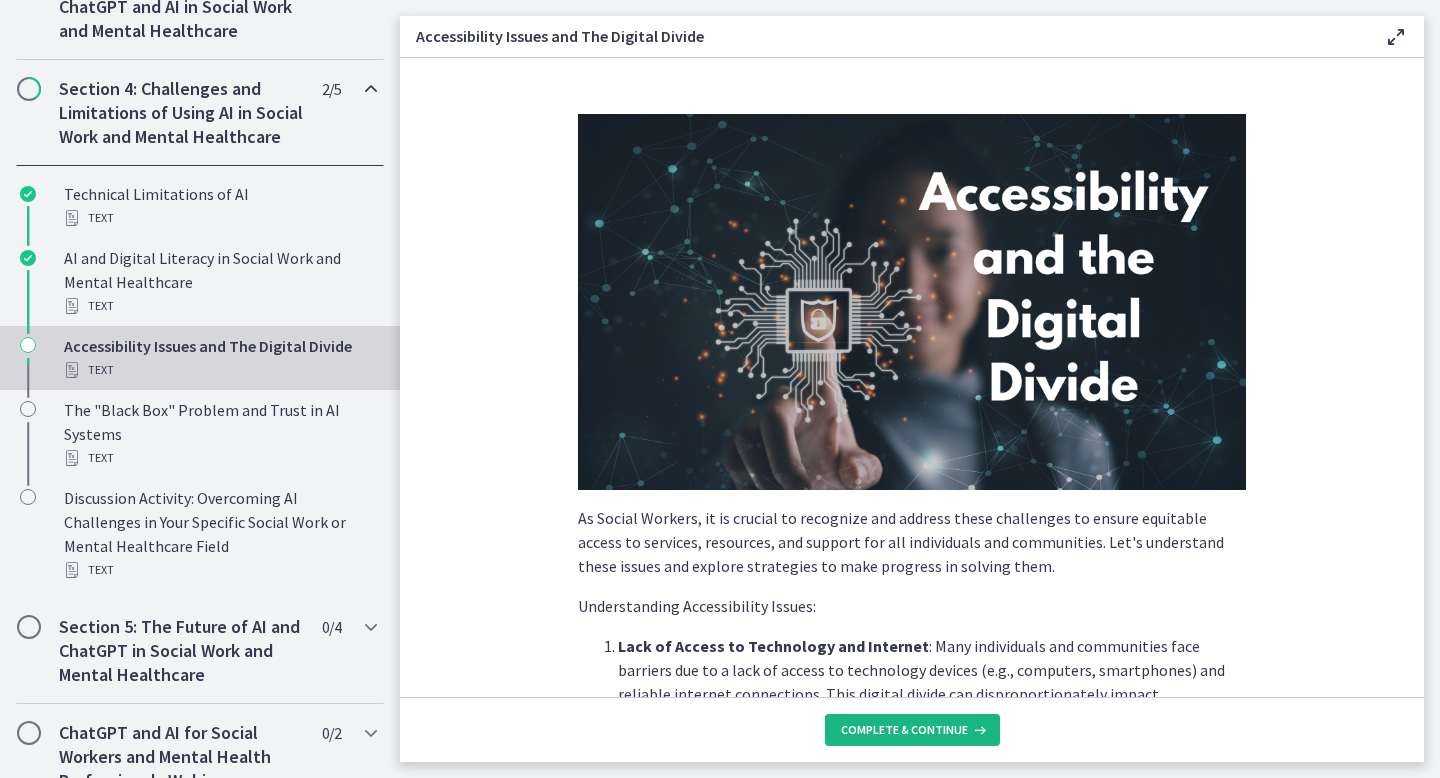 click on "Complete & continue" at bounding box center [904, 730] 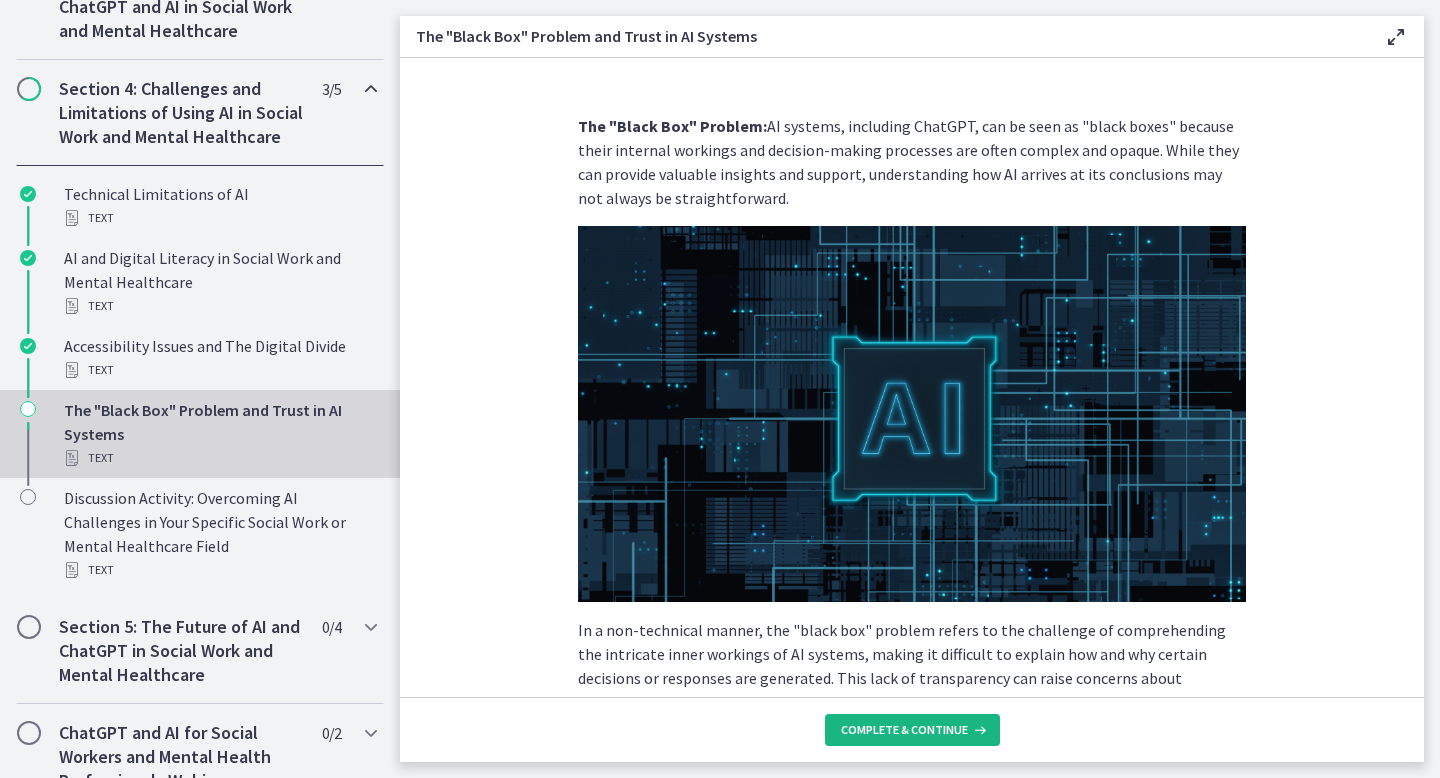 click on "Complete & continue" at bounding box center (904, 730) 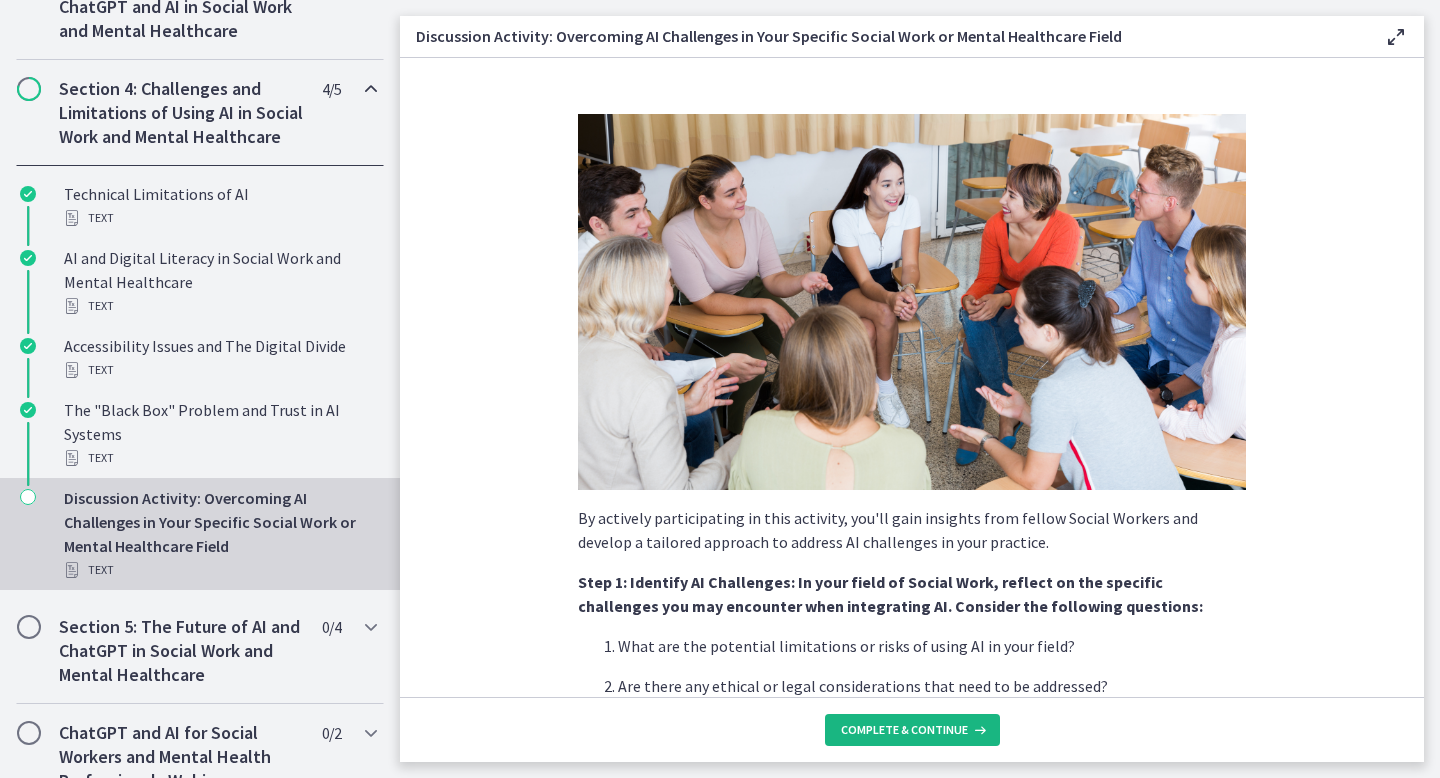 click on "Complete & continue" at bounding box center (904, 730) 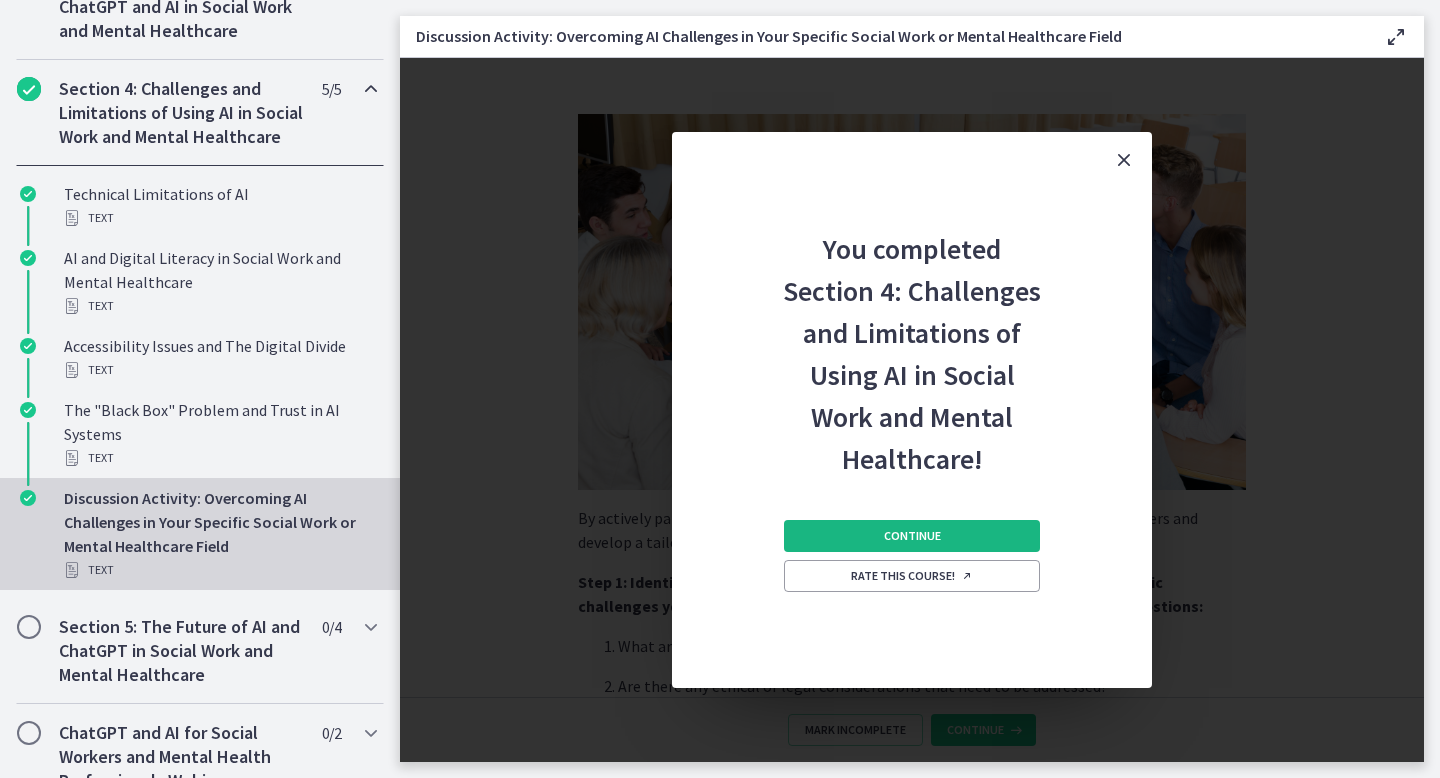 click on "Continue" at bounding box center (912, 536) 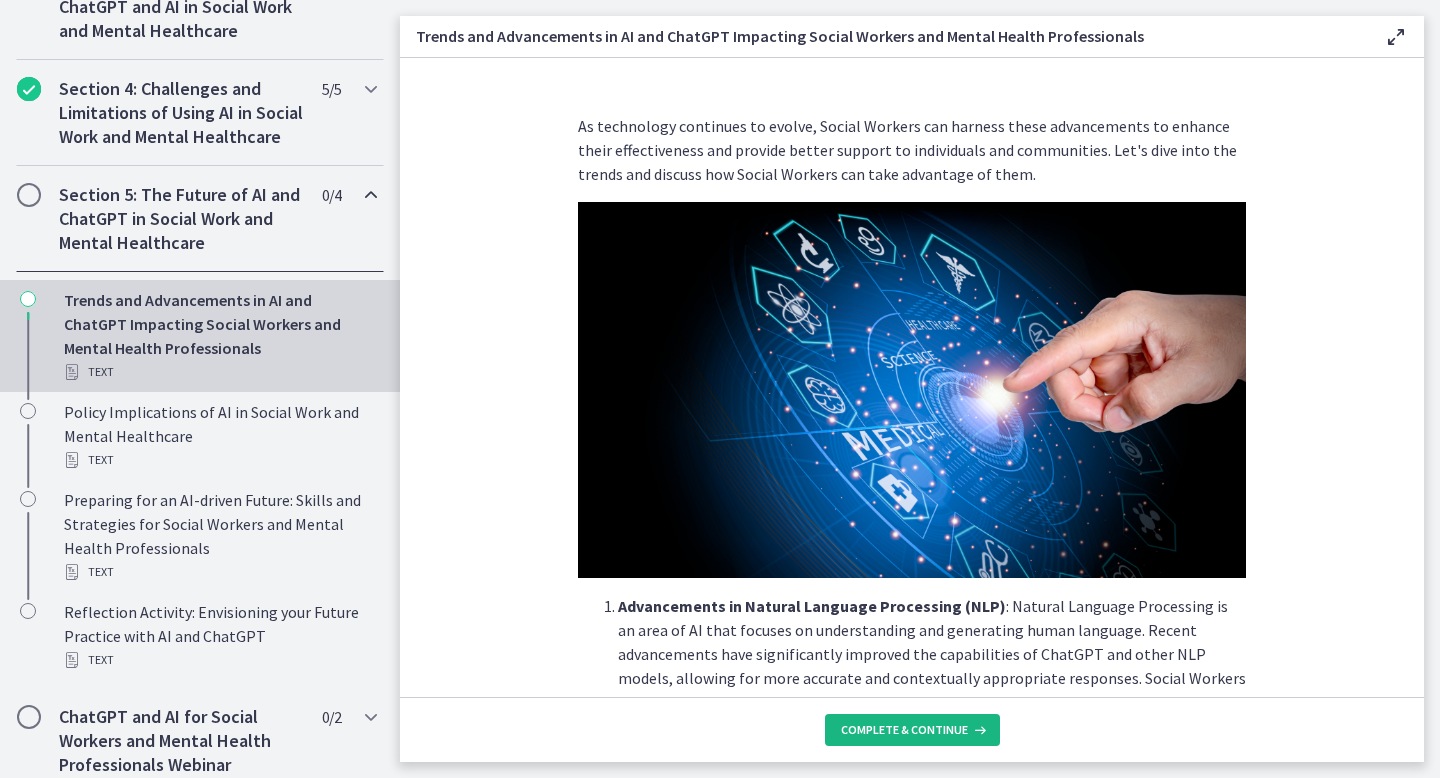 click on "Complete & continue" at bounding box center [904, 730] 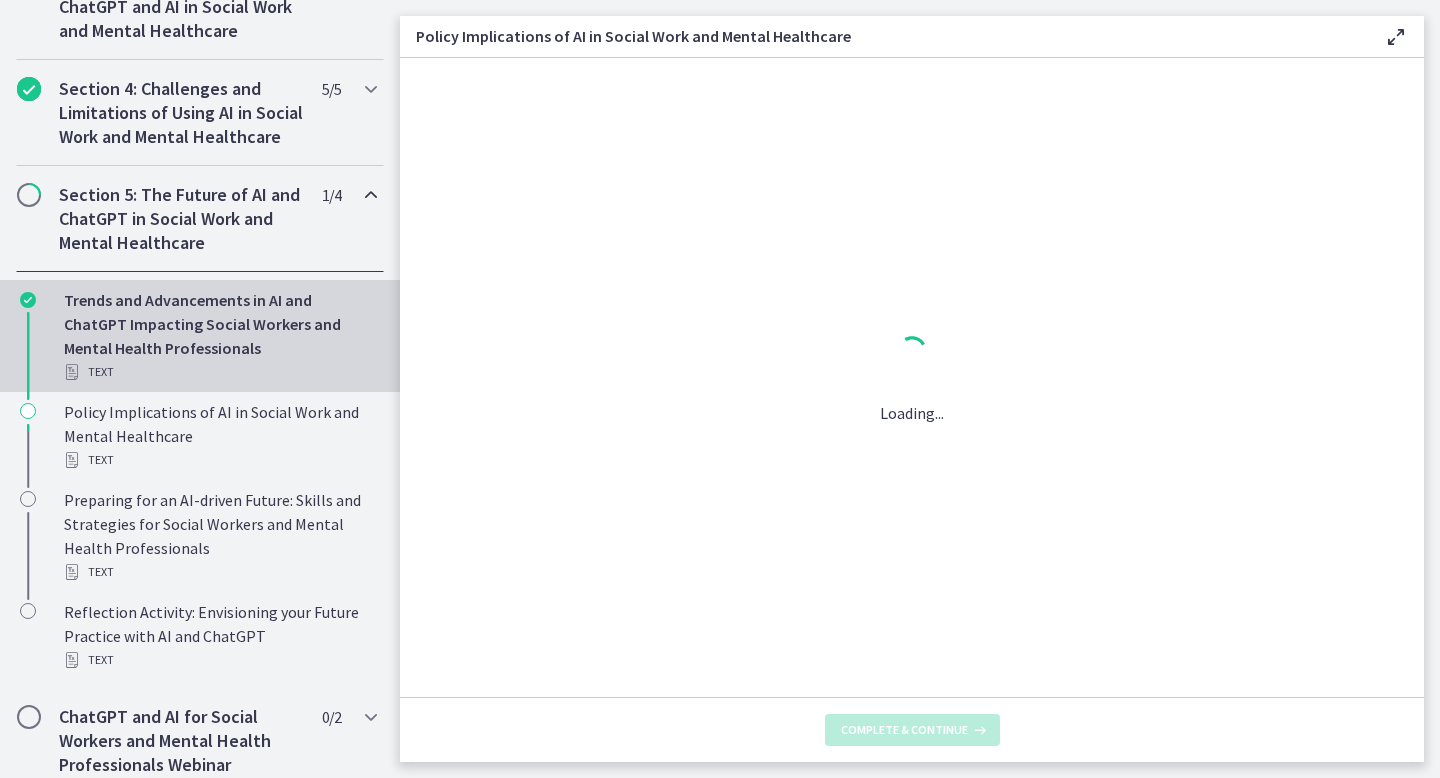 click on "Complete & continue" at bounding box center [904, 730] 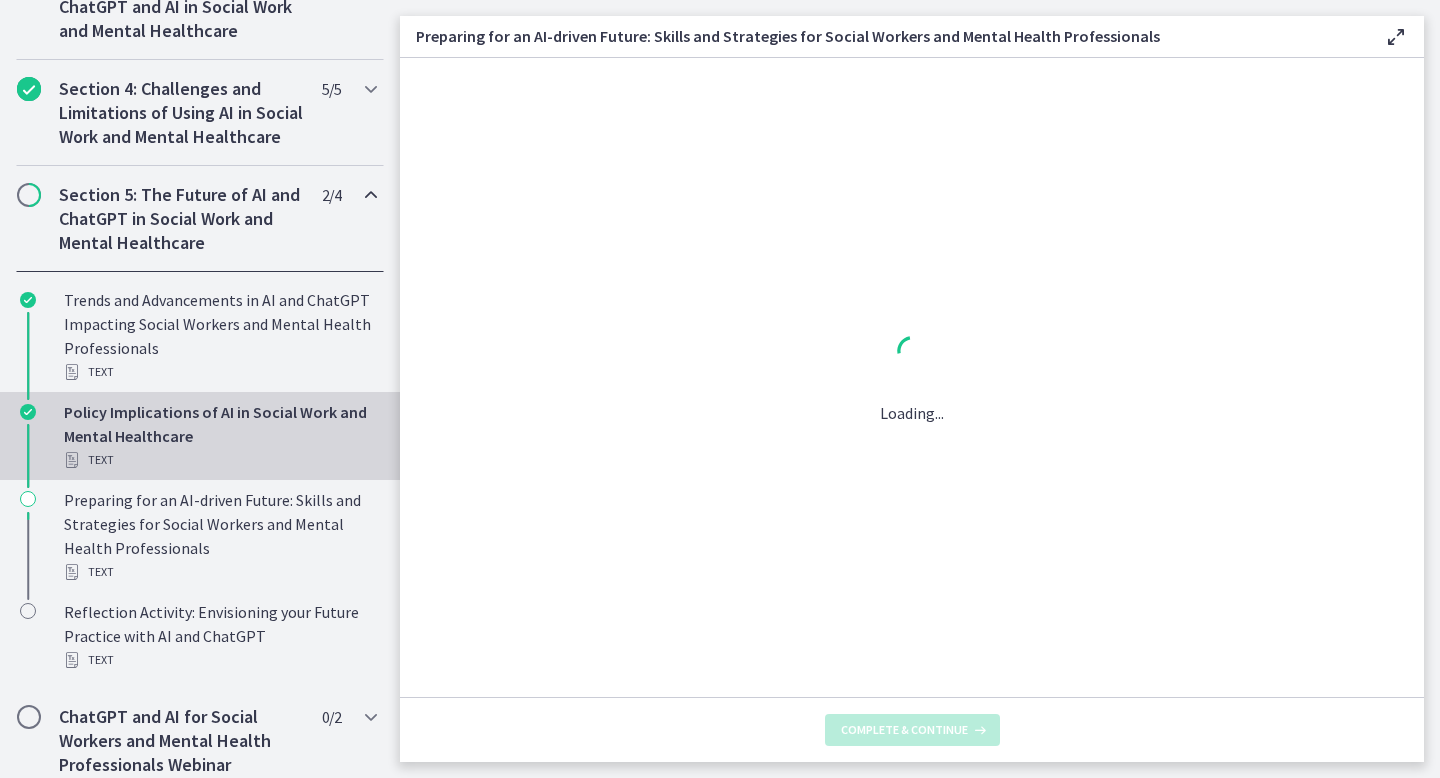 click on "Complete & continue" at bounding box center [904, 730] 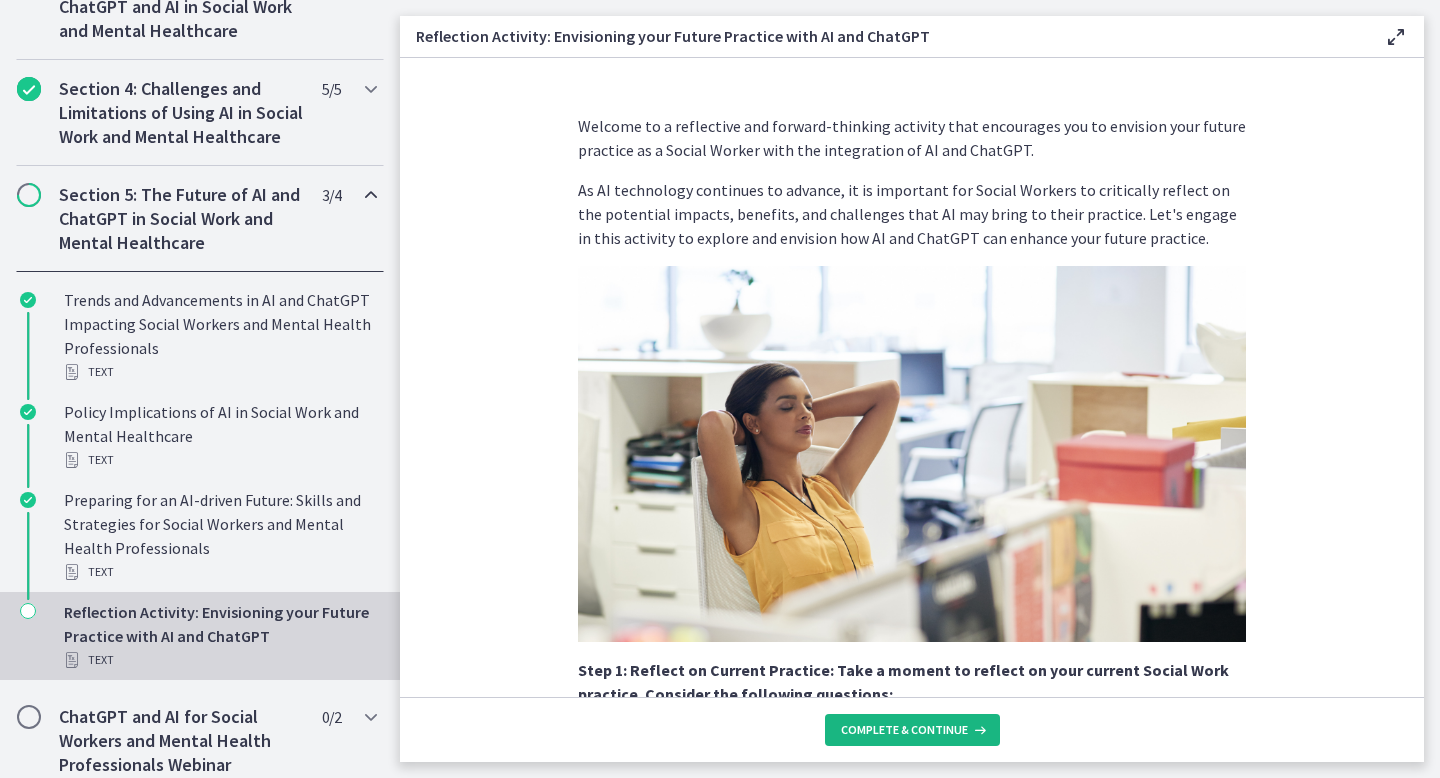 click on "Complete & continue" at bounding box center (904, 730) 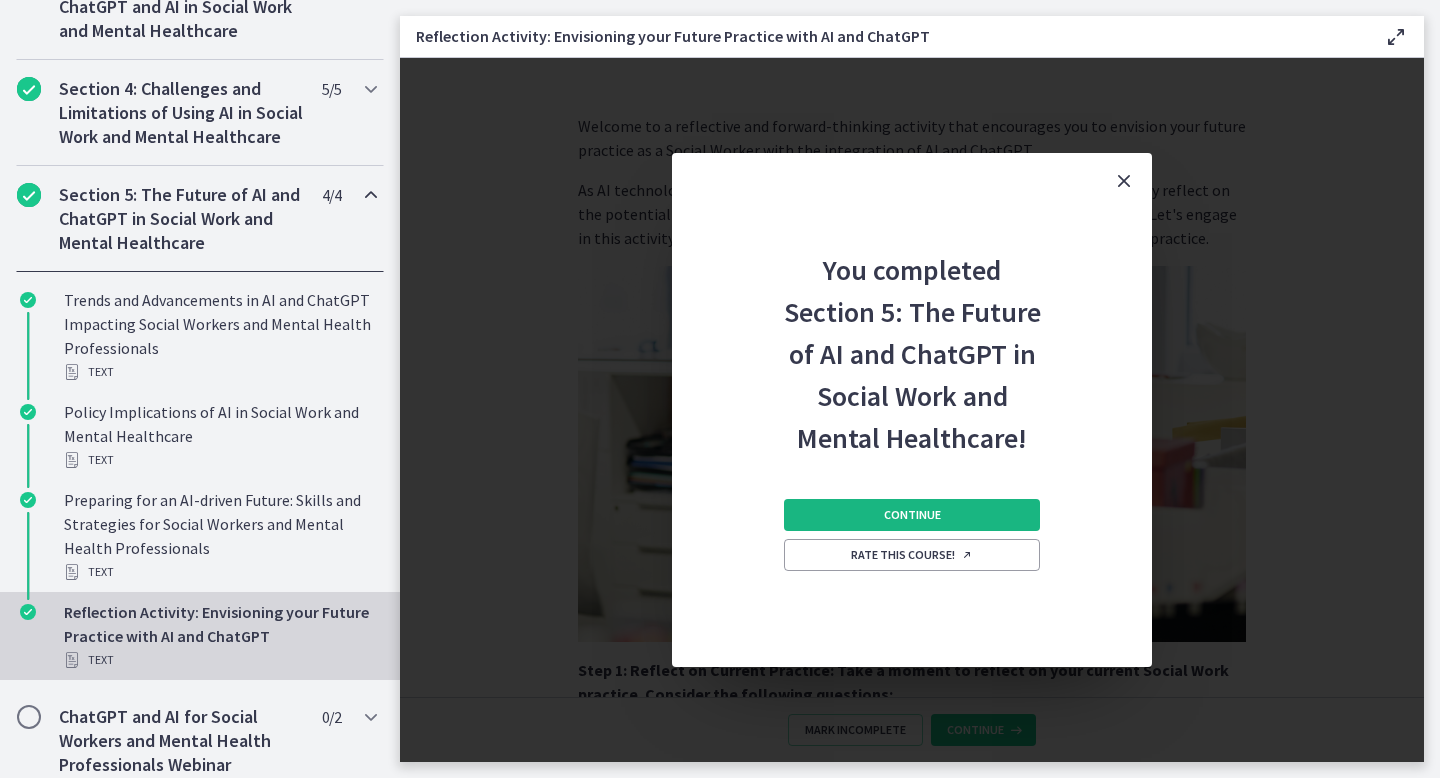 click on "Continue" at bounding box center [912, 515] 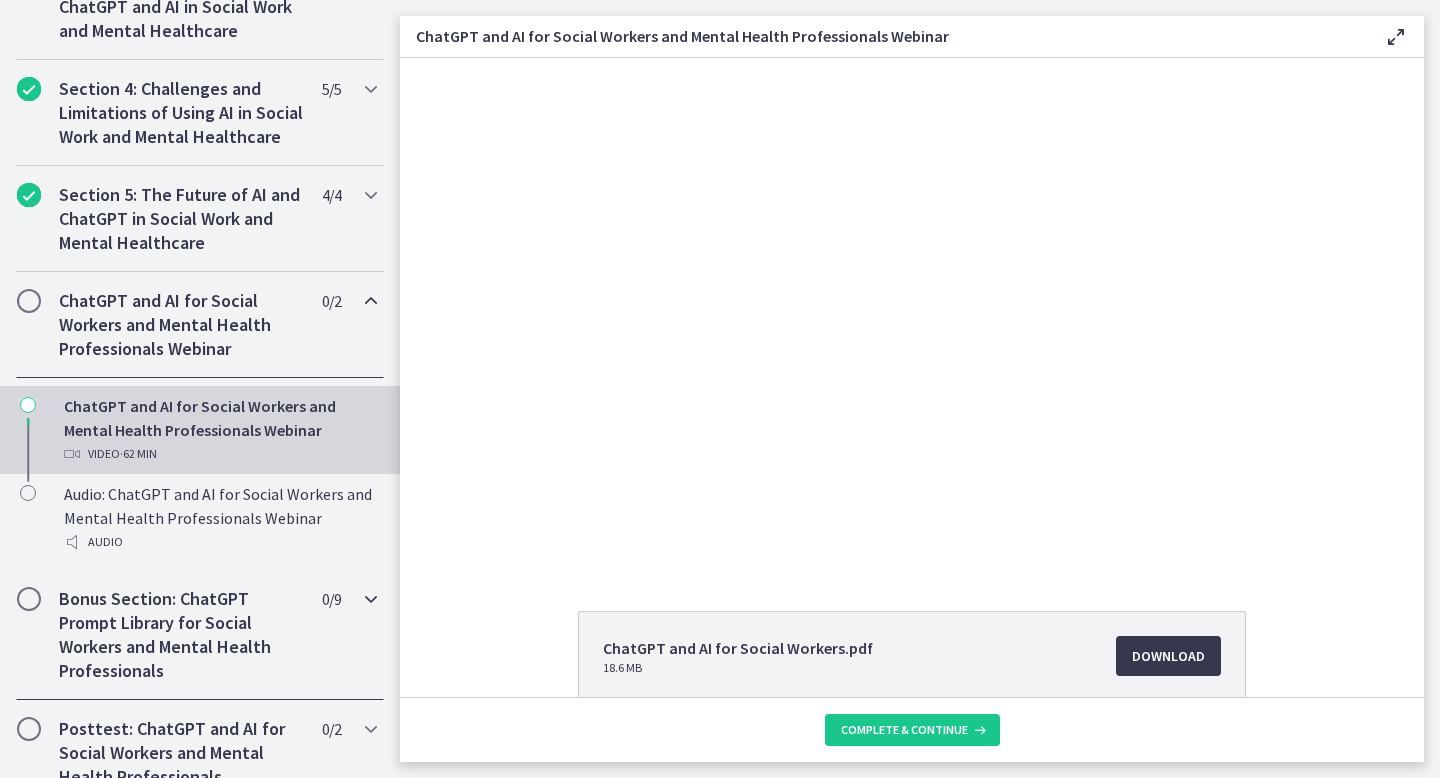 scroll, scrollTop: 0, scrollLeft: 0, axis: both 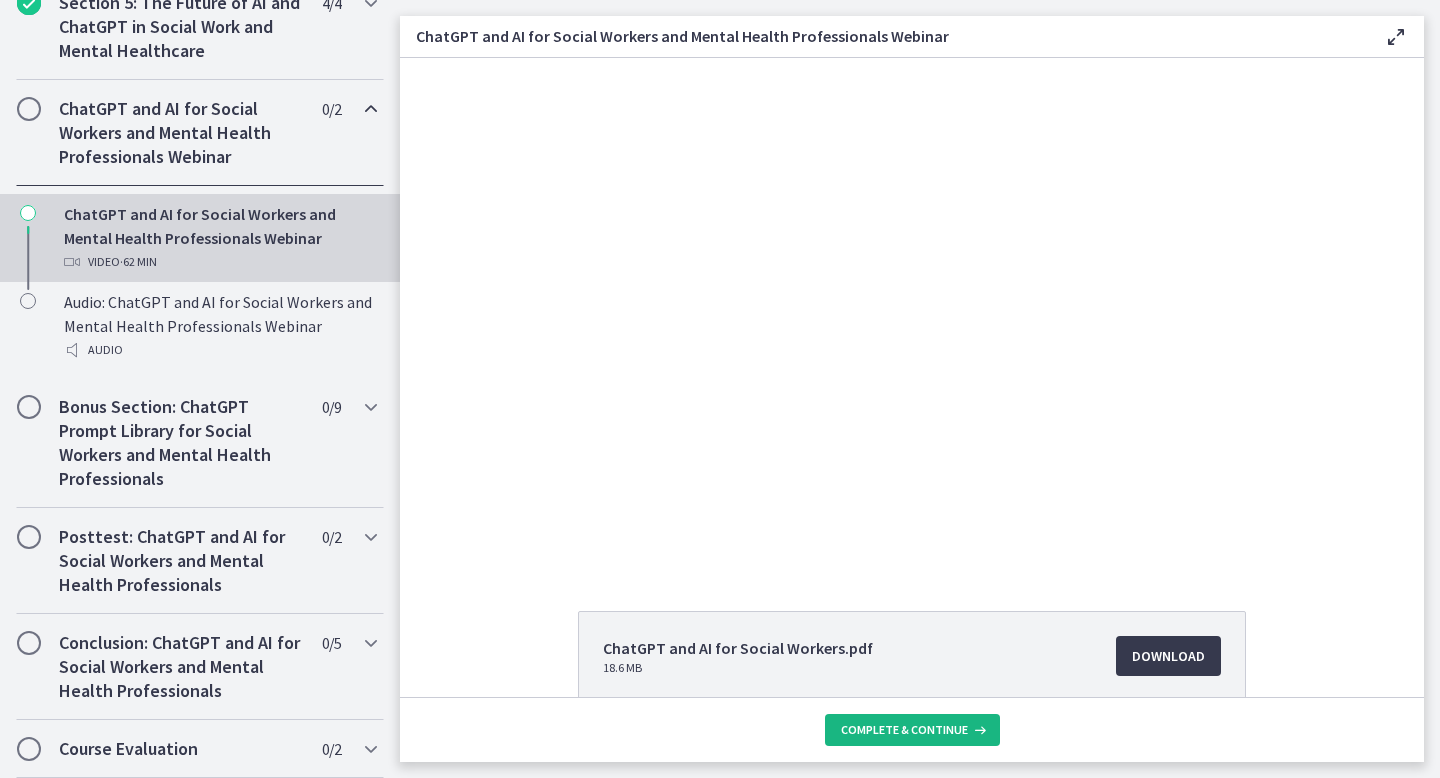 click on "Complete & continue" at bounding box center (904, 730) 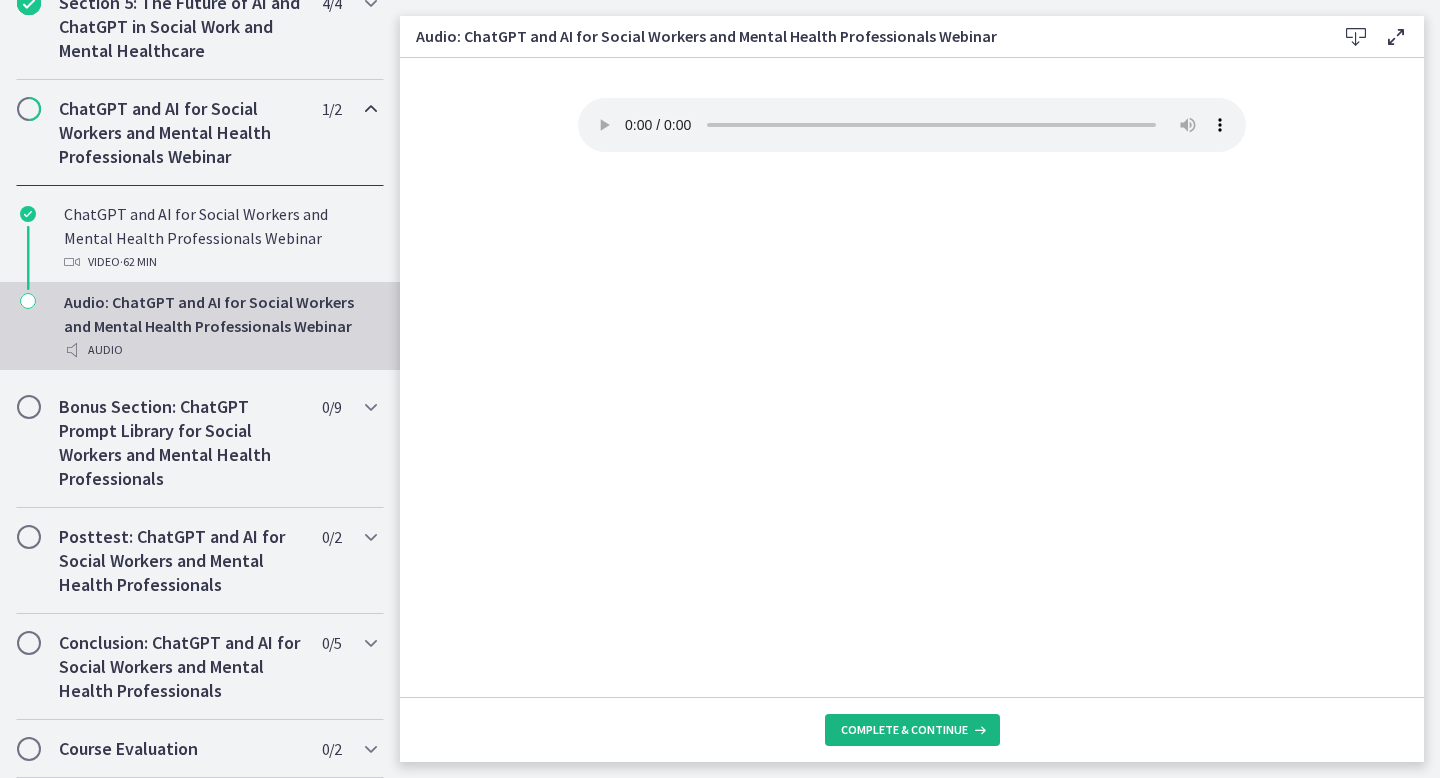 click on "Complete & continue" at bounding box center [904, 730] 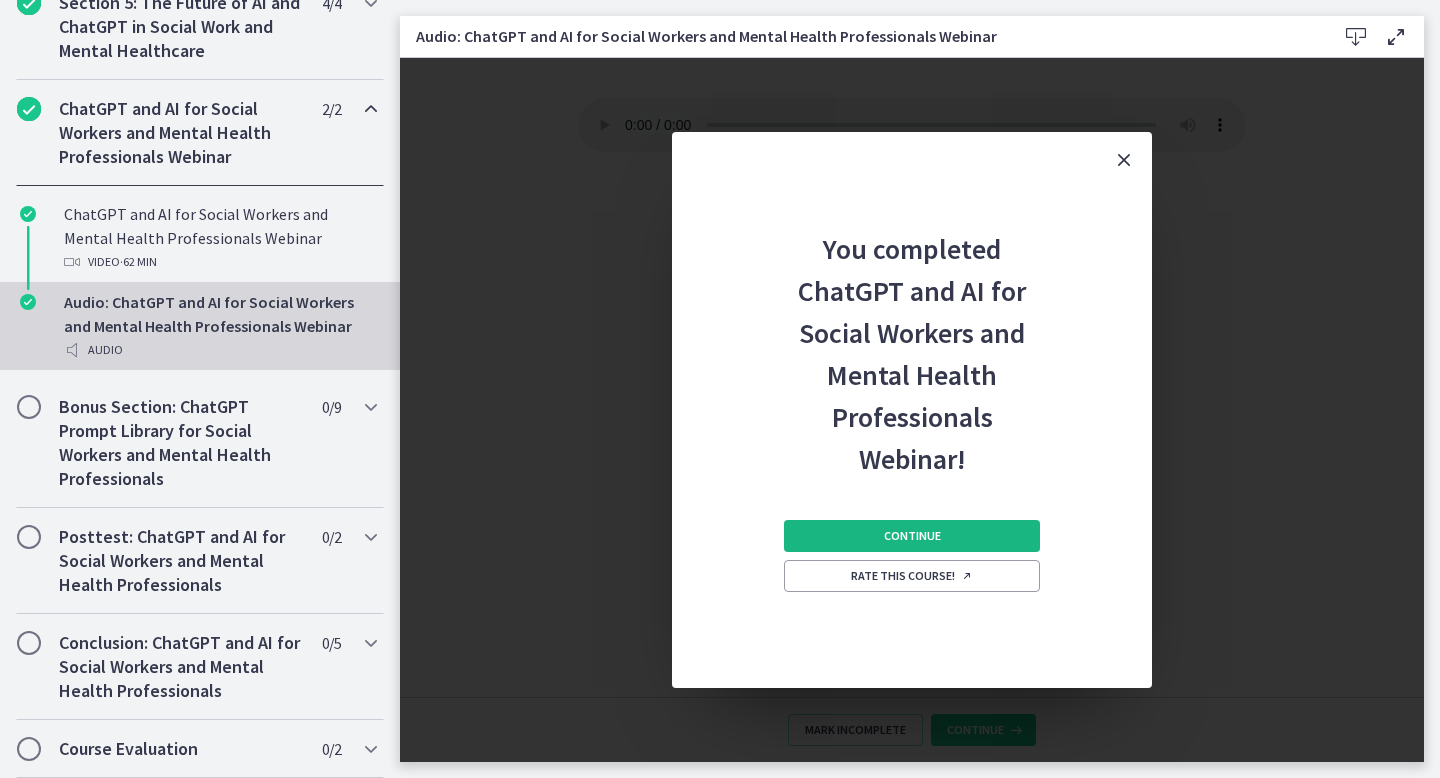 click on "Continue" at bounding box center [912, 536] 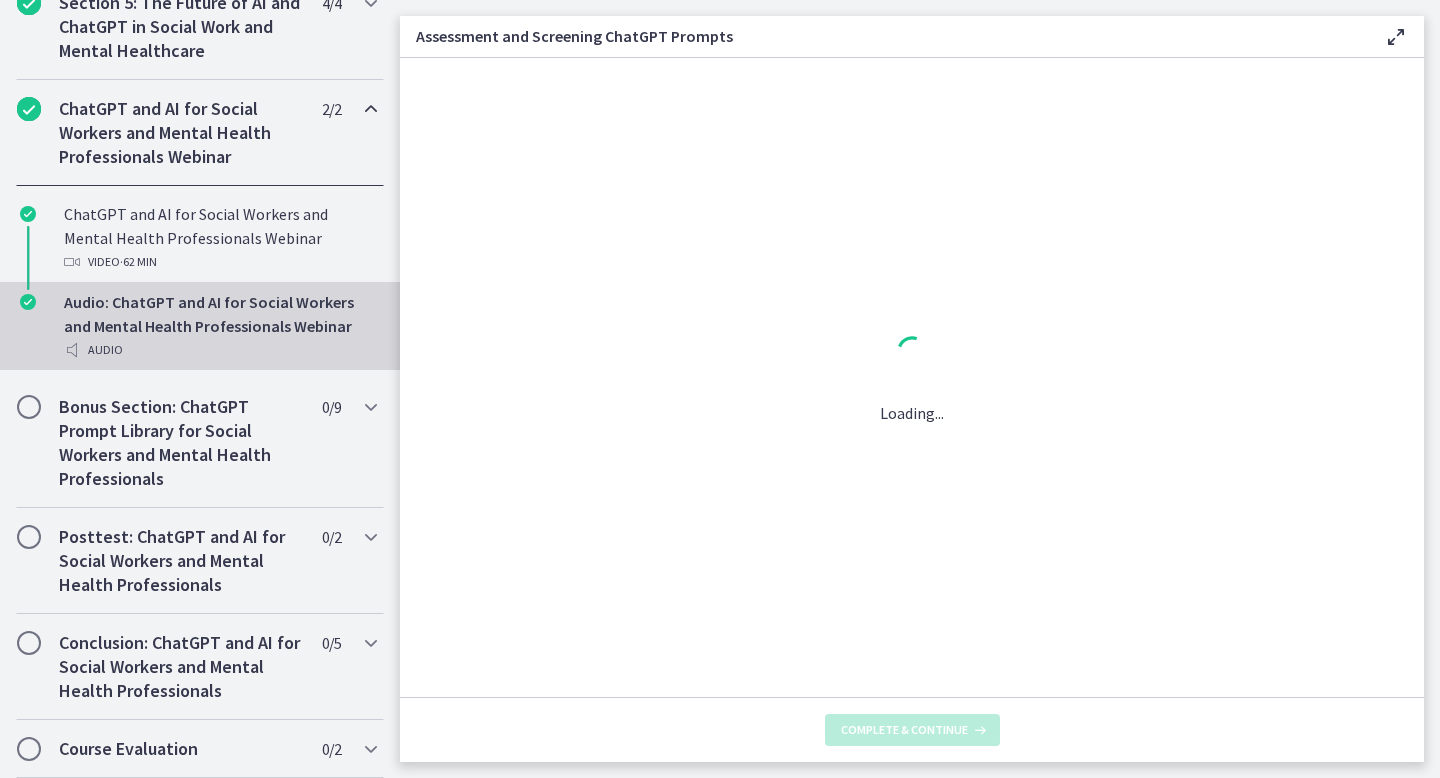 scroll, scrollTop: 929, scrollLeft: 0, axis: vertical 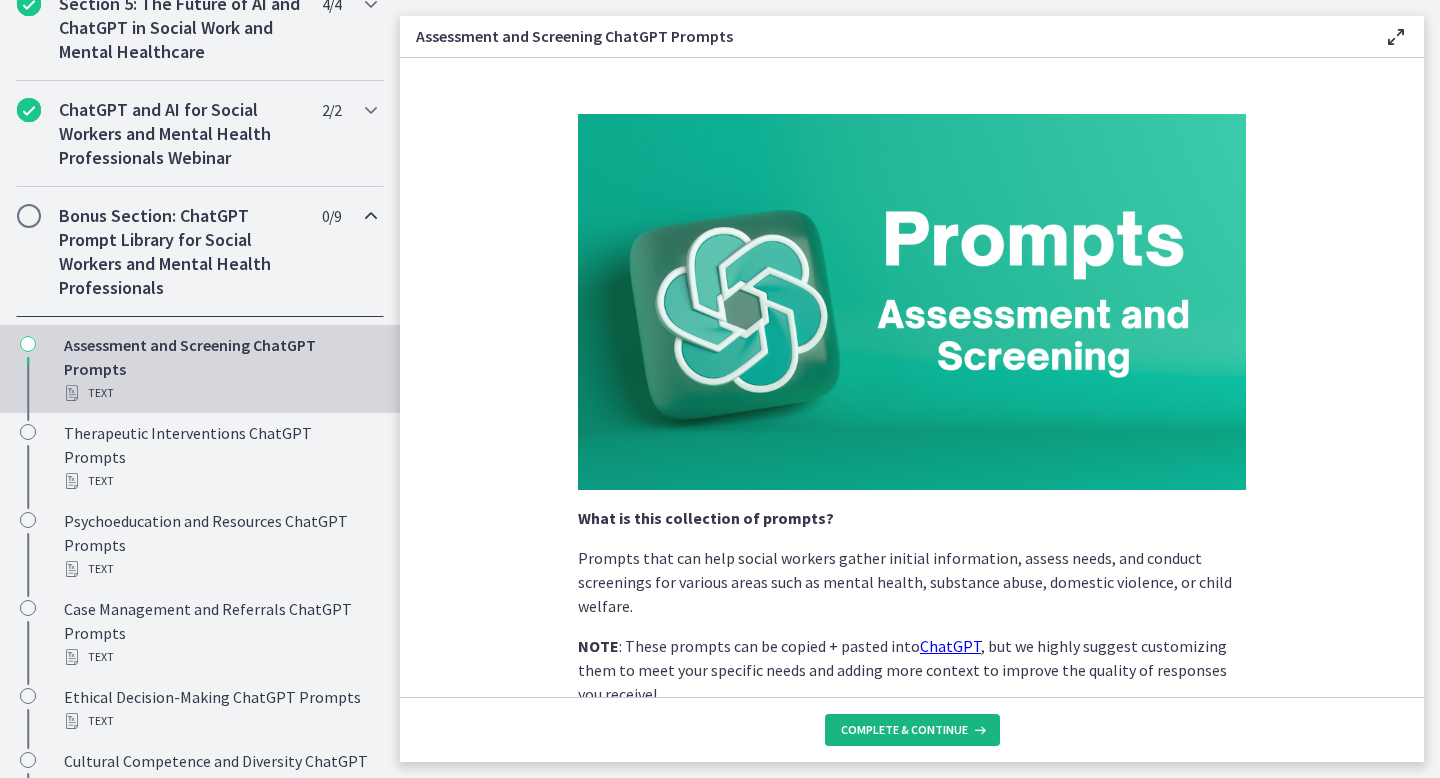 click on "Complete & continue" at bounding box center [904, 730] 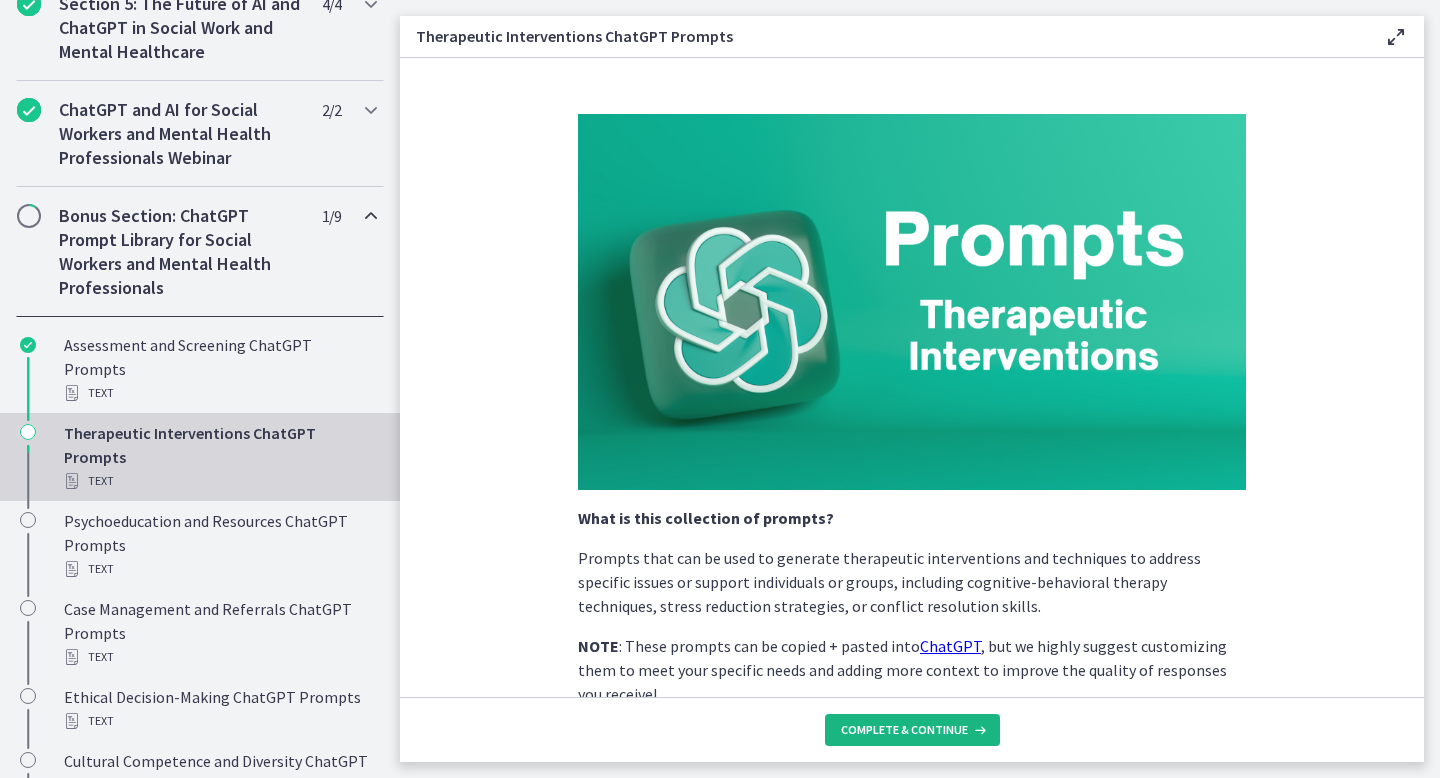 click on "Complete & continue" at bounding box center [904, 730] 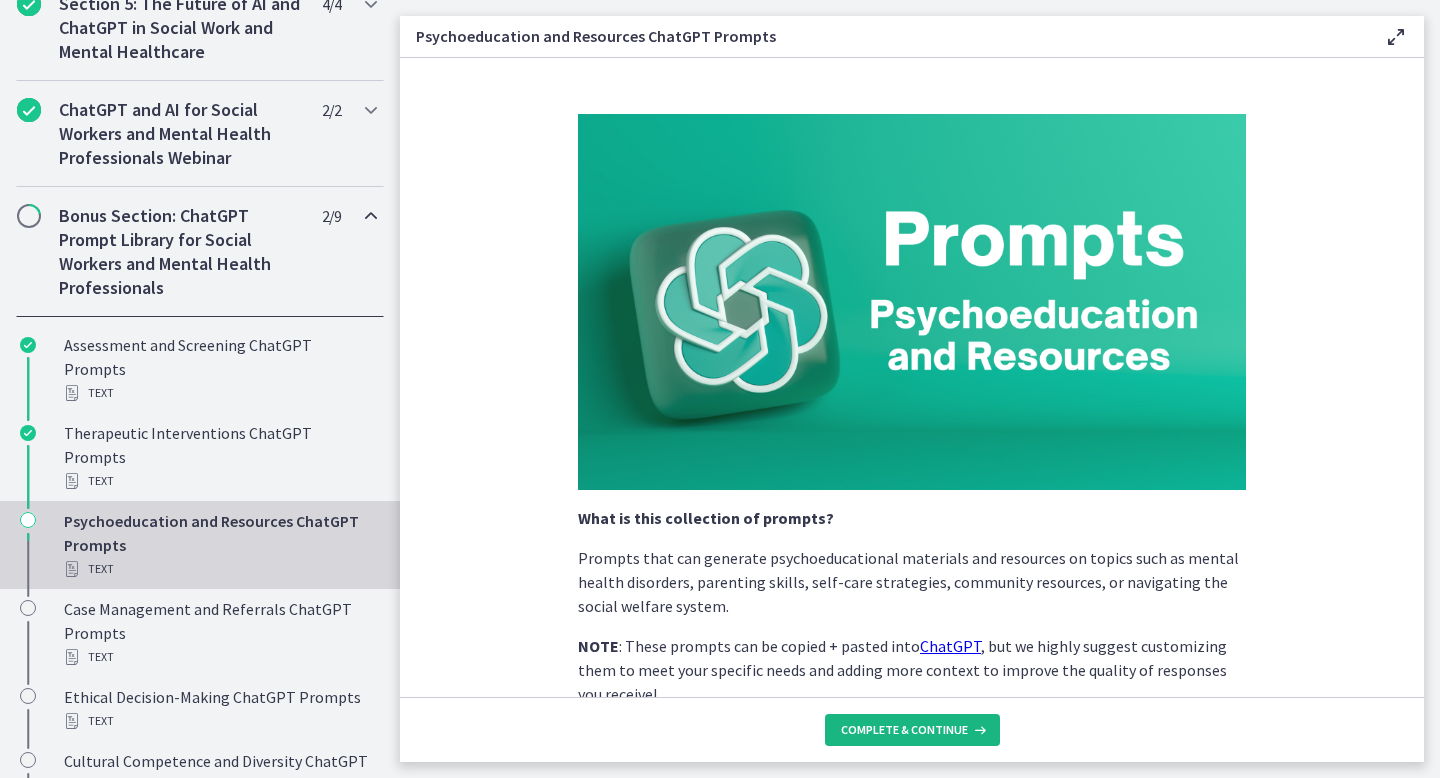click on "Complete & continue" at bounding box center [904, 730] 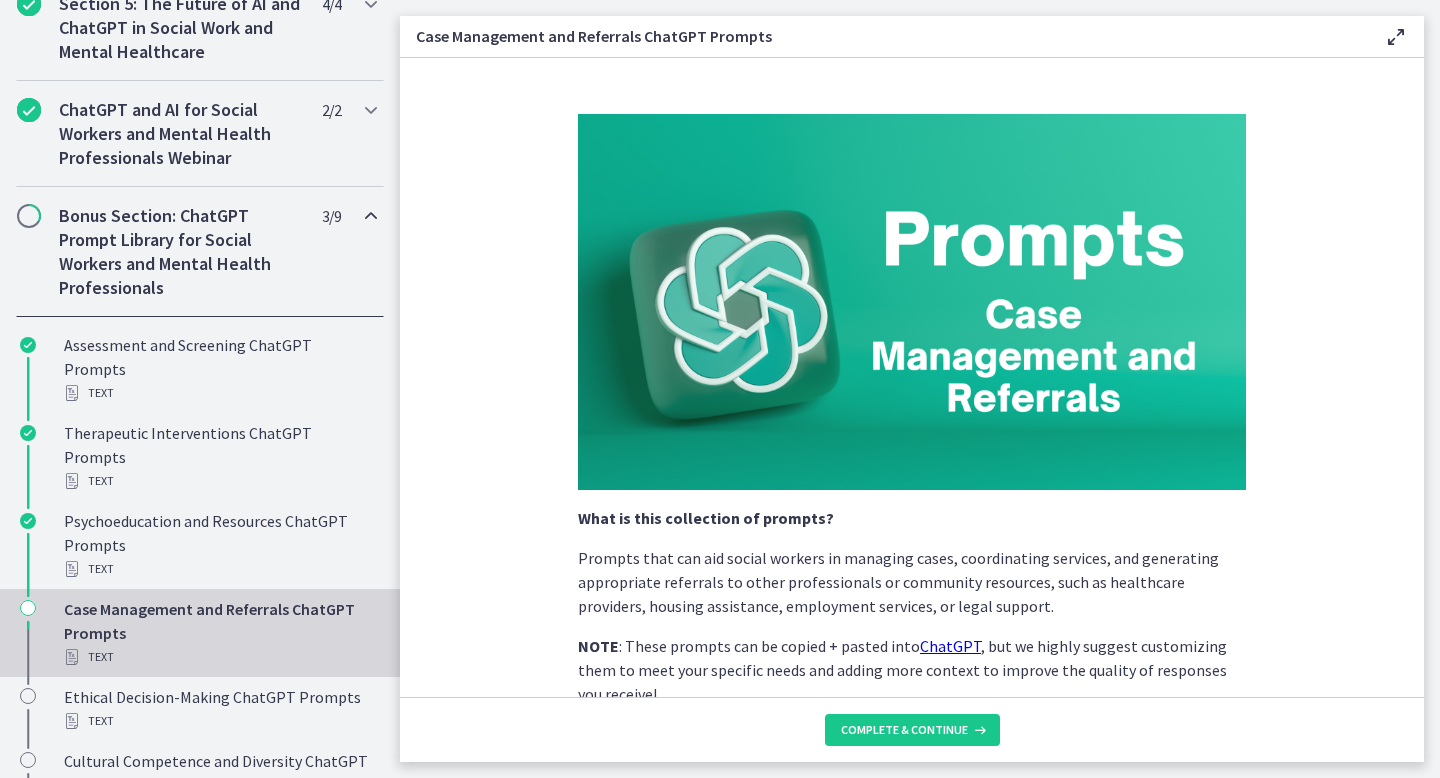 click on "Complete & continue" at bounding box center [904, 730] 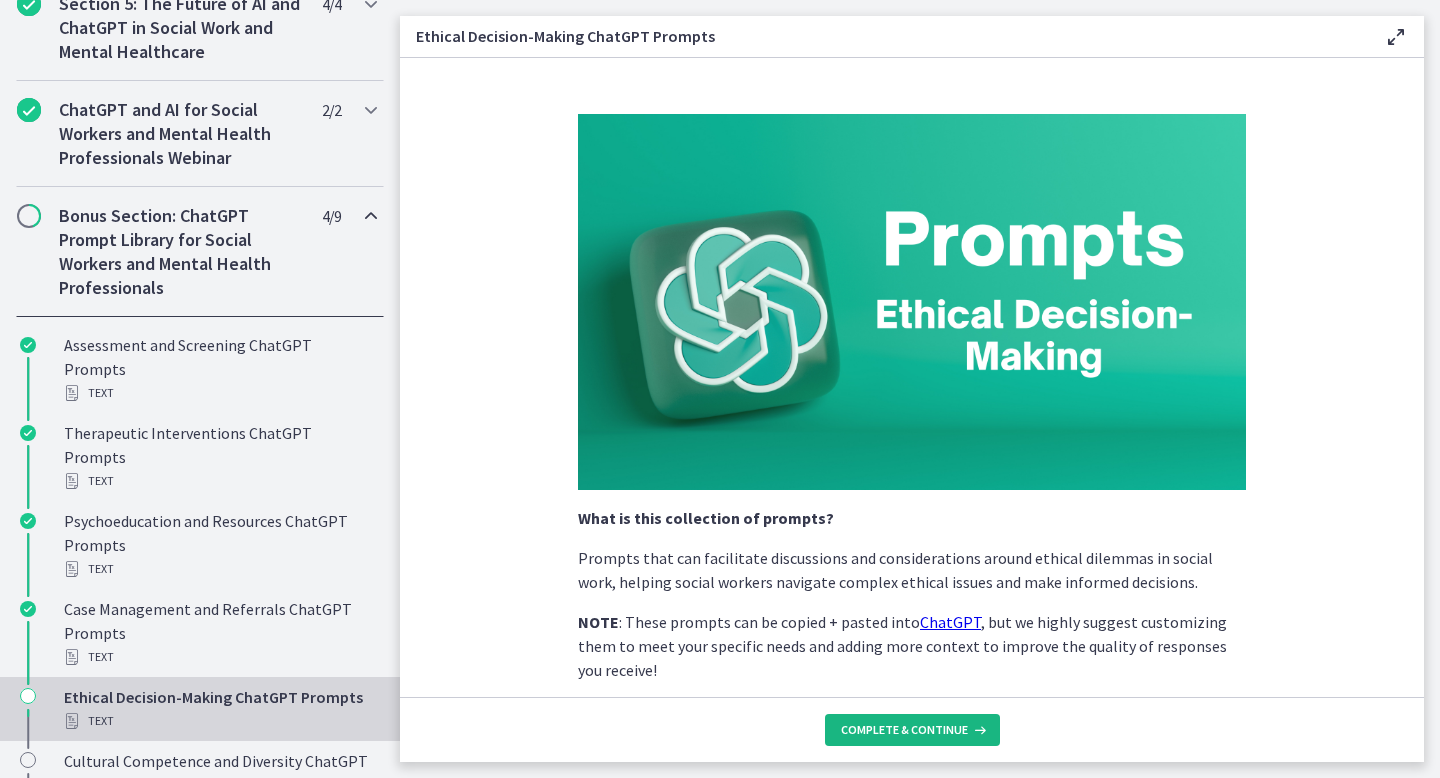 click on "Complete & continue" at bounding box center (904, 730) 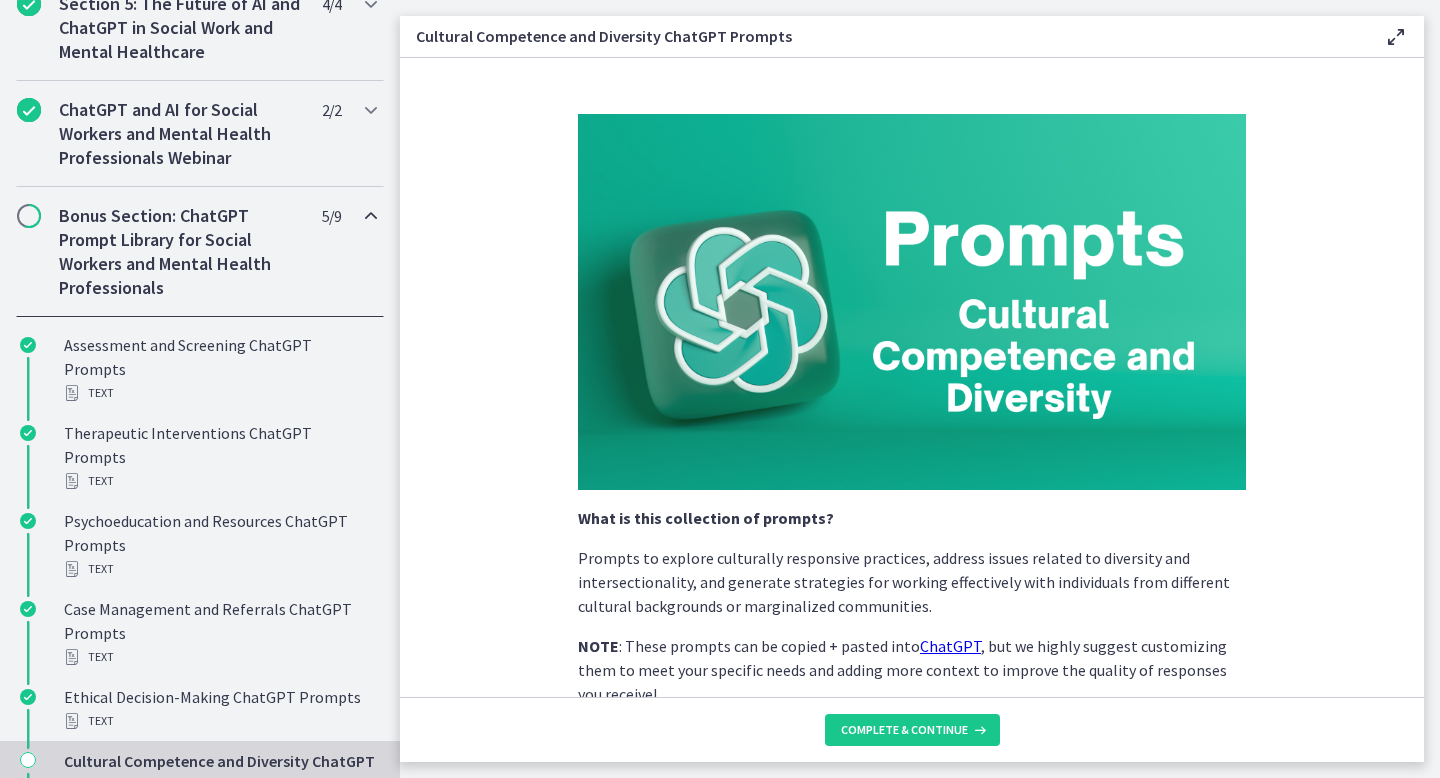 click on "Complete & continue" at bounding box center (904, 730) 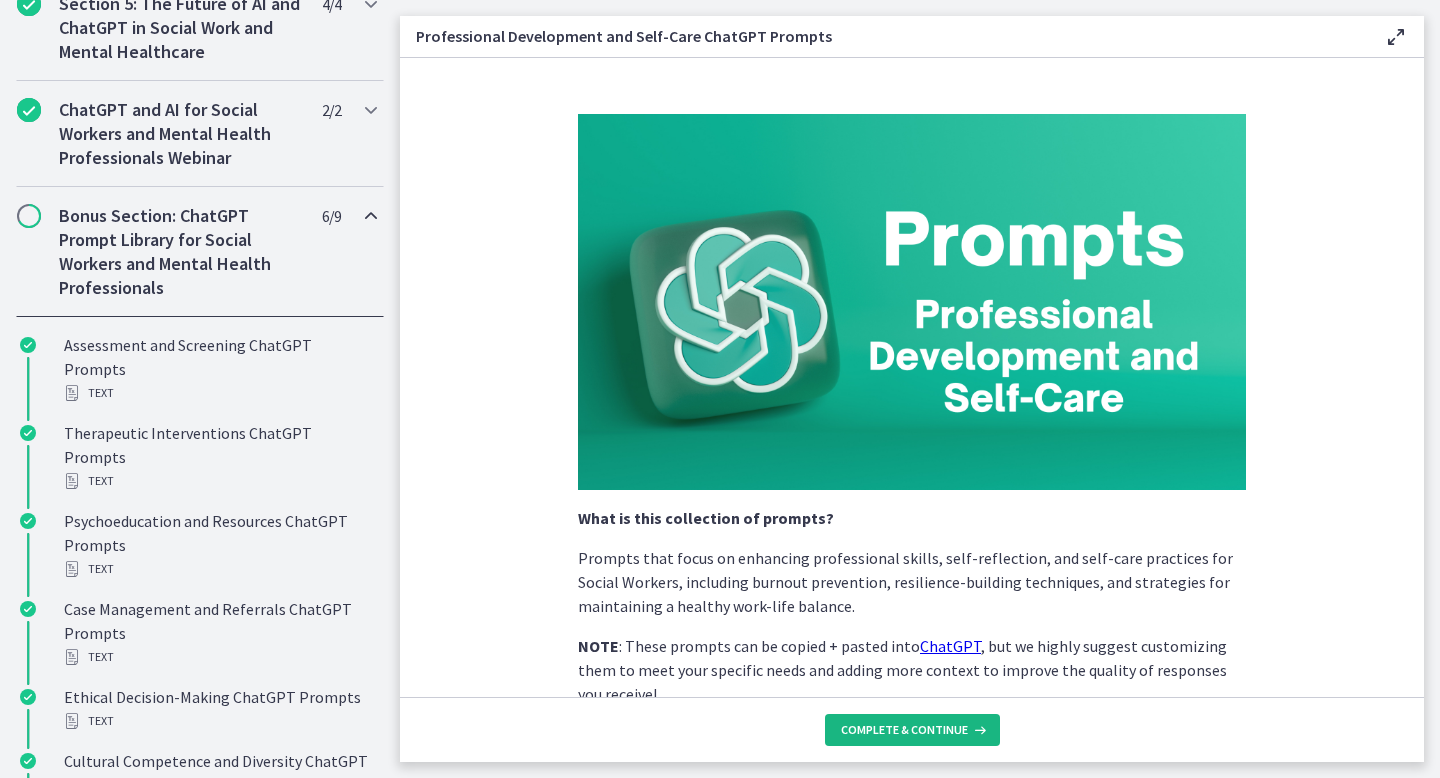 click on "Complete & continue" at bounding box center (904, 730) 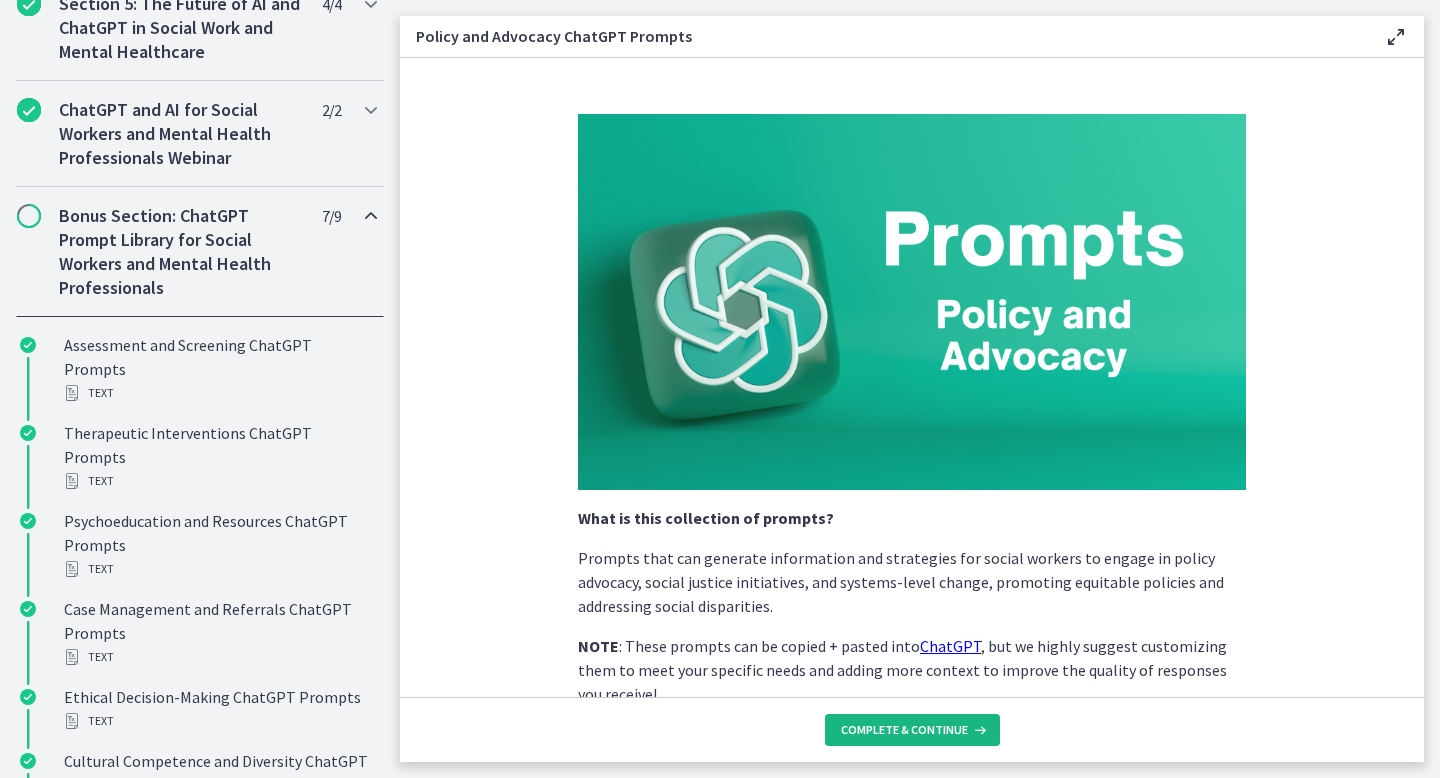 click on "Complete & continue" at bounding box center [904, 730] 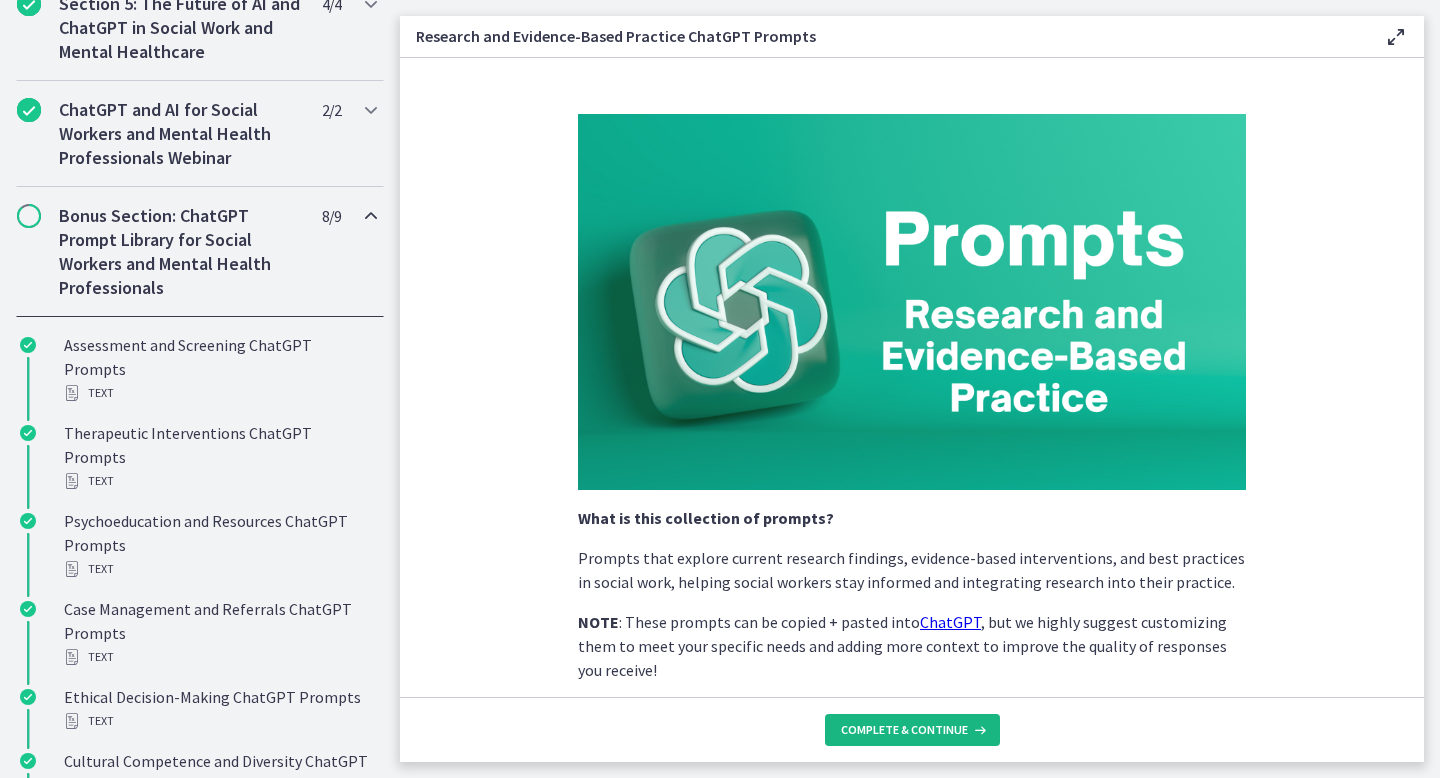 click on "Complete & continue" at bounding box center (904, 730) 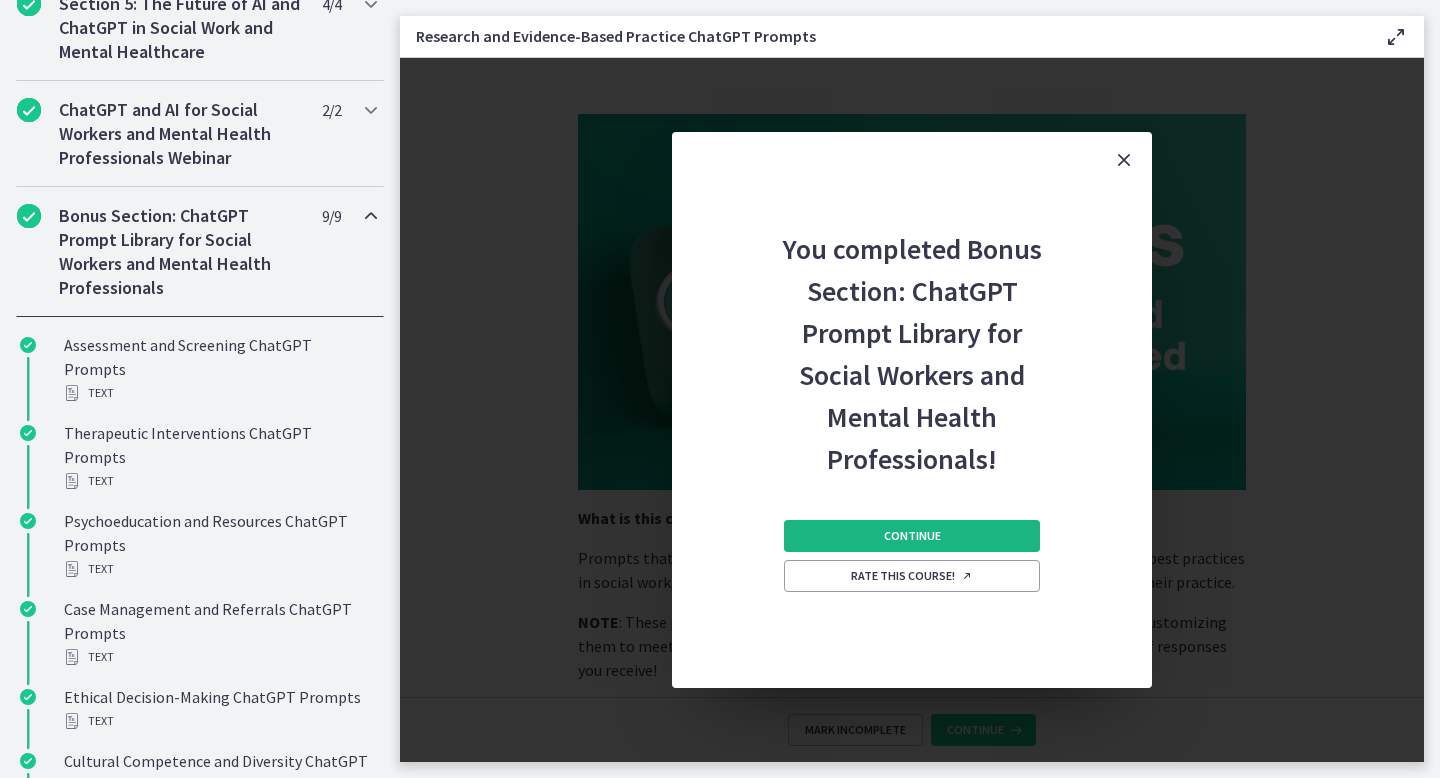 click on "Continue" at bounding box center (912, 536) 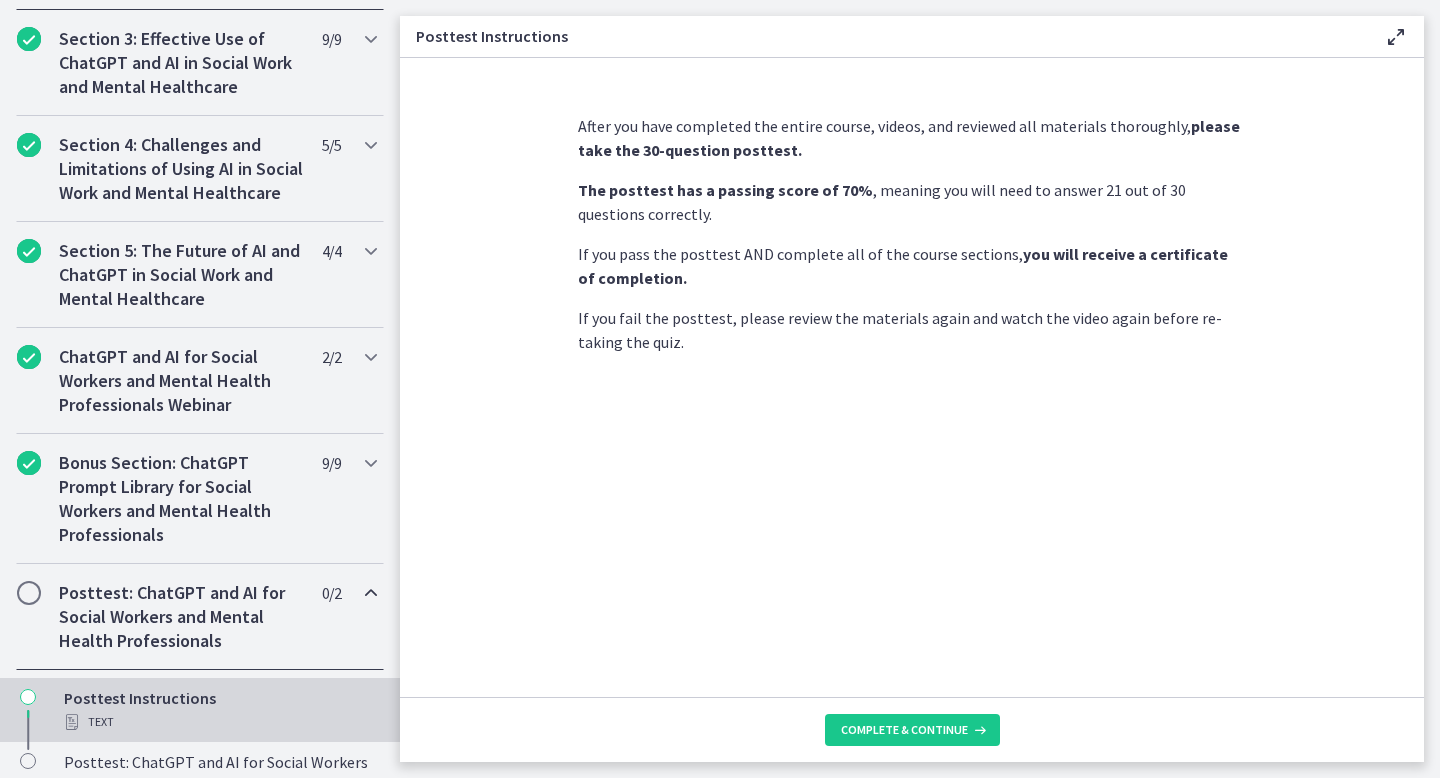 scroll, scrollTop: 709, scrollLeft: 0, axis: vertical 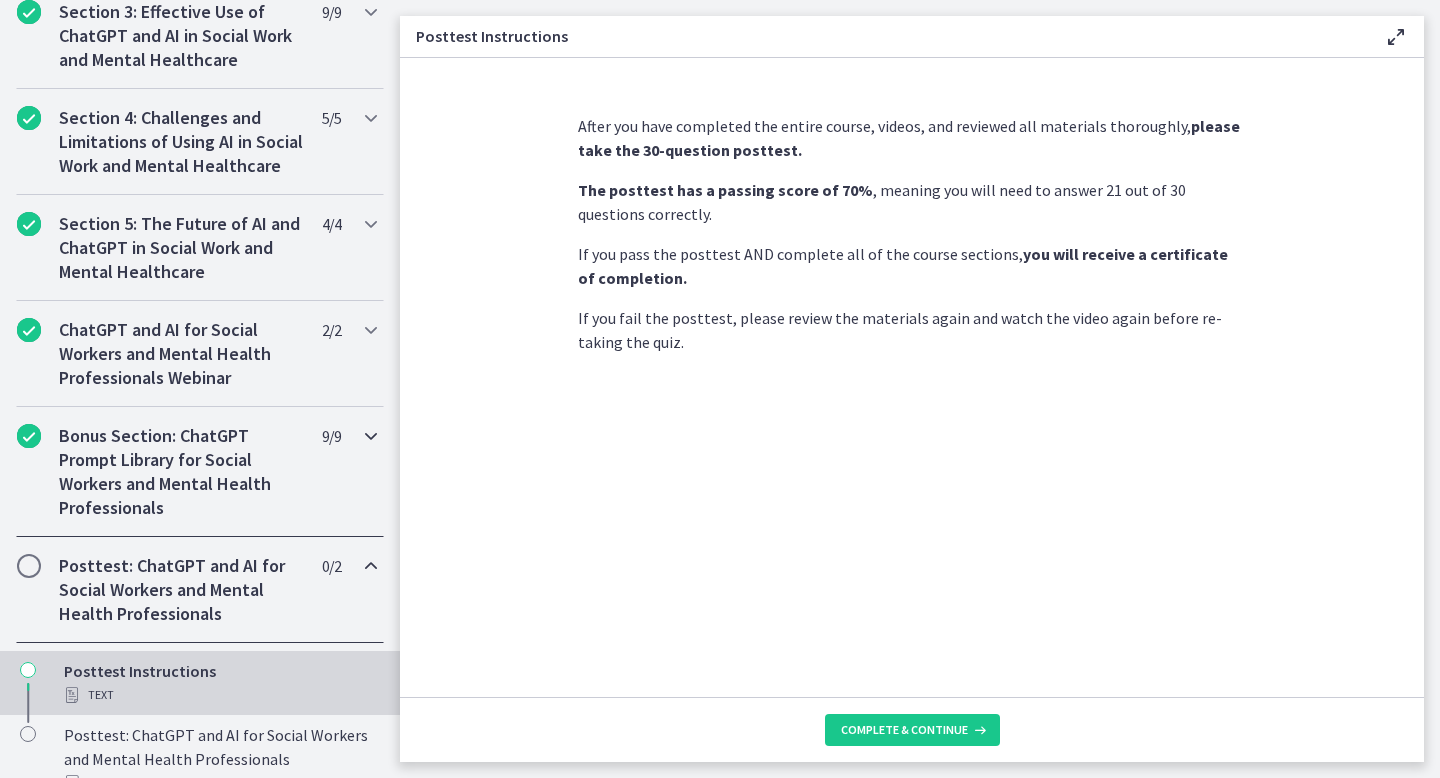 click on "Bonus Section: ChatGPT Prompt Library for Social Workers and Mental Health Professionals" at bounding box center [181, 472] 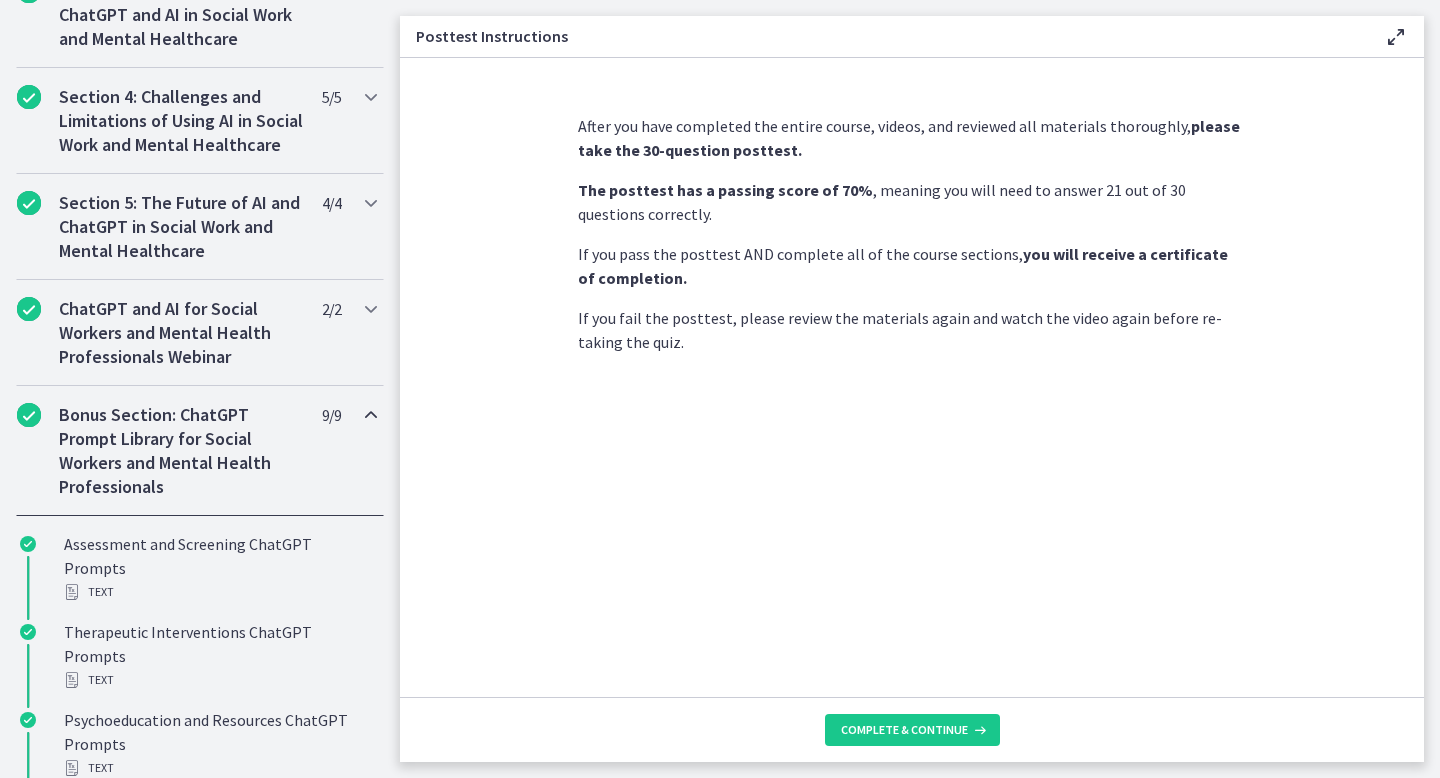scroll, scrollTop: 727, scrollLeft: 0, axis: vertical 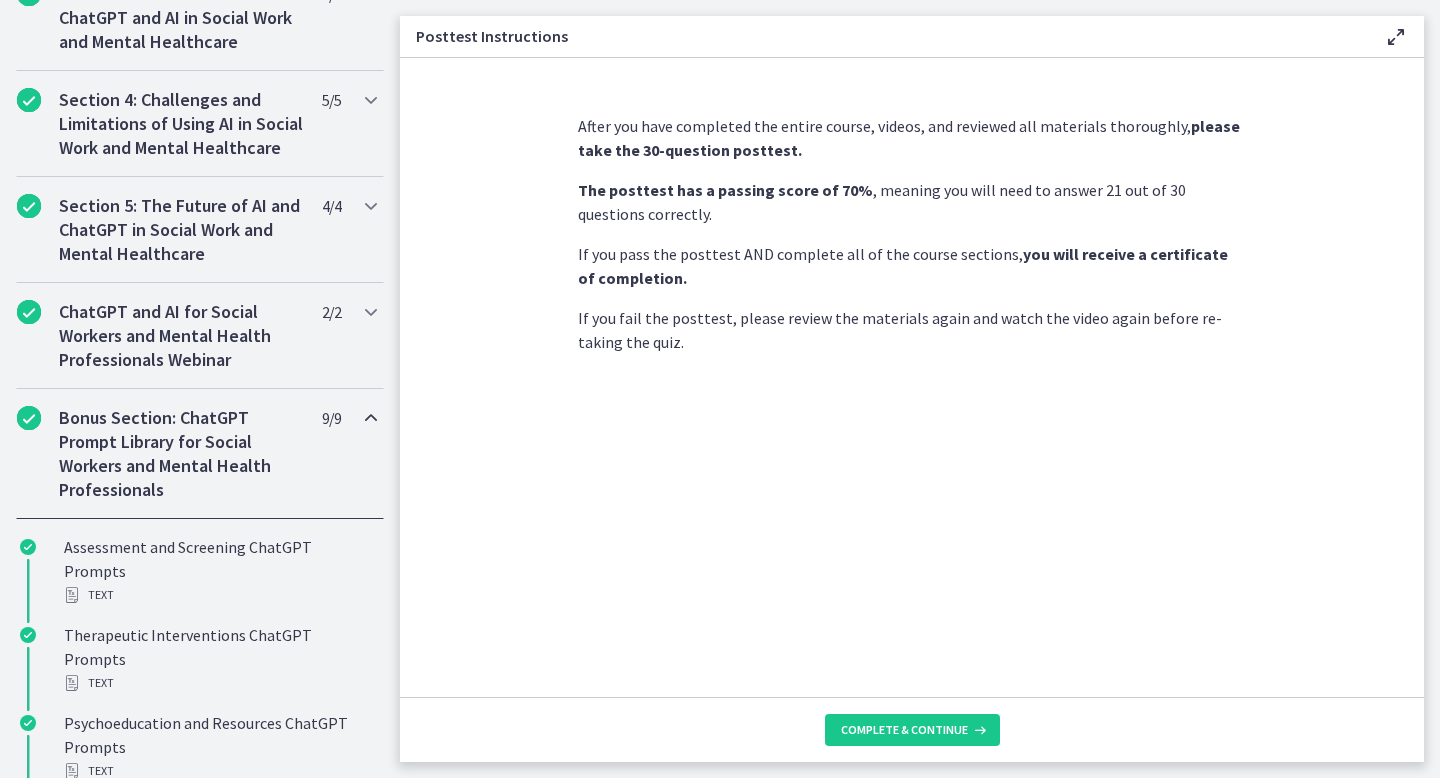 click on "Bonus Section: ChatGPT Prompt Library for Social Workers and Mental Health Professionals" at bounding box center (181, 454) 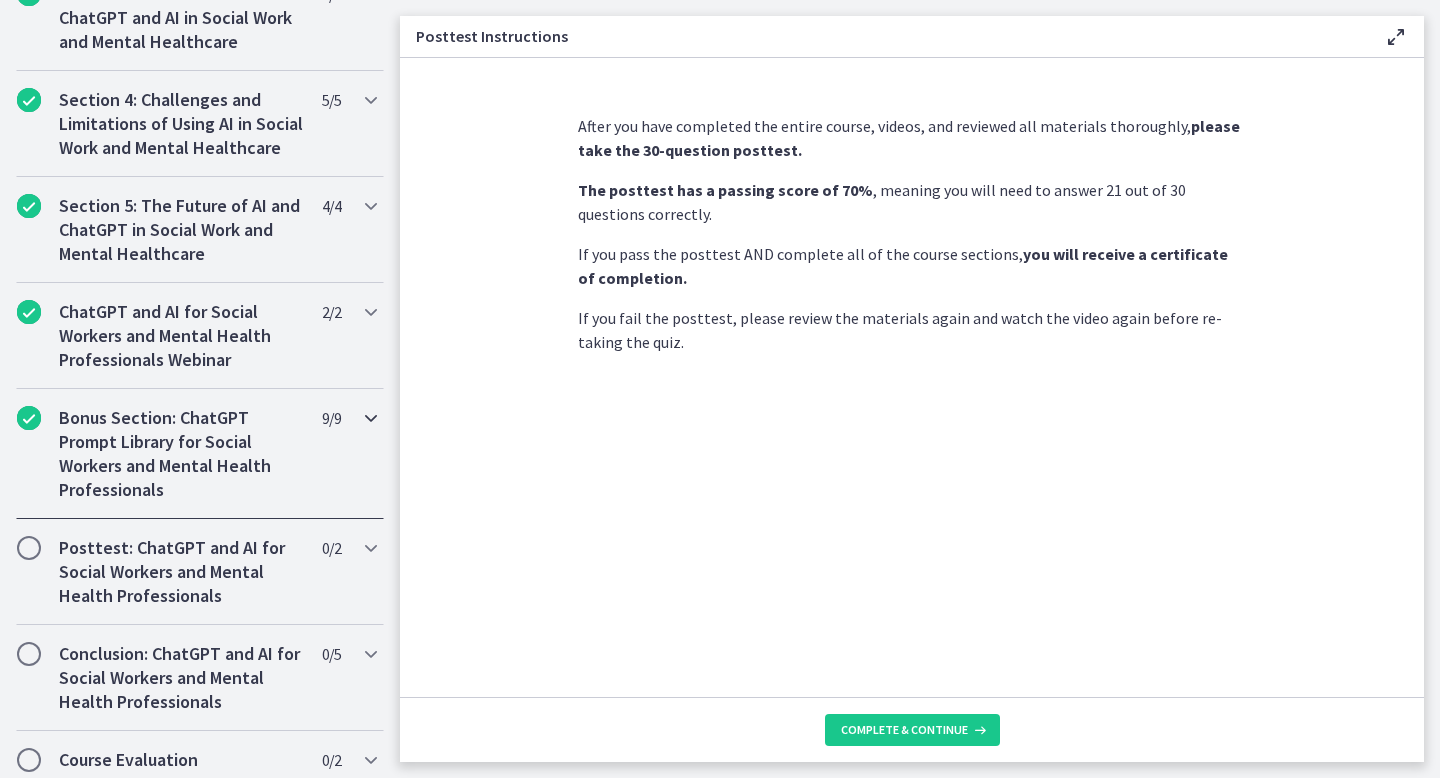 click on "Bonus Section: ChatGPT Prompt Library for Social Workers and Mental Health Professionals" at bounding box center [181, 454] 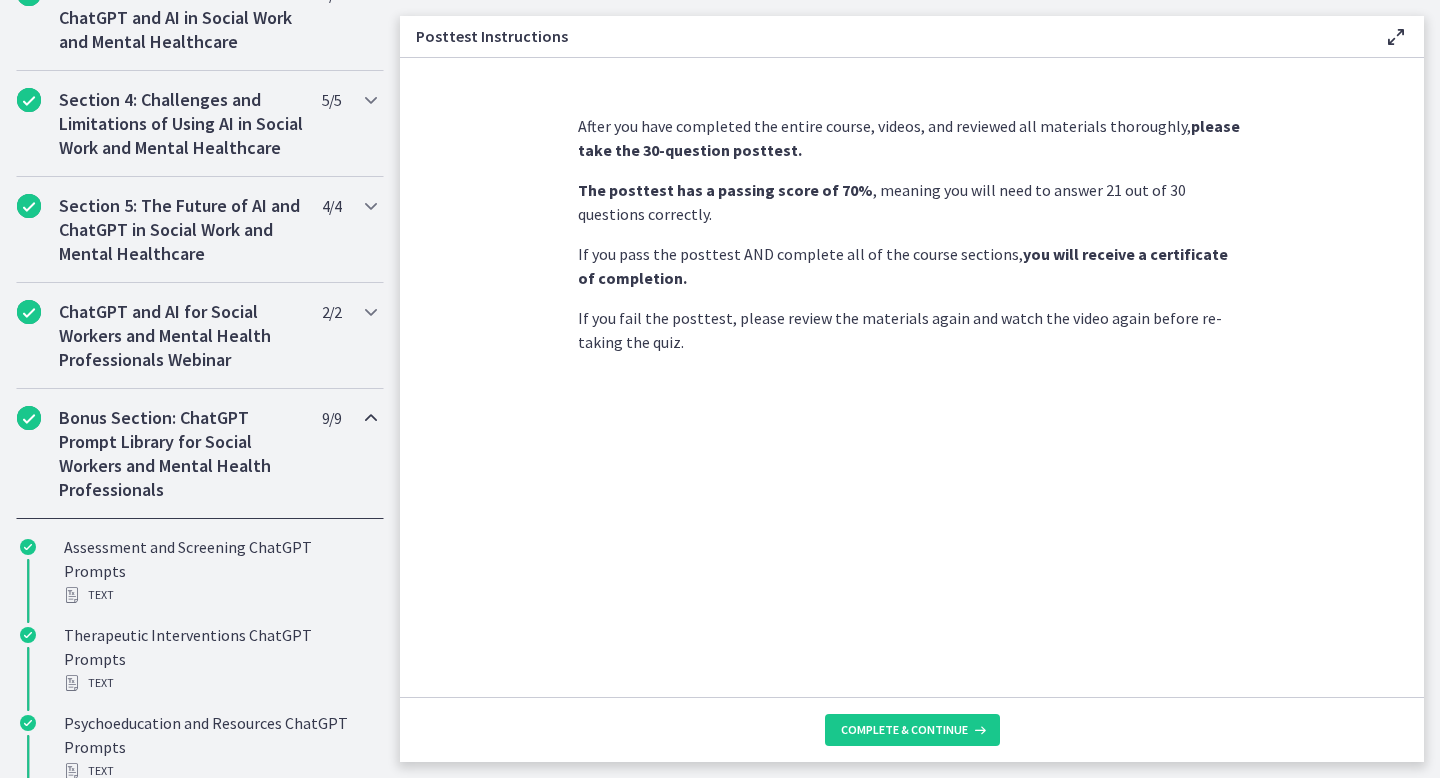 click on "Bonus Section: ChatGPT Prompt Library for Social Workers and Mental Health Professionals" at bounding box center (181, 454) 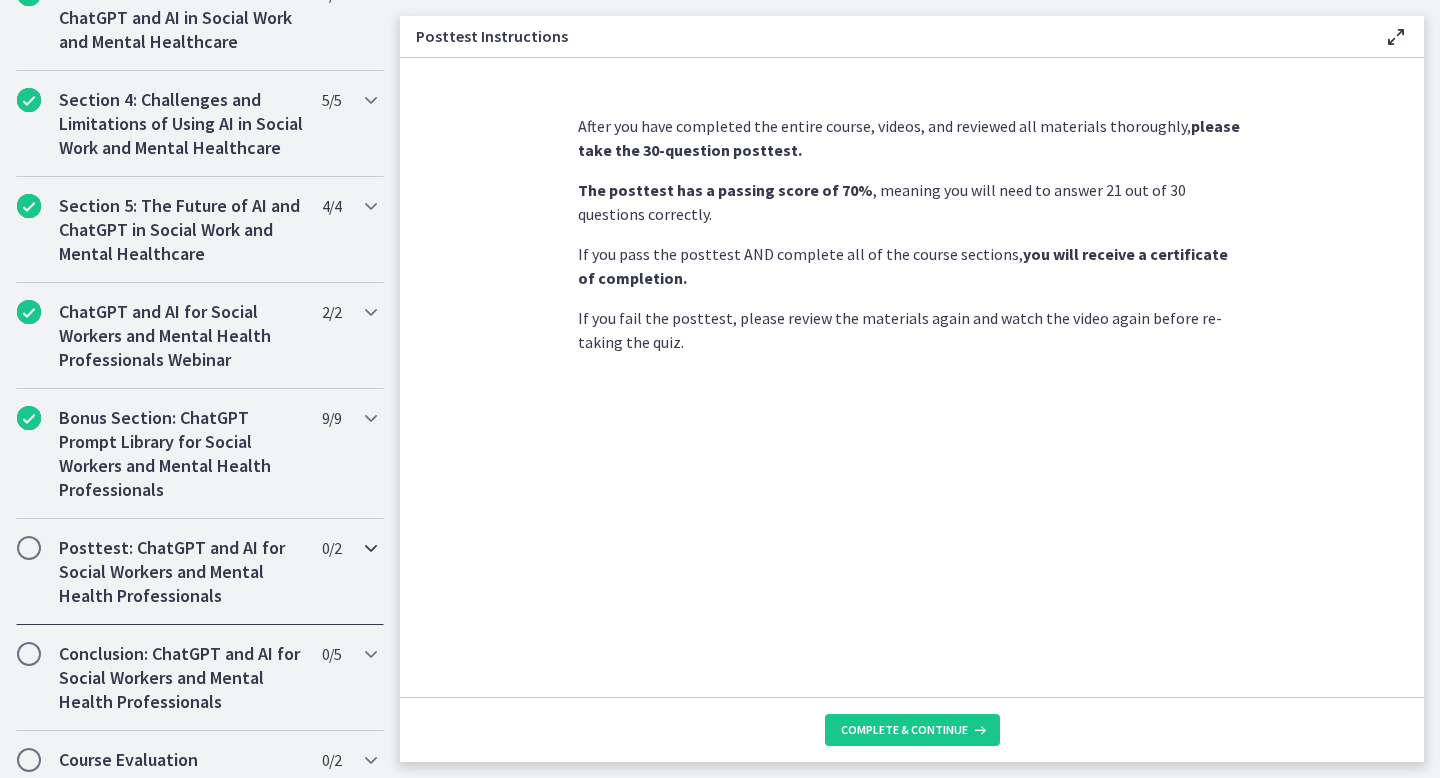 click on "Posttest: ChatGPT and AI for Social Workers and Mental Health Professionals" at bounding box center (181, 572) 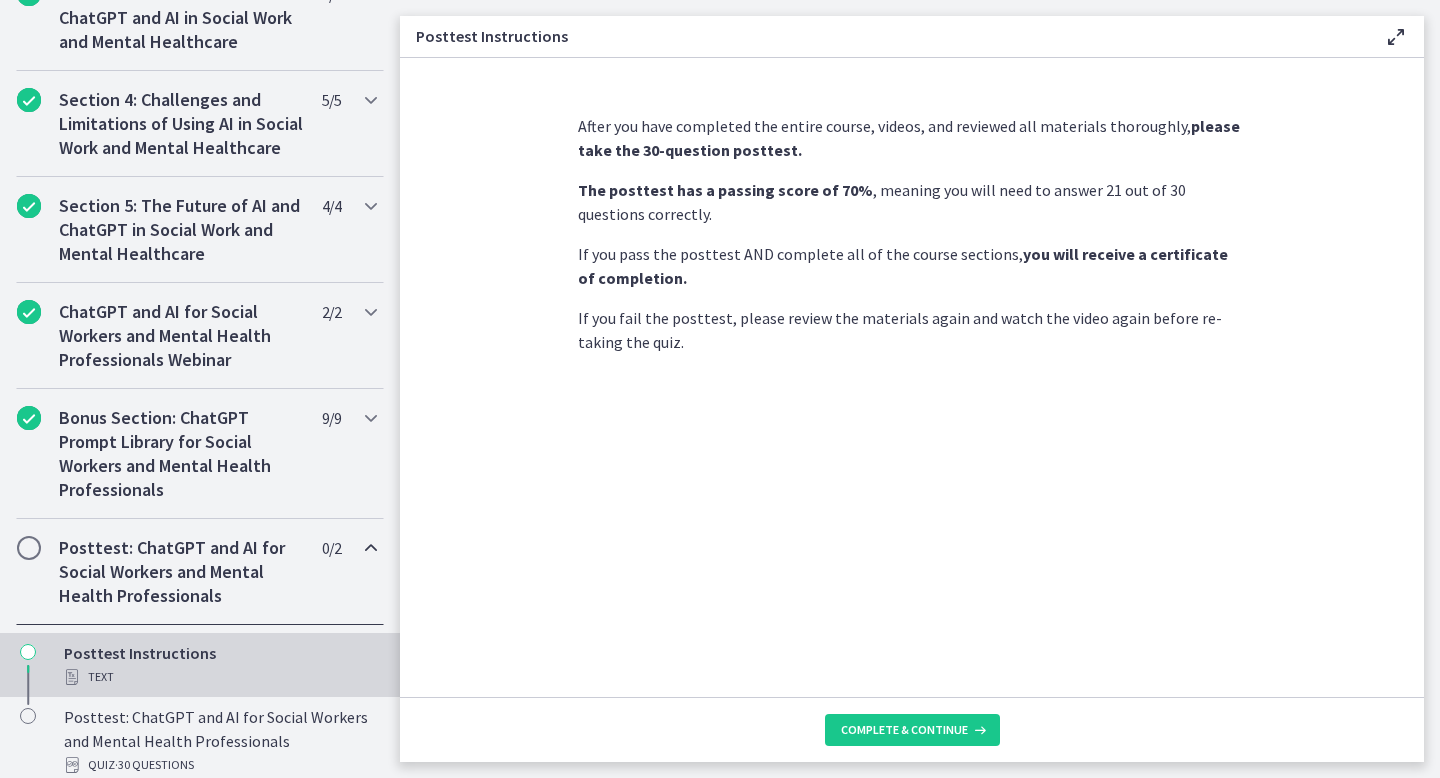 scroll, scrollTop: 906, scrollLeft: 0, axis: vertical 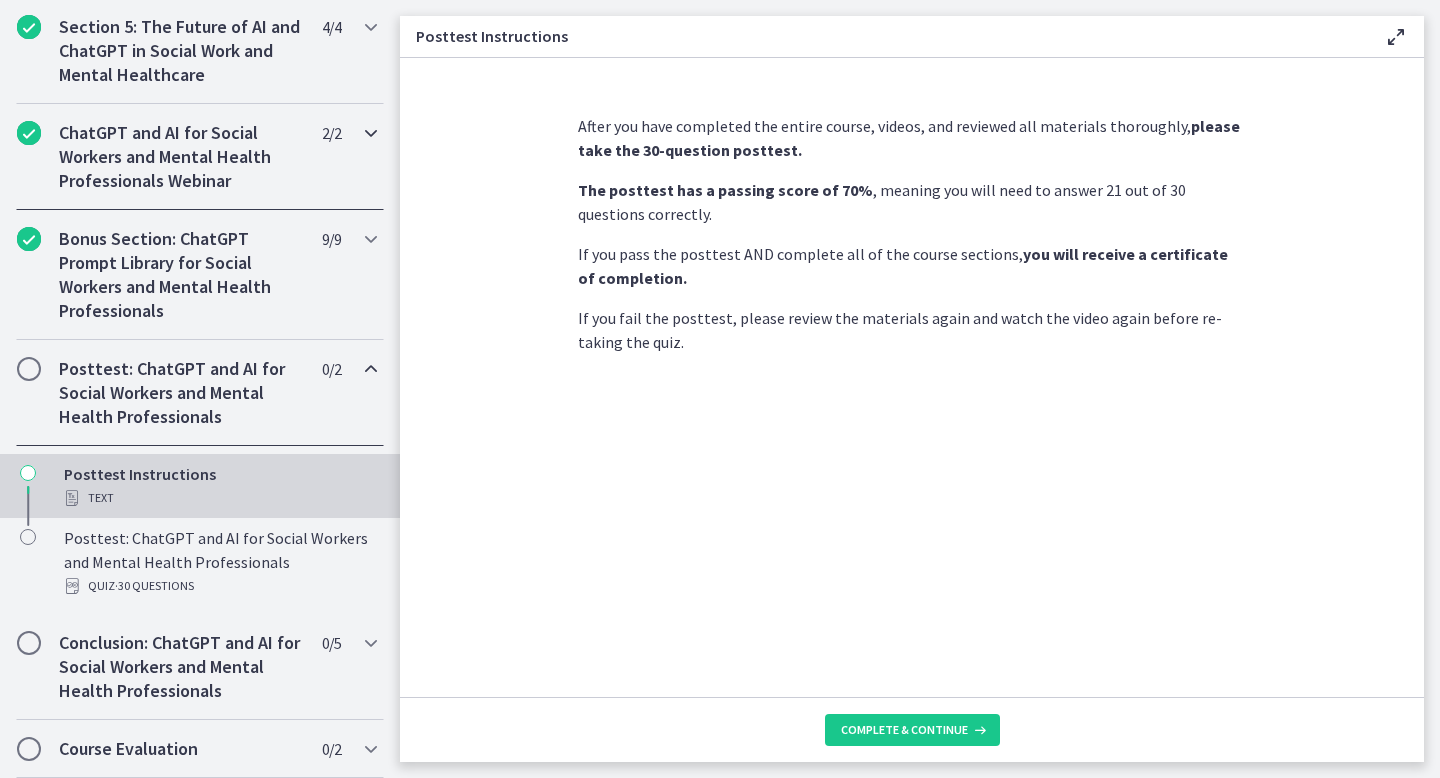 click on "ChatGPT and AI for Social Workers and Mental Health Professionals Webinar" at bounding box center (181, 157) 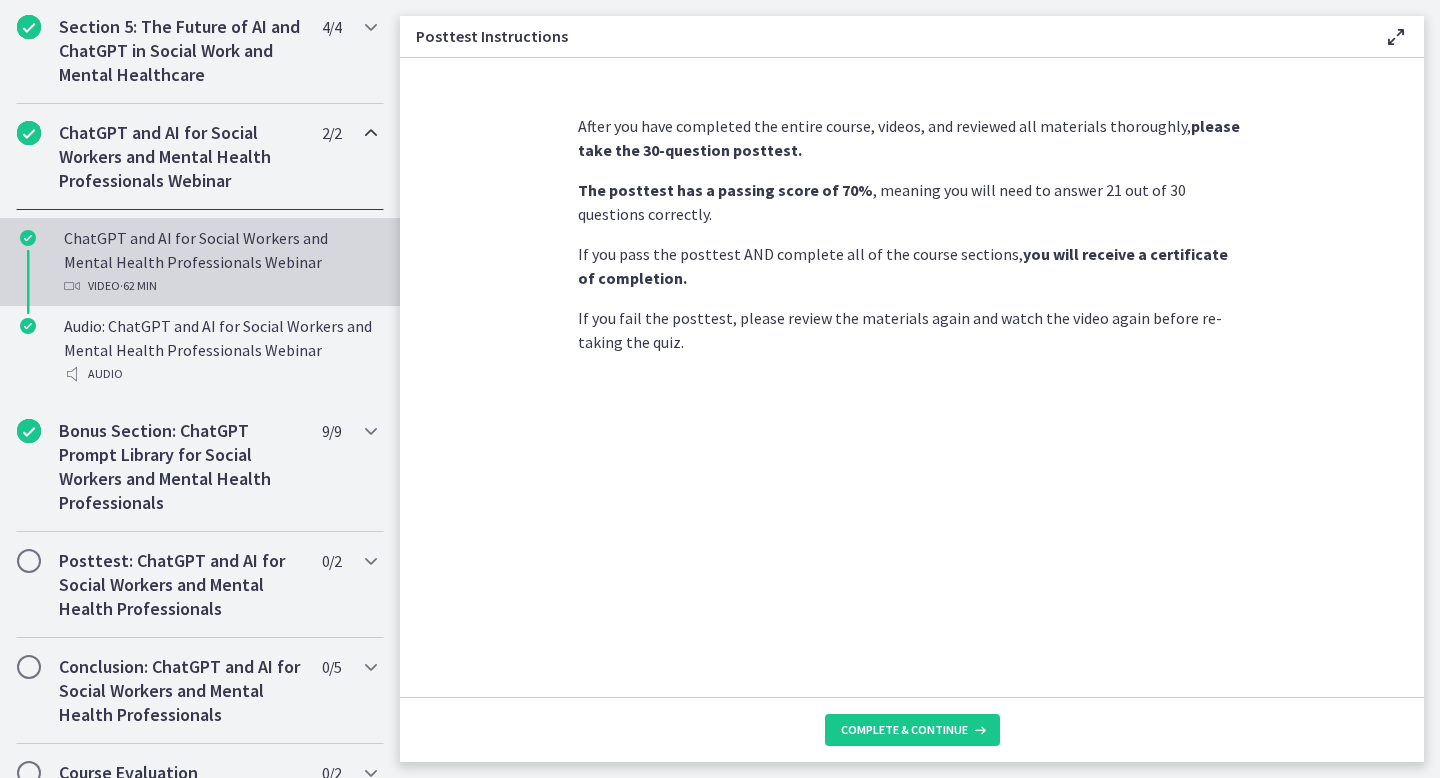 click on "ChatGPT and AI for Social Workers and Mental Health Professionals Webinar
Video
·  62 min" at bounding box center [220, 262] 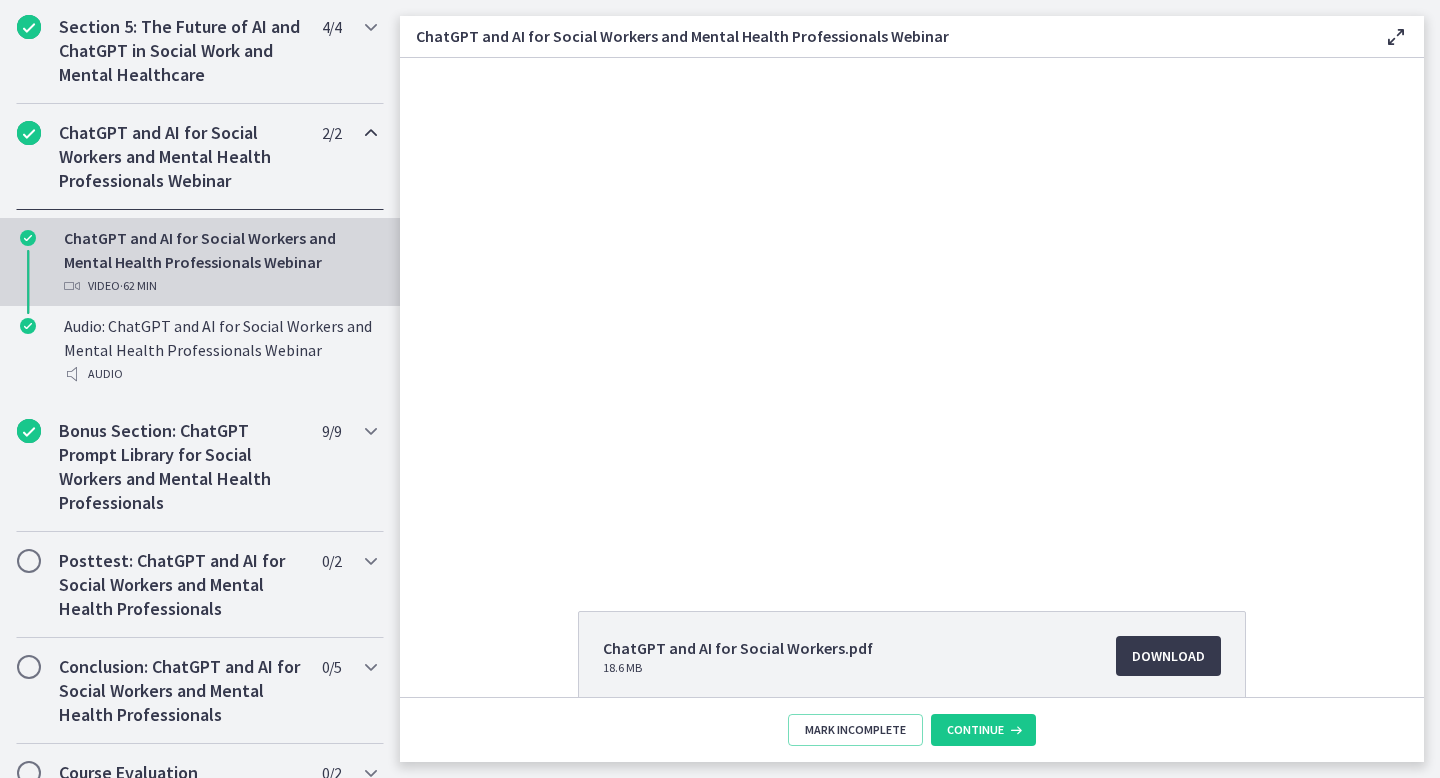 scroll, scrollTop: 0, scrollLeft: 0, axis: both 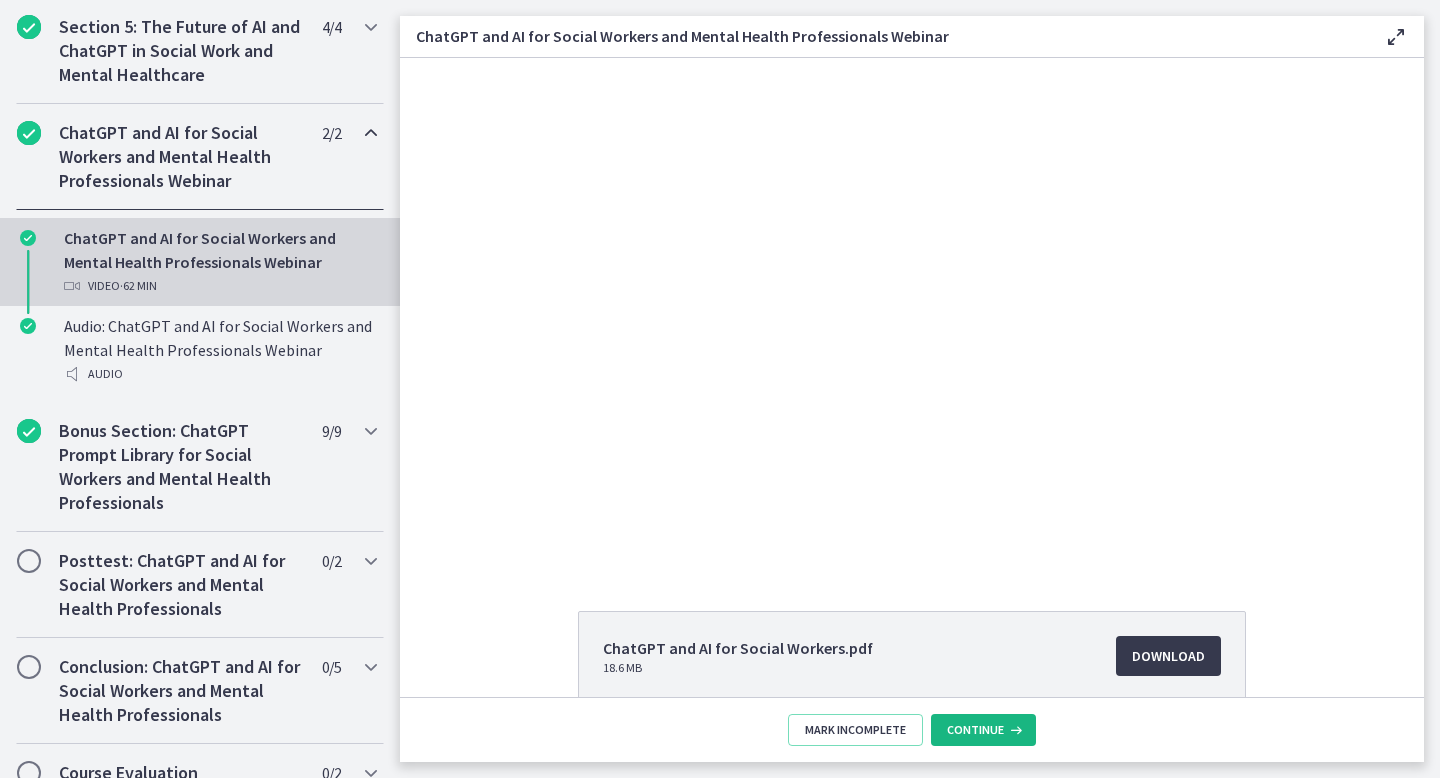 click on "Continue" at bounding box center [975, 730] 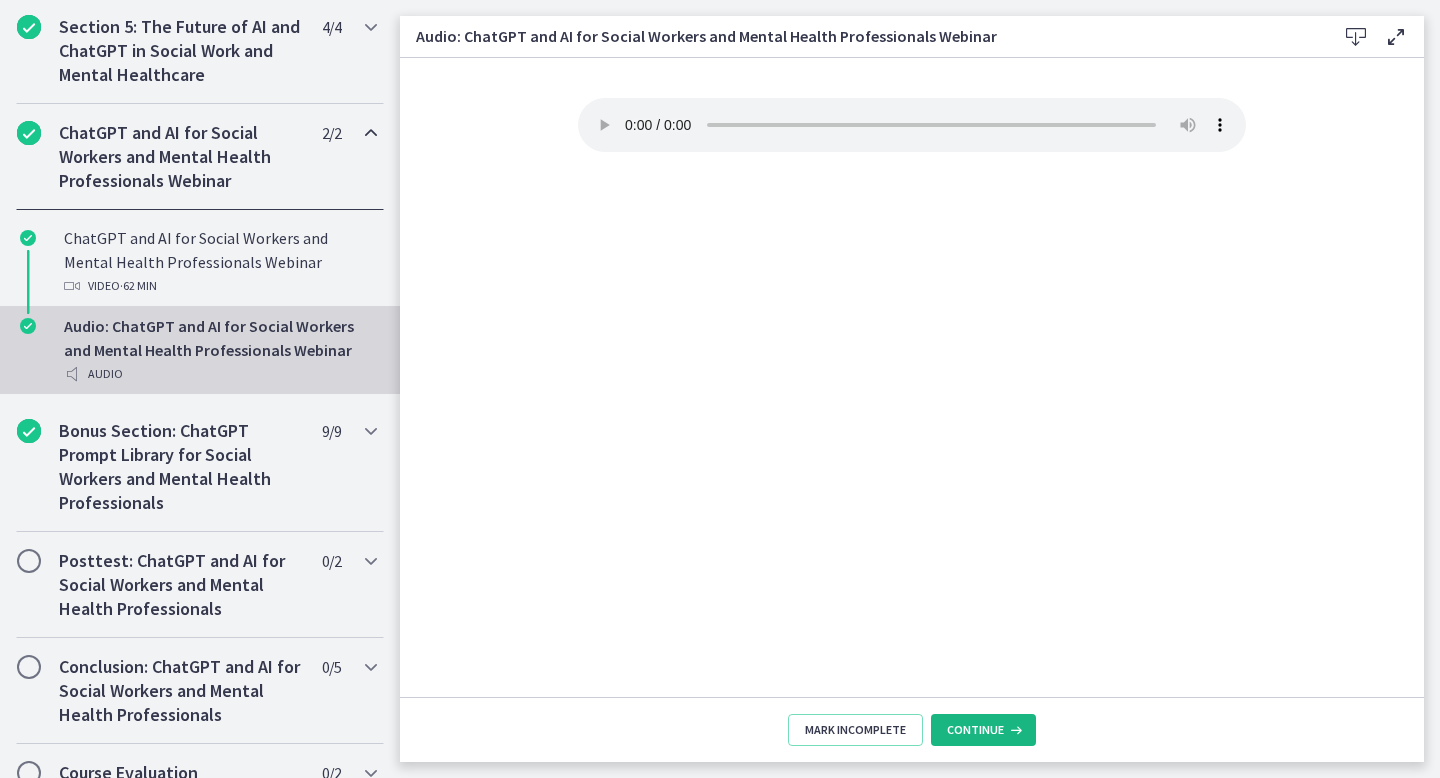 click on "Continue" at bounding box center (975, 730) 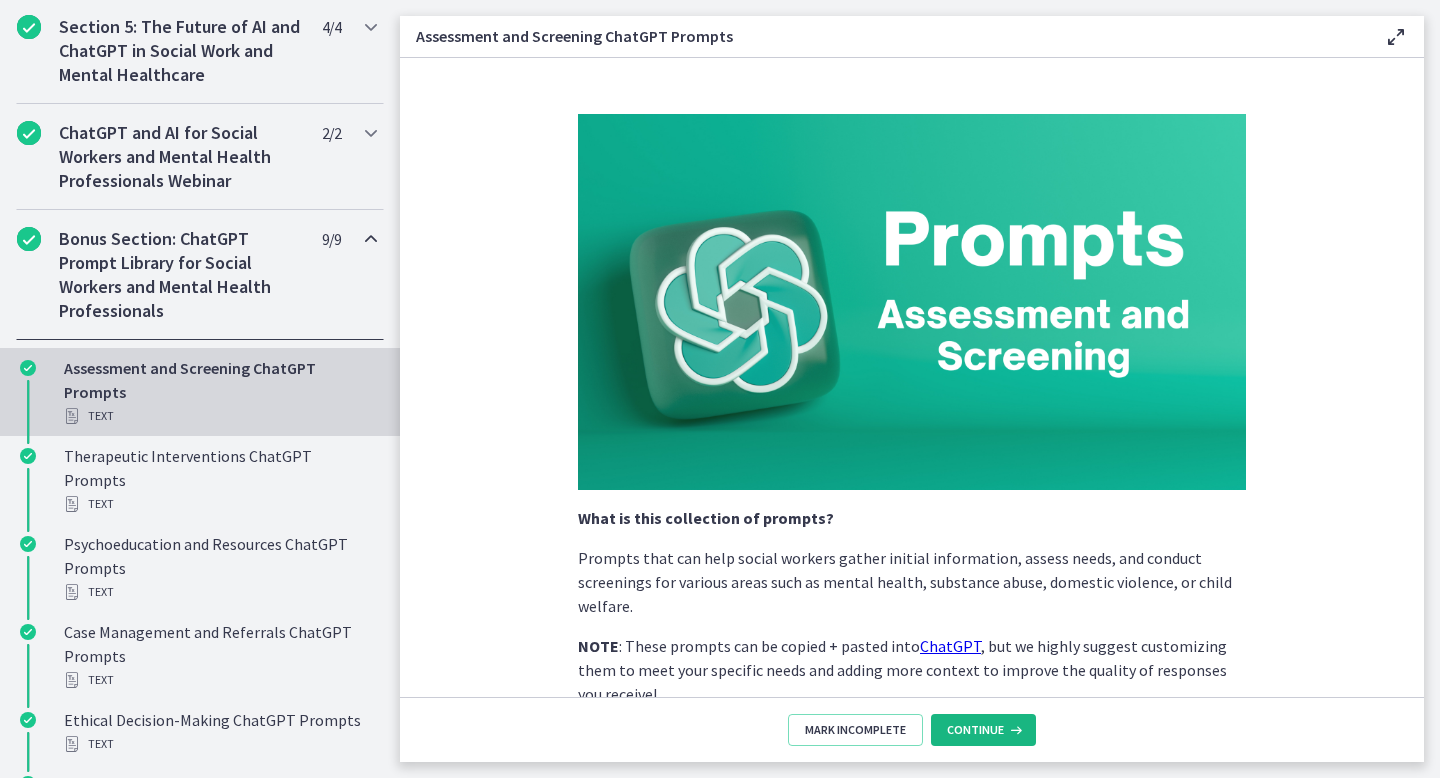 click on "Continue" at bounding box center (983, 730) 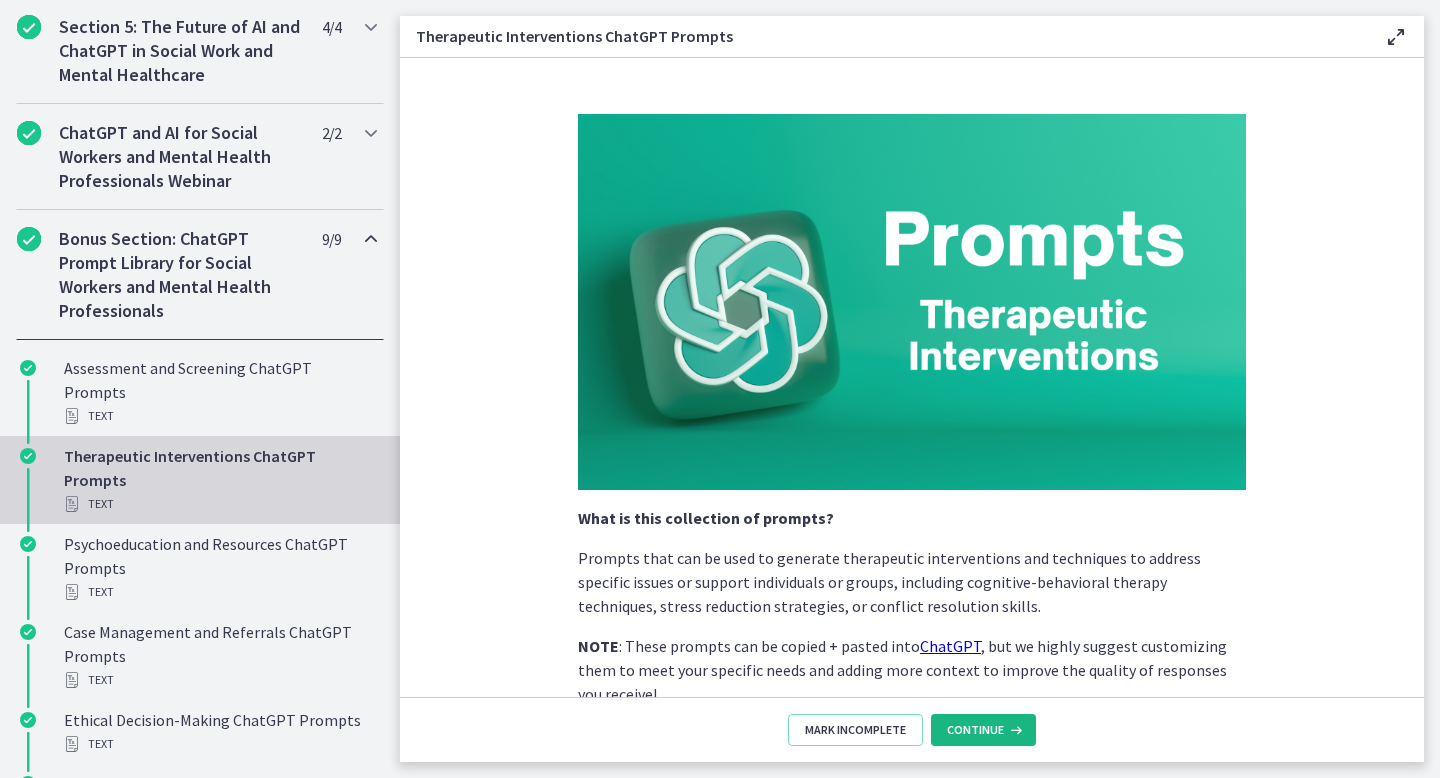 click on "Continue" at bounding box center [983, 730] 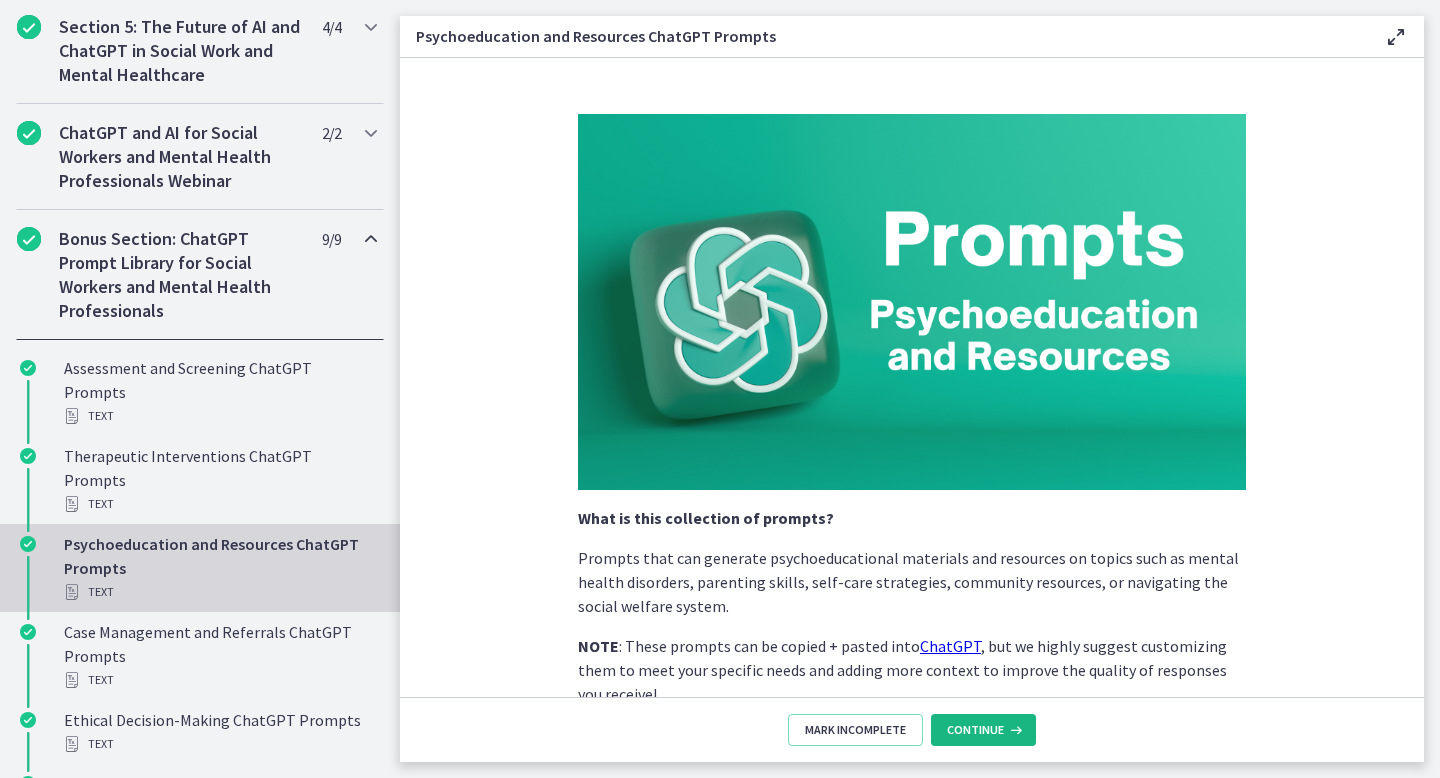 click on "Continue" at bounding box center [983, 730] 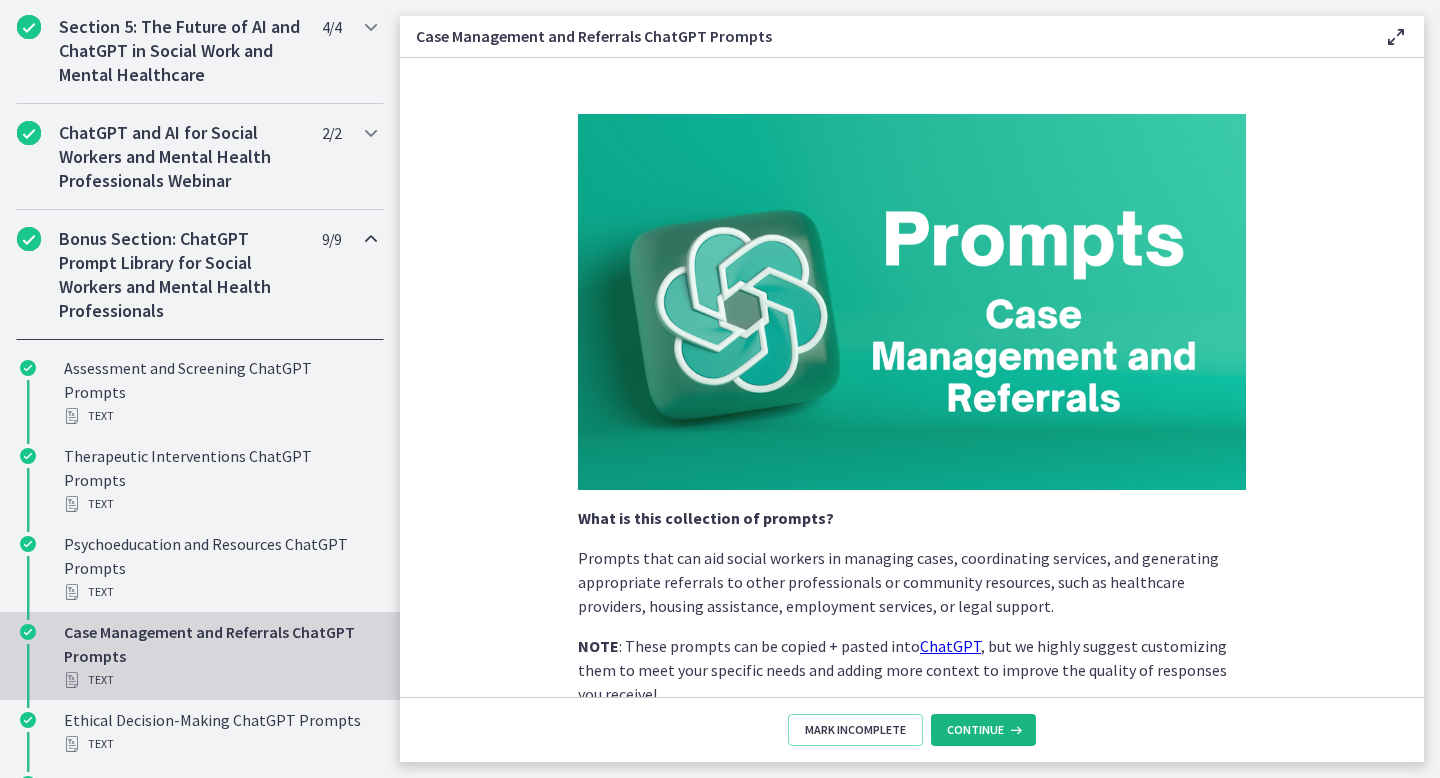 click on "Continue" at bounding box center [983, 730] 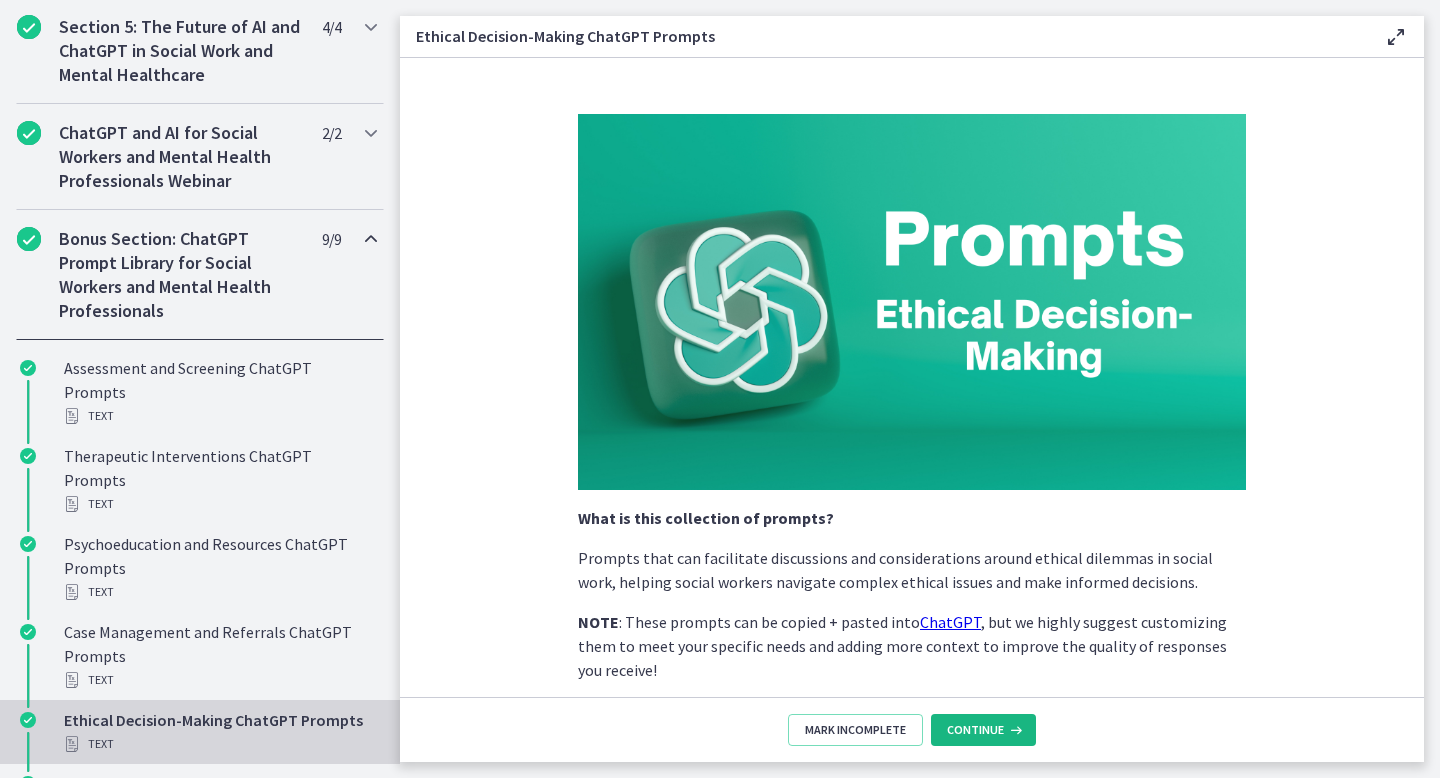 click on "Continue" at bounding box center [983, 730] 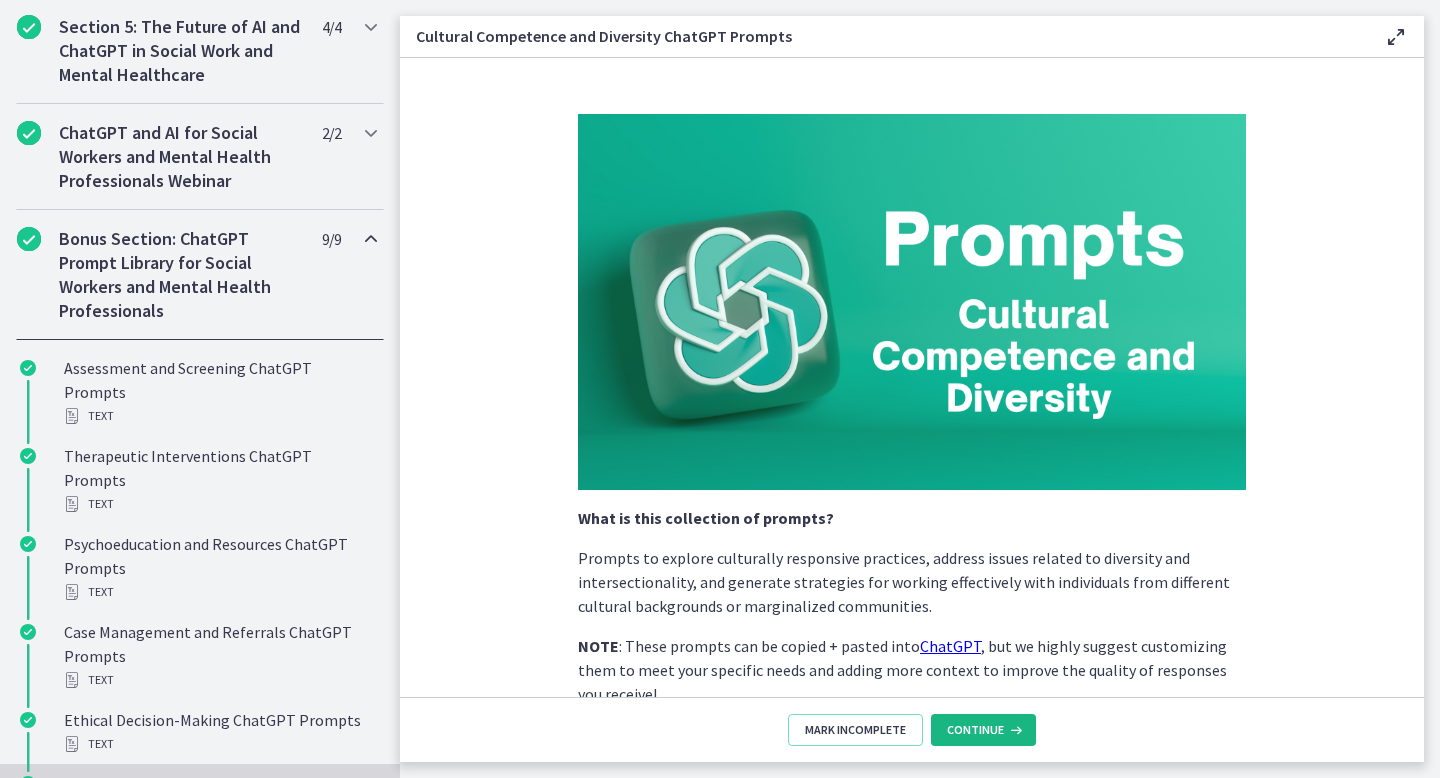 click on "Continue" at bounding box center (983, 730) 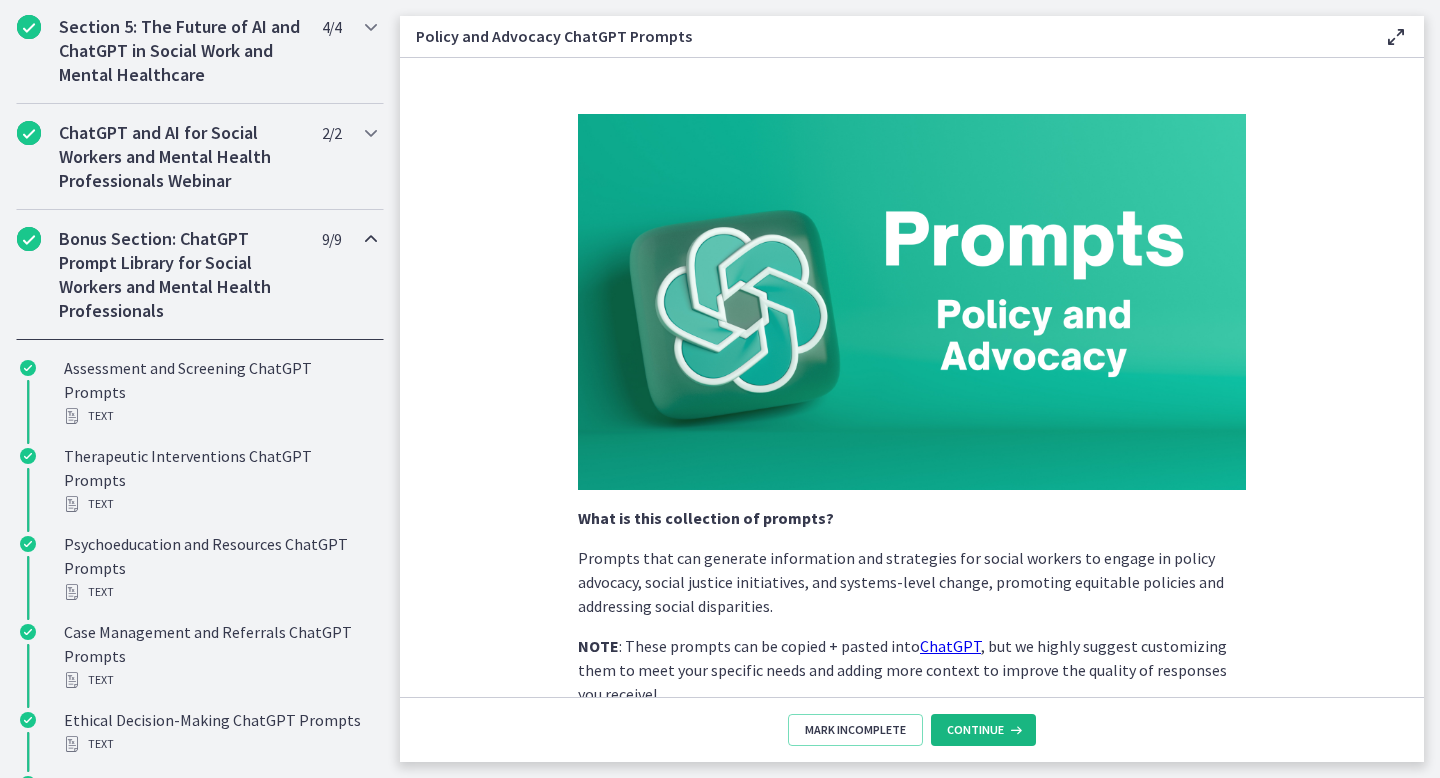 click on "Continue" at bounding box center [983, 730] 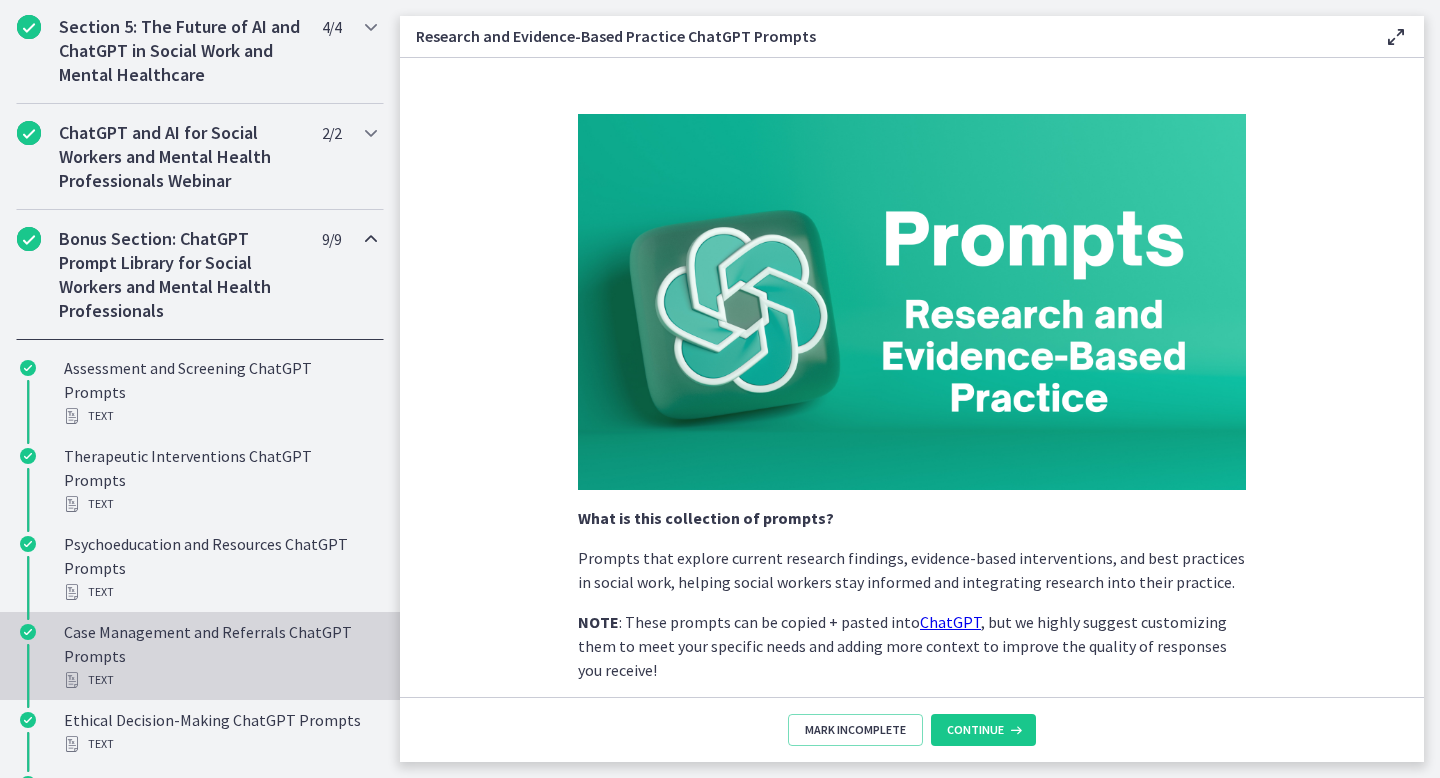 scroll, scrollTop: 1450, scrollLeft: 0, axis: vertical 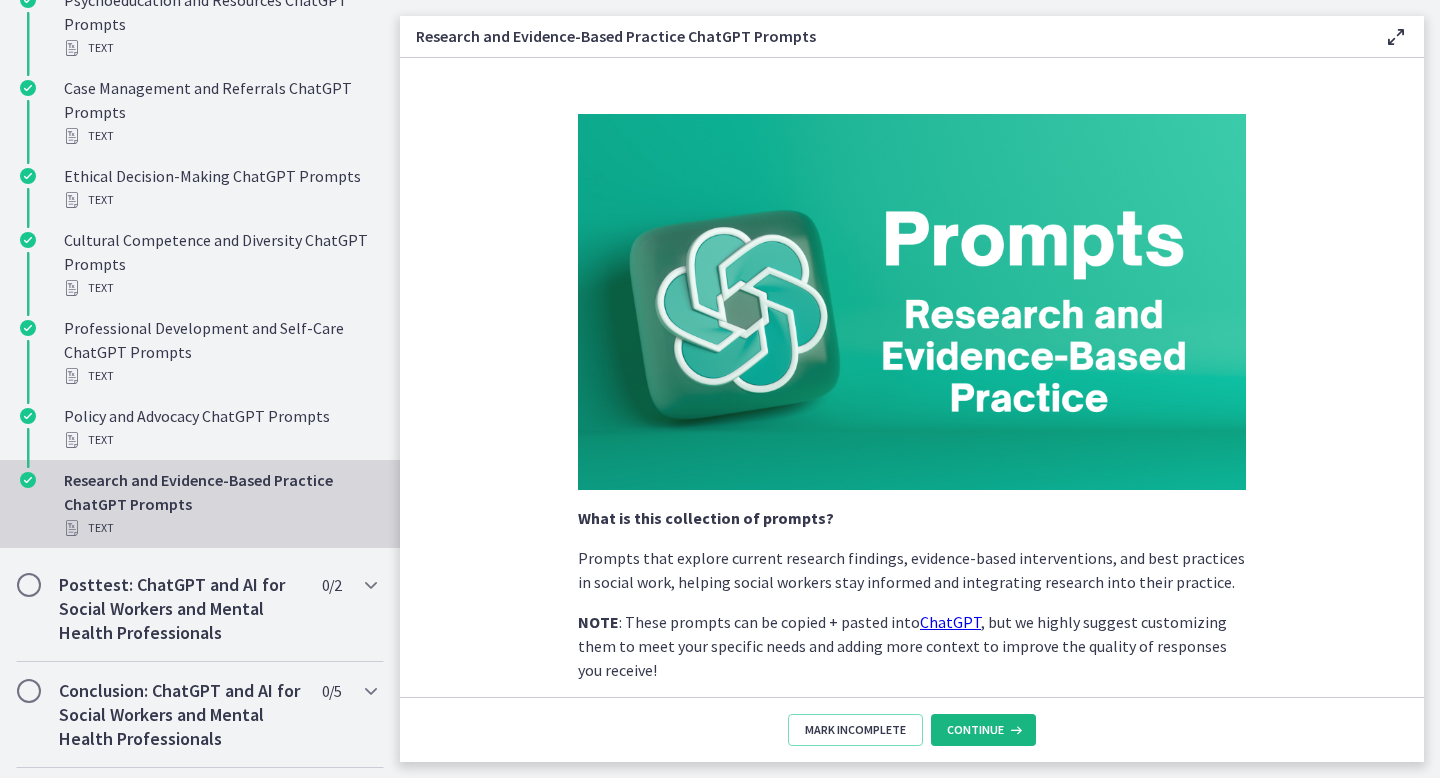 click on "Continue" at bounding box center (975, 730) 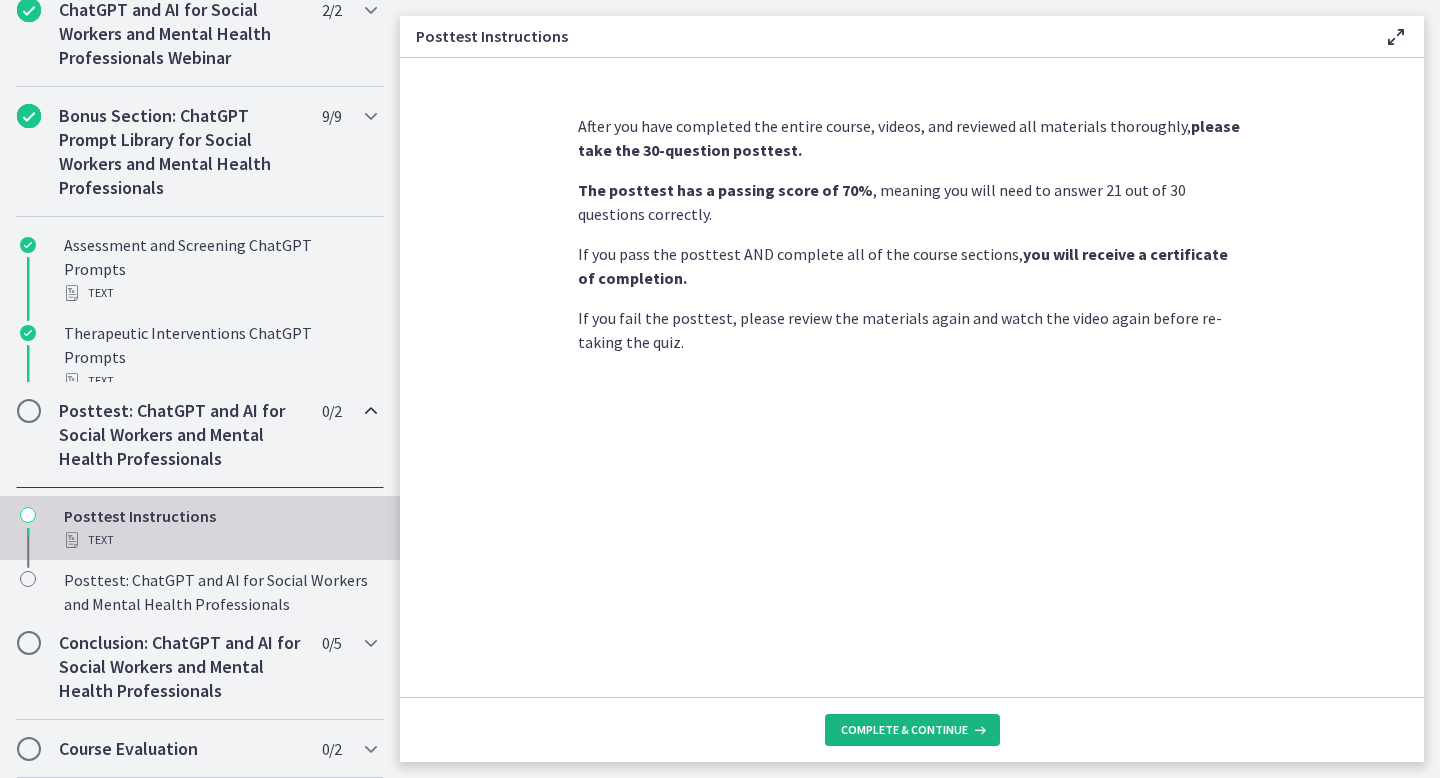 click on "Complete & continue" at bounding box center [912, 730] 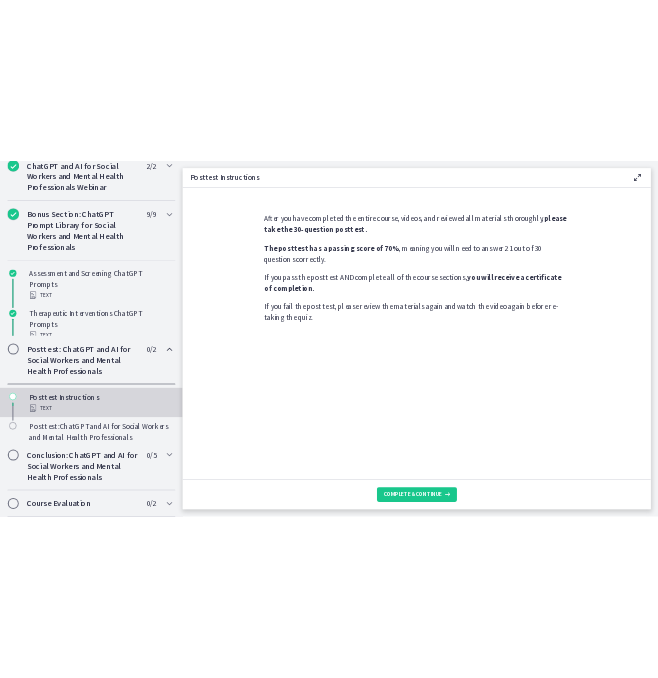 scroll, scrollTop: 906, scrollLeft: 0, axis: vertical 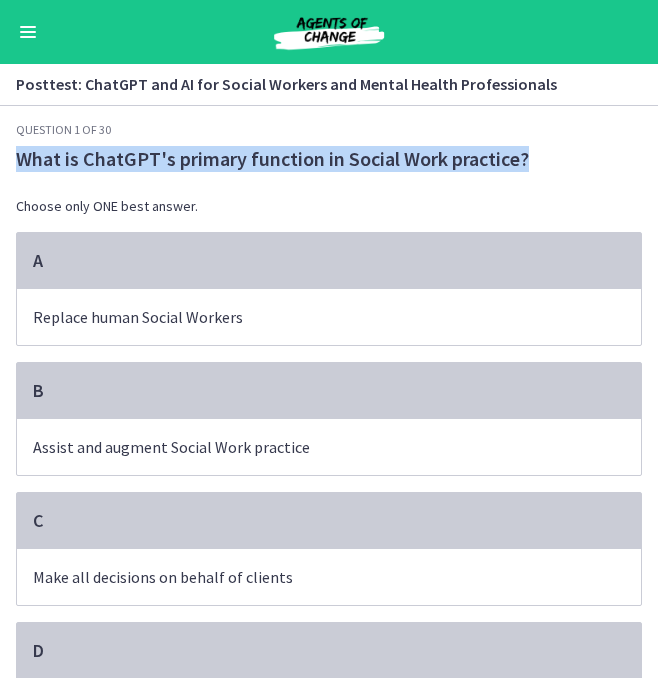 drag, startPoint x: 19, startPoint y: 161, endPoint x: 587, endPoint y: 167, distance: 568.0317 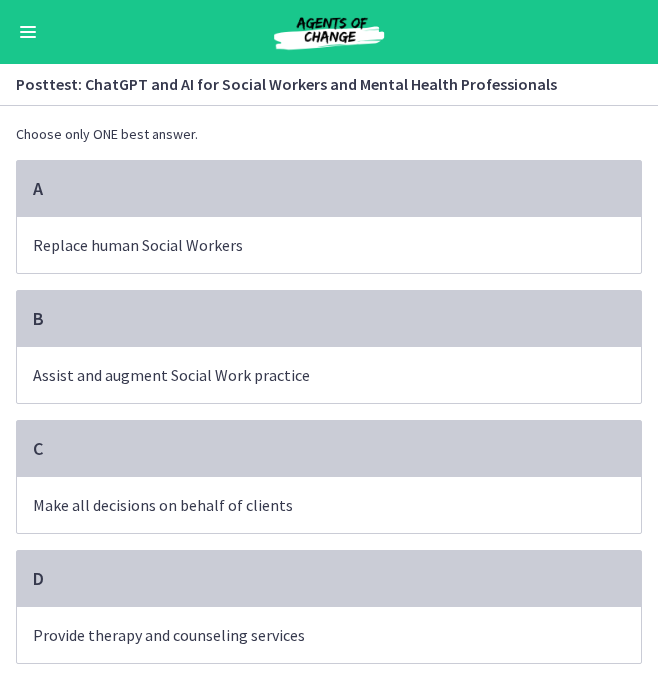 scroll, scrollTop: 121, scrollLeft: 0, axis: vertical 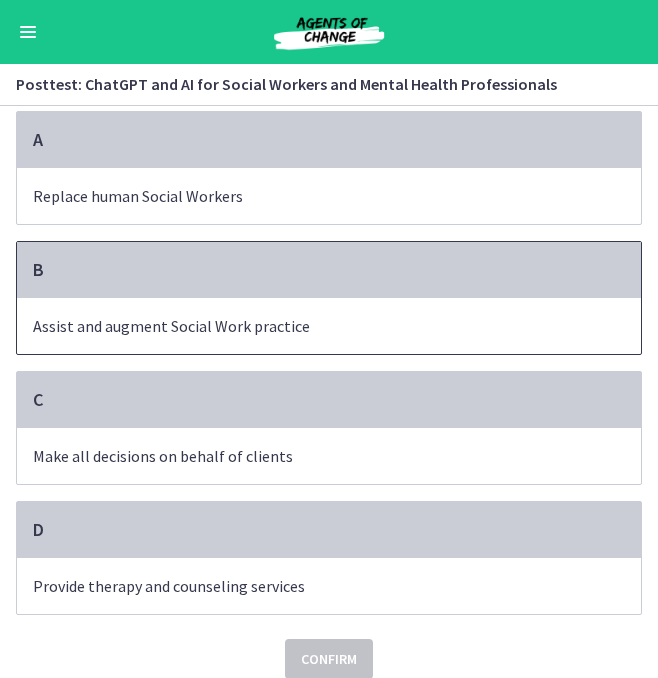 click on "B" at bounding box center (329, 270) 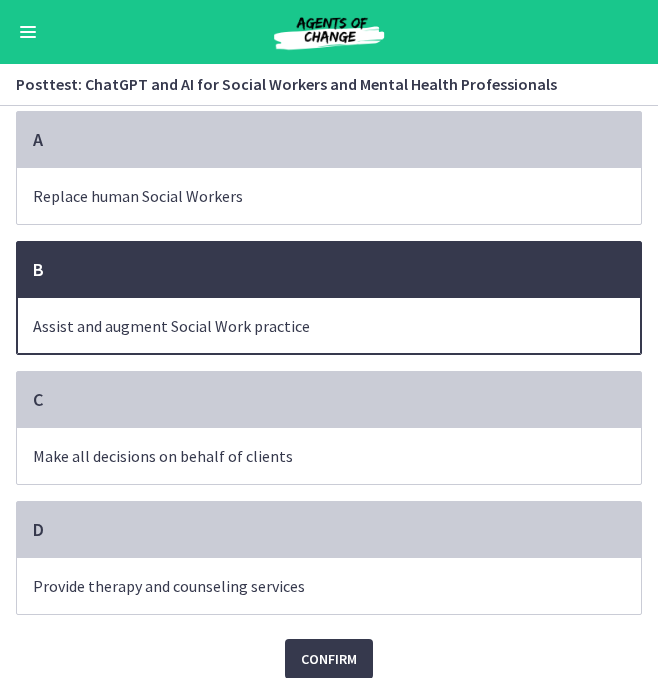 scroll, scrollTop: 140, scrollLeft: 0, axis: vertical 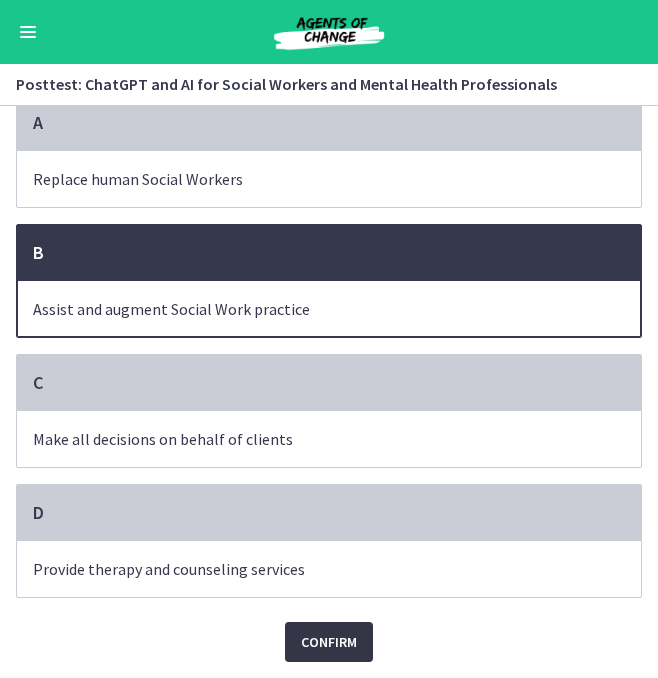 click on "Confirm" at bounding box center (329, 642) 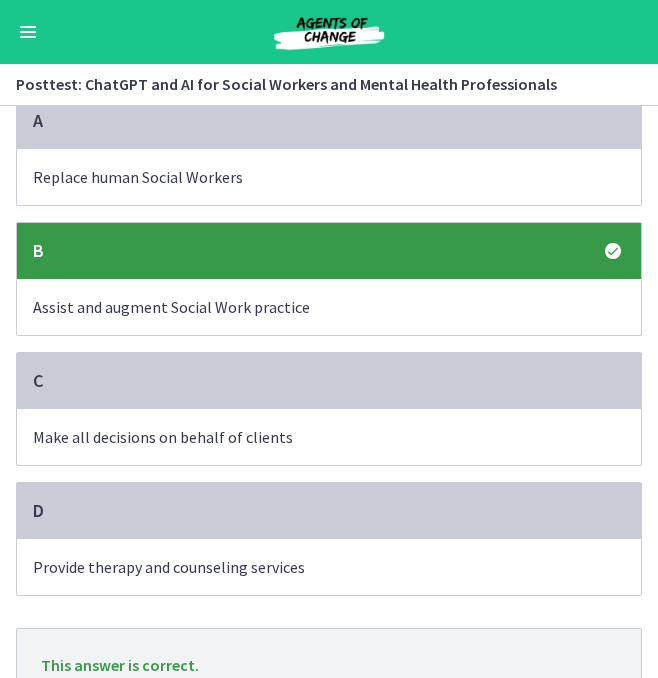 scroll, scrollTop: 246, scrollLeft: 0, axis: vertical 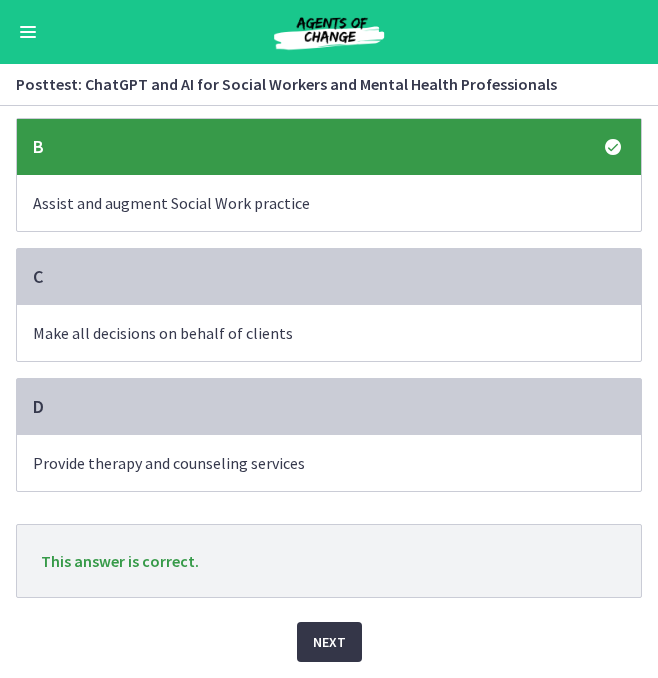click on "Next" at bounding box center (329, 642) 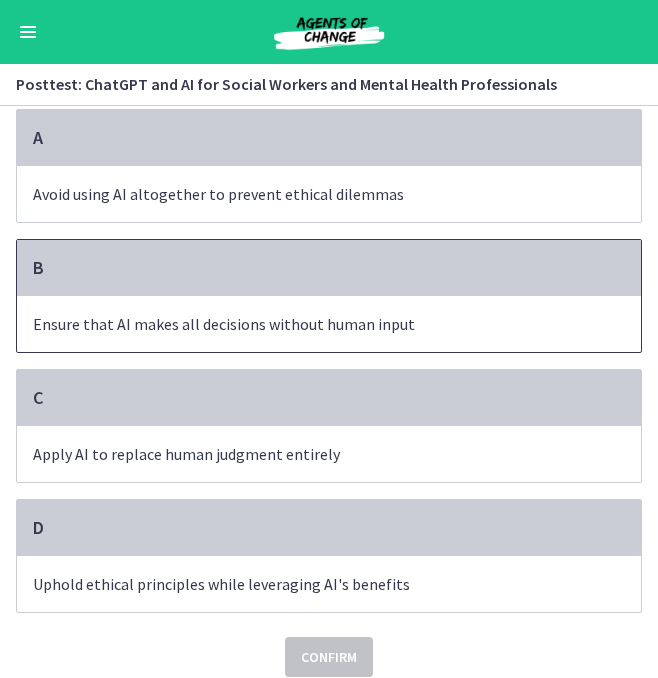 scroll, scrollTop: 166, scrollLeft: 0, axis: vertical 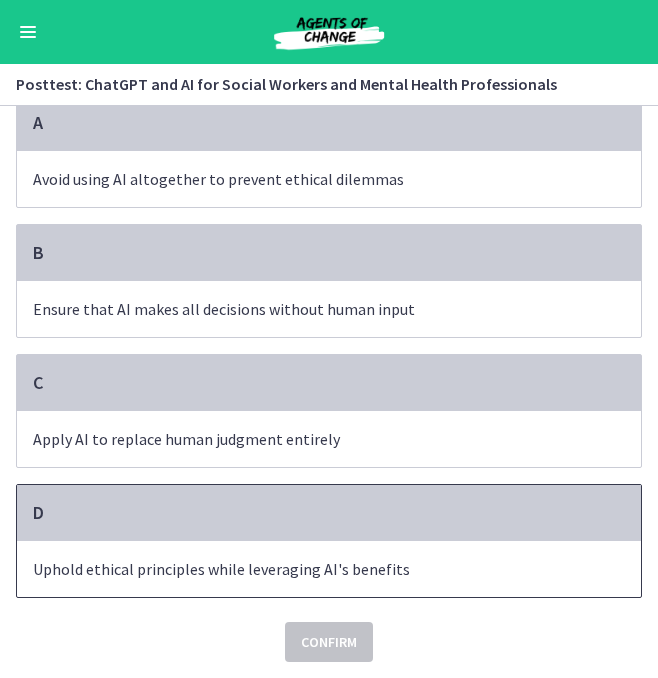 click on "Uphold ethical principles while leveraging AI's benefits" at bounding box center (329, 569) 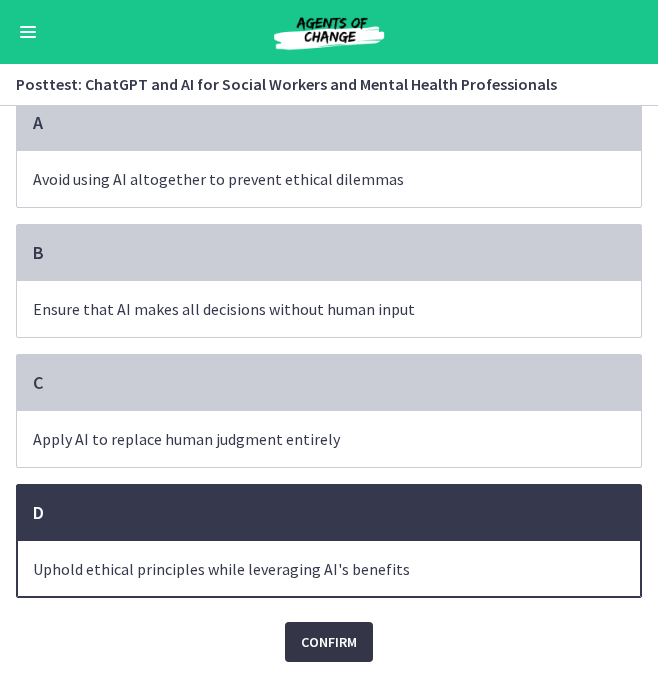 click on "Confirm" at bounding box center [329, 642] 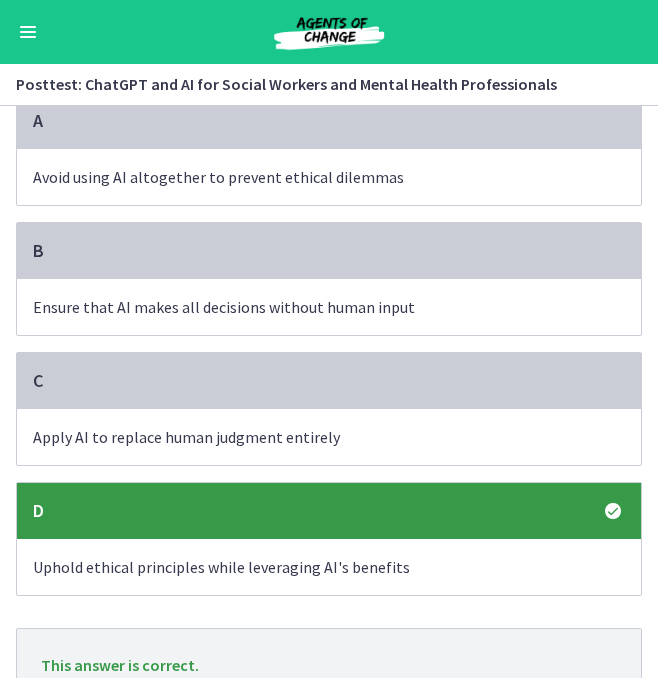 scroll, scrollTop: 272, scrollLeft: 0, axis: vertical 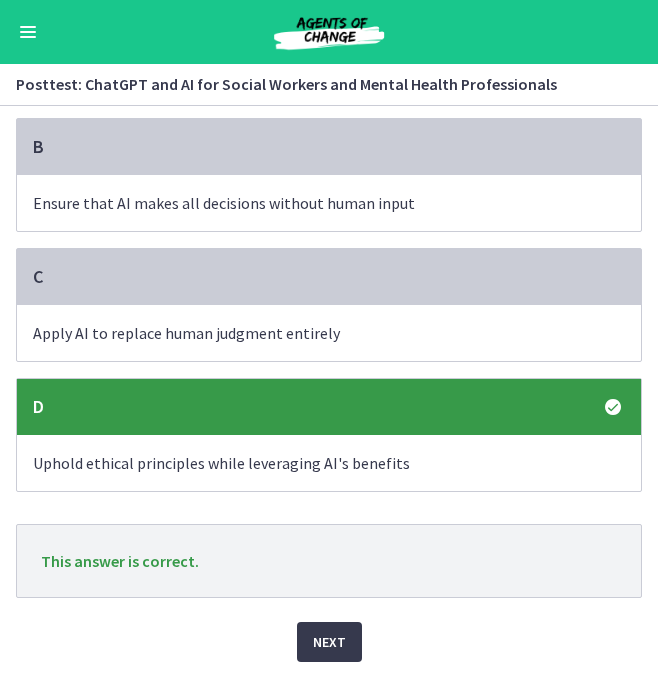 click on "Next" at bounding box center (329, 630) 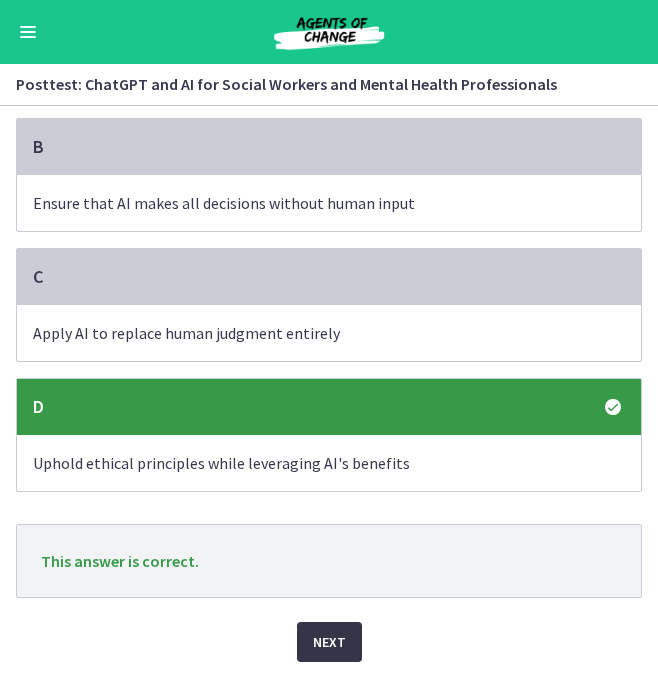 click on "Next" at bounding box center [329, 642] 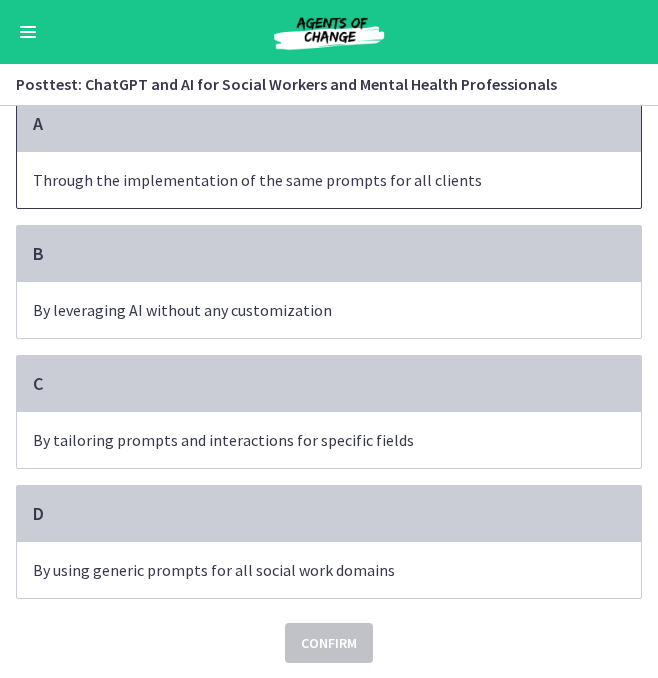 scroll, scrollTop: 164, scrollLeft: 0, axis: vertical 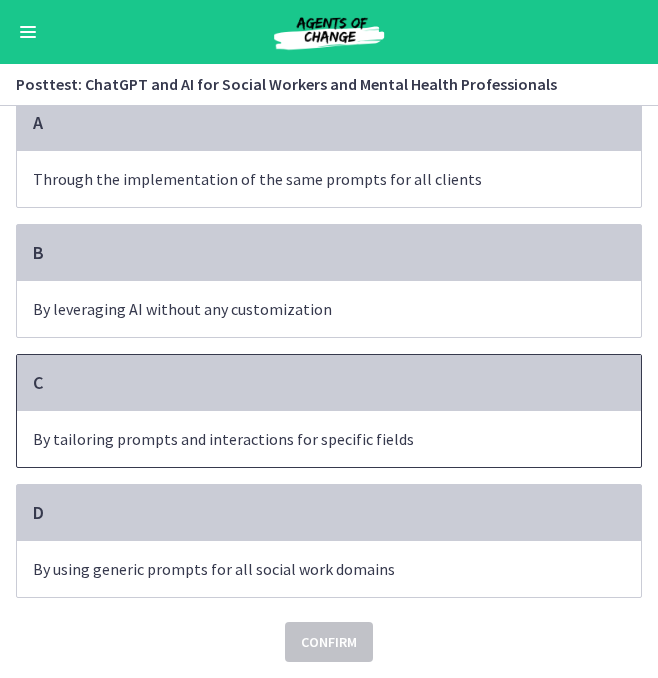 click on "By tailoring prompts and interactions for specific fields" at bounding box center [309, 439] 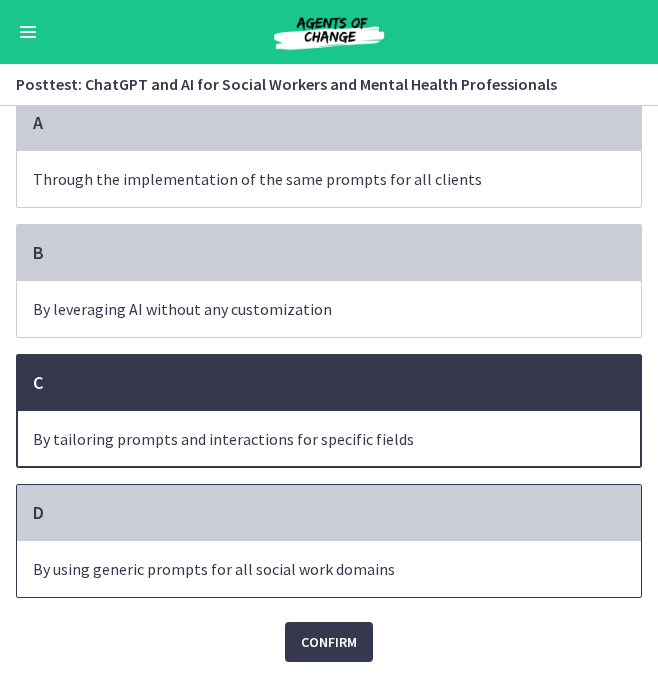 scroll, scrollTop: 166, scrollLeft: 0, axis: vertical 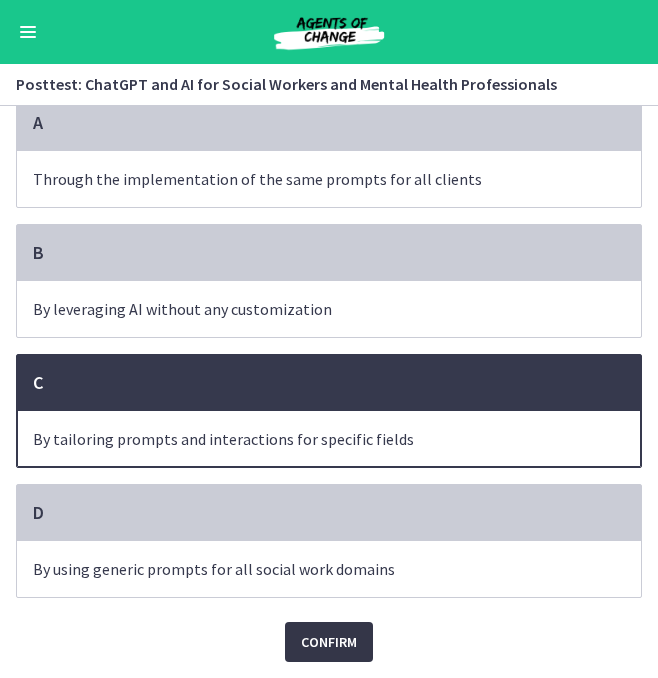 click on "Confirm" at bounding box center [329, 642] 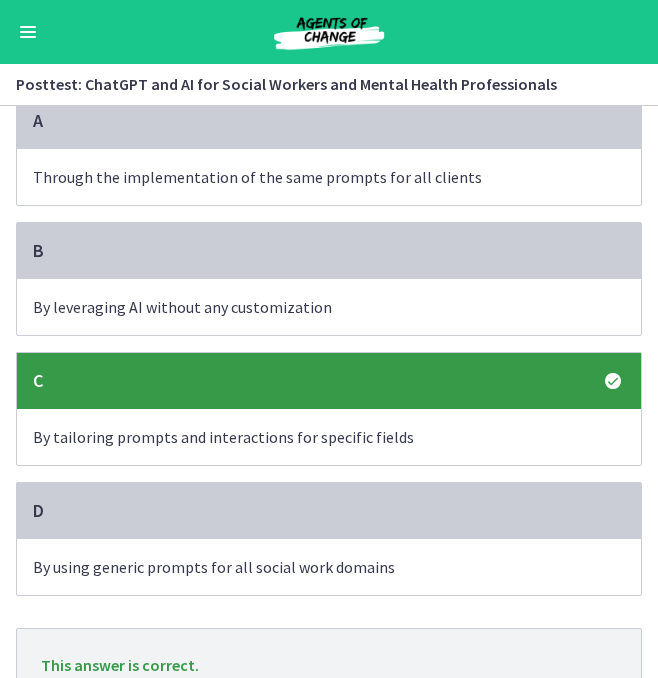 scroll, scrollTop: 272, scrollLeft: 0, axis: vertical 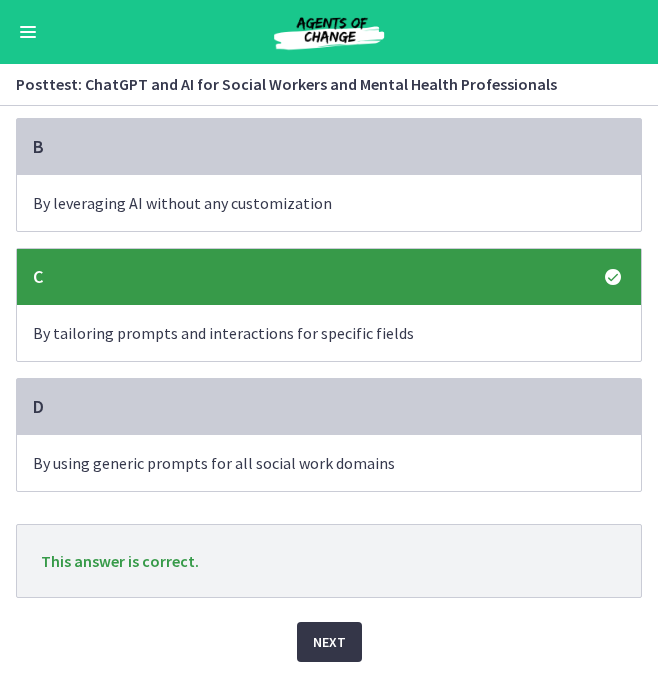 click on "Next" at bounding box center (329, 642) 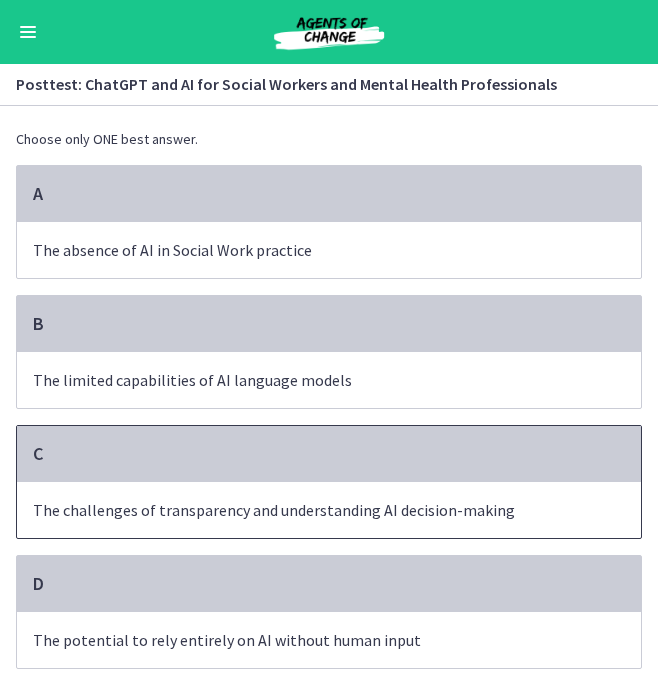 scroll, scrollTop: 0, scrollLeft: 0, axis: both 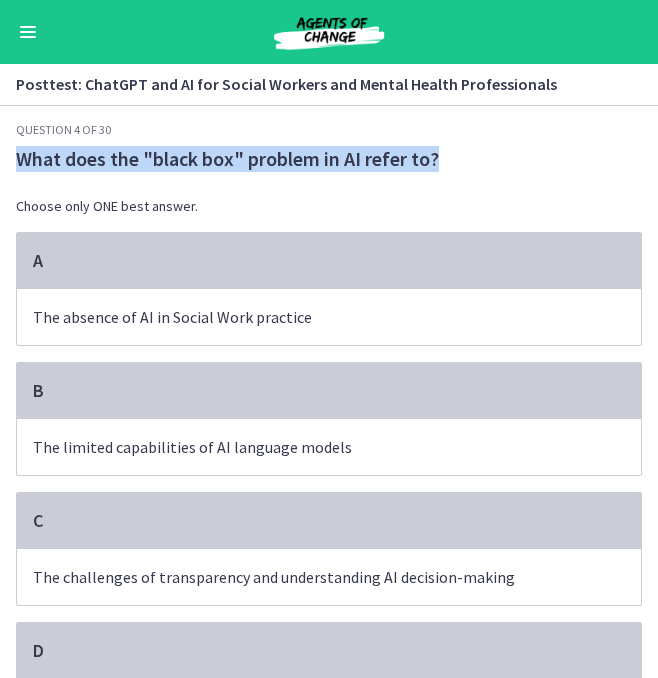drag, startPoint x: 18, startPoint y: 155, endPoint x: 442, endPoint y: 172, distance: 424.34067 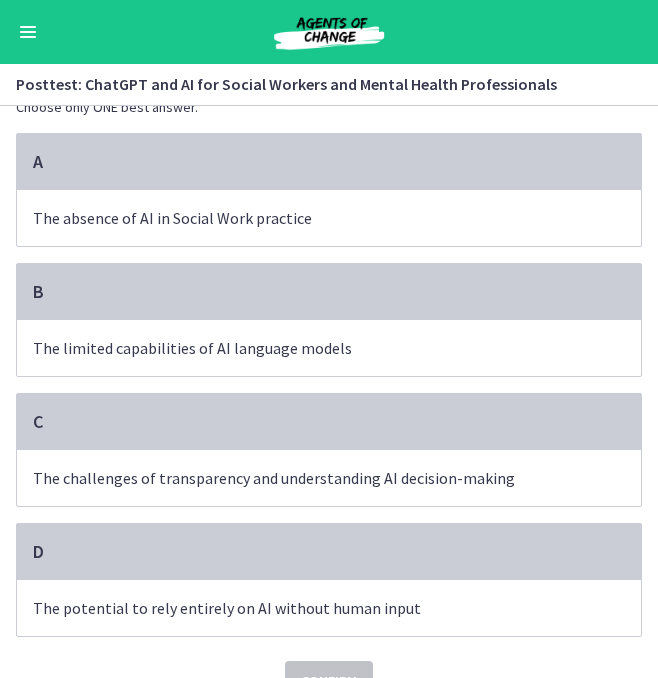 scroll, scrollTop: 103, scrollLeft: 0, axis: vertical 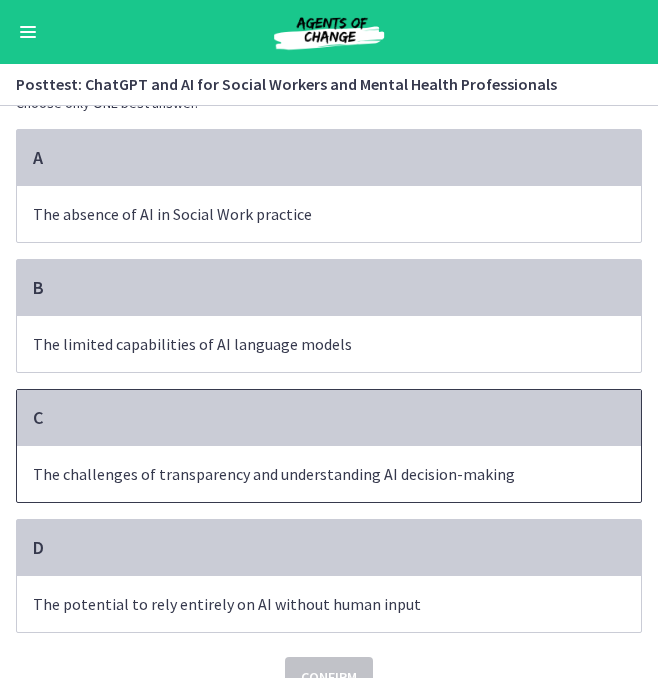 click on "C" at bounding box center [329, 418] 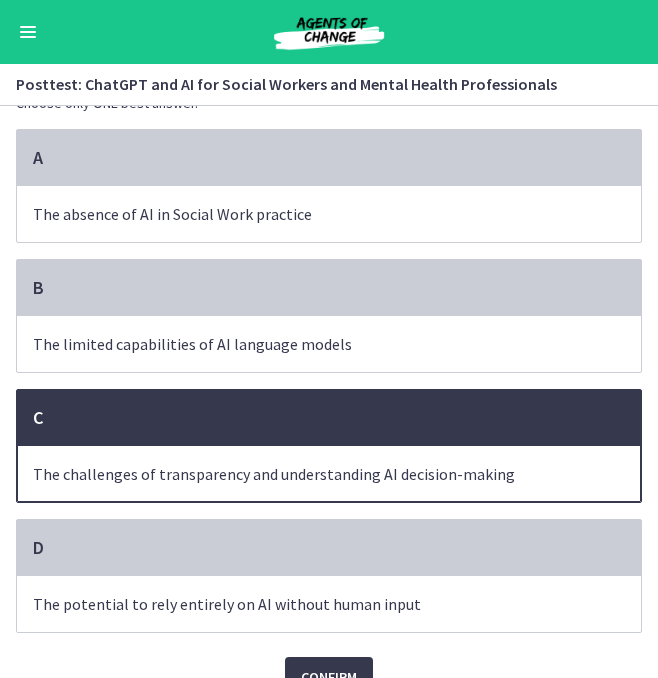 scroll, scrollTop: 140, scrollLeft: 0, axis: vertical 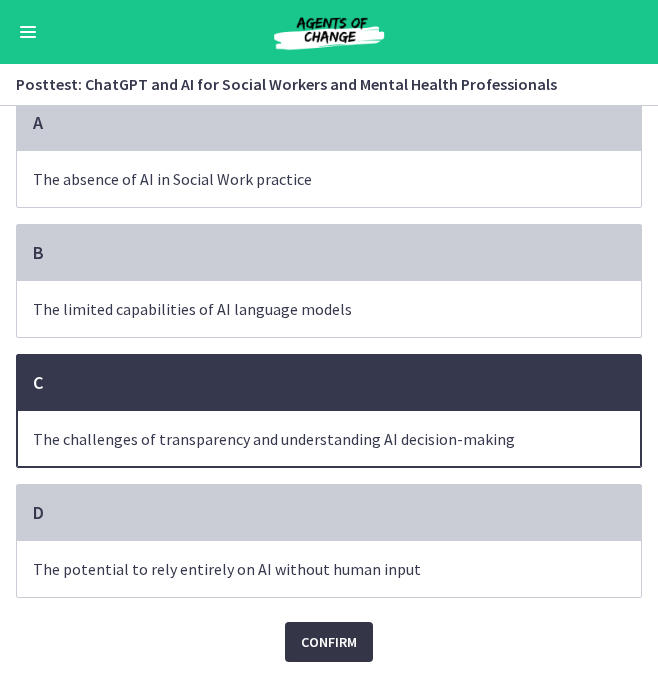 click on "Confirm" at bounding box center (329, 642) 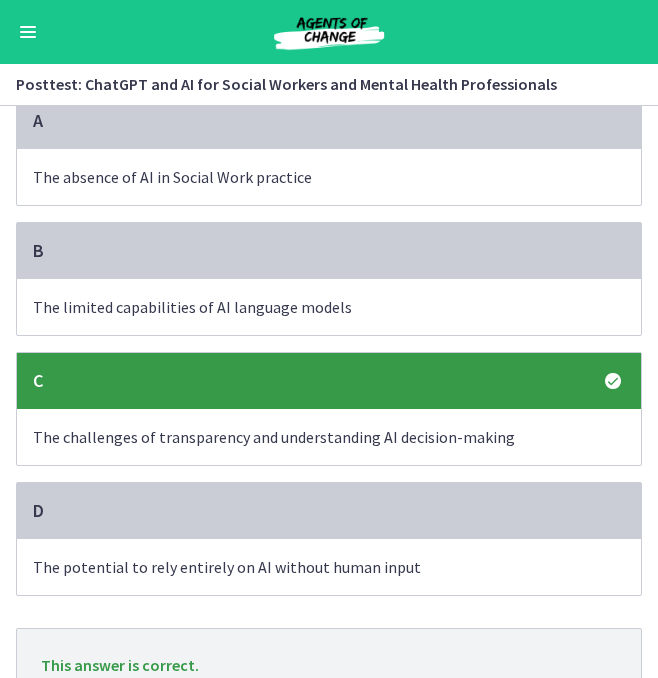 scroll, scrollTop: 246, scrollLeft: 0, axis: vertical 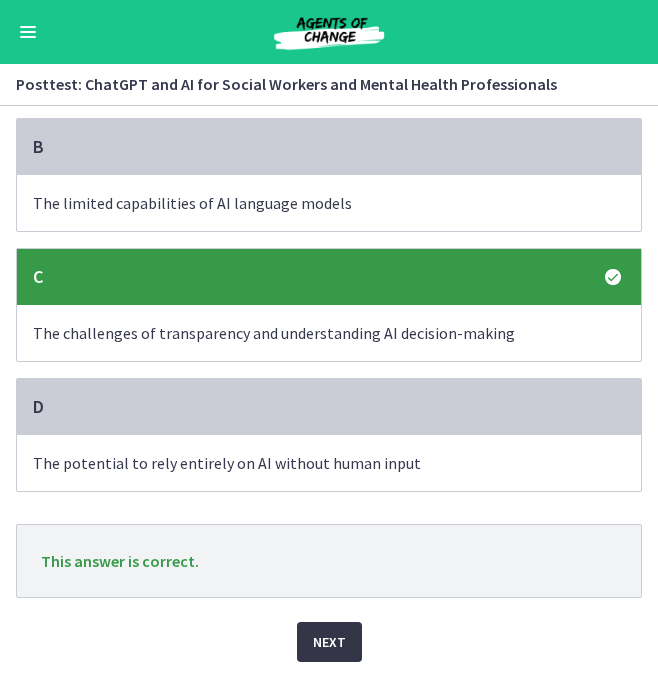 click on "Next" at bounding box center [329, 642] 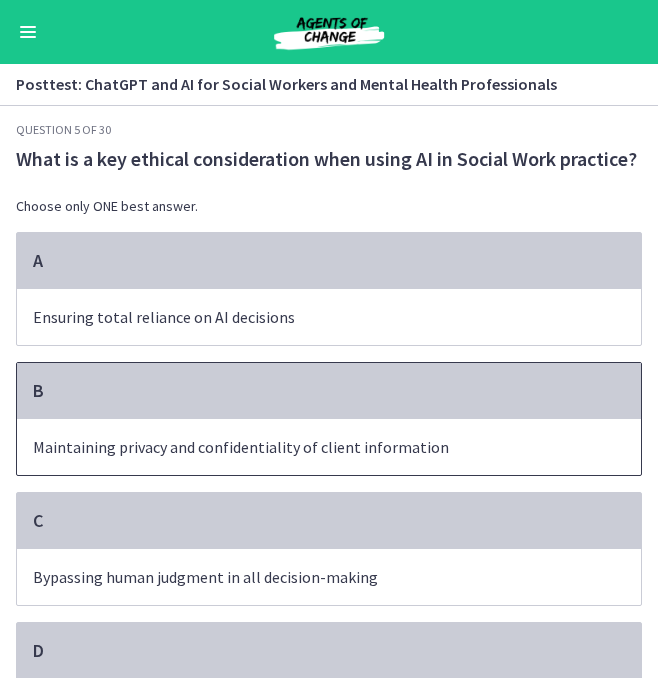 scroll, scrollTop: 140, scrollLeft: 0, axis: vertical 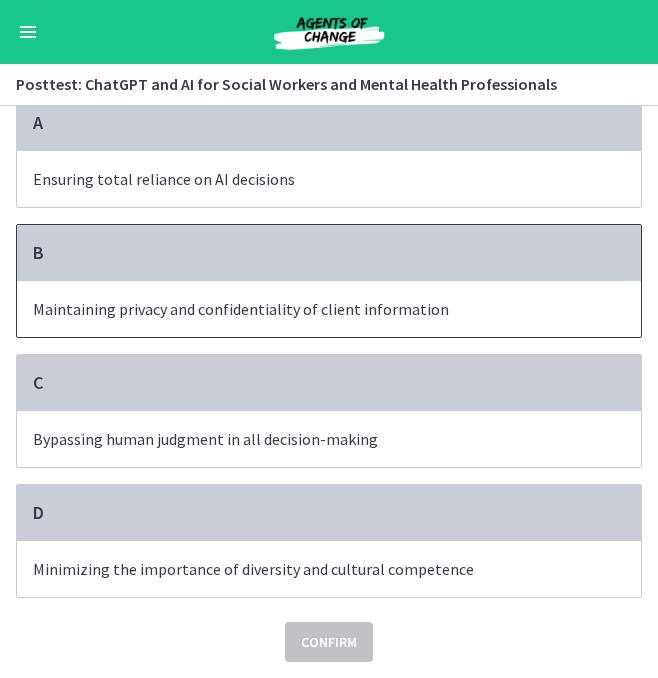 click on "Maintaining privacy and confidentiality of client information" at bounding box center [309, 309] 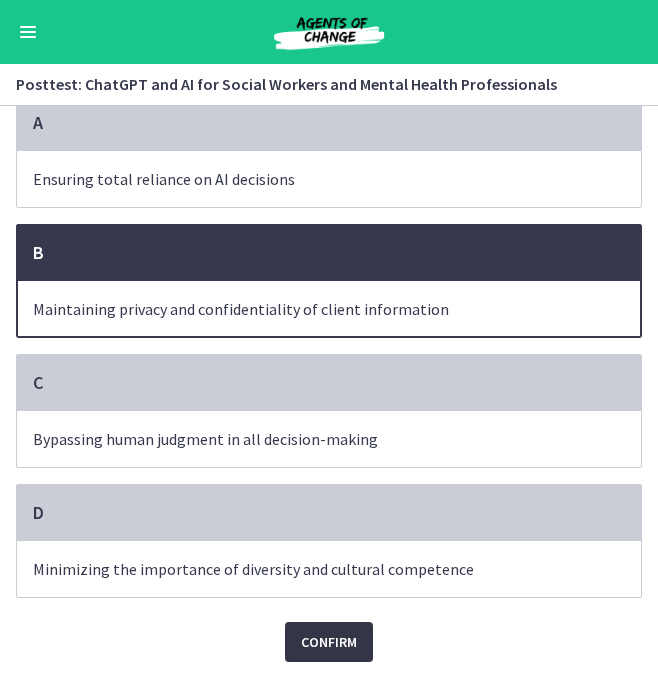 click on "Confirm" at bounding box center [329, 642] 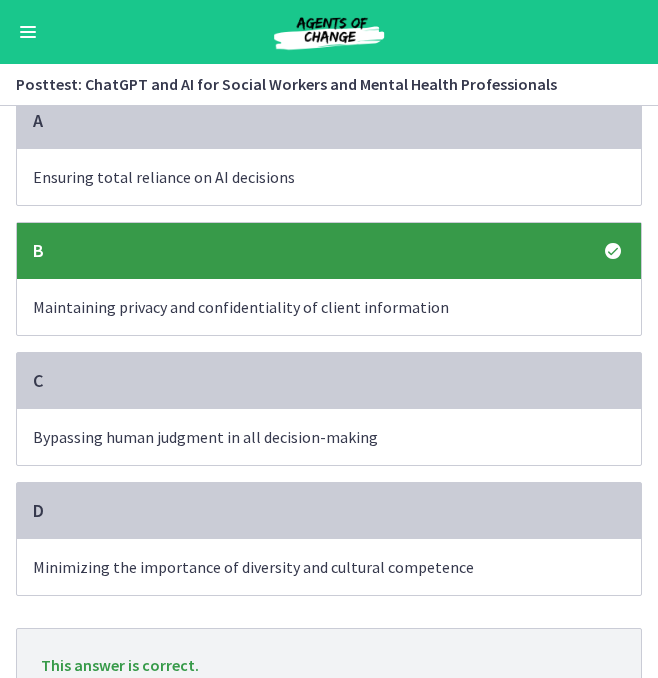 scroll, scrollTop: 246, scrollLeft: 0, axis: vertical 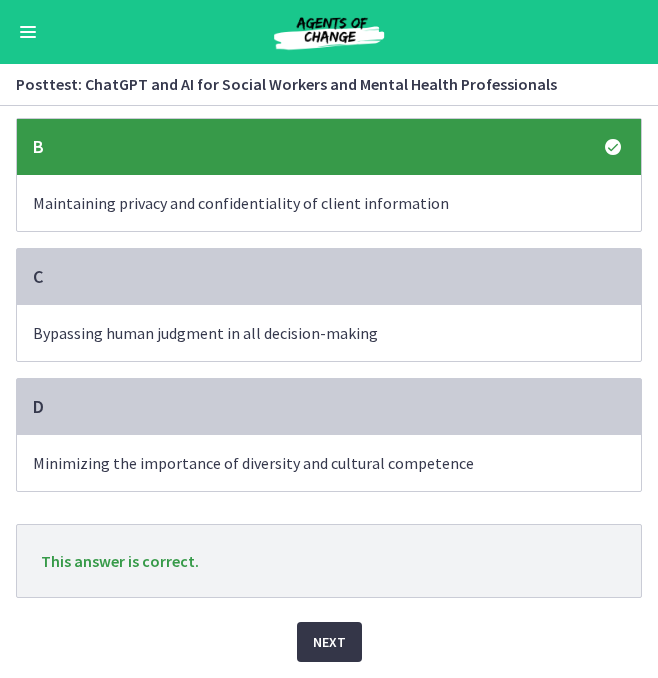 click on "Next" at bounding box center (329, 642) 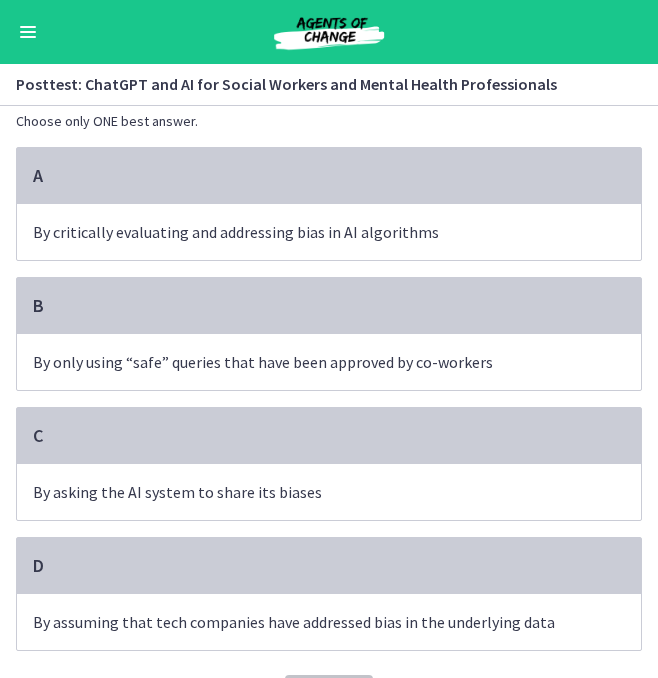 scroll, scrollTop: 140, scrollLeft: 0, axis: vertical 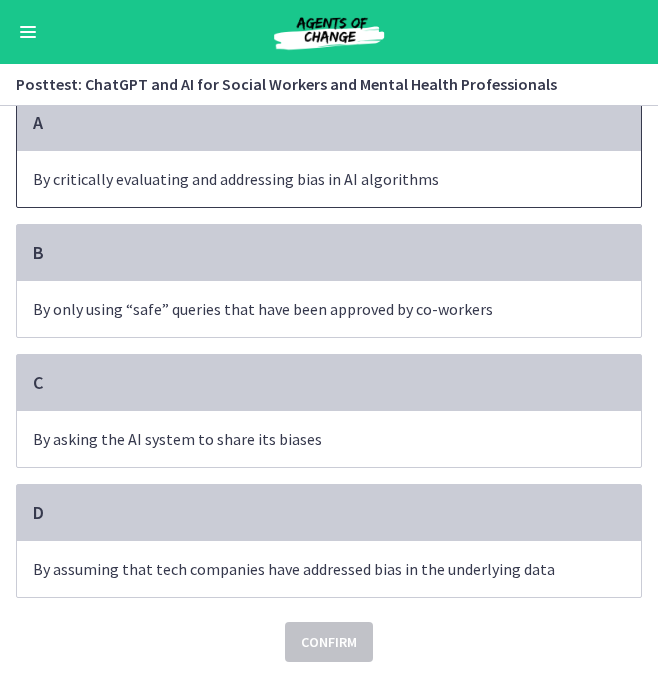 click on "By critically evaluating and addressing bias in AI algorithms" at bounding box center (309, 179) 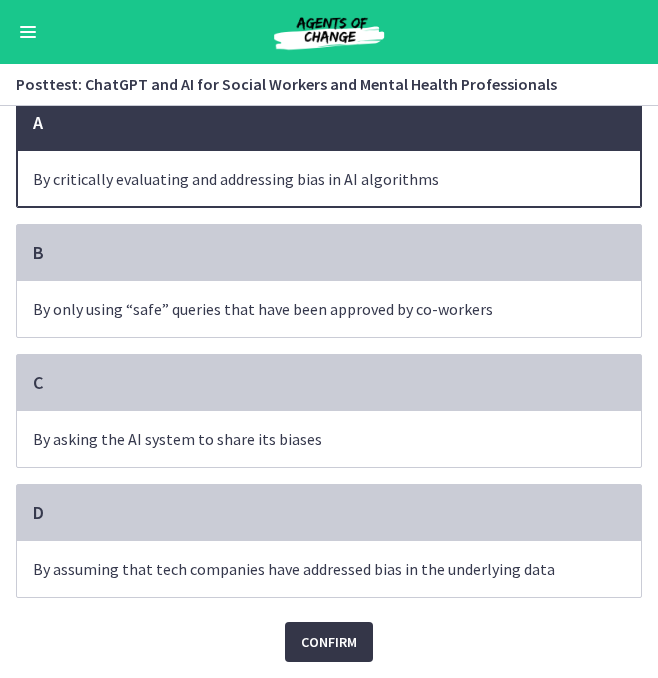 click on "Confirm" at bounding box center [329, 642] 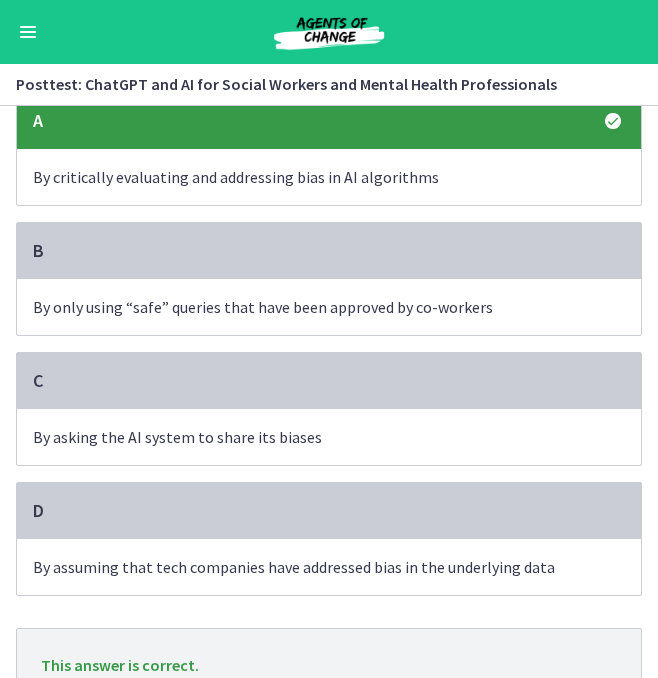 scroll, scrollTop: 246, scrollLeft: 0, axis: vertical 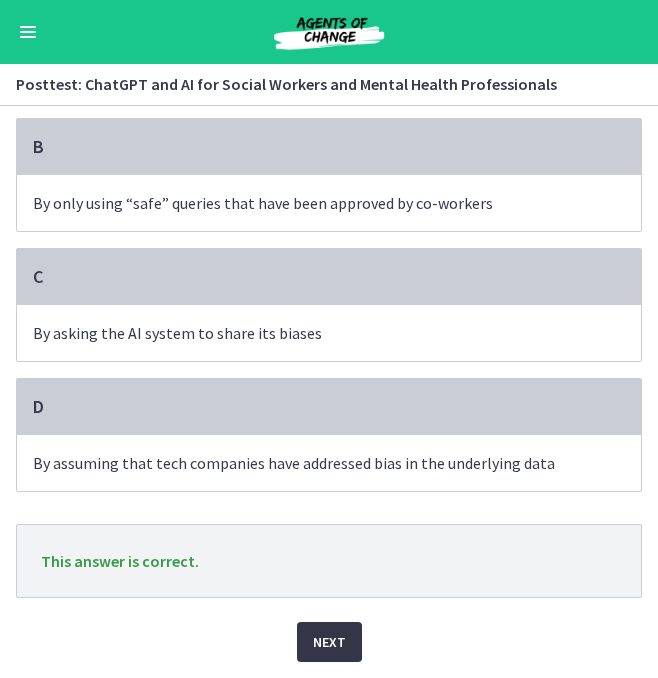 click on "Next" at bounding box center (329, 642) 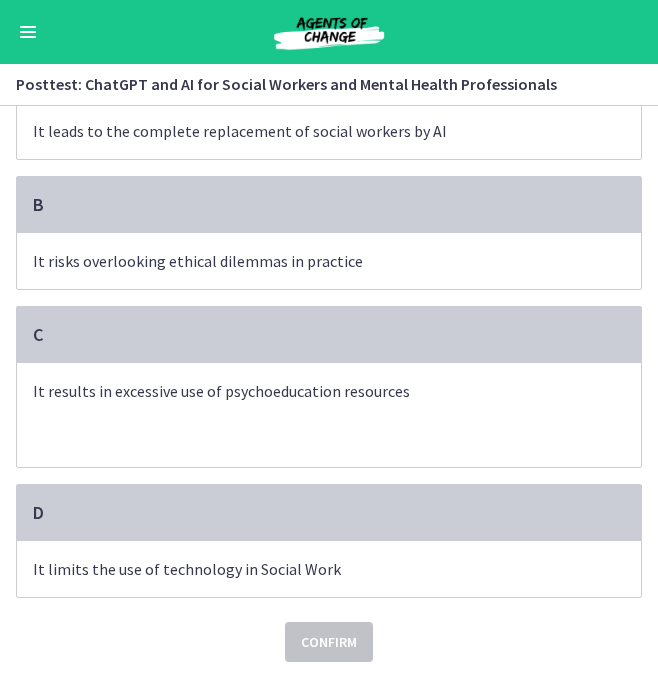 scroll, scrollTop: 0, scrollLeft: 0, axis: both 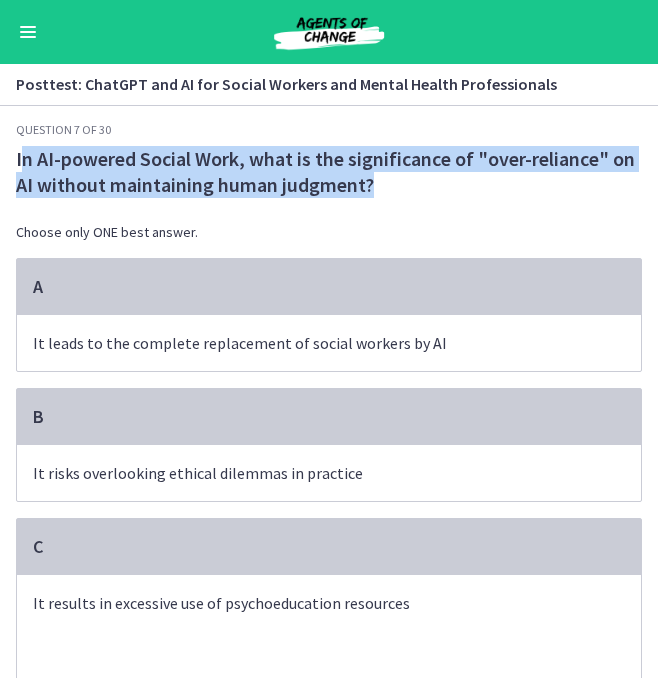 drag, startPoint x: 20, startPoint y: 158, endPoint x: 376, endPoint y: 180, distance: 356.67914 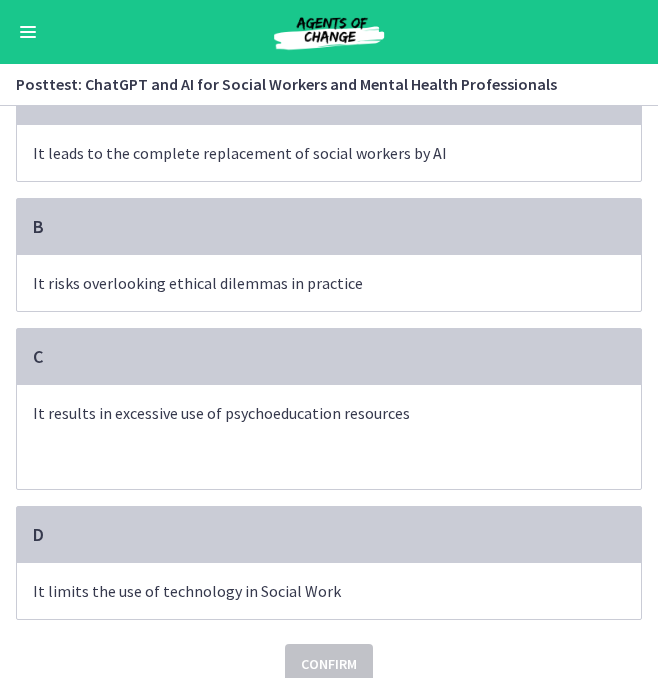 scroll, scrollTop: 185, scrollLeft: 0, axis: vertical 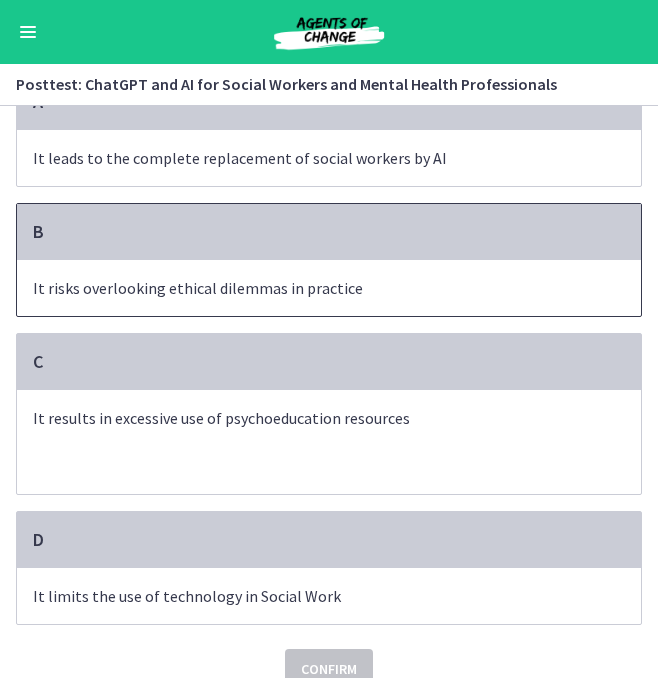 click on "It risks overlooking ethical dilemmas in practice" at bounding box center [309, 288] 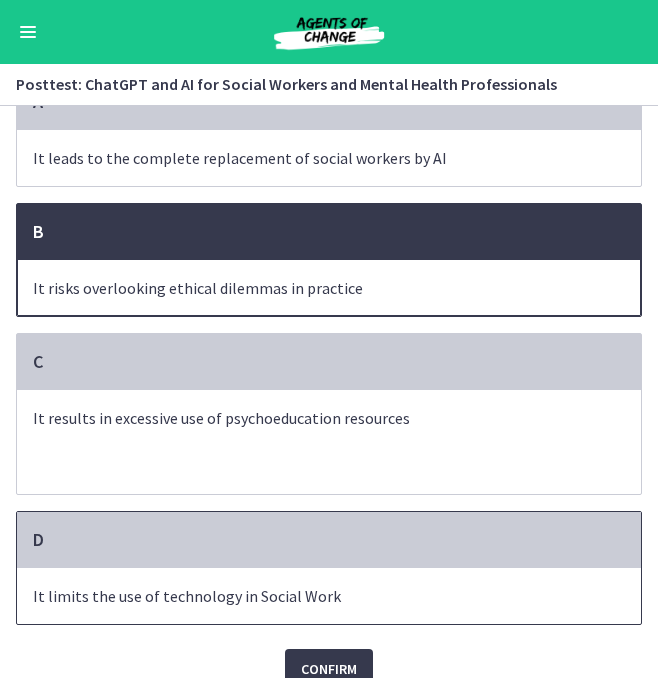 scroll, scrollTop: 214, scrollLeft: 0, axis: vertical 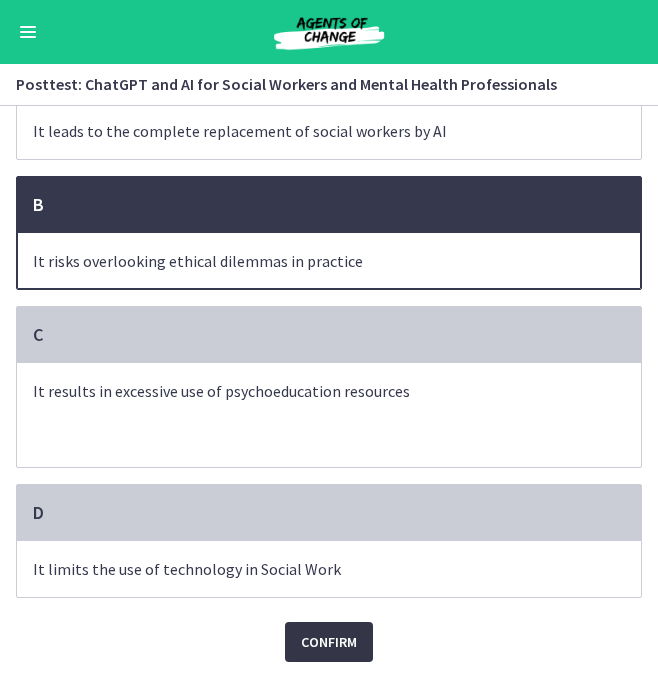 click on "Confirm" at bounding box center (329, 642) 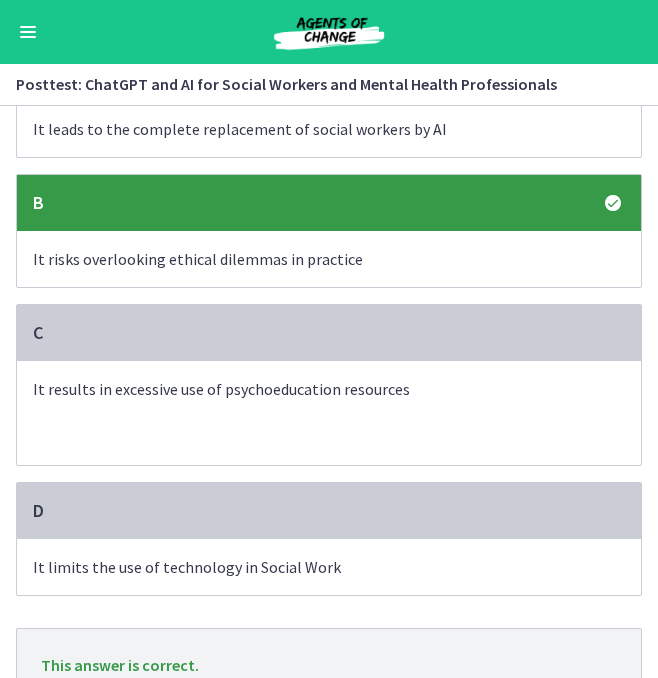 scroll, scrollTop: 320, scrollLeft: 0, axis: vertical 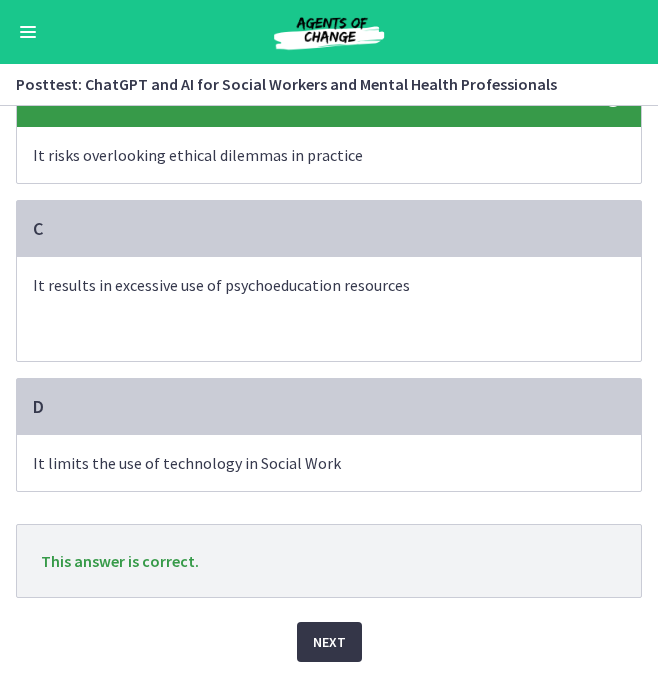 click on "Next" at bounding box center [329, 642] 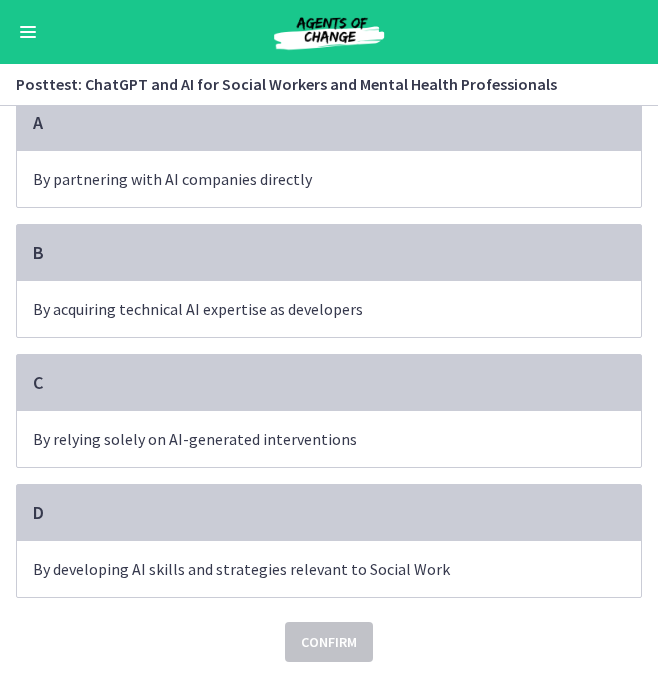 scroll, scrollTop: 0, scrollLeft: 0, axis: both 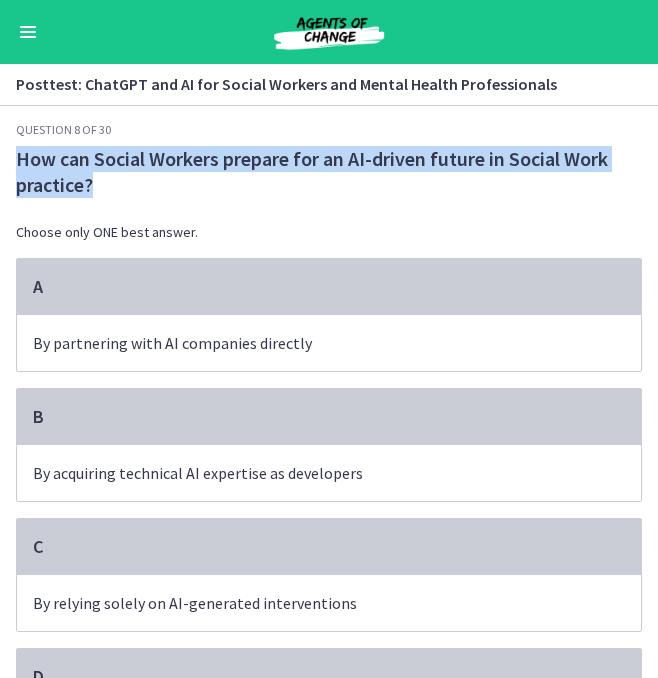 drag, startPoint x: 19, startPoint y: 162, endPoint x: 116, endPoint y: 186, distance: 99.92497 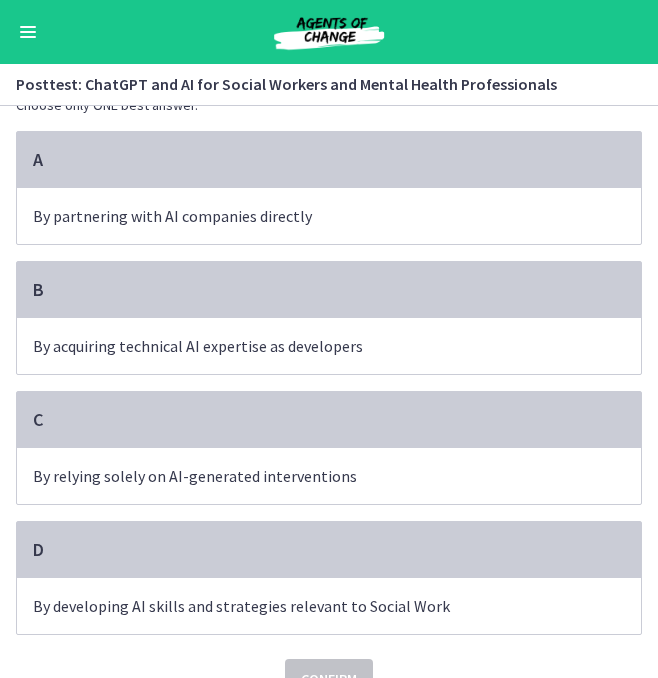 scroll, scrollTop: 126, scrollLeft: 0, axis: vertical 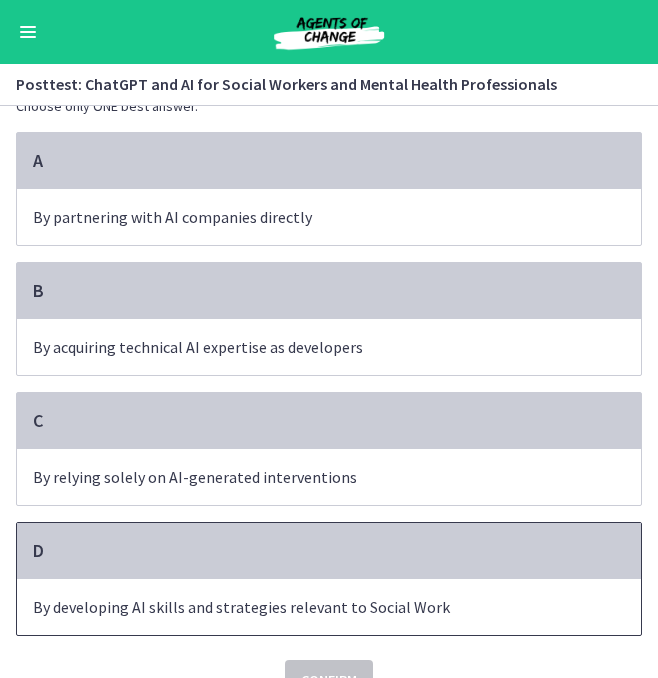 click on "D" at bounding box center [329, 551] 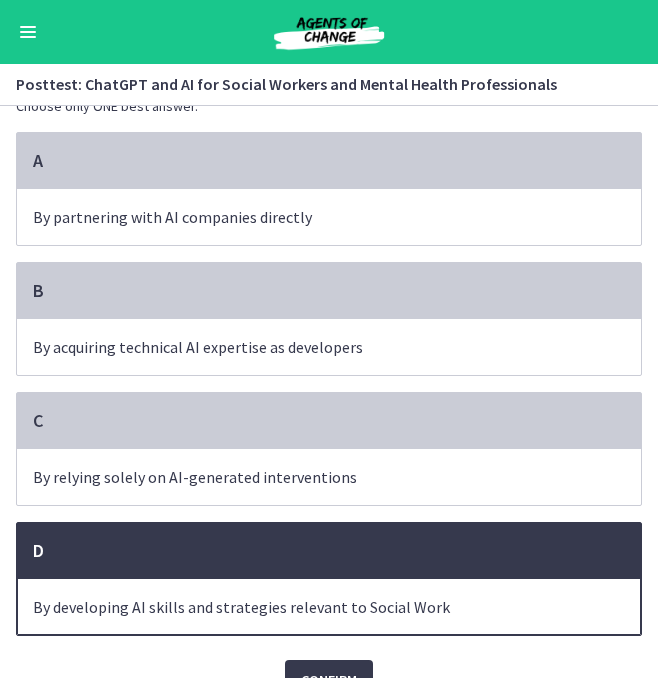 scroll, scrollTop: 166, scrollLeft: 0, axis: vertical 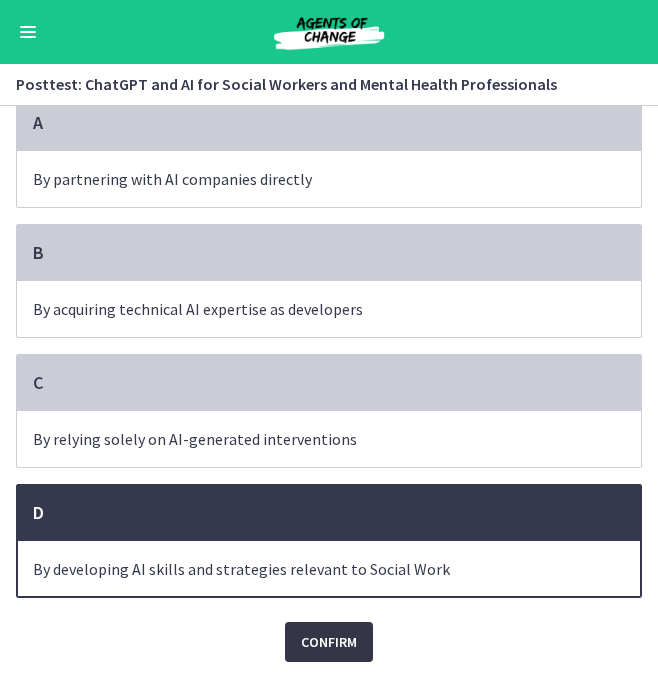 click on "Confirm" at bounding box center (329, 642) 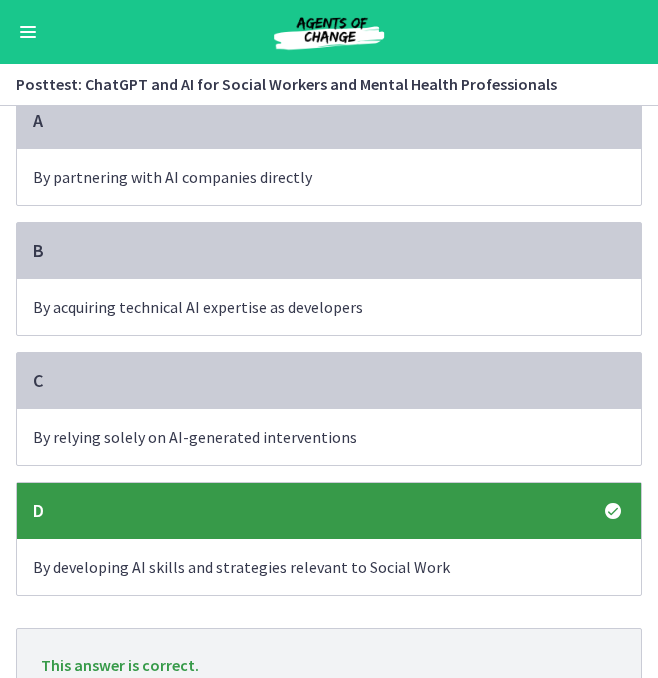 scroll, scrollTop: 272, scrollLeft: 0, axis: vertical 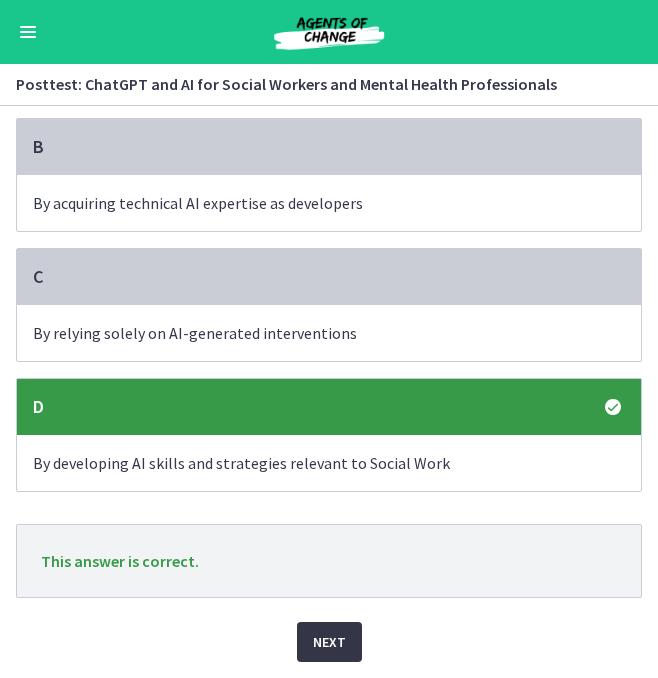 click on "Next" at bounding box center [329, 642] 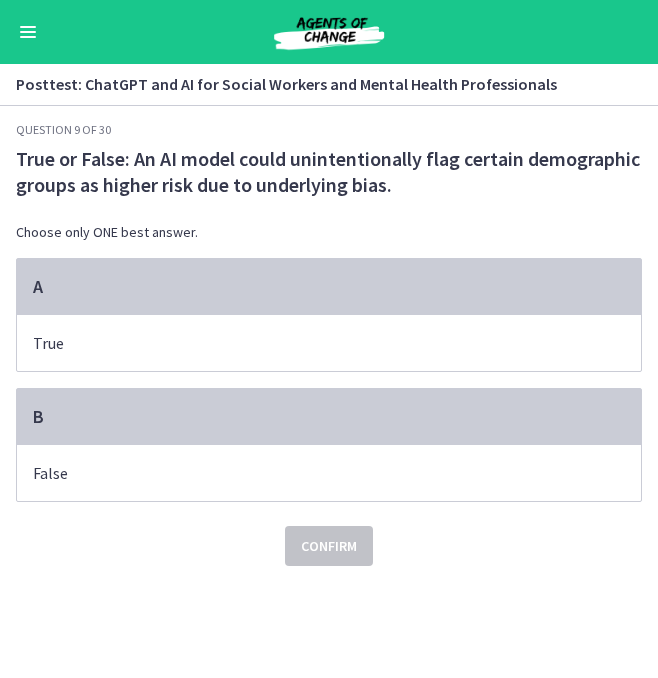 scroll, scrollTop: 0, scrollLeft: 0, axis: both 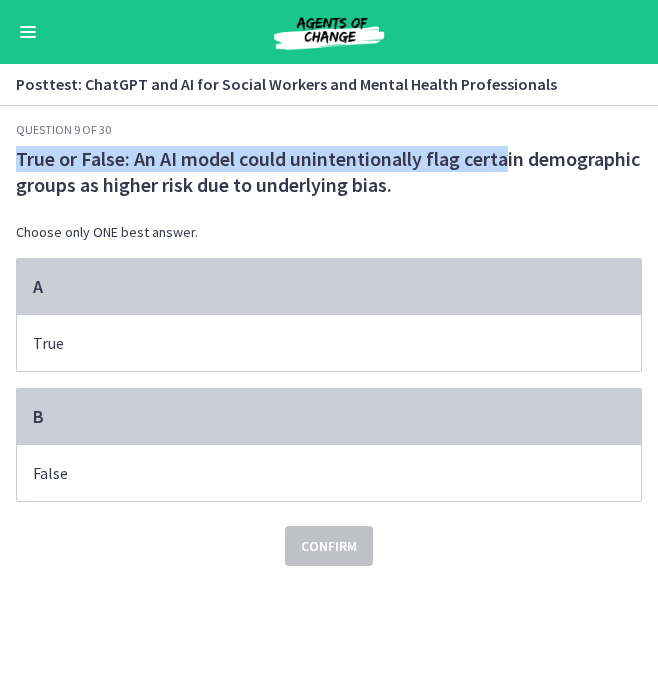 drag, startPoint x: 20, startPoint y: 158, endPoint x: 524, endPoint y: 159, distance: 504.001 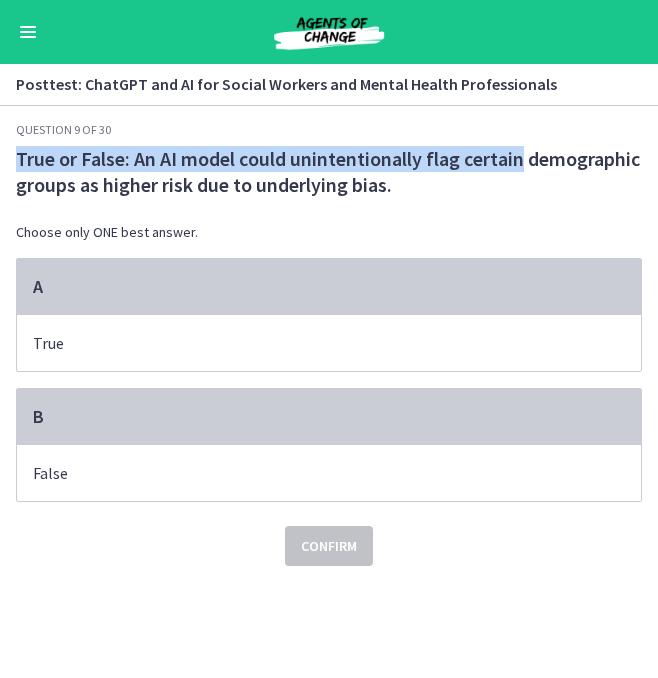 click on "True or False: An AI model could unintentionally flag certain demographic groups as higher risk due to underlying bias.
Choose only ONE best answer." at bounding box center (329, 202) 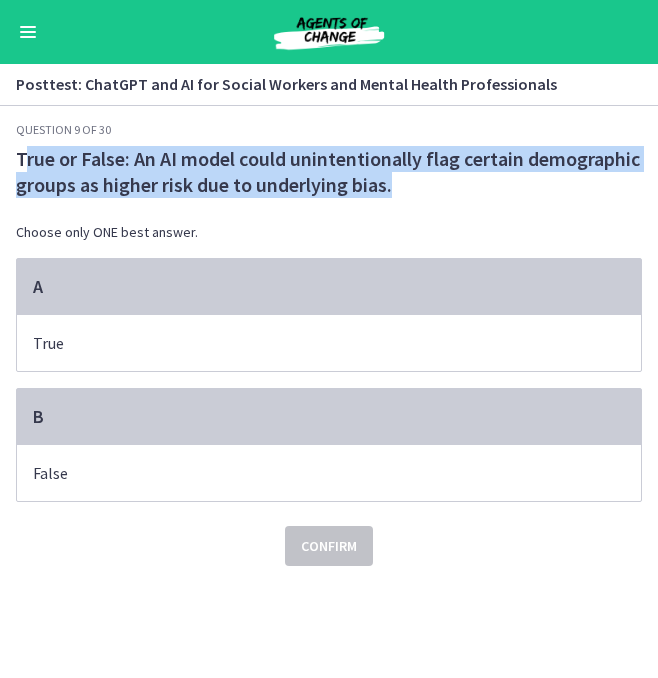 drag, startPoint x: 21, startPoint y: 158, endPoint x: 631, endPoint y: 198, distance: 611.31006 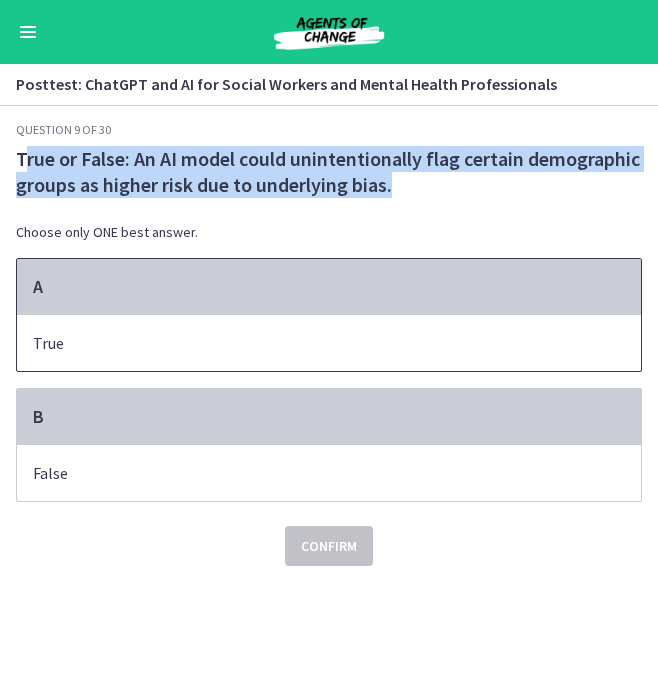 click on "A" at bounding box center (329, 287) 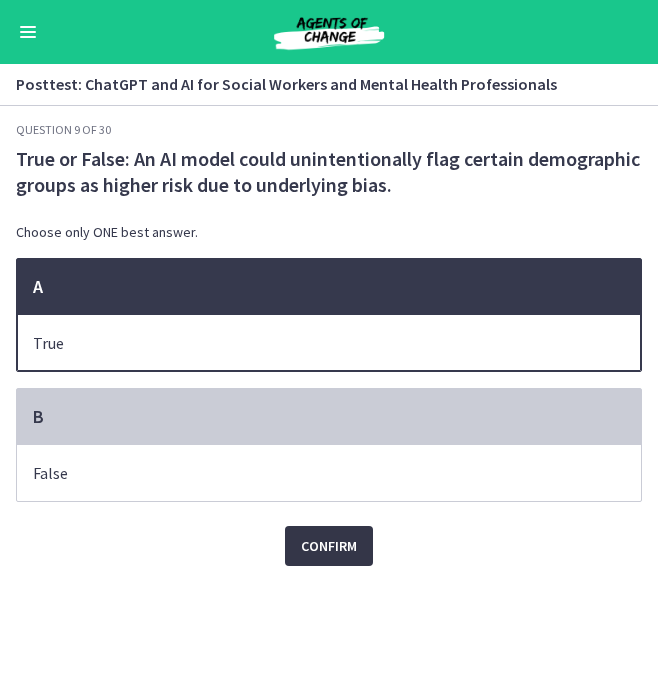 click on "Confirm" at bounding box center [329, 546] 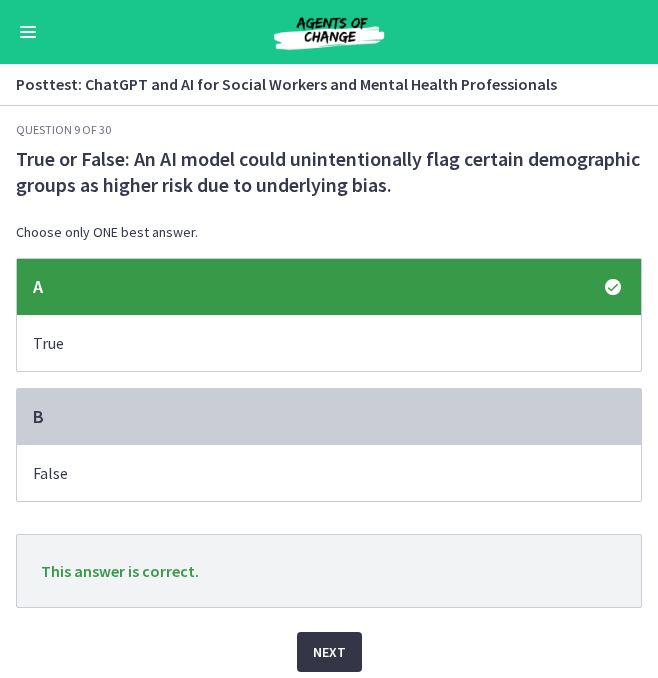 scroll, scrollTop: 11, scrollLeft: 0, axis: vertical 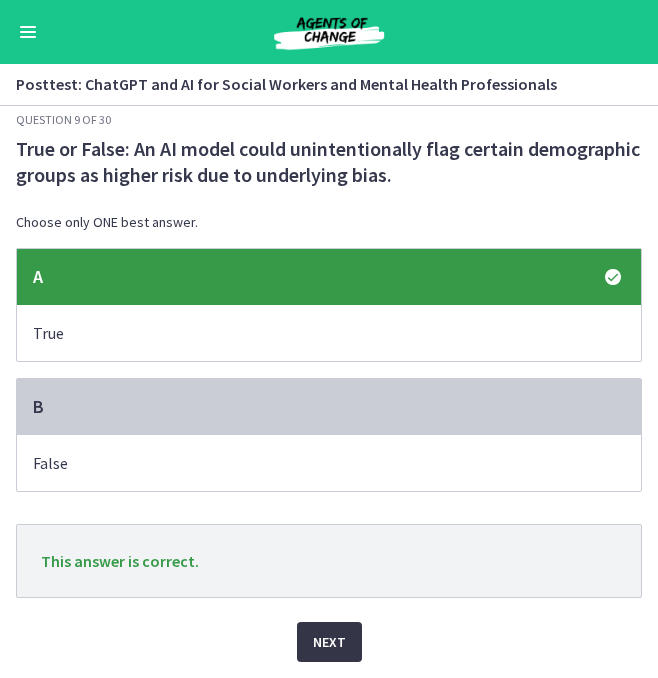 click on "Next" at bounding box center [329, 642] 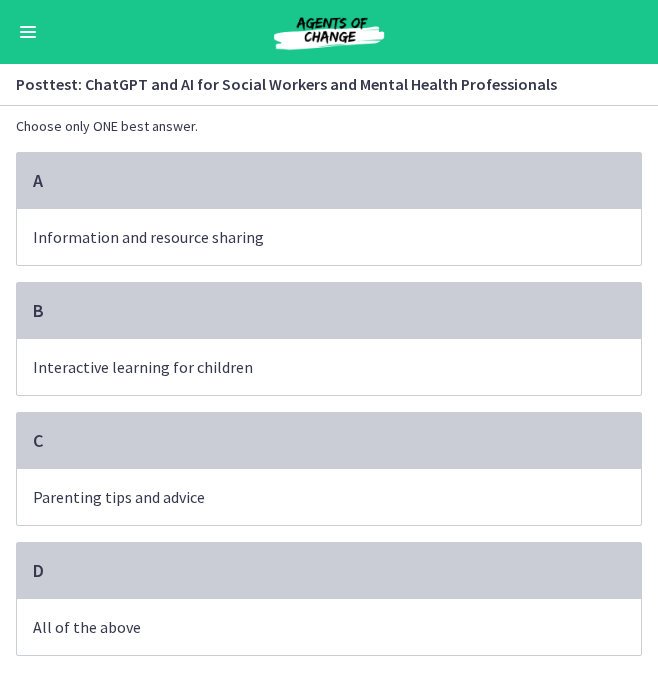 scroll, scrollTop: 84, scrollLeft: 0, axis: vertical 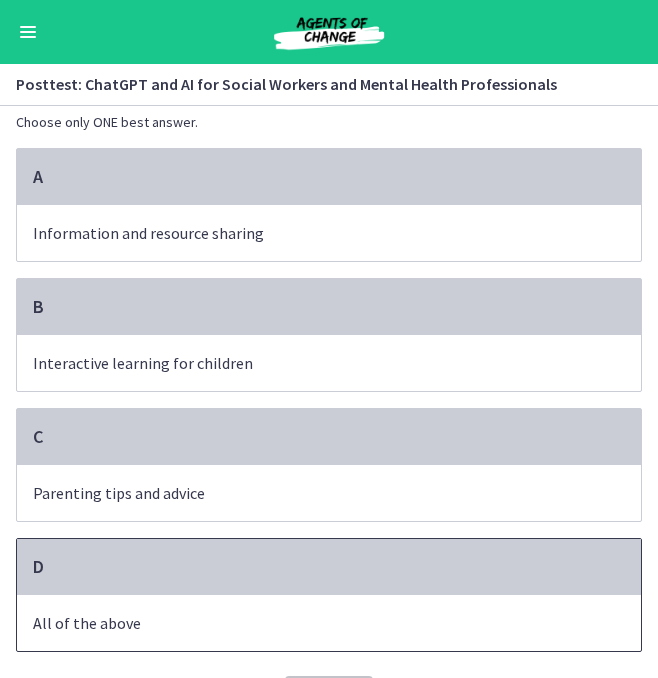 click on "All of the above" at bounding box center (329, 623) 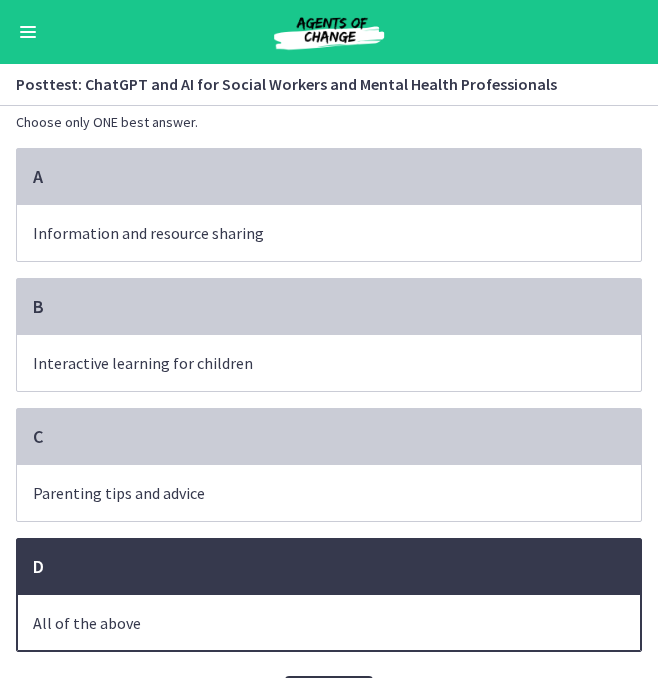 scroll, scrollTop: 140, scrollLeft: 0, axis: vertical 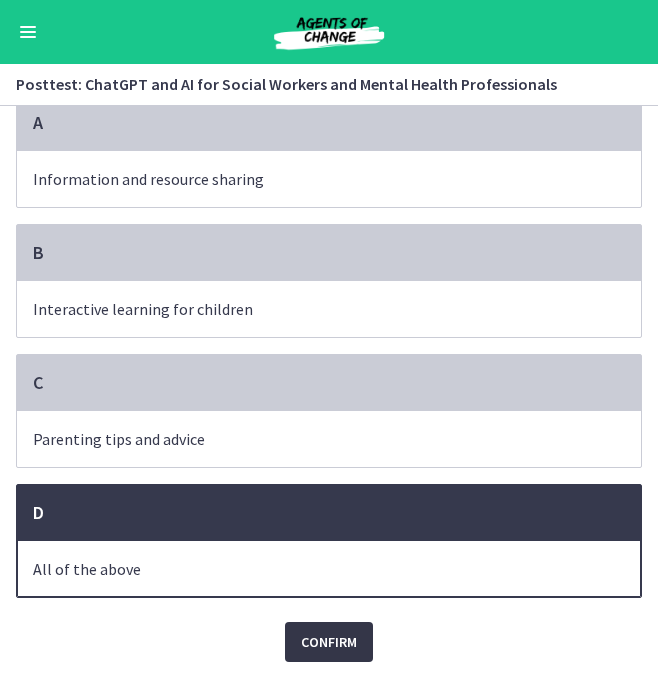 click on "Confirm" at bounding box center (329, 642) 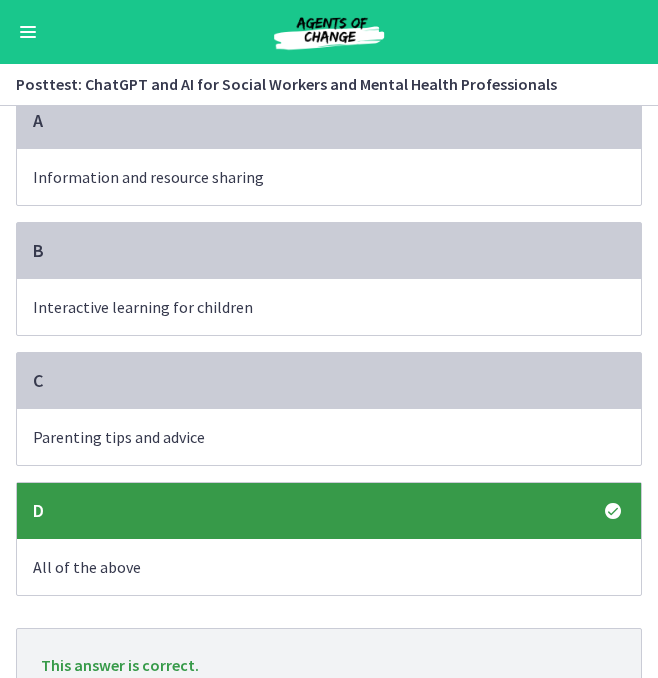 scroll, scrollTop: 246, scrollLeft: 0, axis: vertical 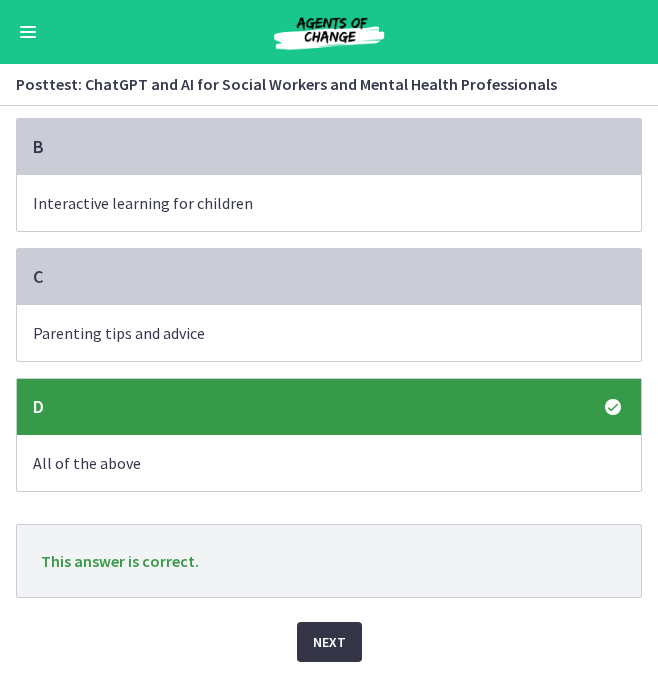 click on "Next" at bounding box center (329, 642) 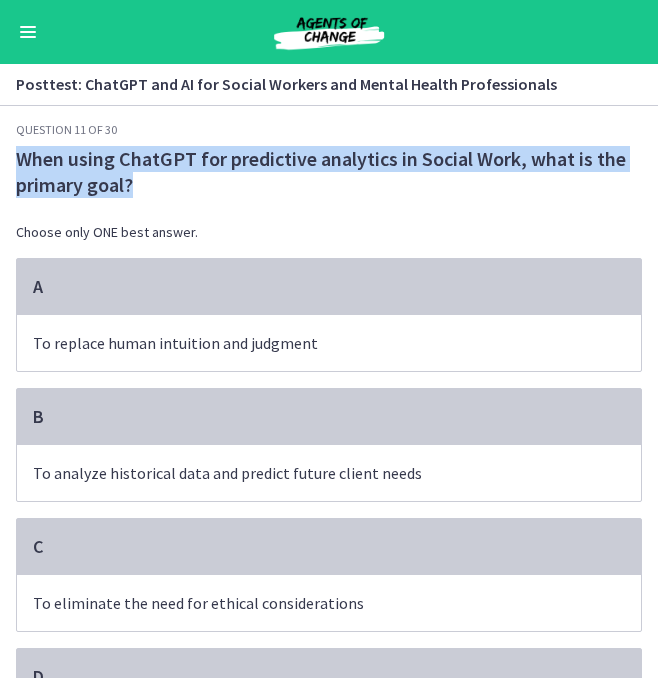 drag, startPoint x: 20, startPoint y: 160, endPoint x: 174, endPoint y: 199, distance: 158.86157 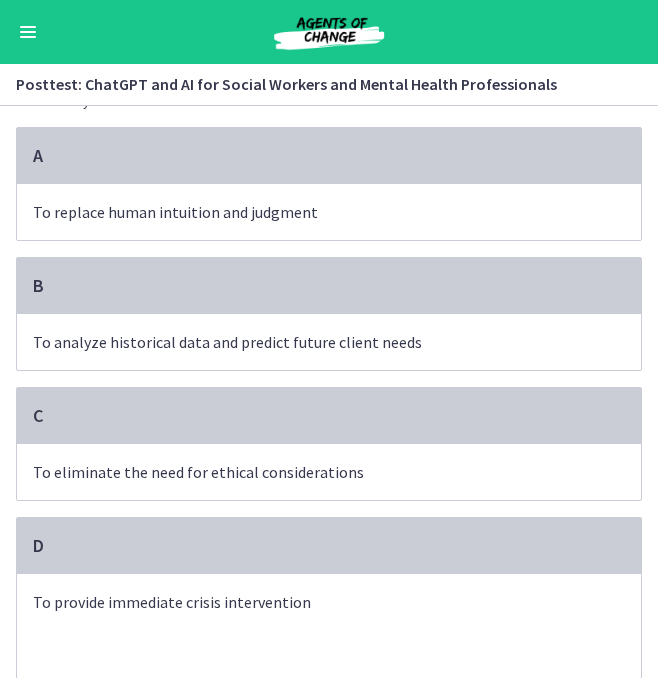 scroll, scrollTop: 152, scrollLeft: 0, axis: vertical 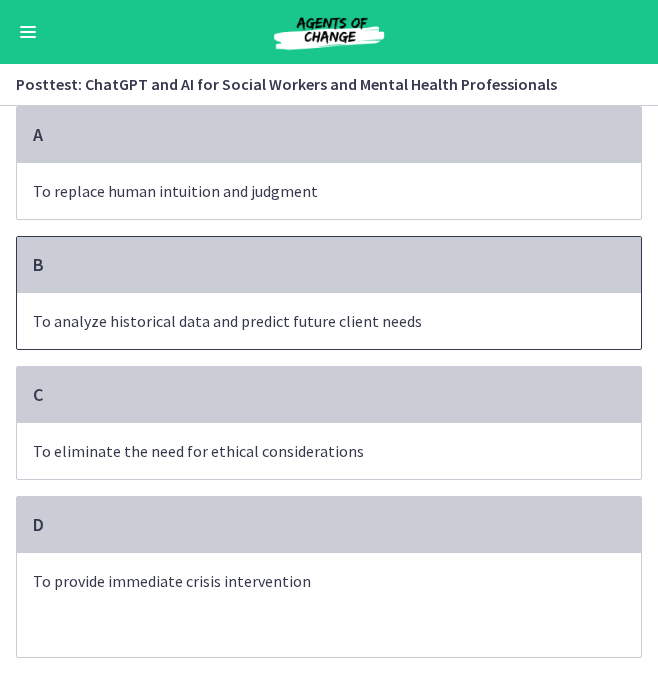 click on "To analyze historical data and predict future client needs" at bounding box center (329, 321) 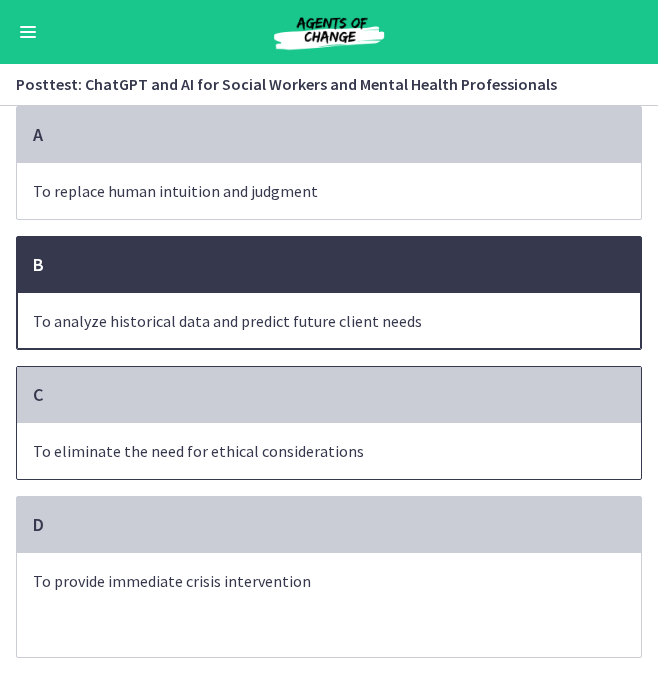 scroll, scrollTop: 214, scrollLeft: 0, axis: vertical 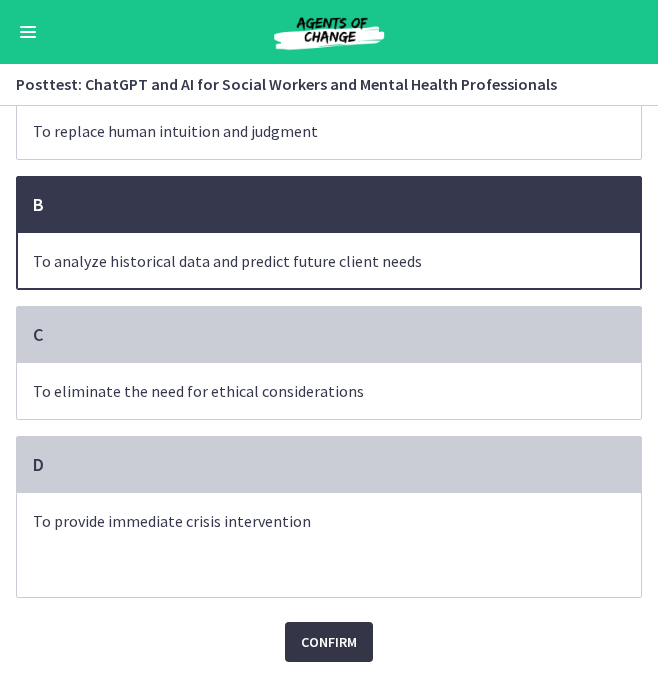 click on "Confirm" at bounding box center [329, 642] 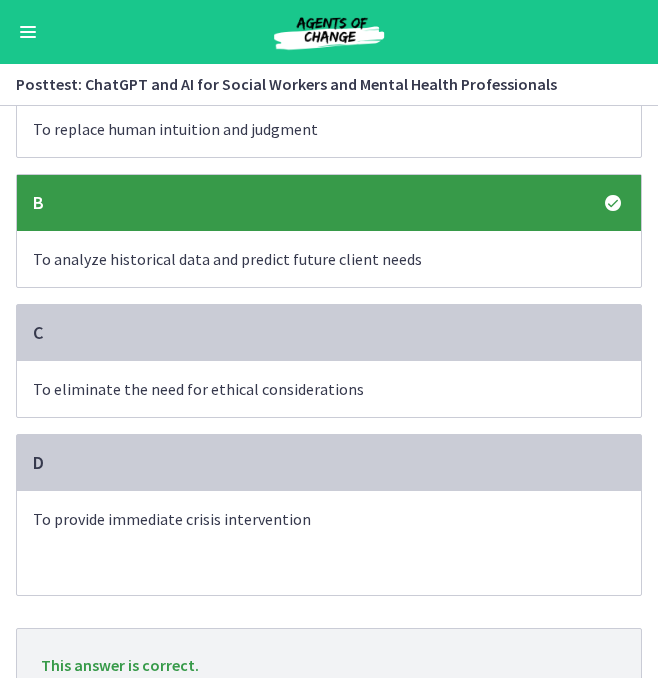 scroll, scrollTop: 320, scrollLeft: 0, axis: vertical 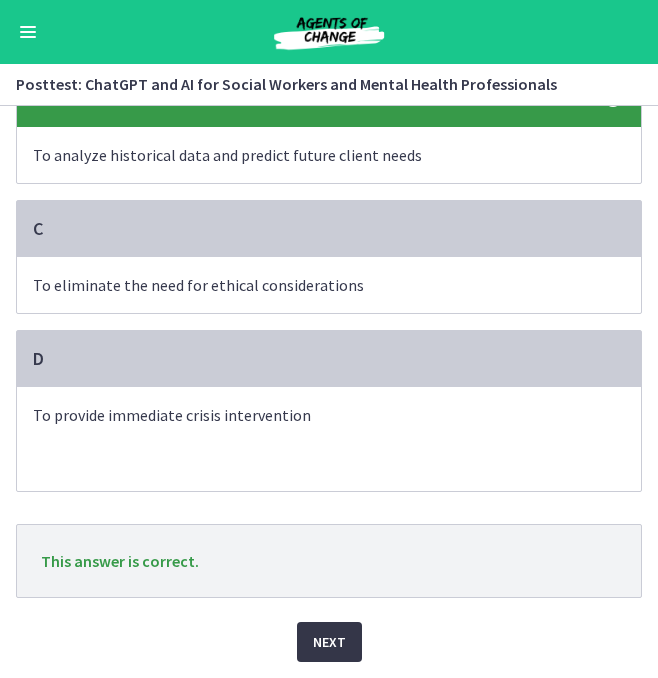 click on "Next" at bounding box center (329, 642) 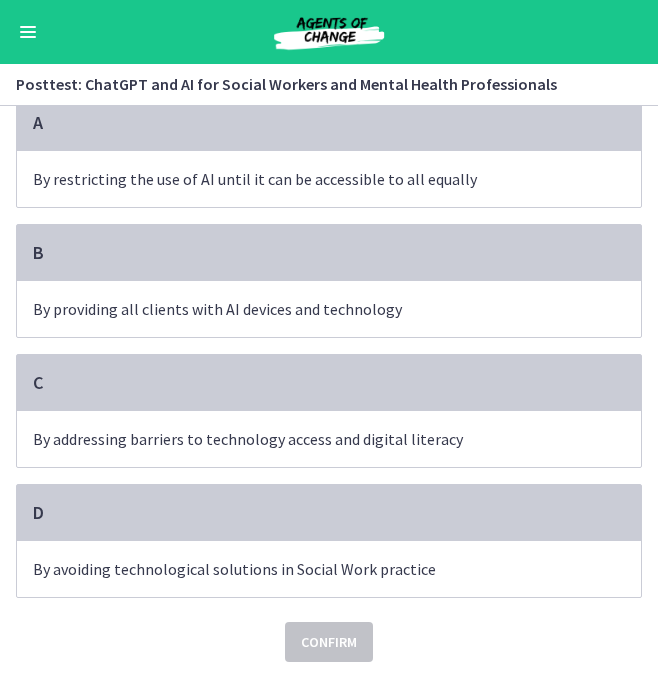 scroll, scrollTop: 0, scrollLeft: 0, axis: both 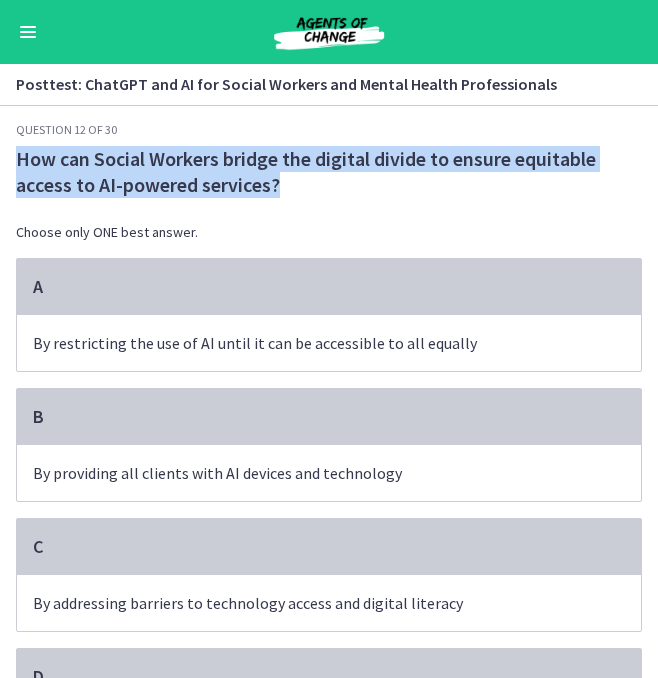 drag, startPoint x: 17, startPoint y: 160, endPoint x: 333, endPoint y: 212, distance: 320.2499 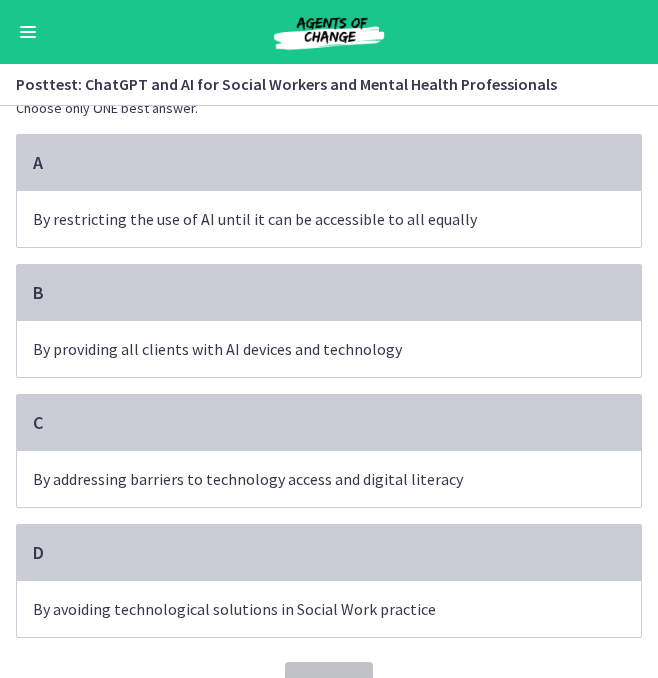 scroll, scrollTop: 126, scrollLeft: 0, axis: vertical 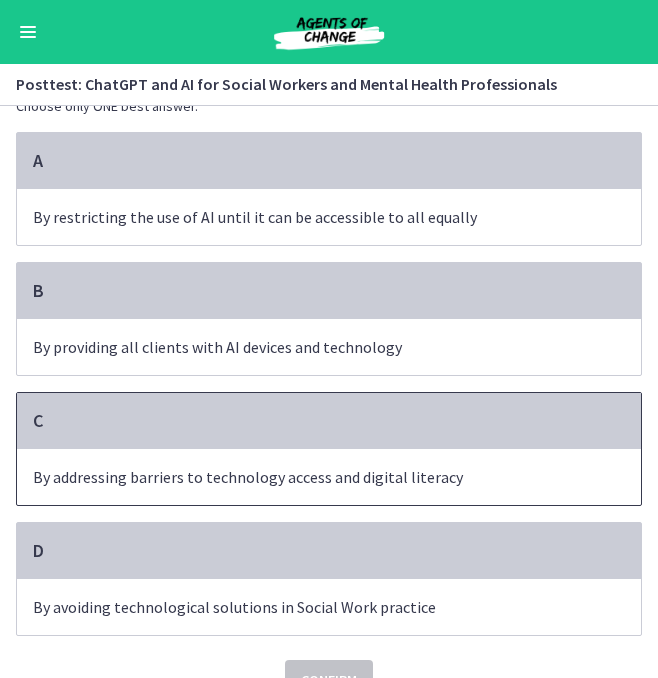 click on "C" at bounding box center [329, 421] 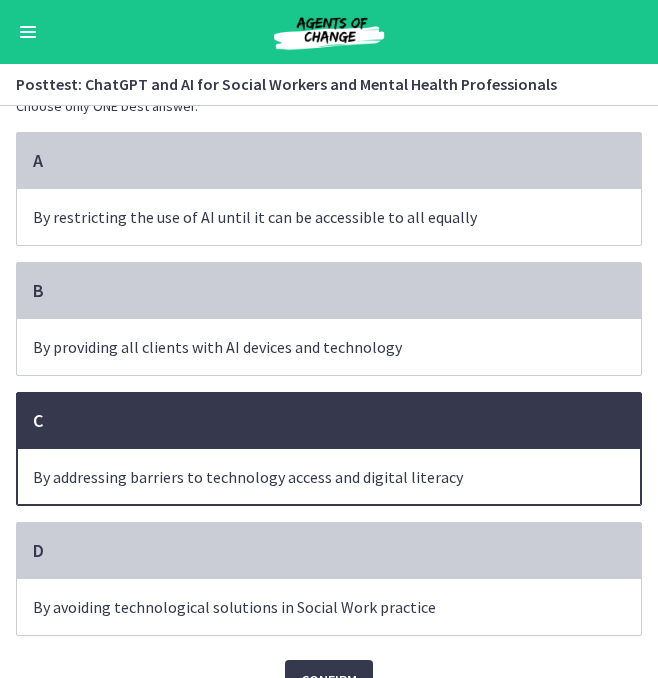 scroll, scrollTop: 166, scrollLeft: 0, axis: vertical 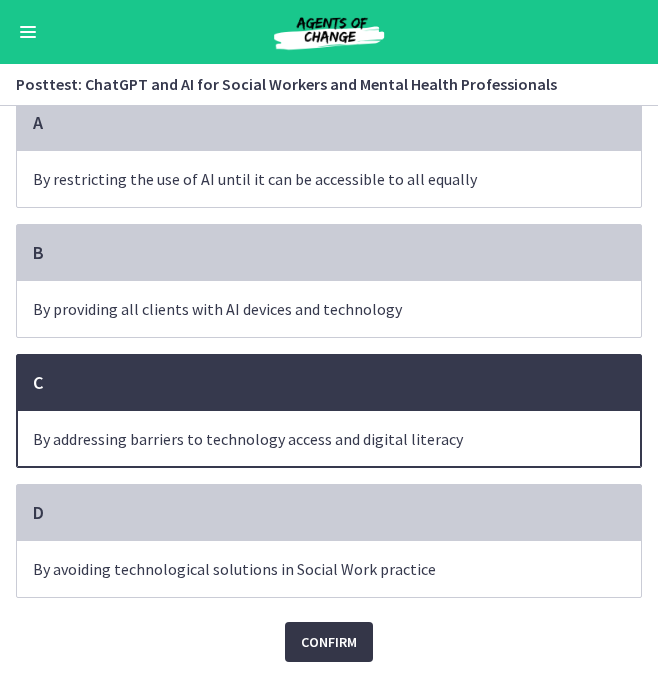 click on "Confirm" at bounding box center (329, 642) 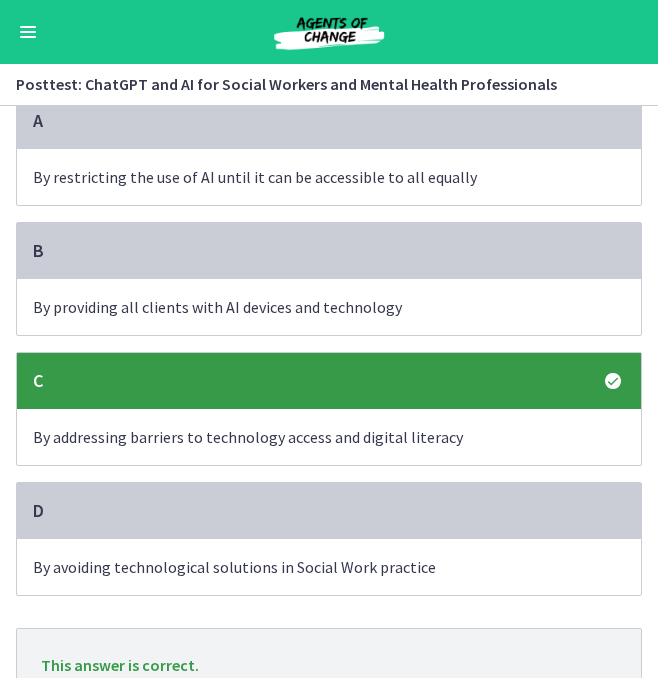 scroll, scrollTop: 272, scrollLeft: 0, axis: vertical 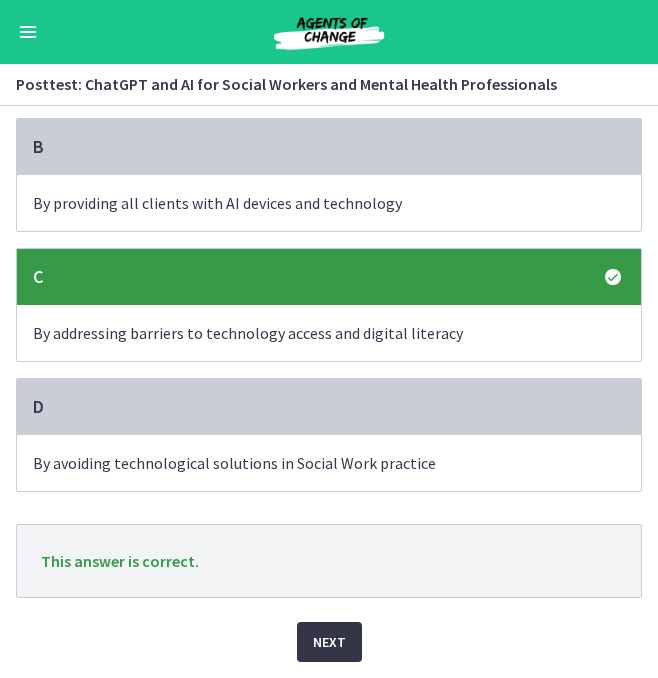 click on "Next" at bounding box center (329, 642) 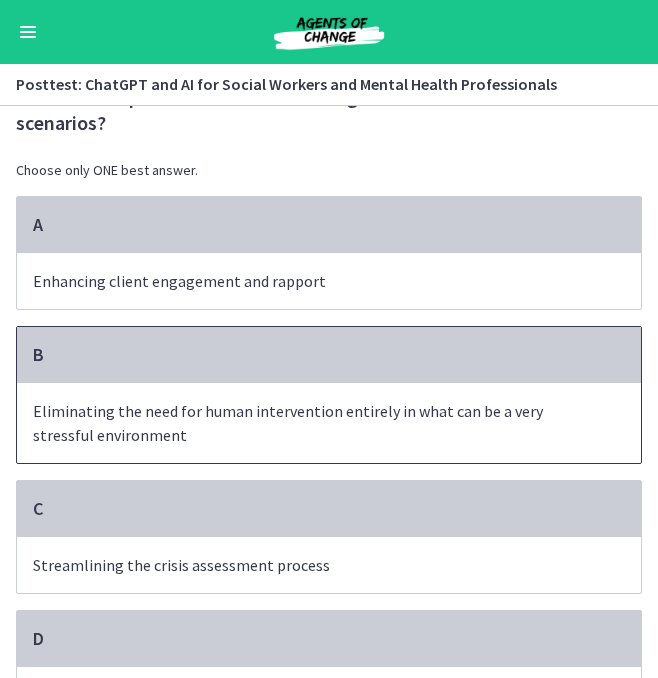 scroll, scrollTop: 61, scrollLeft: 0, axis: vertical 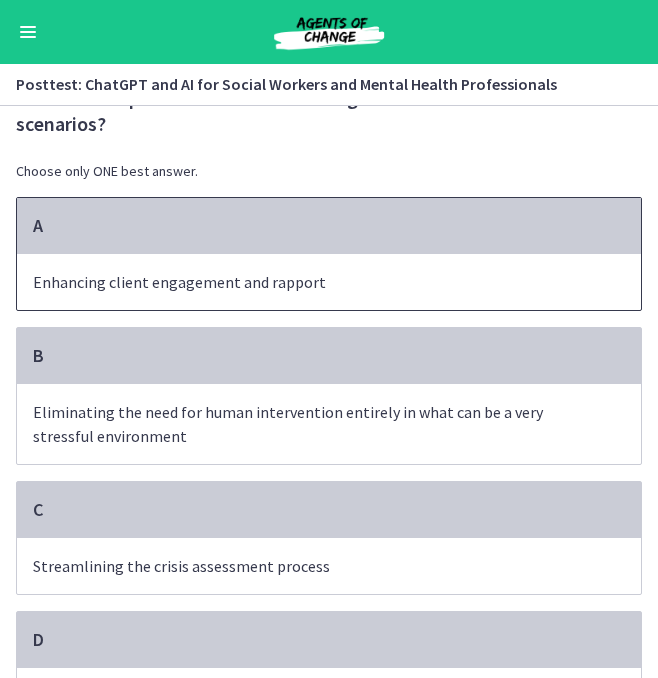 click on "Enhancing client engagement and rapport" at bounding box center [309, 282] 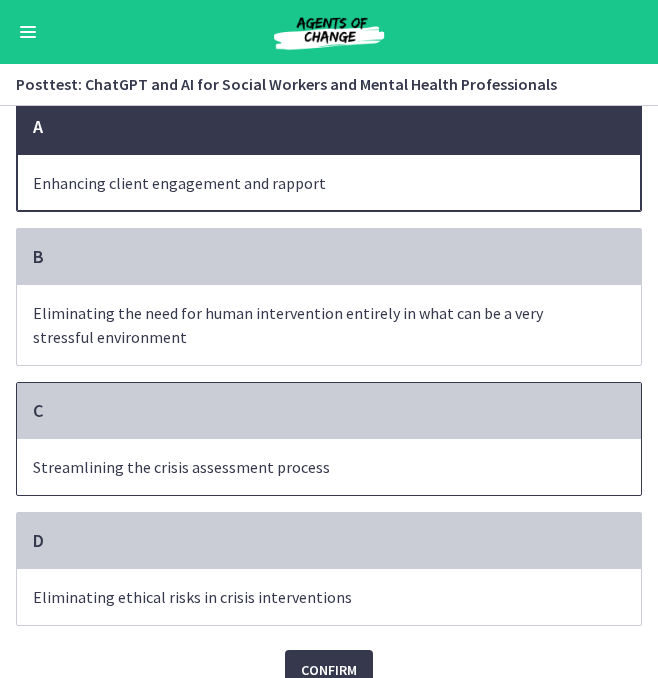 scroll, scrollTop: 190, scrollLeft: 0, axis: vertical 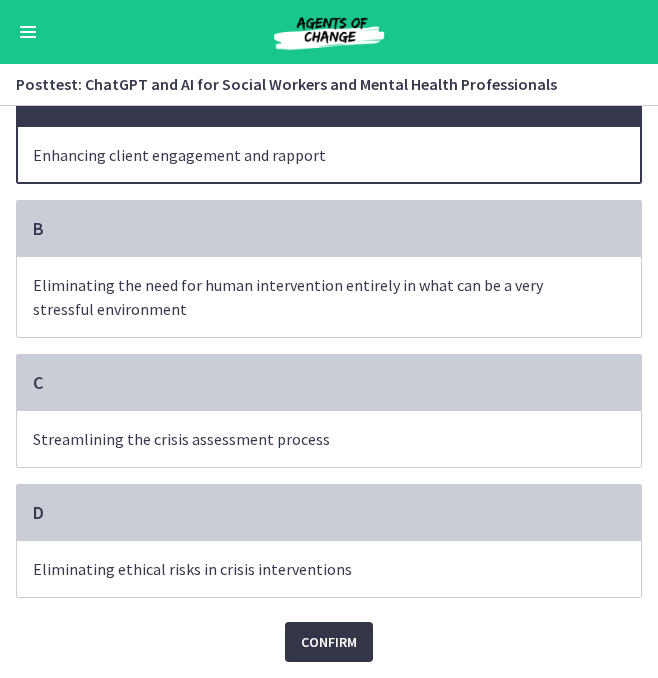 click on "Confirm" at bounding box center [329, 642] 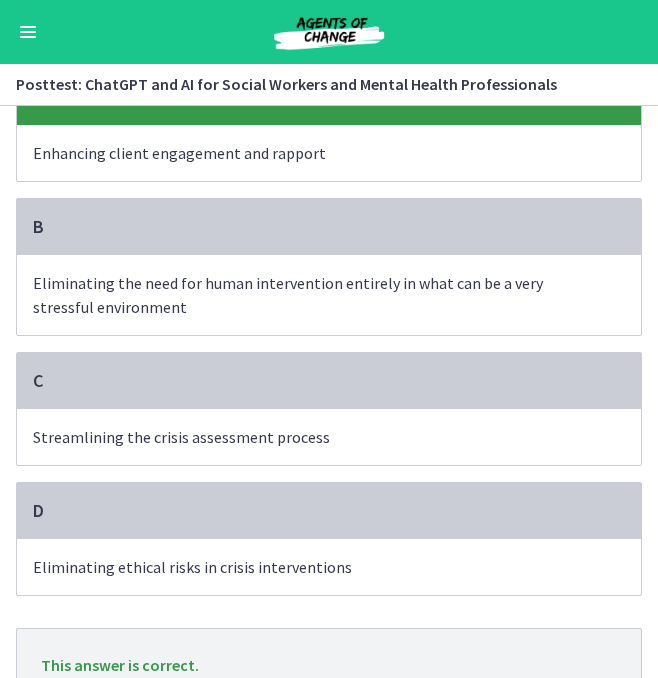 scroll, scrollTop: 296, scrollLeft: 0, axis: vertical 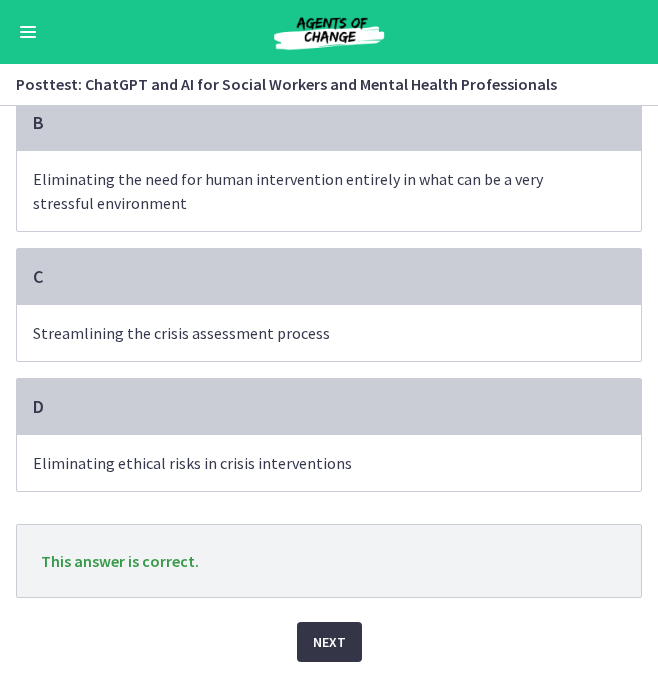 click on "Next" at bounding box center [329, 642] 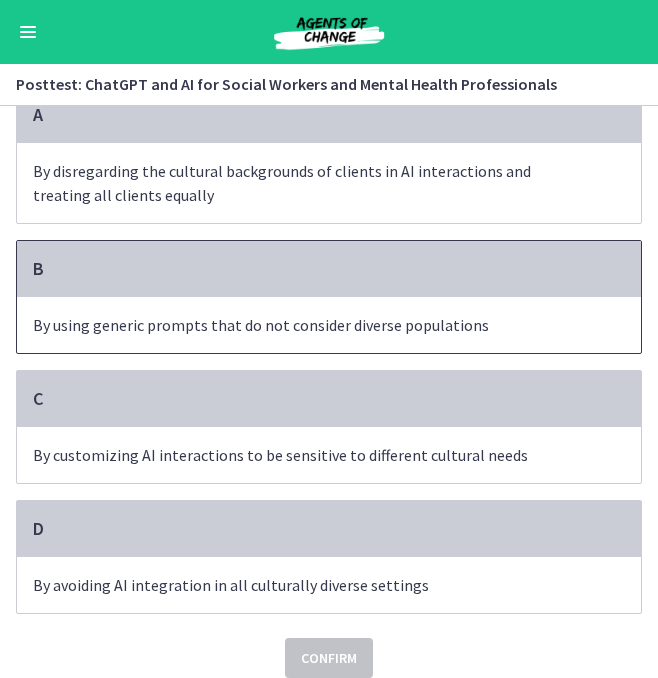 scroll, scrollTop: 175, scrollLeft: 0, axis: vertical 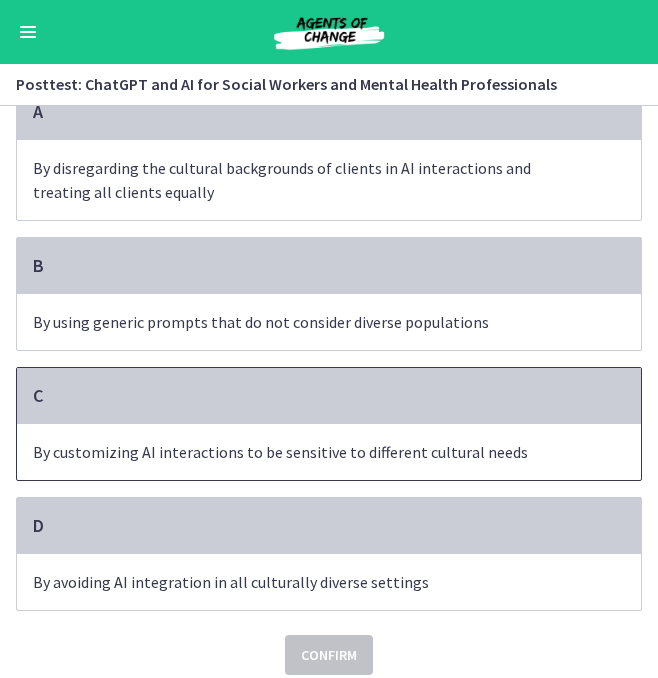 click on "By customizing AI interactions to be sensitive to different cultural needs" at bounding box center (309, 452) 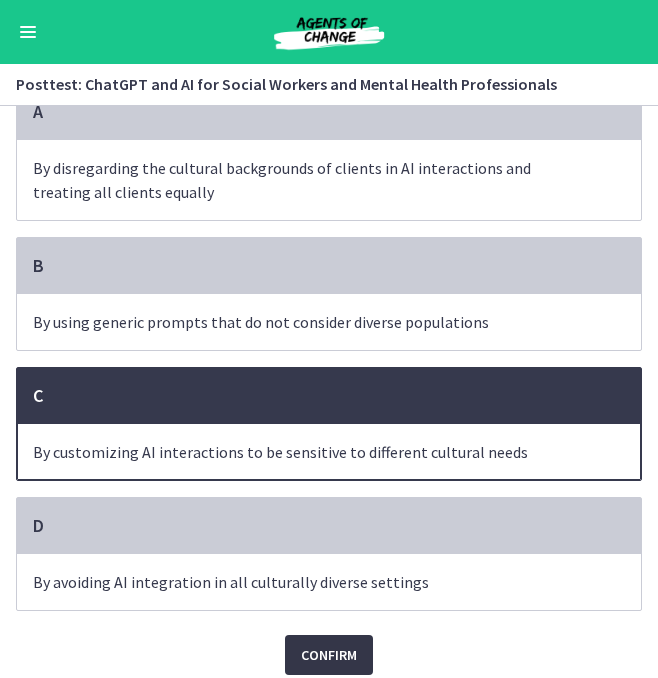 click on "Confirm" at bounding box center (329, 655) 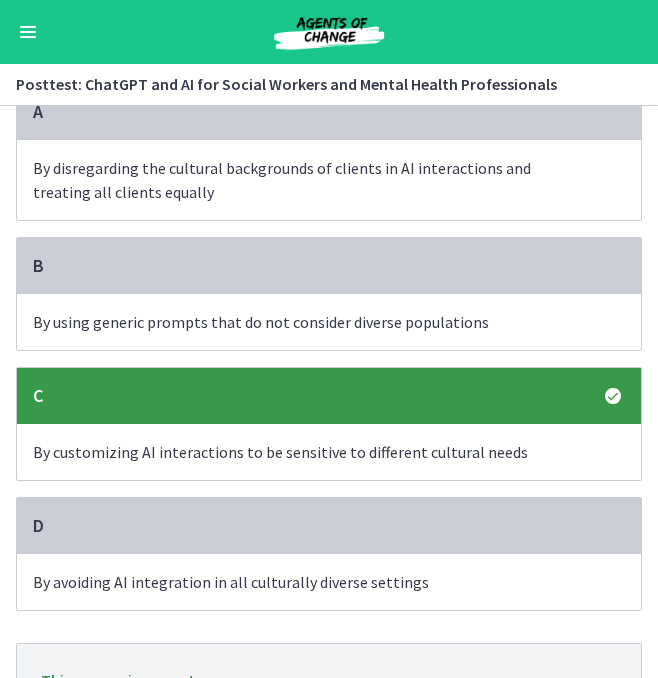scroll, scrollTop: 296, scrollLeft: 0, axis: vertical 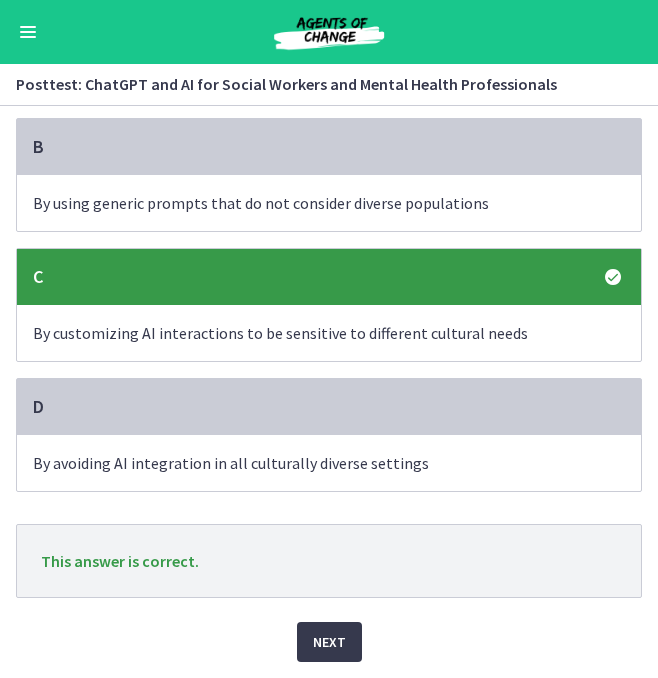 click on "Next" at bounding box center (329, 630) 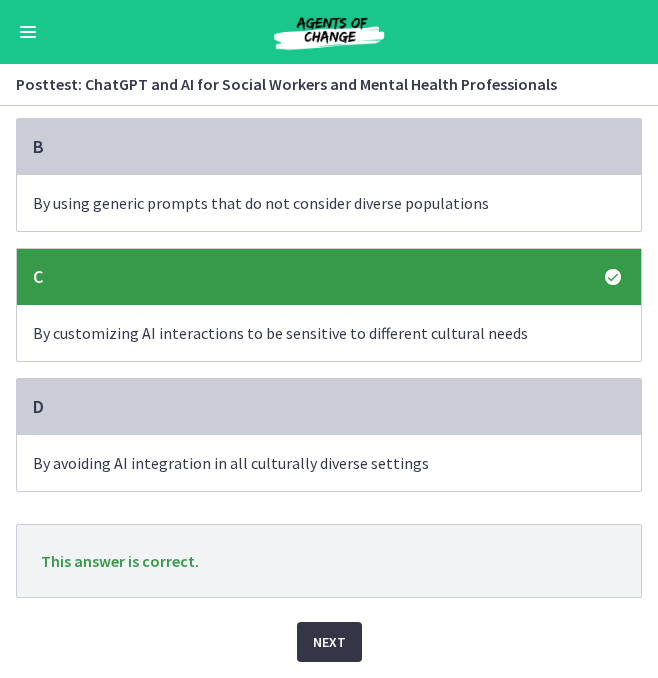 click on "Next" at bounding box center [329, 642] 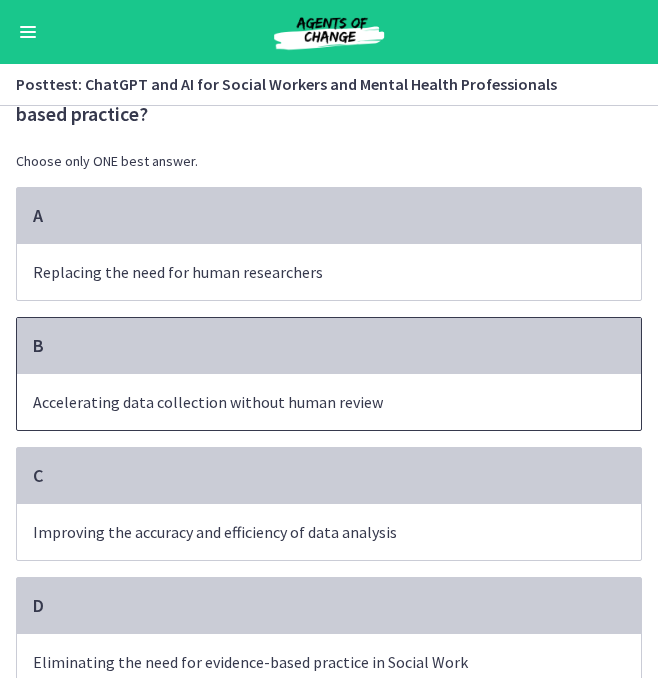 scroll, scrollTop: 28, scrollLeft: 0, axis: vertical 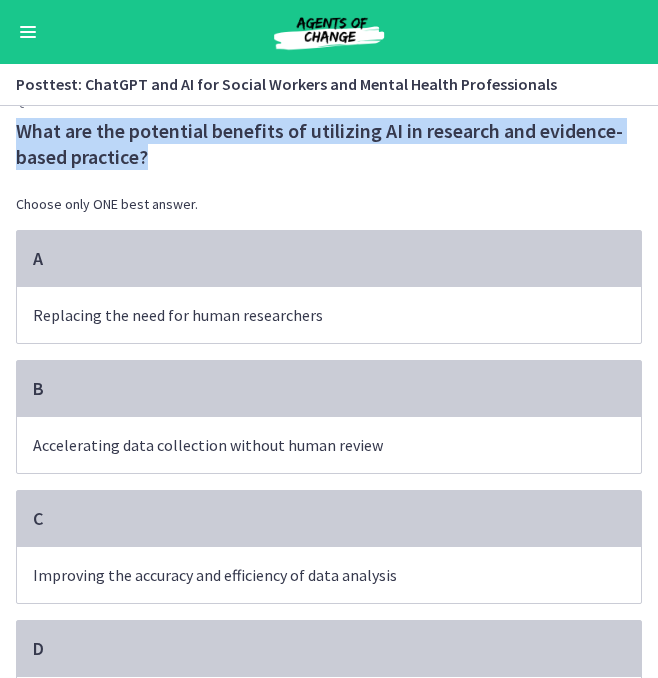 drag, startPoint x: 17, startPoint y: 132, endPoint x: 195, endPoint y: 153, distance: 179.23448 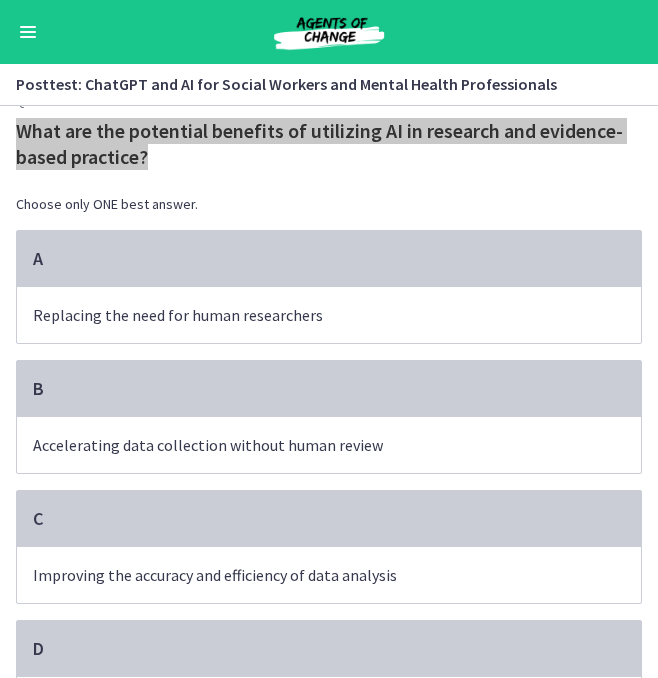 scroll, scrollTop: 130, scrollLeft: 0, axis: vertical 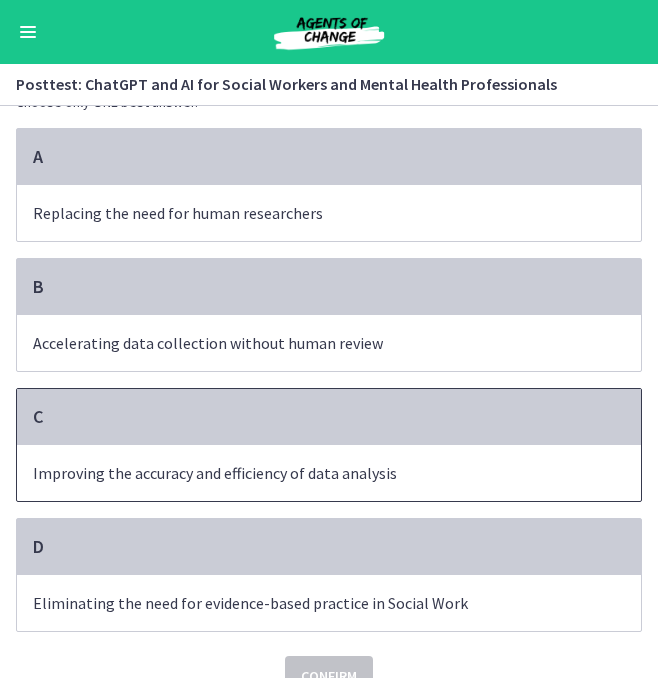 click on "C" at bounding box center [329, 417] 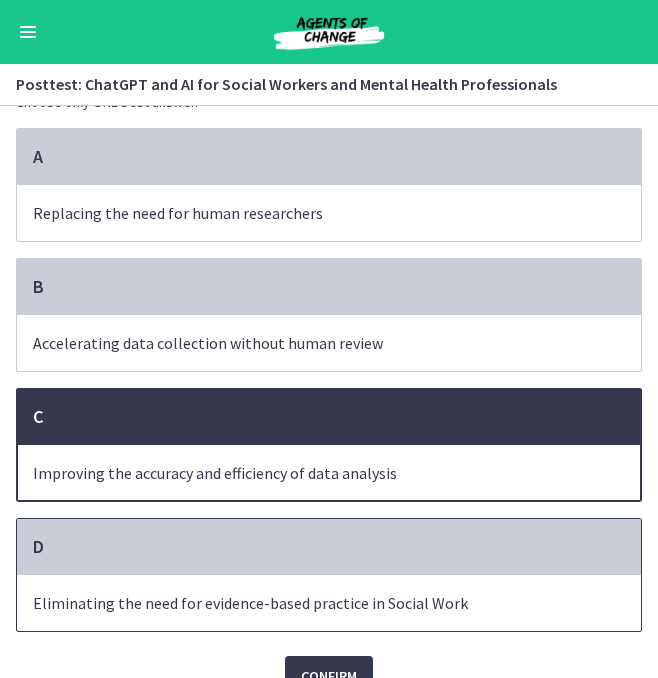 scroll, scrollTop: 166, scrollLeft: 0, axis: vertical 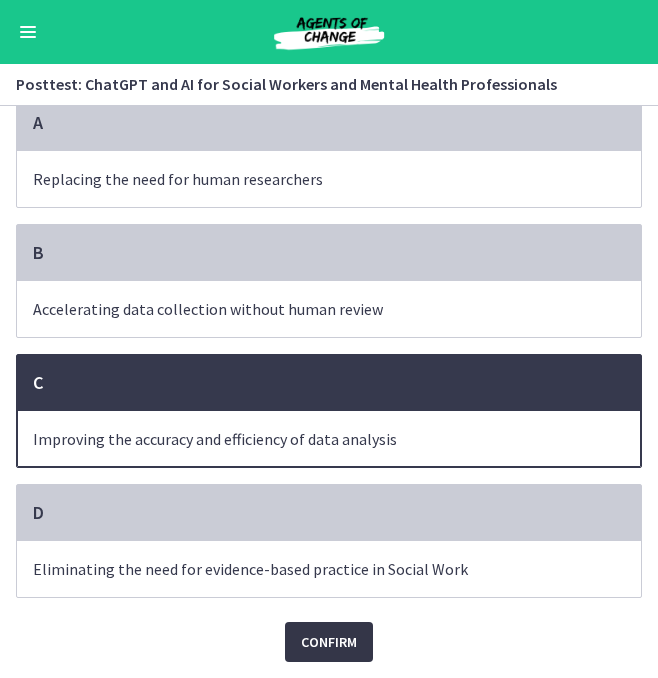 click on "Confirm" at bounding box center [329, 642] 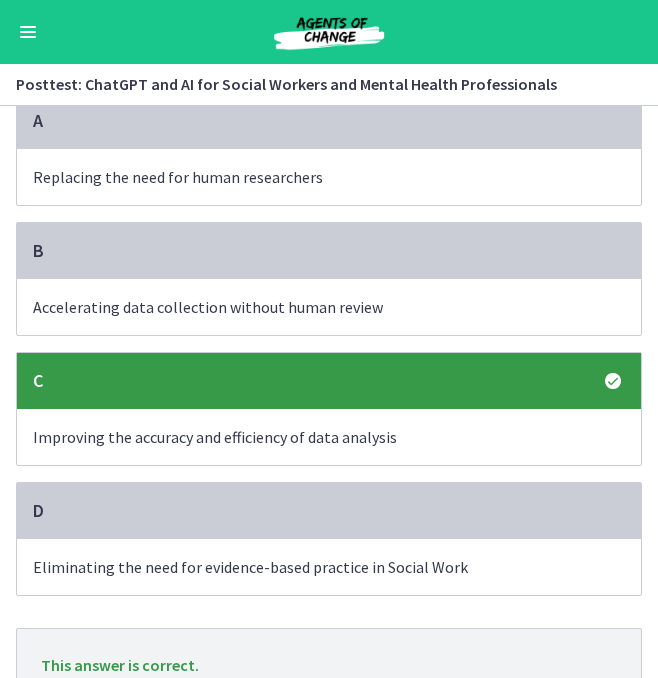 scroll, scrollTop: 272, scrollLeft: 0, axis: vertical 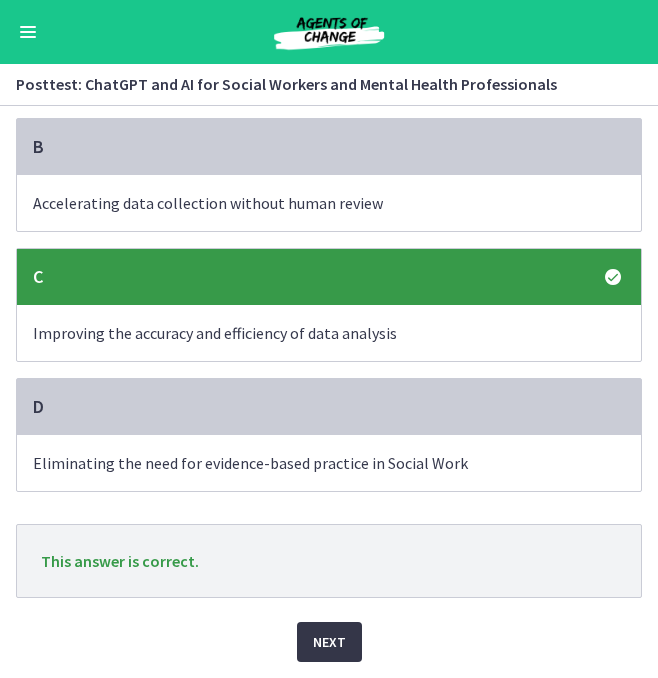 click on "Next" at bounding box center (329, 642) 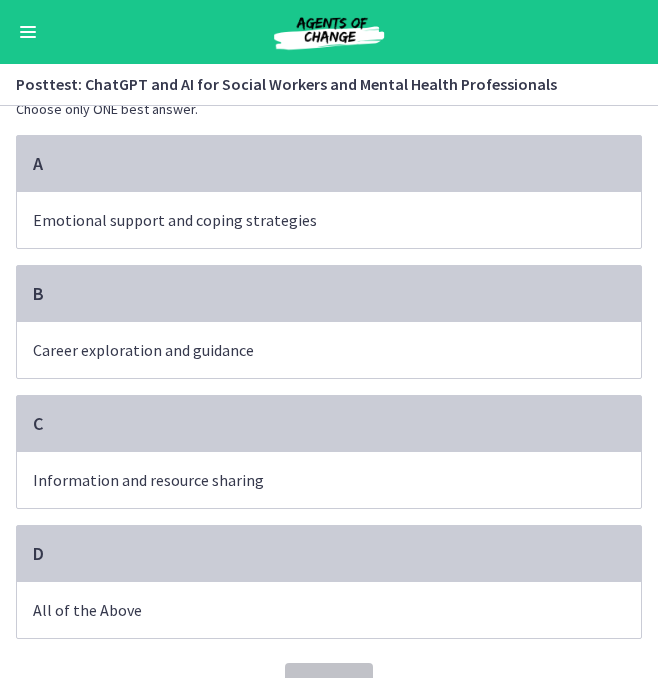 scroll, scrollTop: 98, scrollLeft: 0, axis: vertical 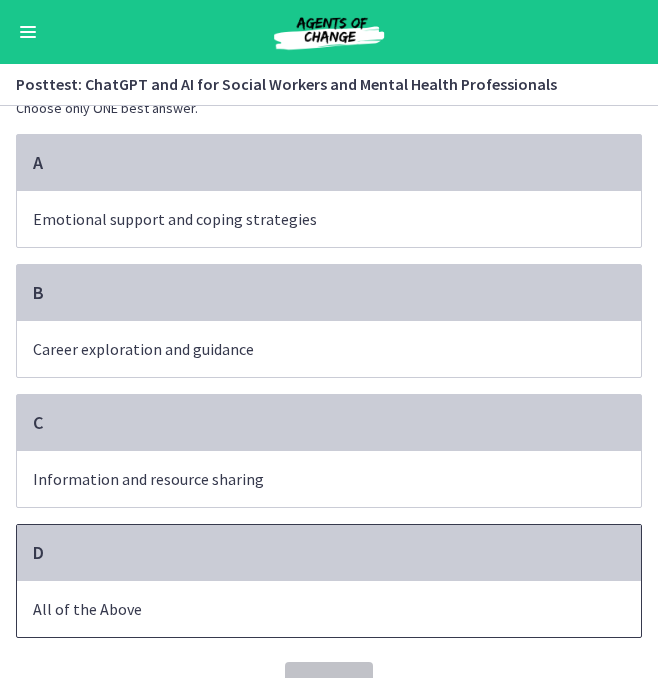 click on "D
All of the Above" at bounding box center [329, 581] 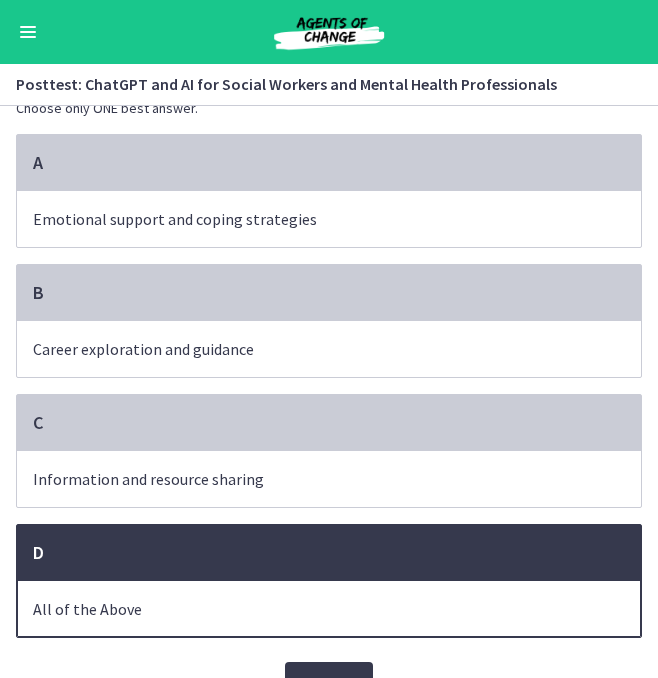 scroll, scrollTop: 140, scrollLeft: 0, axis: vertical 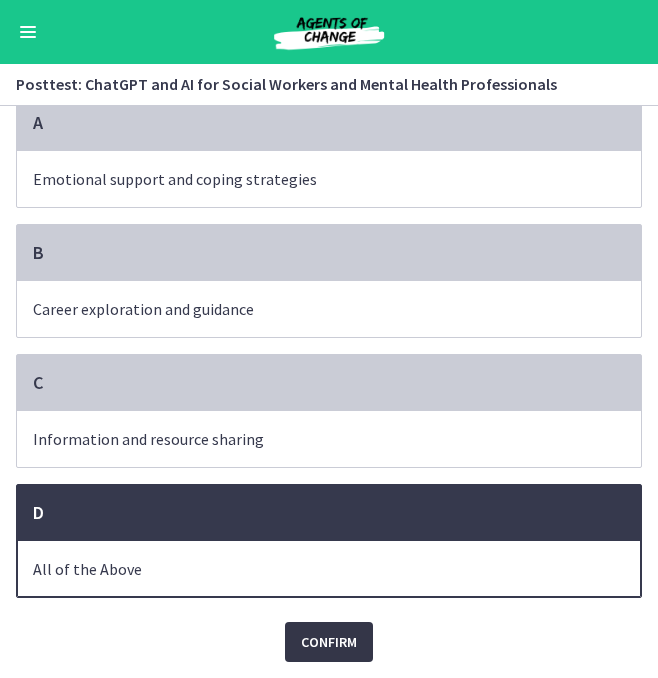 click on "Confirm" at bounding box center (329, 642) 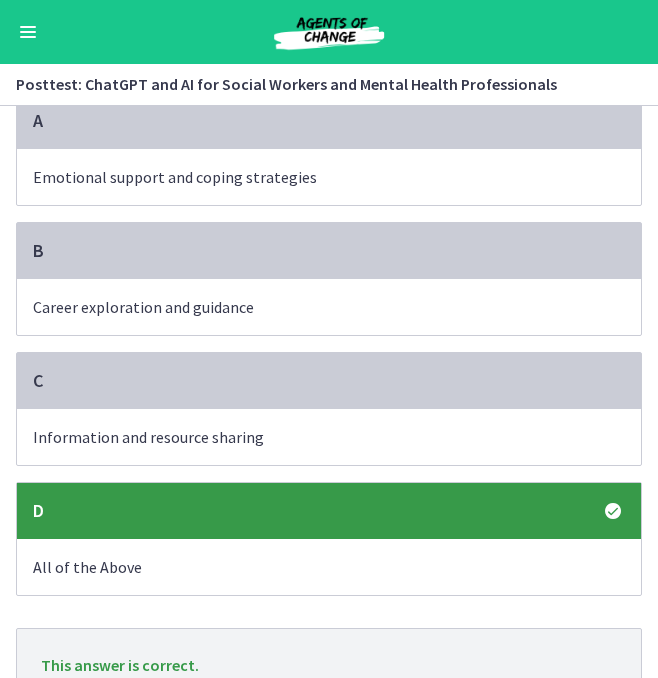 scroll, scrollTop: 246, scrollLeft: 0, axis: vertical 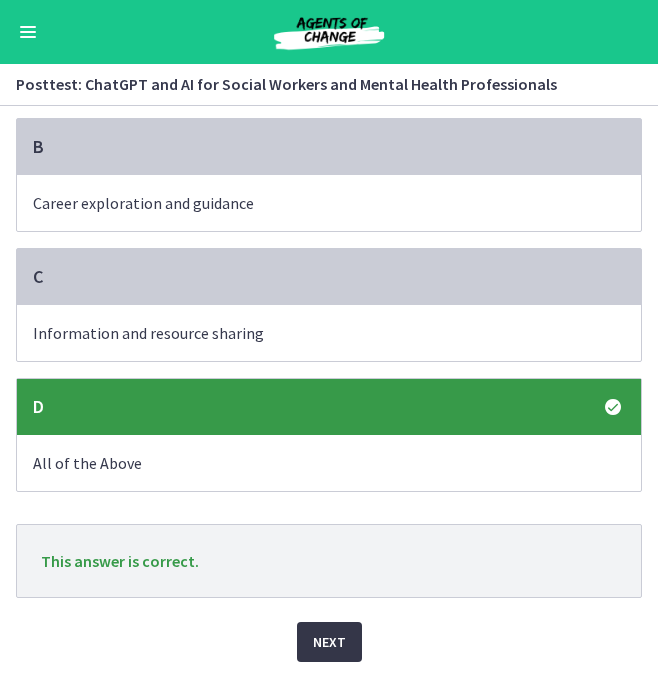 click on "Next" at bounding box center (329, 642) 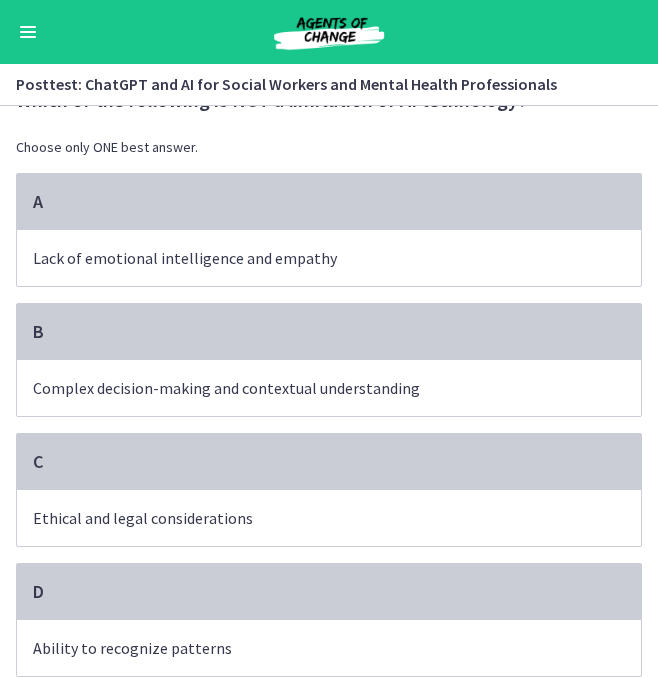 scroll, scrollTop: 49, scrollLeft: 0, axis: vertical 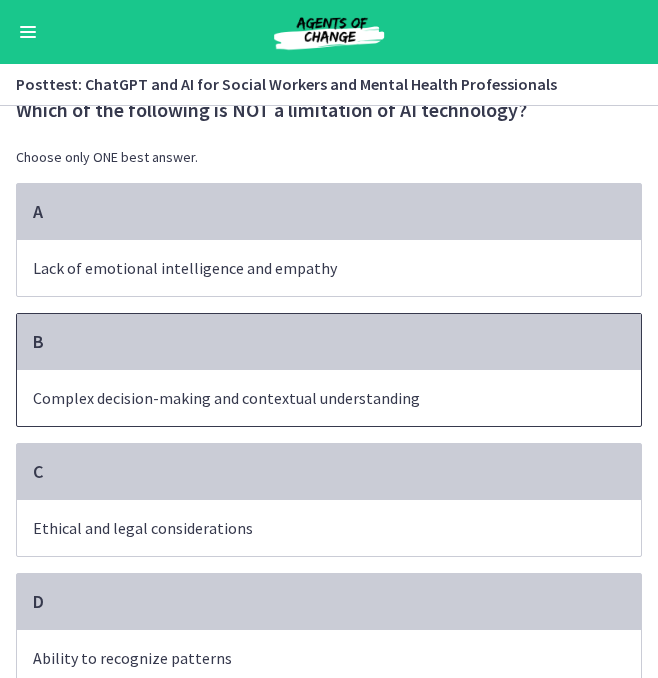 click on "Complex decision-making and contextual understanding" at bounding box center [329, 398] 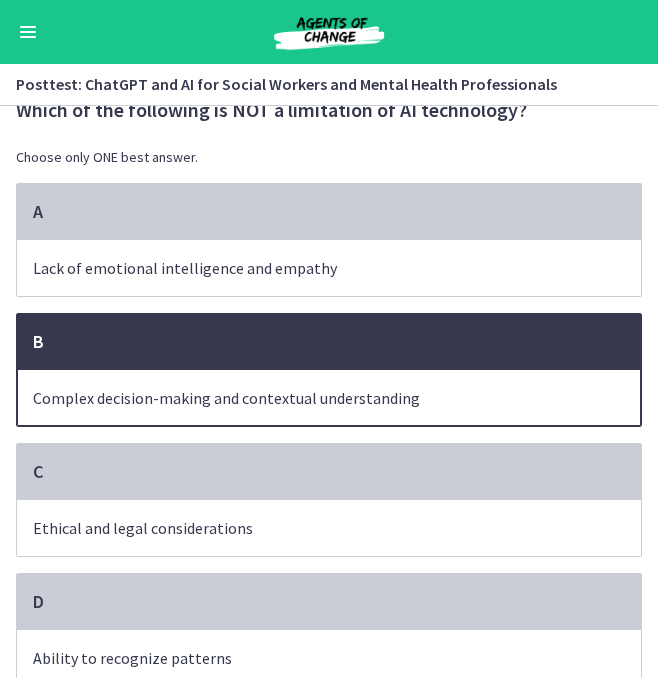 scroll, scrollTop: 140, scrollLeft: 0, axis: vertical 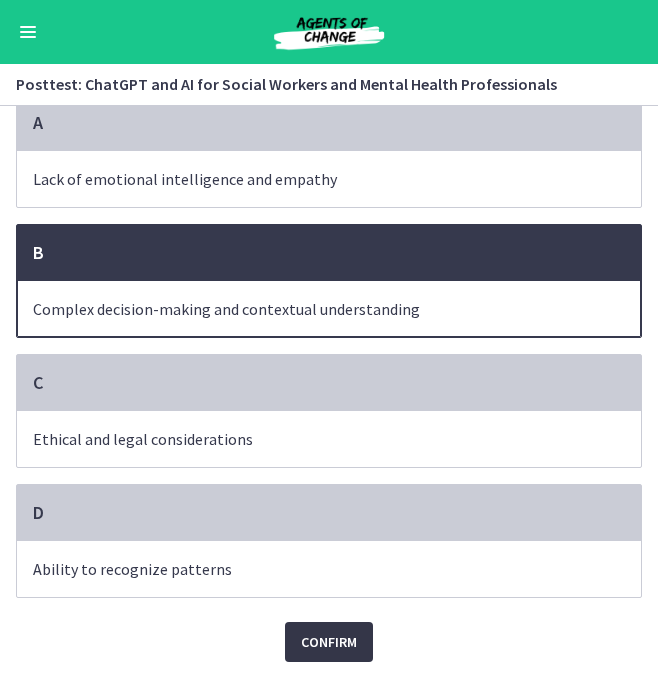 click on "Confirm" at bounding box center (329, 642) 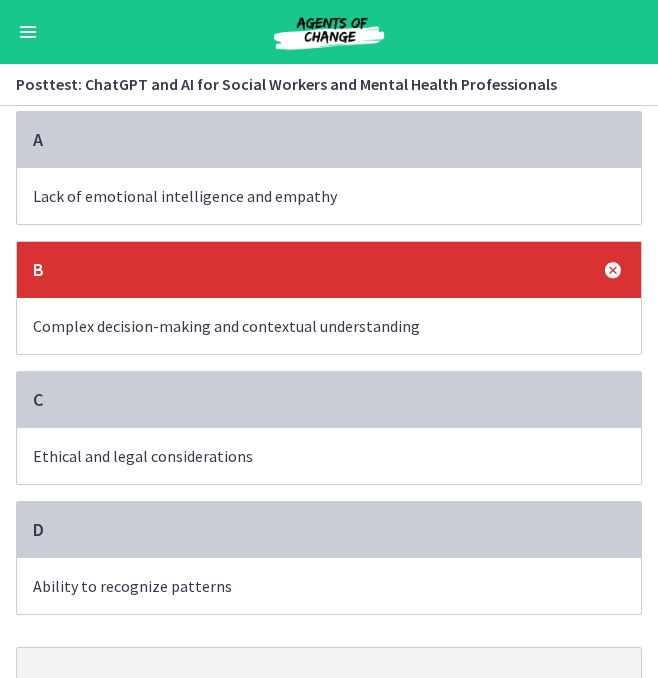 scroll, scrollTop: 246, scrollLeft: 0, axis: vertical 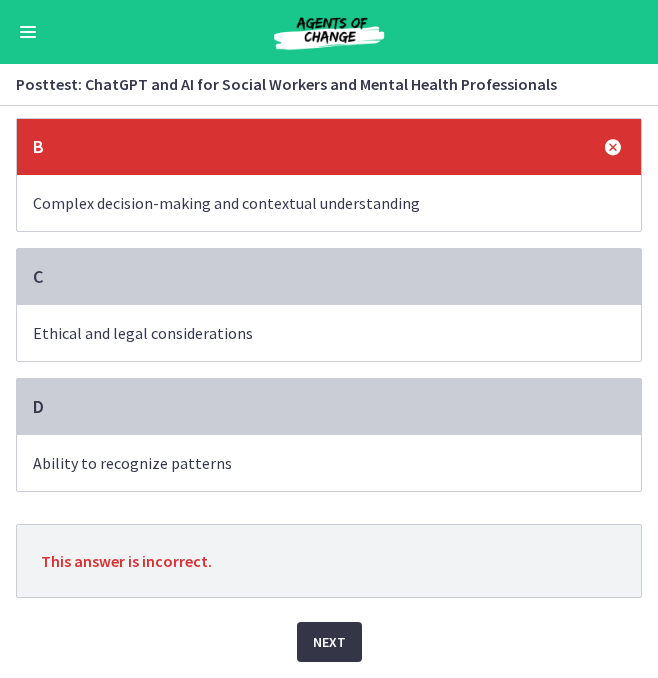 click on "Next" at bounding box center (329, 642) 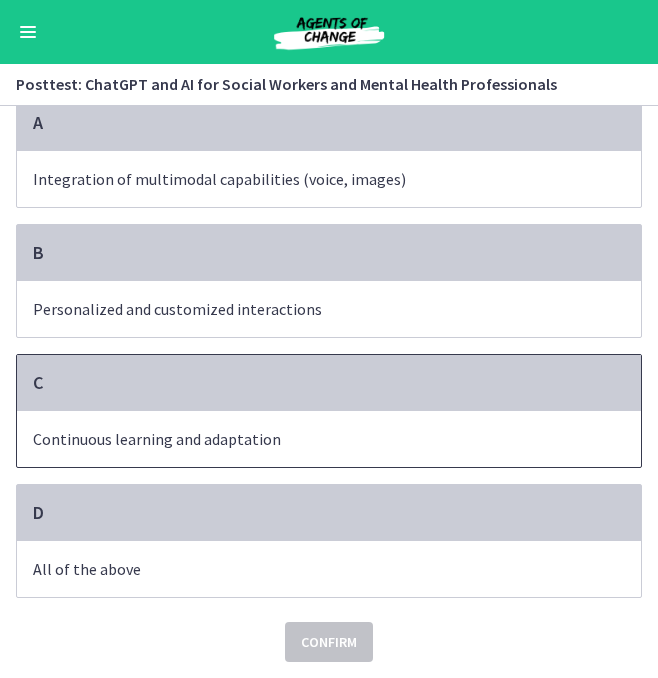 scroll, scrollTop: 137, scrollLeft: 0, axis: vertical 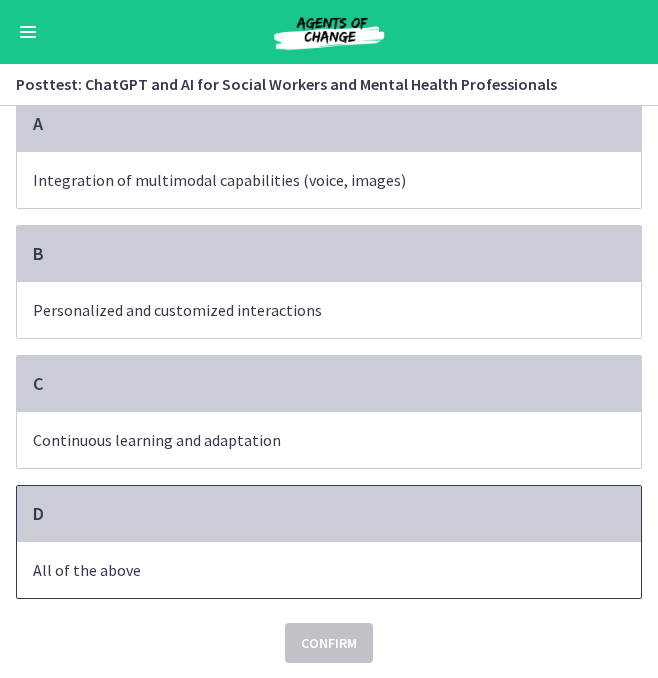 click on "All of the above" at bounding box center [309, 570] 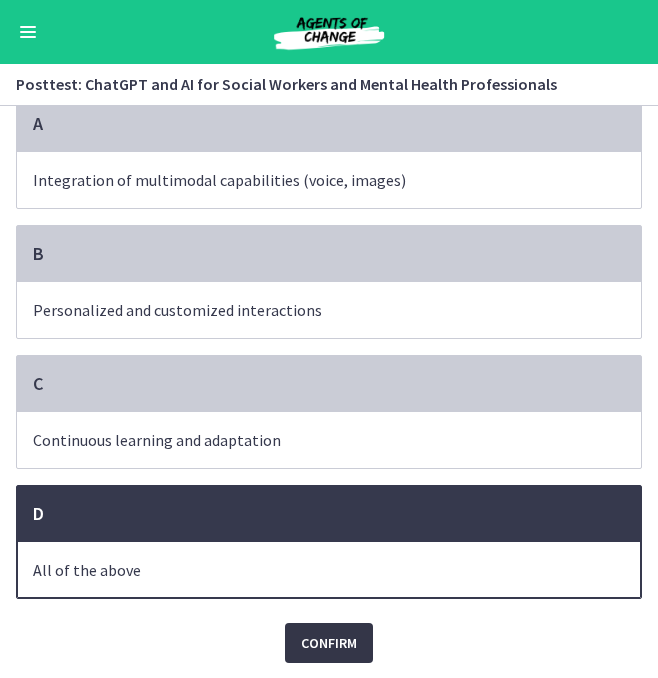 click on "Confirm" at bounding box center [329, 643] 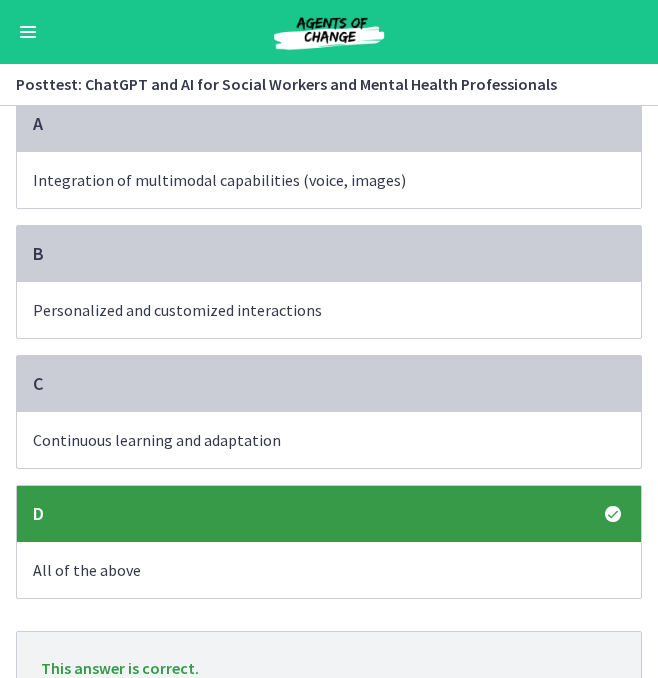 scroll, scrollTop: 246, scrollLeft: 0, axis: vertical 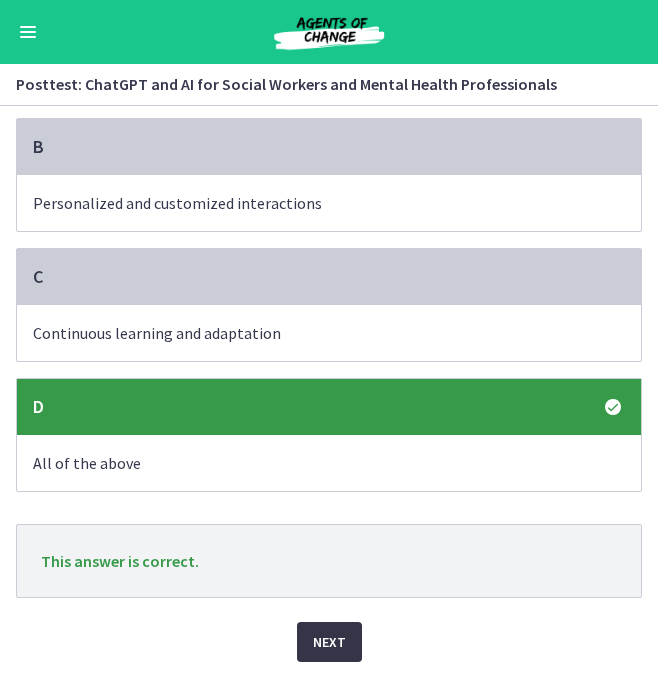 click on "Next" at bounding box center (329, 642) 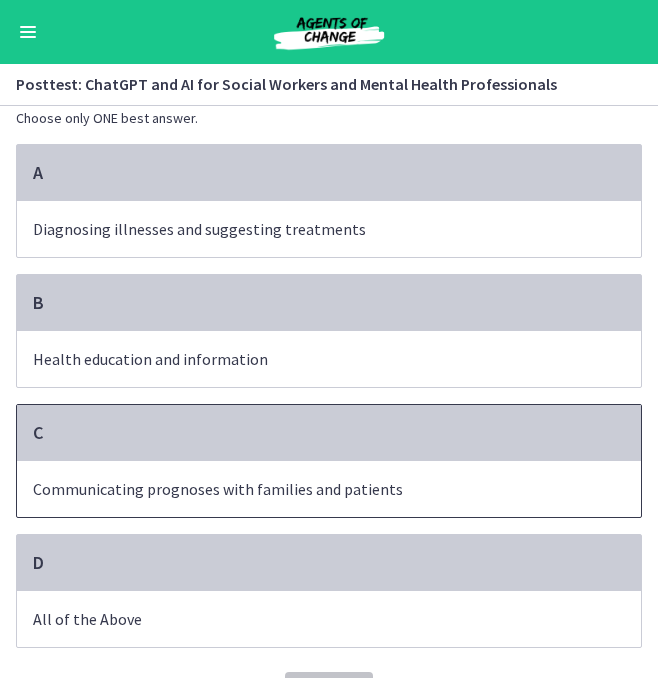 scroll, scrollTop: 140, scrollLeft: 0, axis: vertical 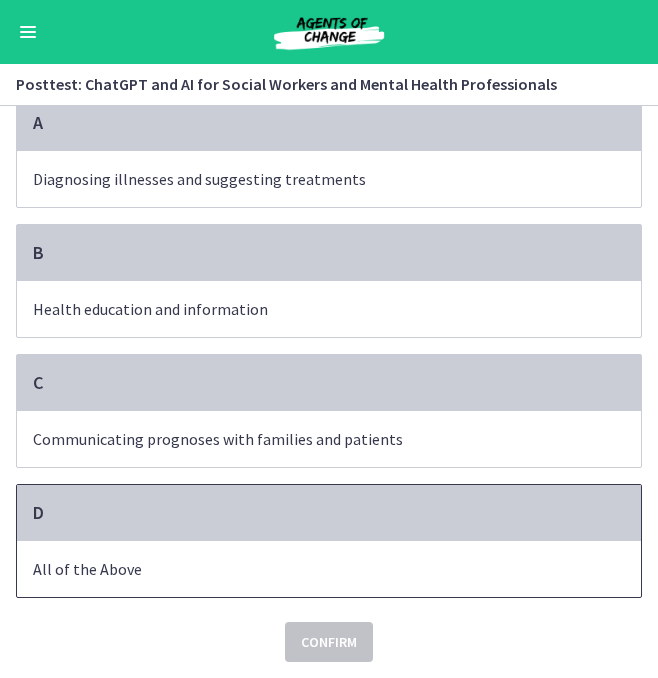 click on "All of the Above" at bounding box center (309, 569) 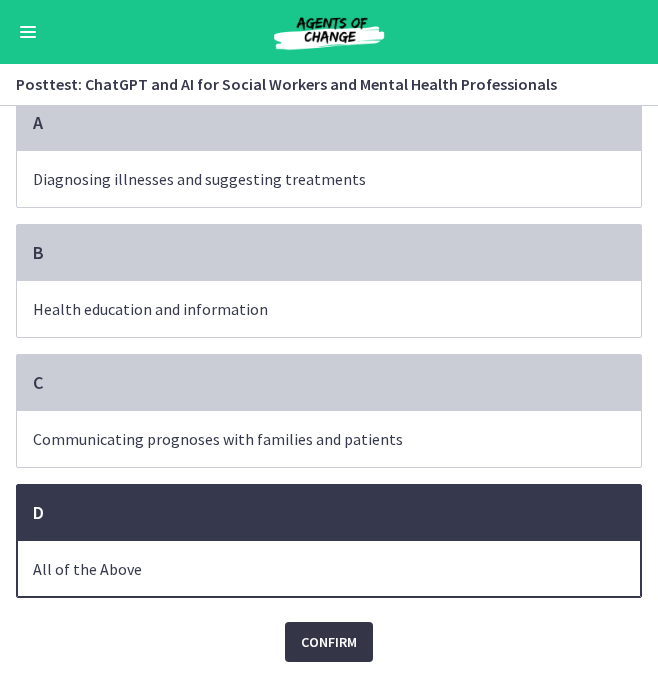 click on "Confirm" at bounding box center [329, 642] 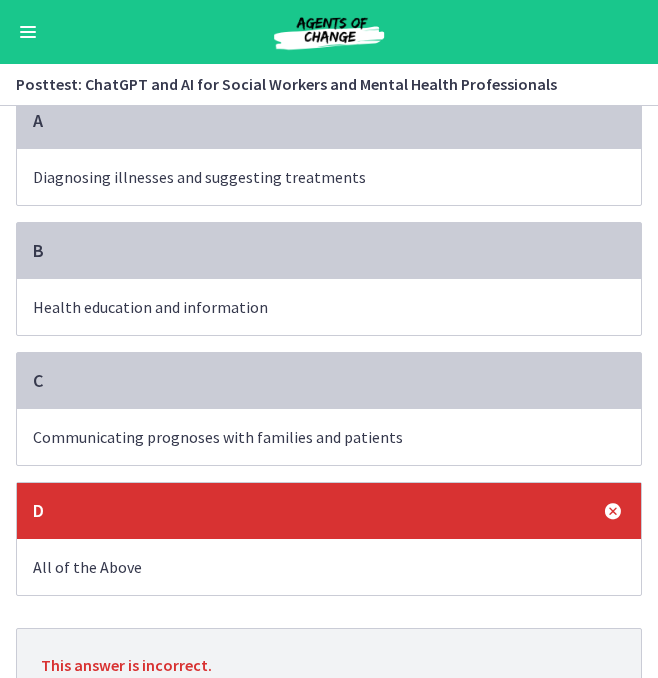 scroll, scrollTop: 246, scrollLeft: 0, axis: vertical 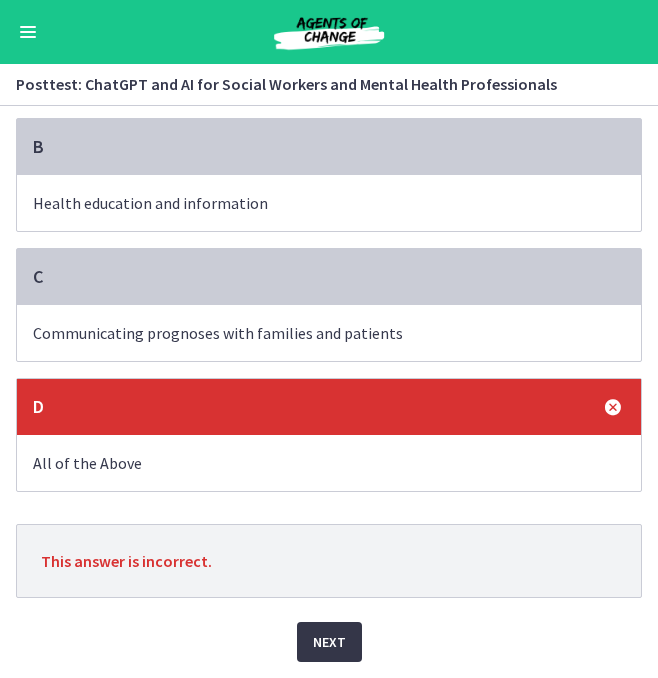 click on "Next" at bounding box center (329, 642) 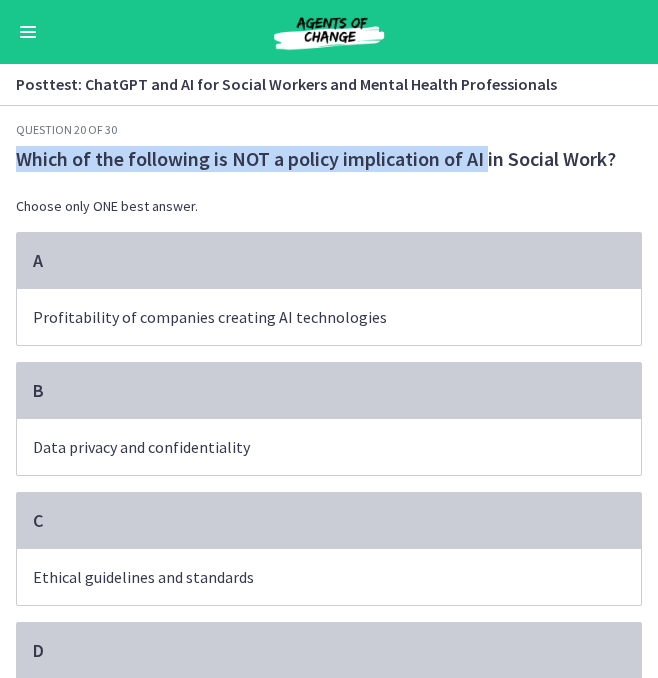 drag, startPoint x: 21, startPoint y: 158, endPoint x: 486, endPoint y: 156, distance: 465.0043 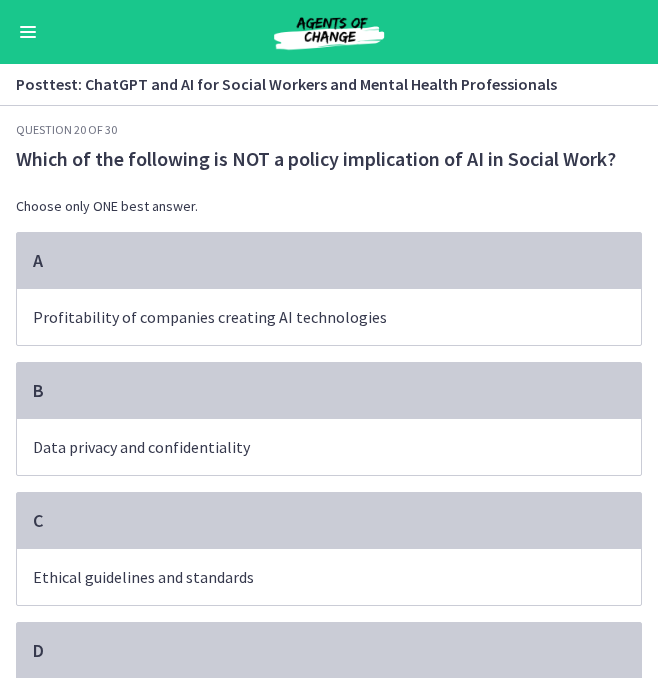 click on "Question   20   of   30
Which of the following is NOT a policy implication of AI in Social Work?
Choose only ONE best answer.
A
Profitability of companies creating AI technologies
B
Data privacy and confidentiality
C
Ethical guidelines and standards
D
Accountability and transparency
Confirm" at bounding box center [329, 461] 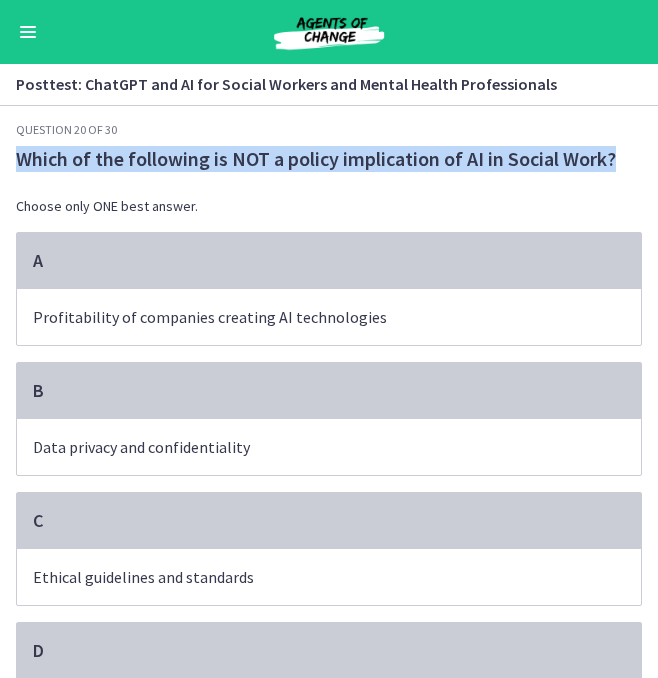 drag, startPoint x: 15, startPoint y: 161, endPoint x: 657, endPoint y: 151, distance: 642.0779 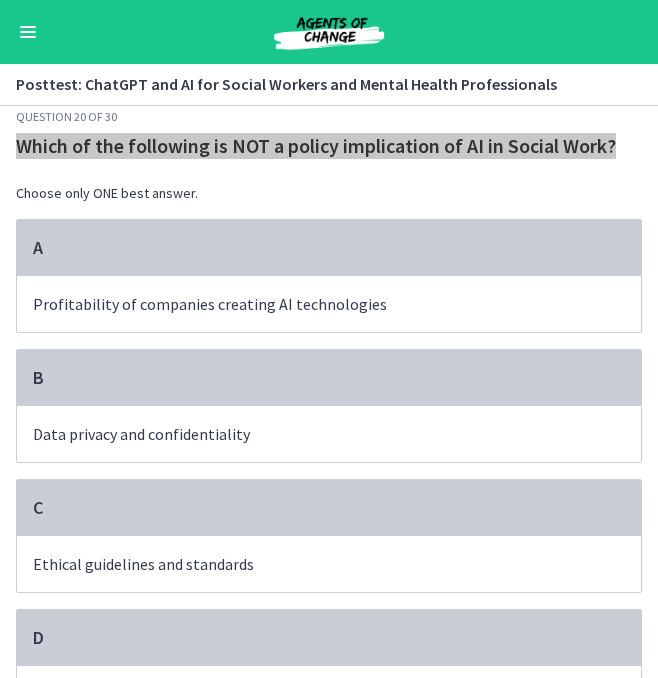 scroll, scrollTop: 3, scrollLeft: 0, axis: vertical 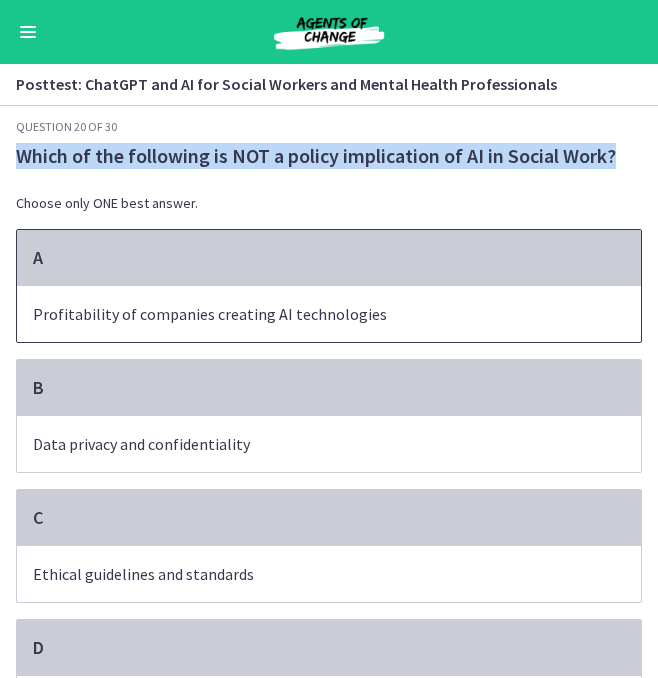 click on "A" at bounding box center (329, 258) 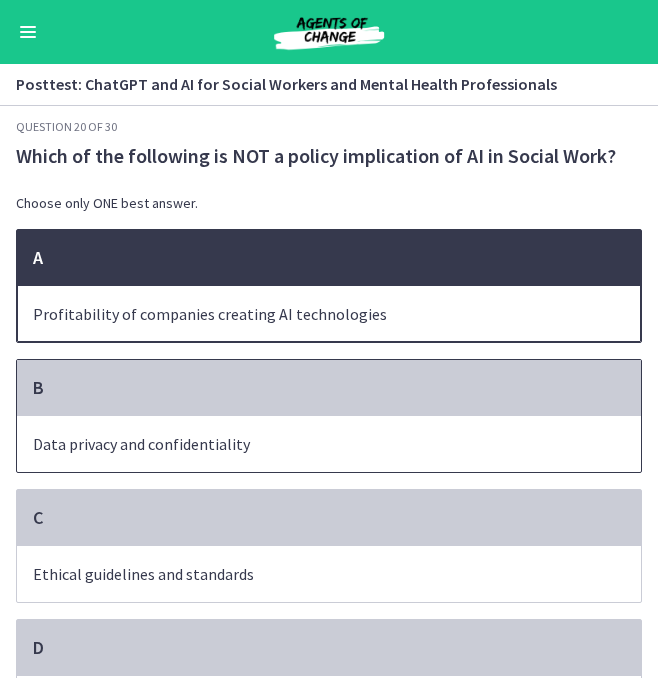 scroll, scrollTop: 140, scrollLeft: 0, axis: vertical 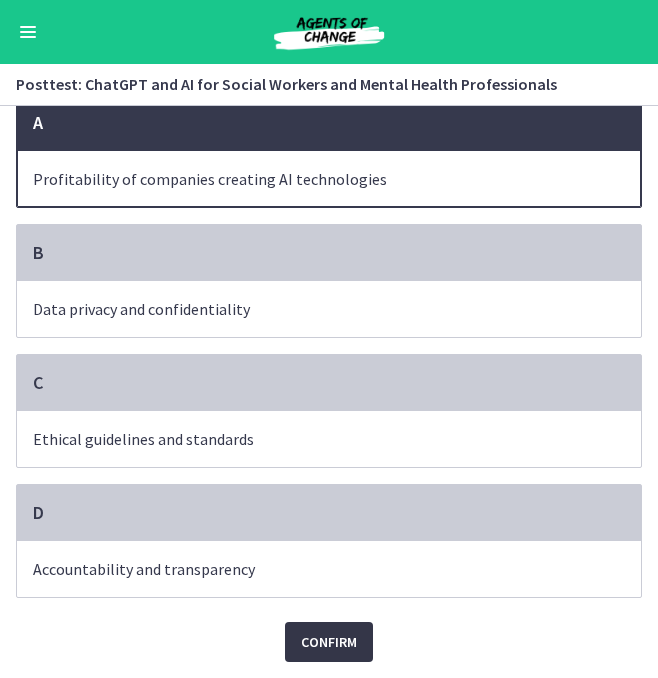 click on "Confirm" at bounding box center (329, 642) 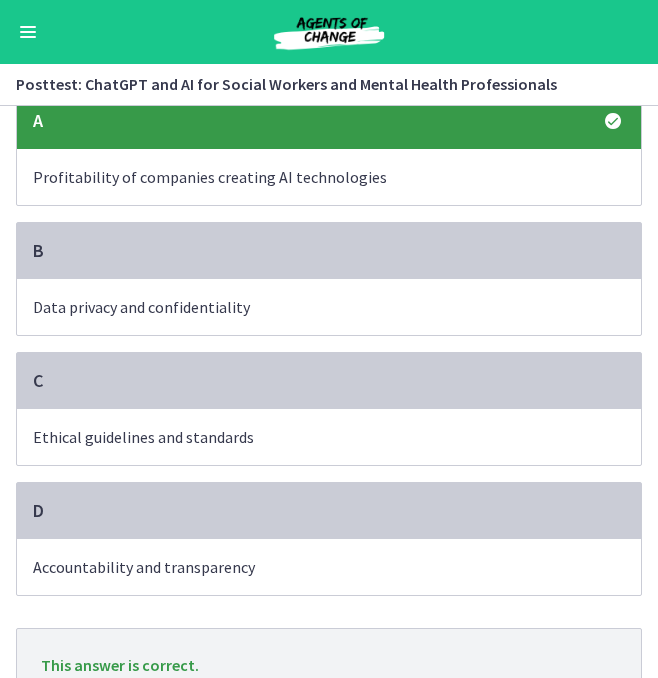 scroll, scrollTop: 246, scrollLeft: 0, axis: vertical 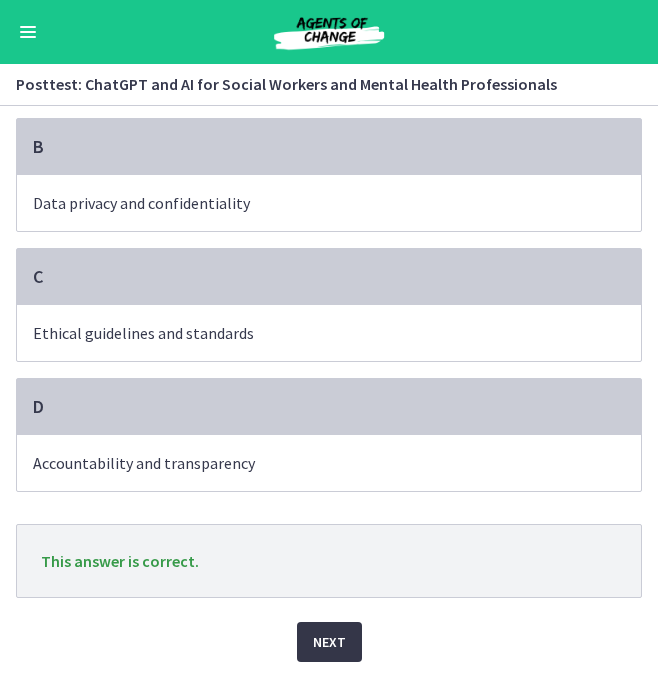 click on "Next" at bounding box center [329, 642] 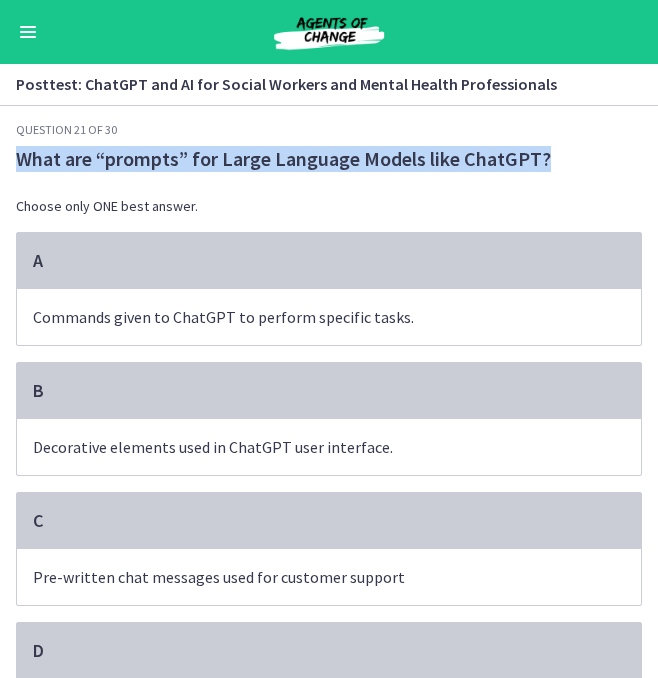 drag, startPoint x: 18, startPoint y: 157, endPoint x: 519, endPoint y: 178, distance: 501.43994 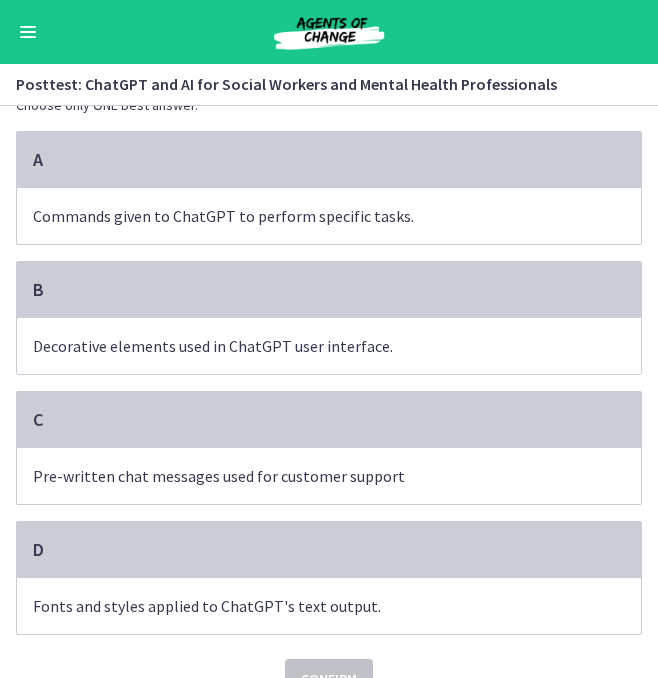 scroll, scrollTop: 103, scrollLeft: 0, axis: vertical 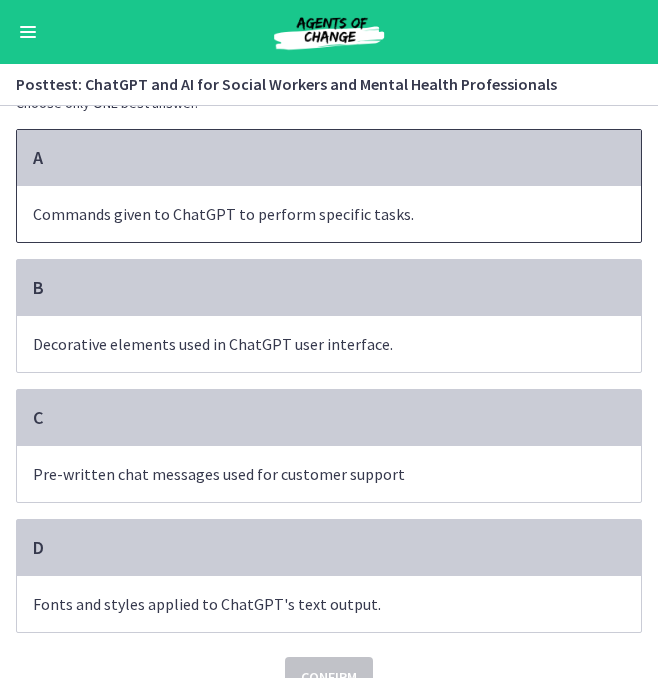 click on "A" at bounding box center [329, 158] 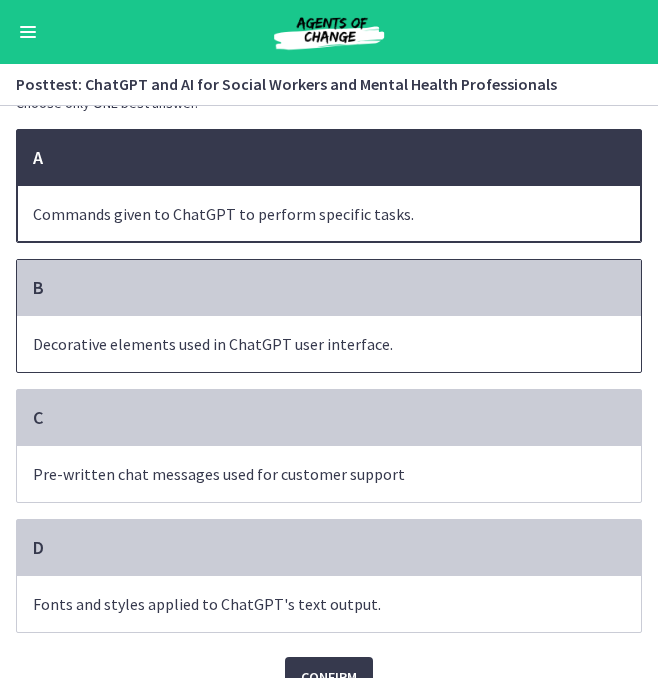 scroll, scrollTop: 140, scrollLeft: 0, axis: vertical 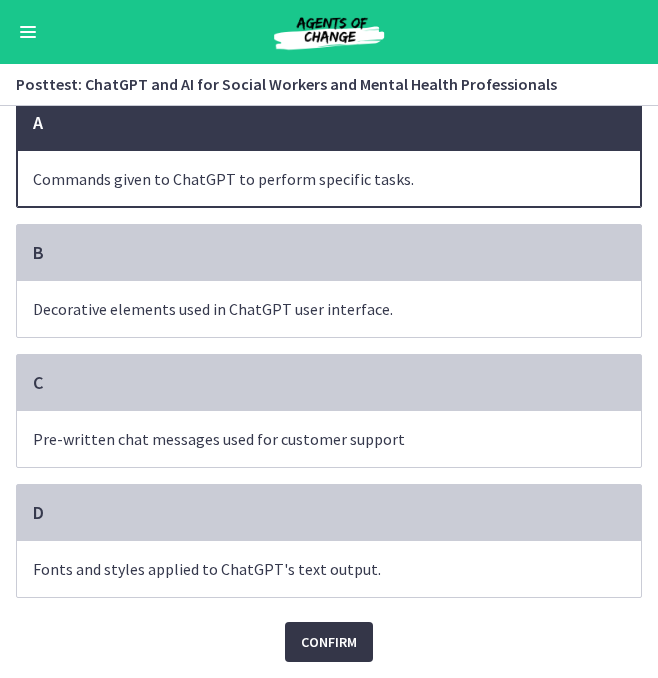 click on "Confirm" at bounding box center [329, 642] 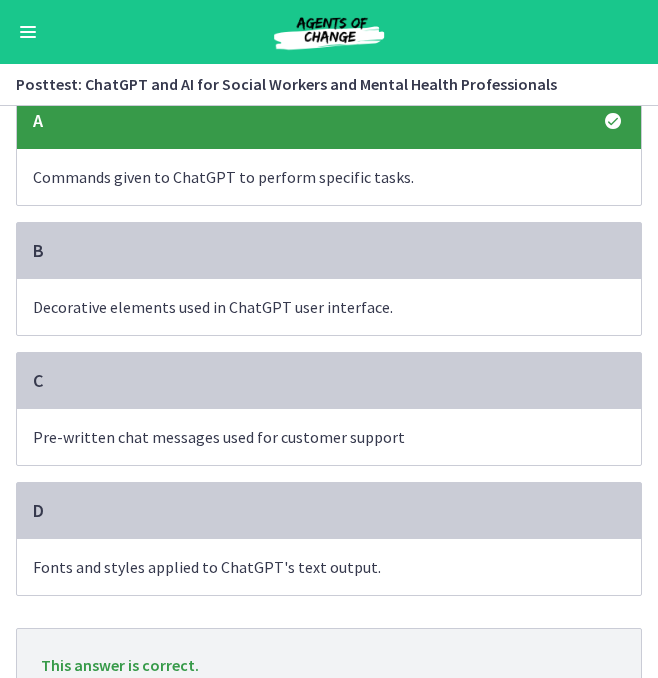 scroll, scrollTop: 246, scrollLeft: 0, axis: vertical 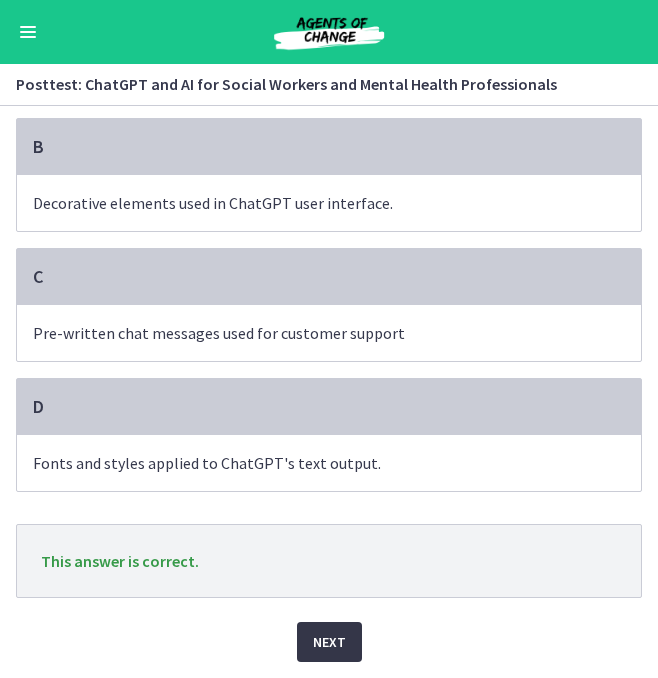 click on "Next" at bounding box center (329, 642) 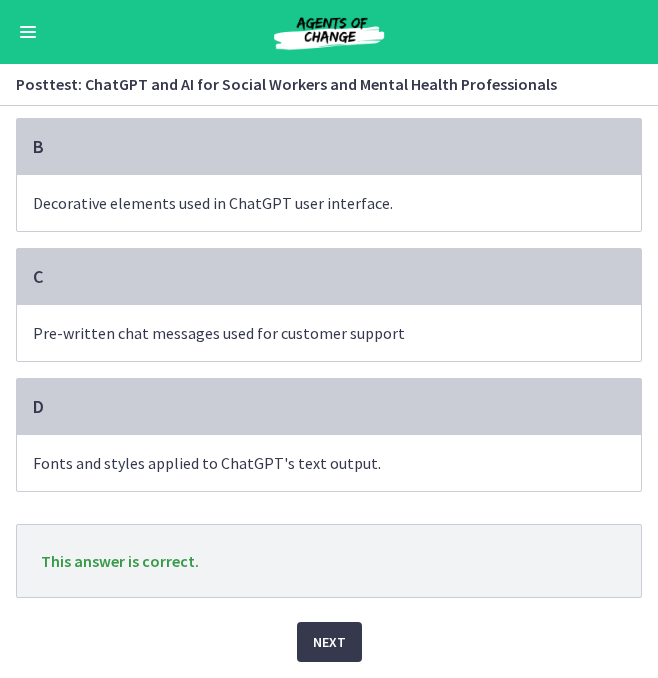 scroll, scrollTop: 0, scrollLeft: 0, axis: both 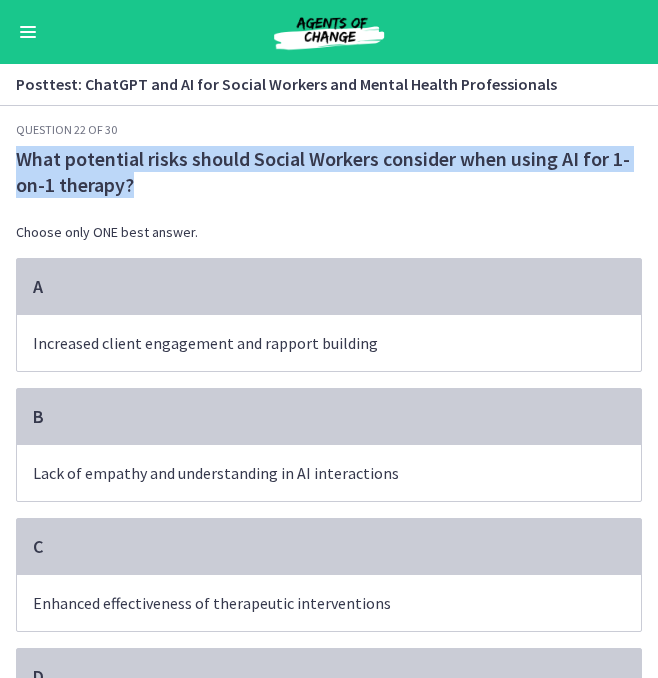 drag, startPoint x: 17, startPoint y: 159, endPoint x: 165, endPoint y: 193, distance: 151.8552 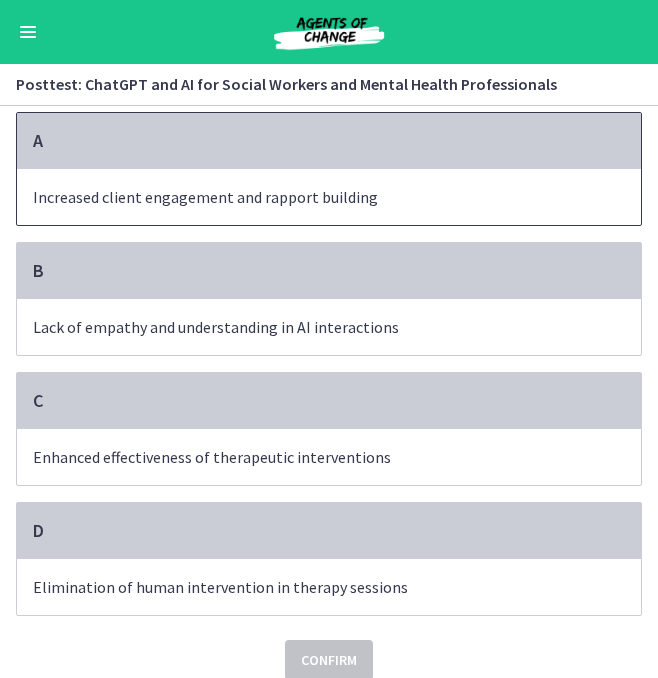 scroll, scrollTop: 156, scrollLeft: 0, axis: vertical 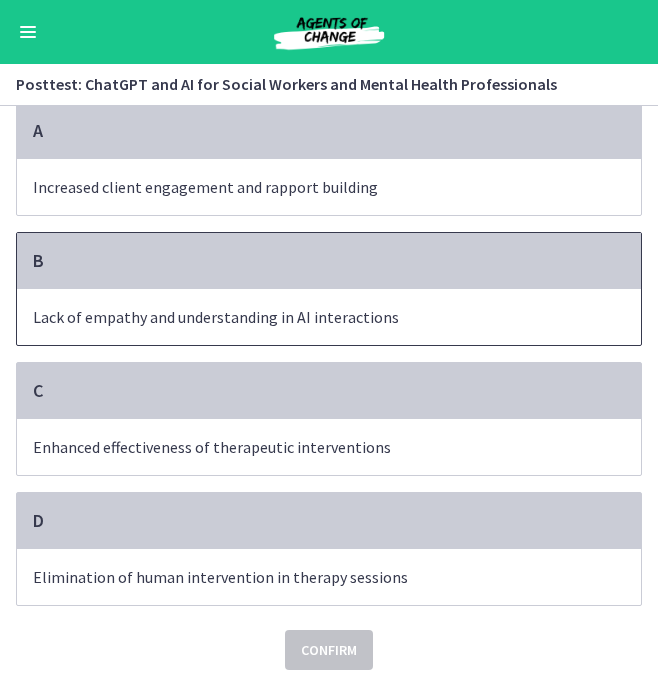 click on "B" at bounding box center [329, 261] 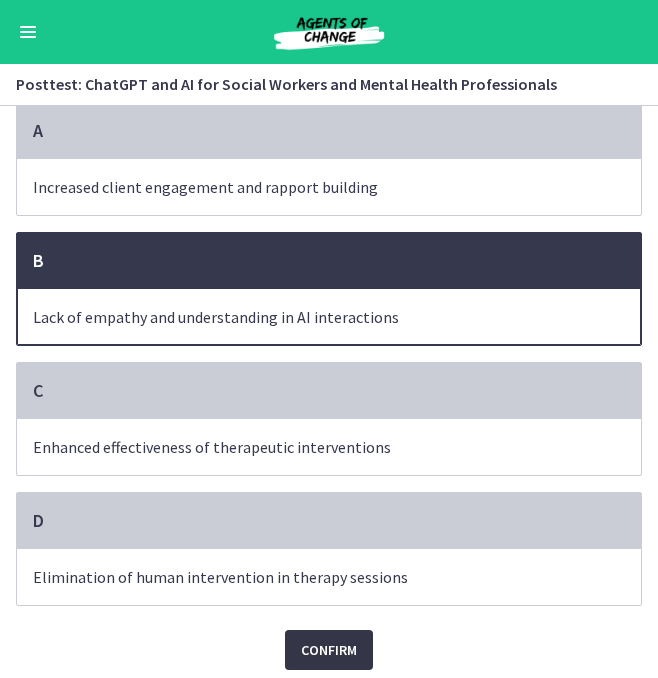 click on "Confirm" at bounding box center [329, 650] 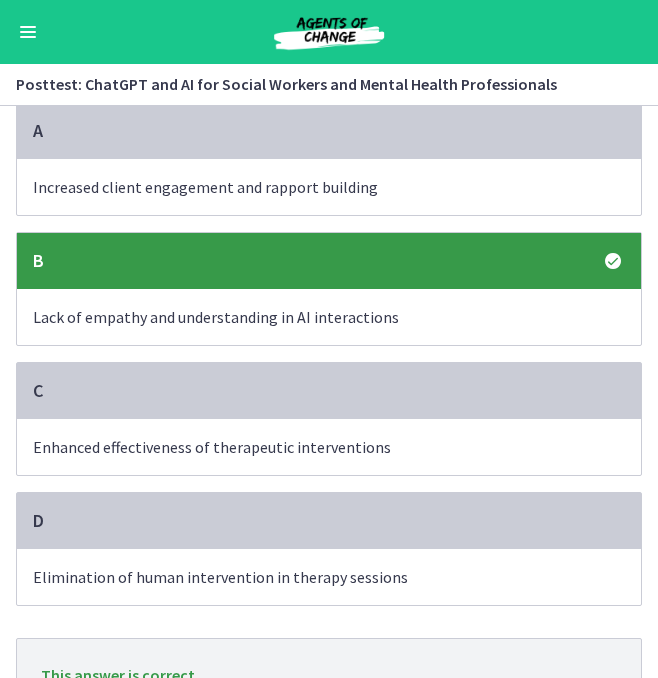 scroll, scrollTop: 272, scrollLeft: 0, axis: vertical 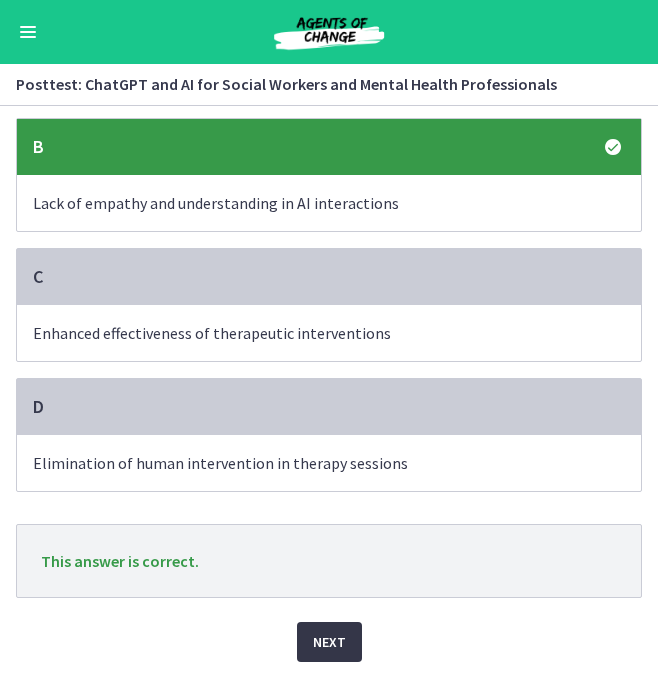 click on "Next" at bounding box center [329, 642] 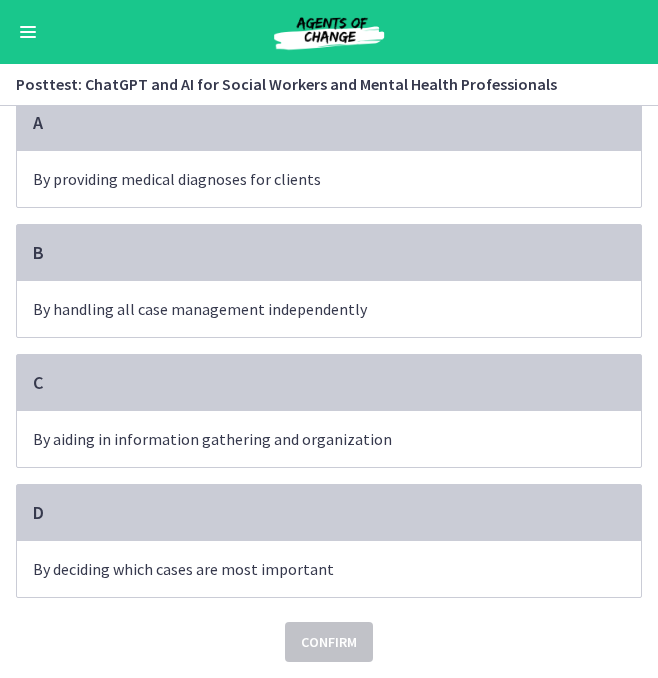 scroll, scrollTop: 0, scrollLeft: 0, axis: both 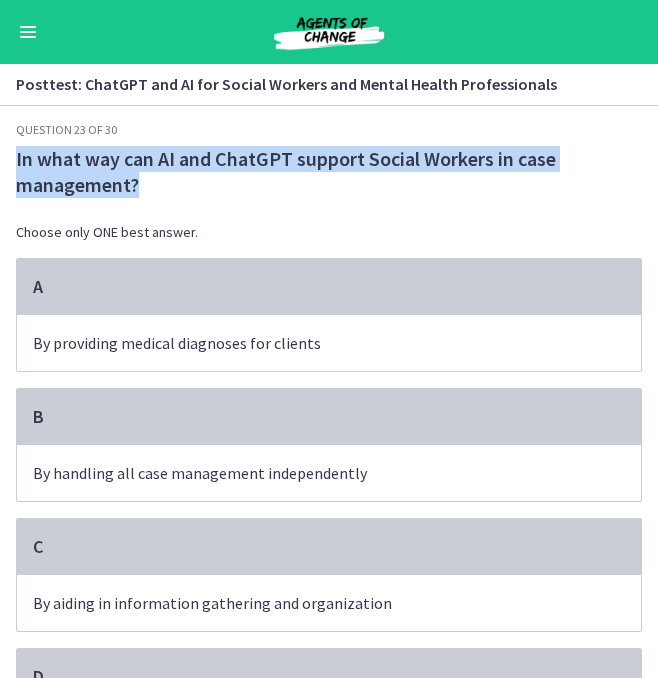 drag, startPoint x: 17, startPoint y: 159, endPoint x: 176, endPoint y: 209, distance: 166.67633 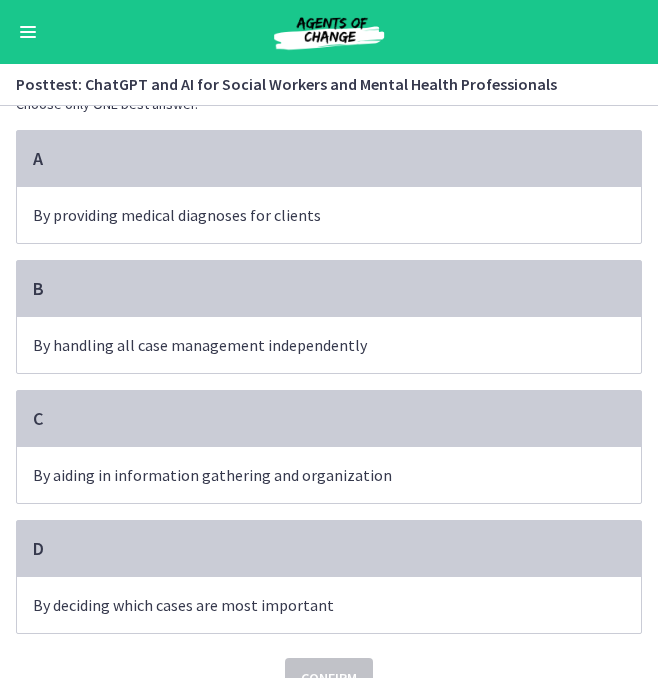 scroll, scrollTop: 129, scrollLeft: 0, axis: vertical 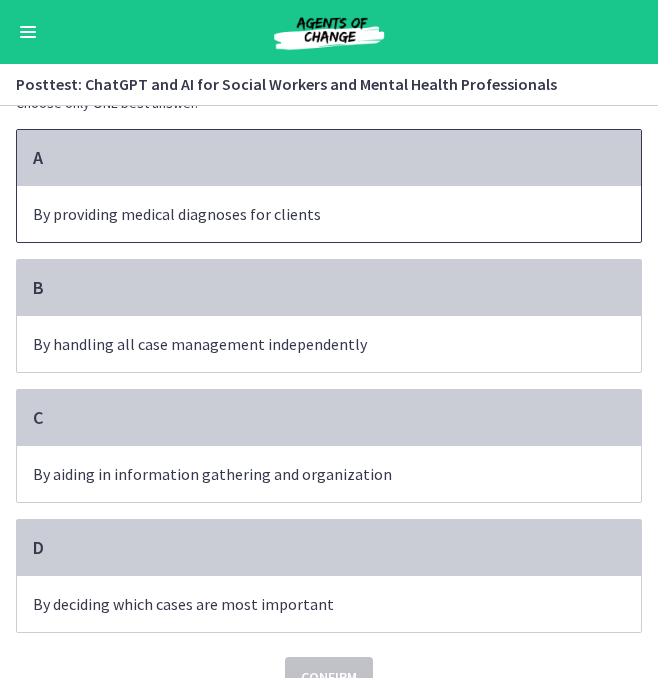 click on "A" at bounding box center (329, 158) 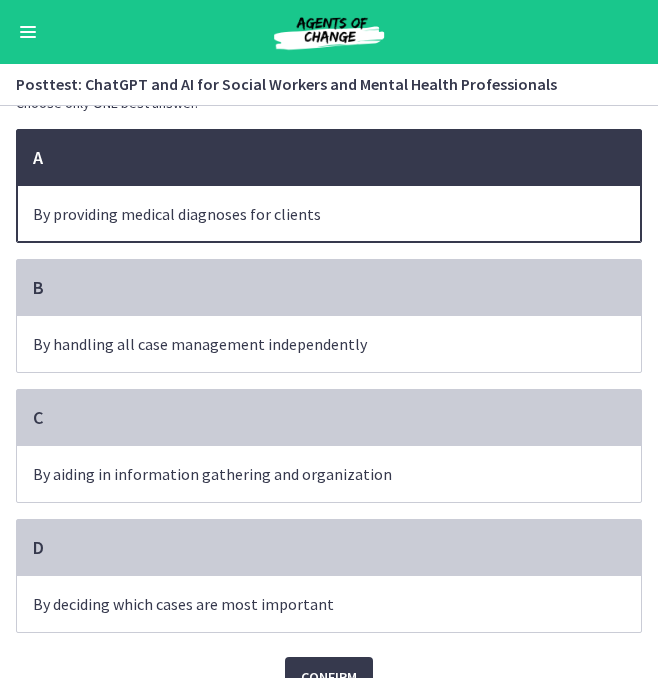 scroll, scrollTop: 166, scrollLeft: 0, axis: vertical 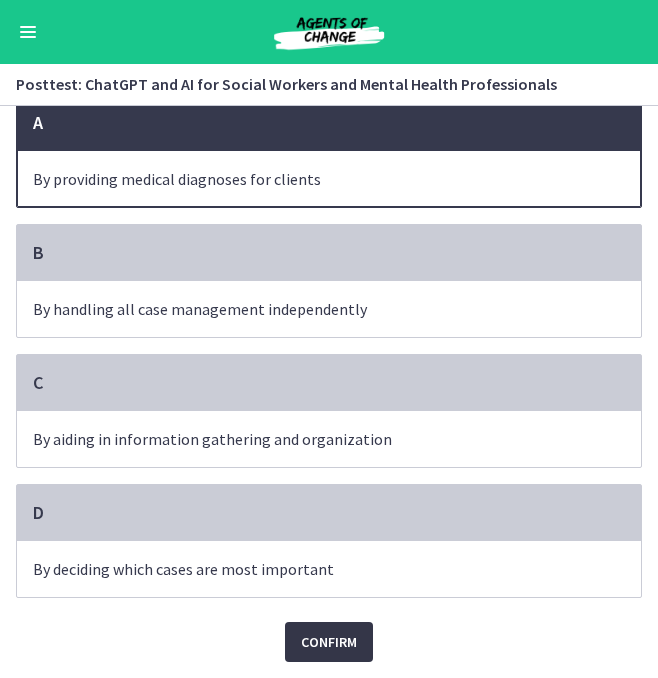 click on "Confirm" at bounding box center [329, 642] 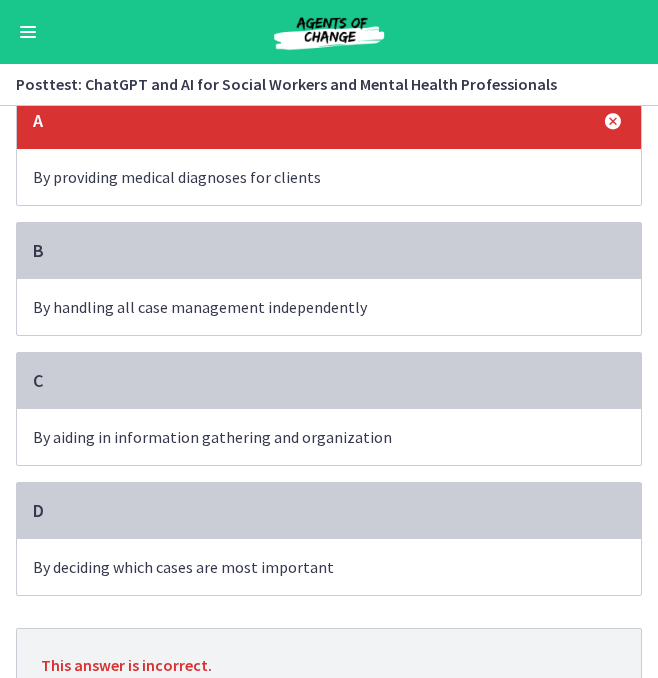 scroll, scrollTop: 272, scrollLeft: 0, axis: vertical 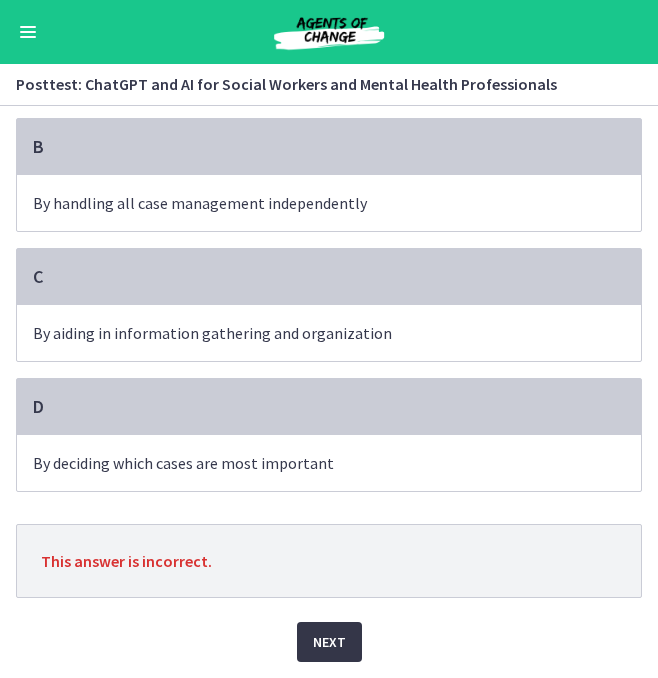 click on "Next" at bounding box center [329, 642] 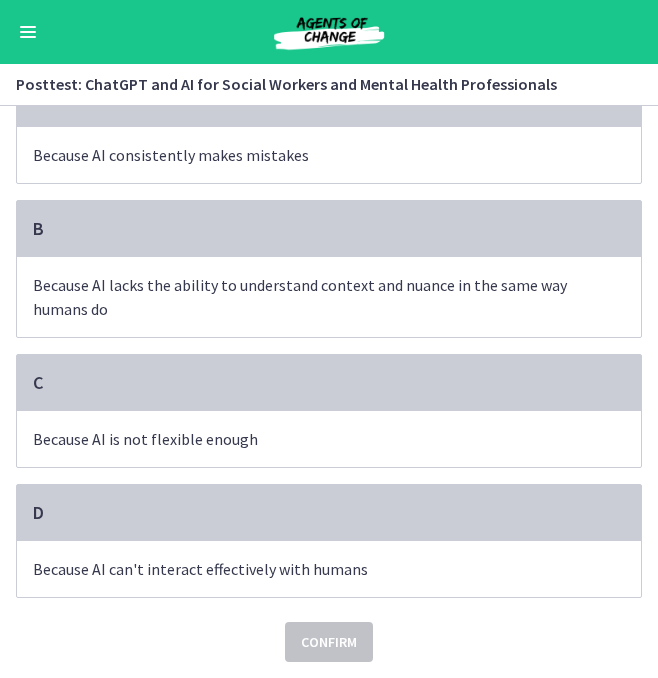 scroll, scrollTop: 0, scrollLeft: 0, axis: both 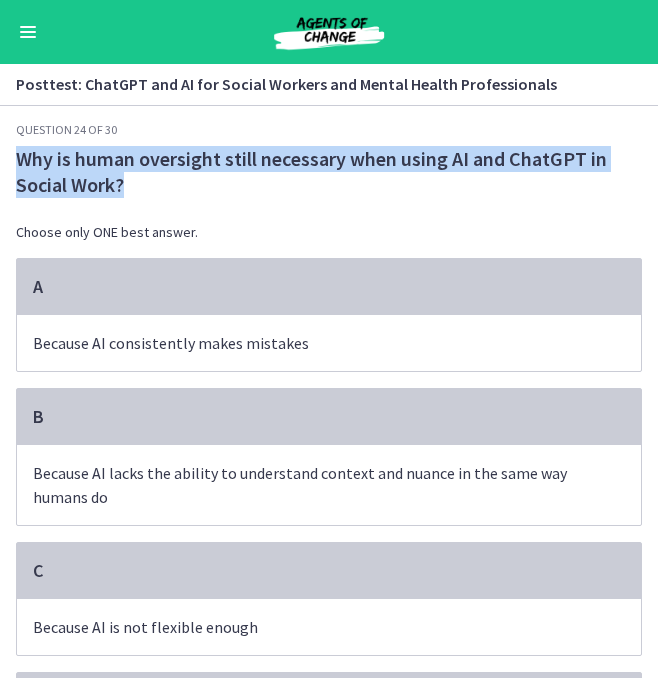 drag, startPoint x: 18, startPoint y: 154, endPoint x: 166, endPoint y: 195, distance: 153.57408 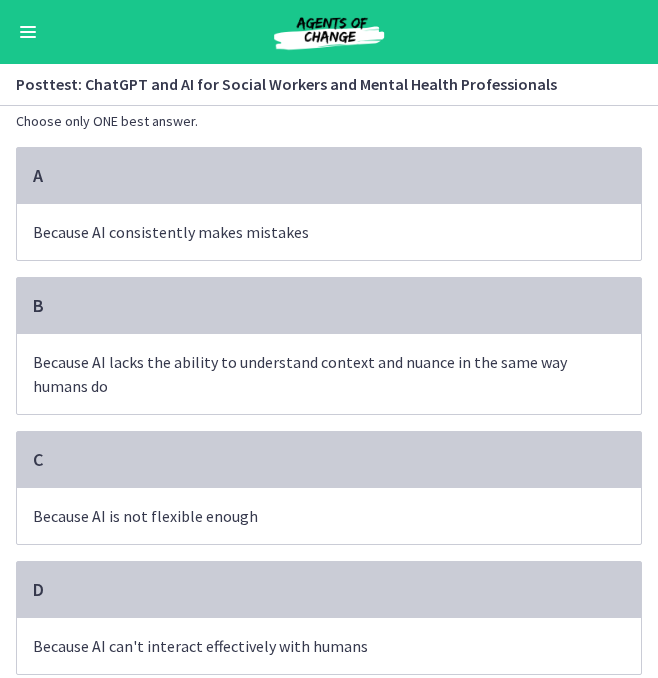 scroll, scrollTop: 122, scrollLeft: 0, axis: vertical 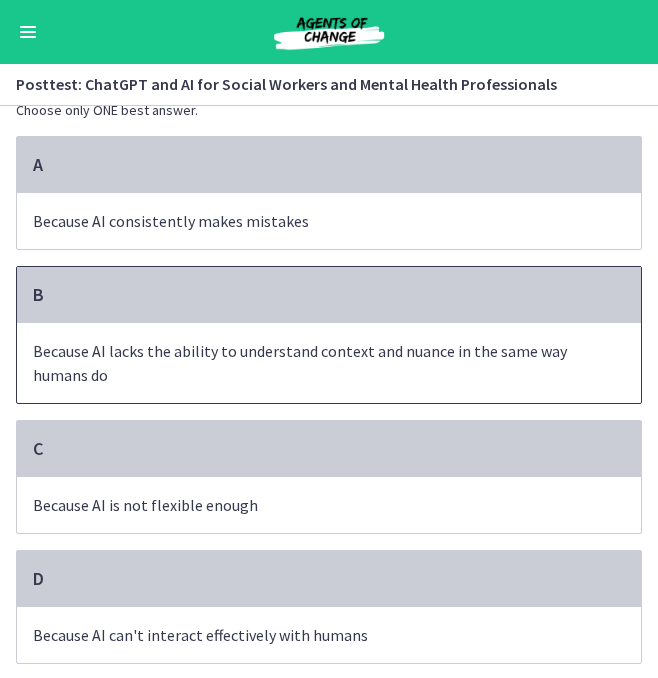 click on "B" at bounding box center [329, 295] 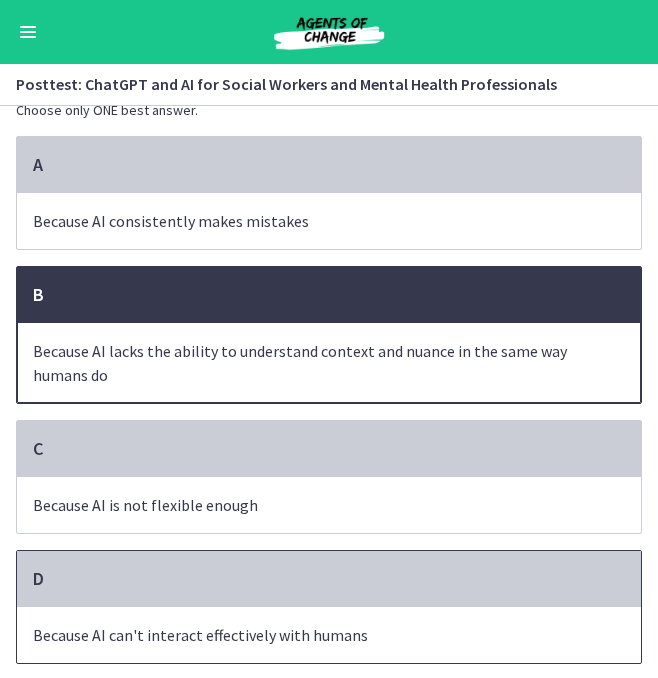 scroll, scrollTop: 190, scrollLeft: 0, axis: vertical 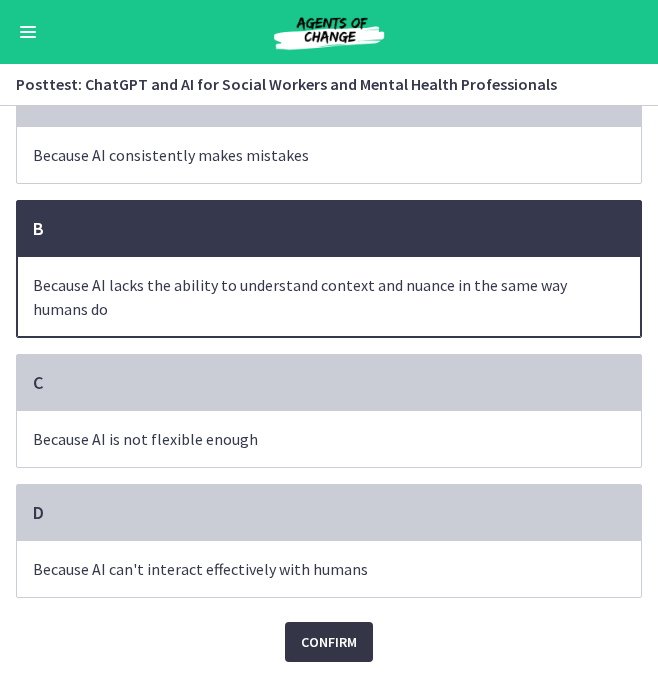 click on "Confirm" at bounding box center (329, 642) 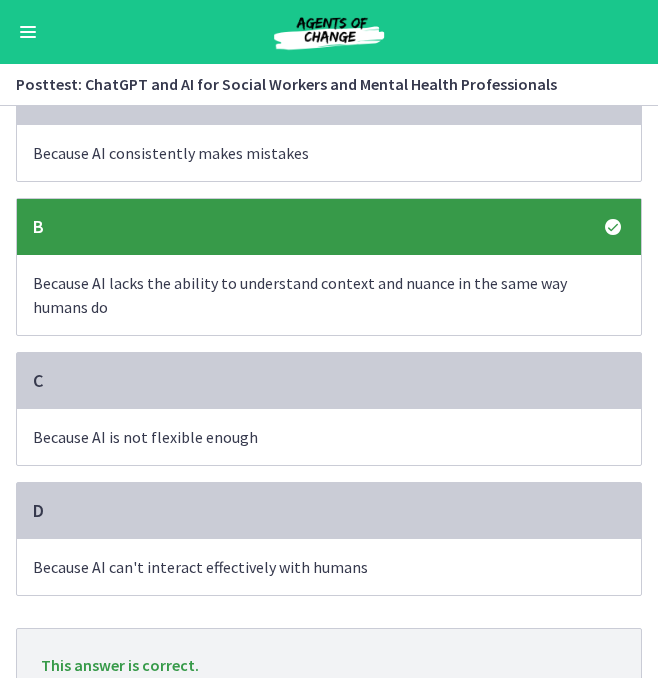 scroll, scrollTop: 296, scrollLeft: 0, axis: vertical 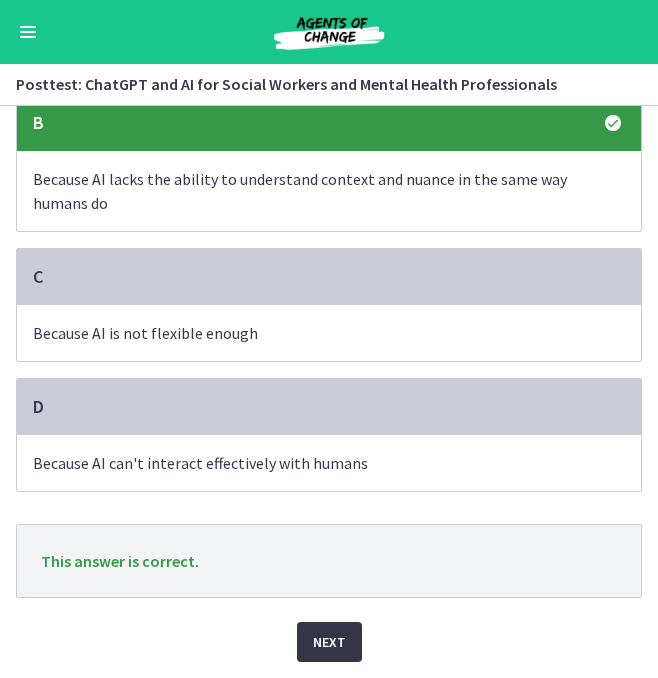 click on "Next" at bounding box center [329, 642] 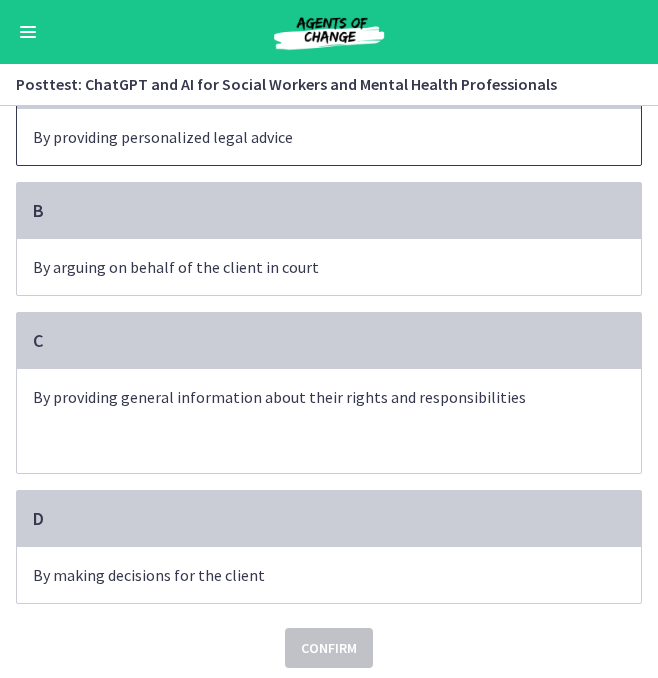 scroll, scrollTop: 208, scrollLeft: 0, axis: vertical 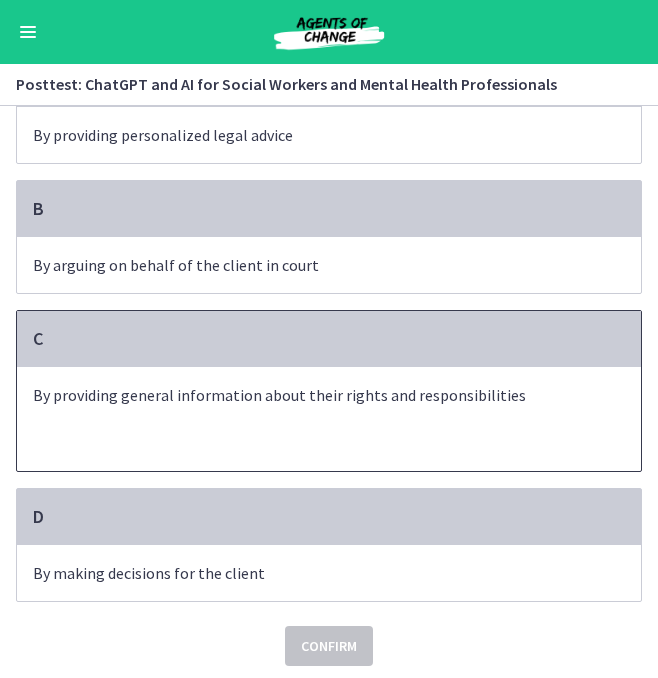 click at bounding box center [309, 419] 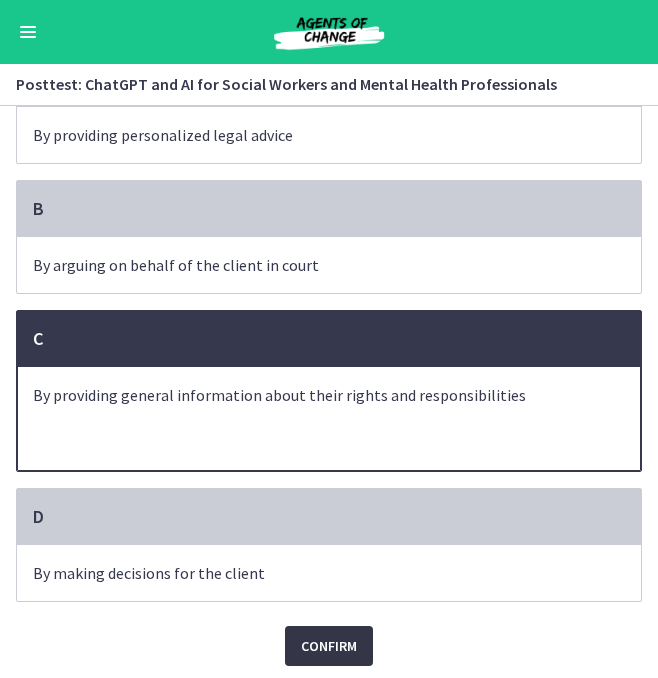 click on "Confirm" at bounding box center [329, 646] 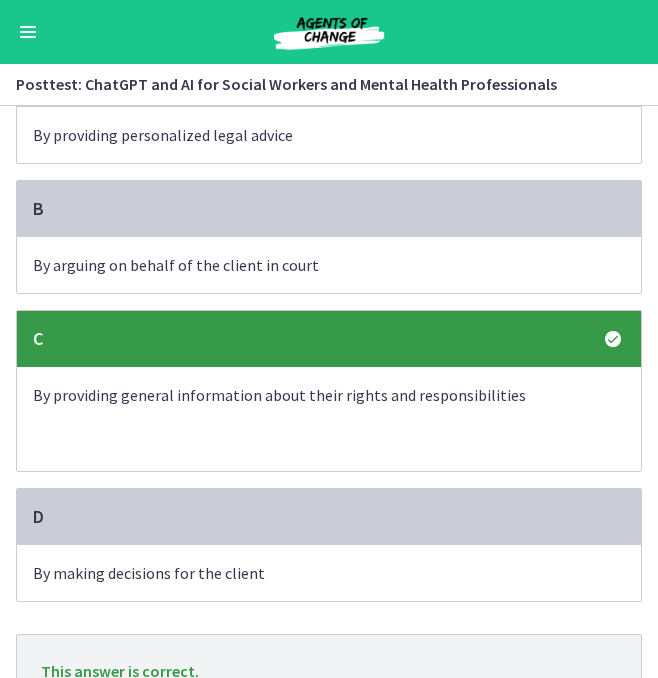 scroll, scrollTop: 320, scrollLeft: 0, axis: vertical 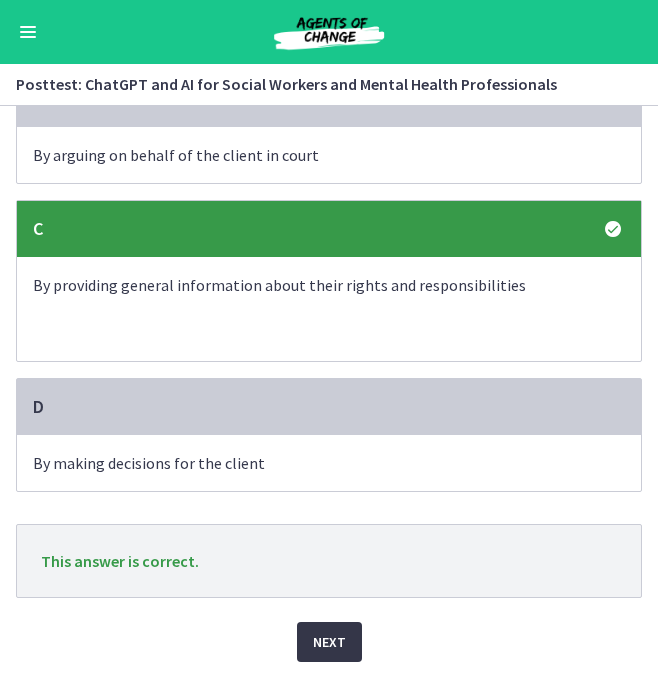 click on "Next" at bounding box center [329, 642] 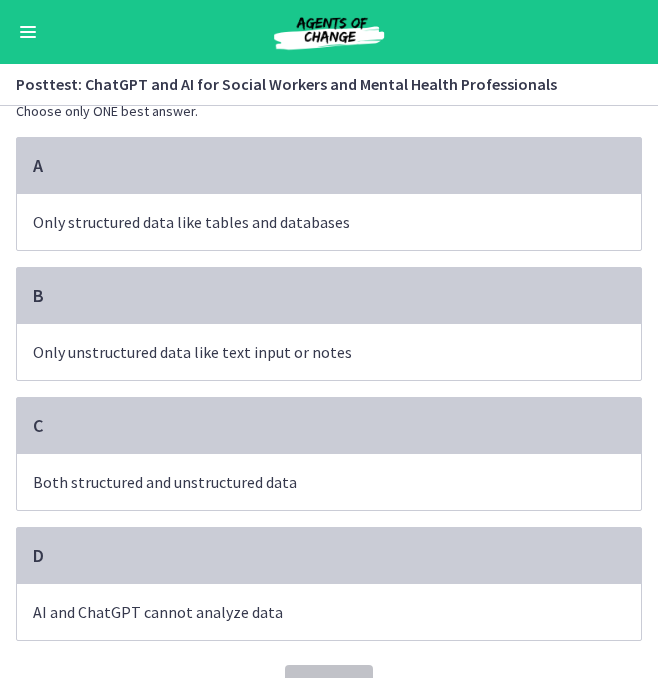 scroll, scrollTop: 97, scrollLeft: 0, axis: vertical 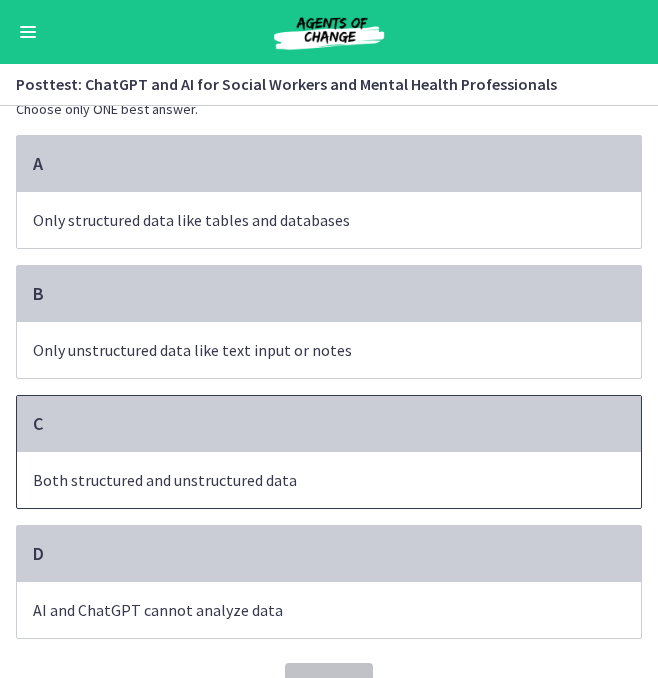 click on "Both structured and unstructured data" at bounding box center (329, 480) 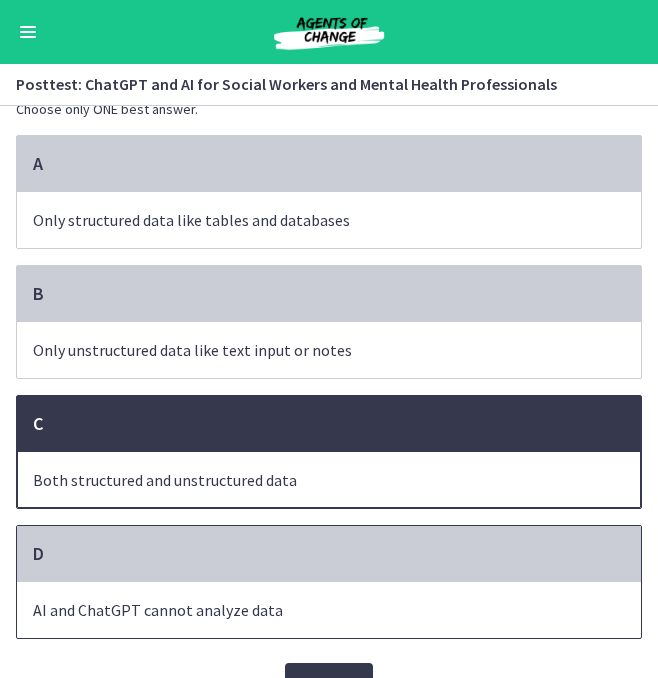 scroll, scrollTop: 140, scrollLeft: 0, axis: vertical 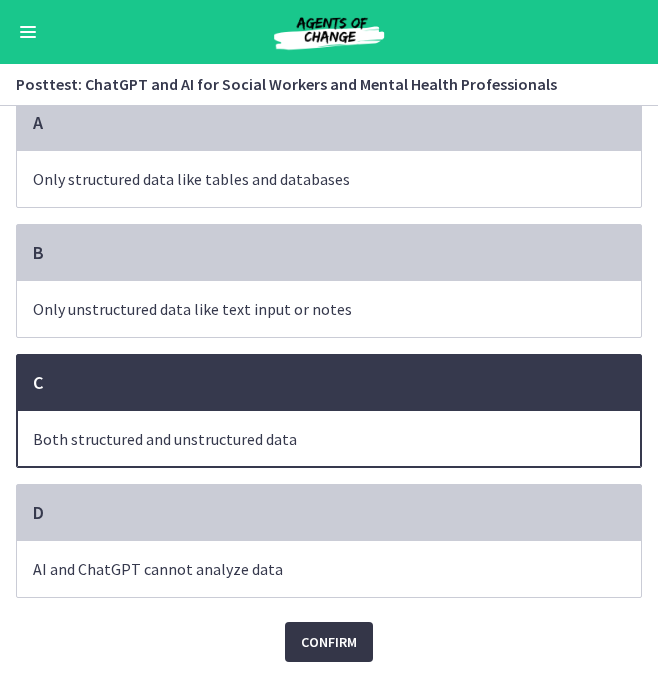 click on "Confirm" at bounding box center (329, 642) 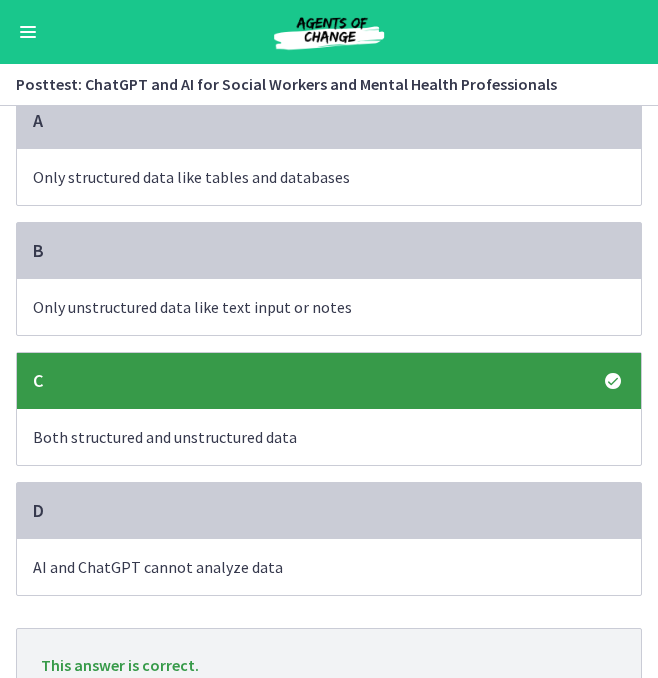 scroll, scrollTop: 246, scrollLeft: 0, axis: vertical 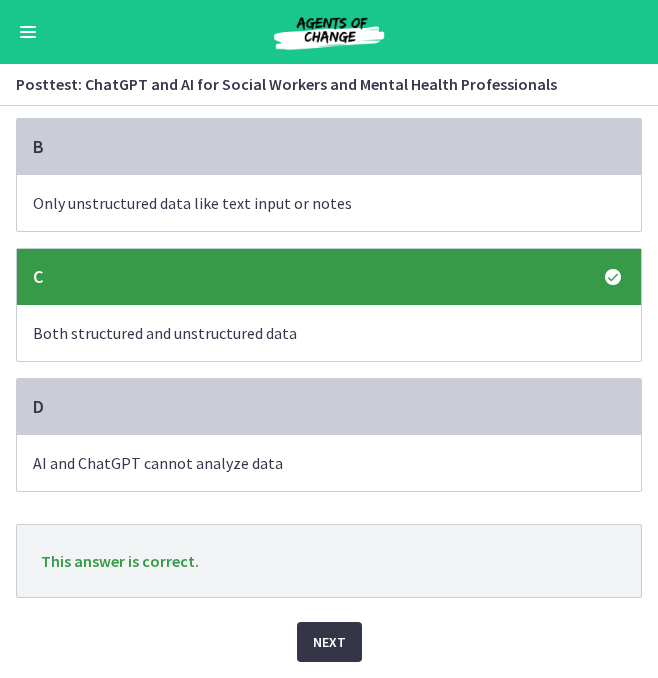 click on "Next" at bounding box center (329, 642) 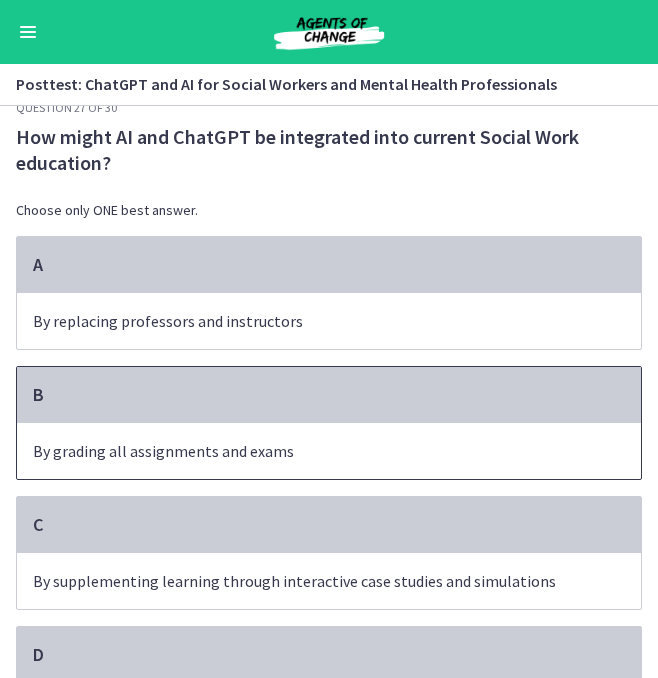scroll, scrollTop: 28, scrollLeft: 0, axis: vertical 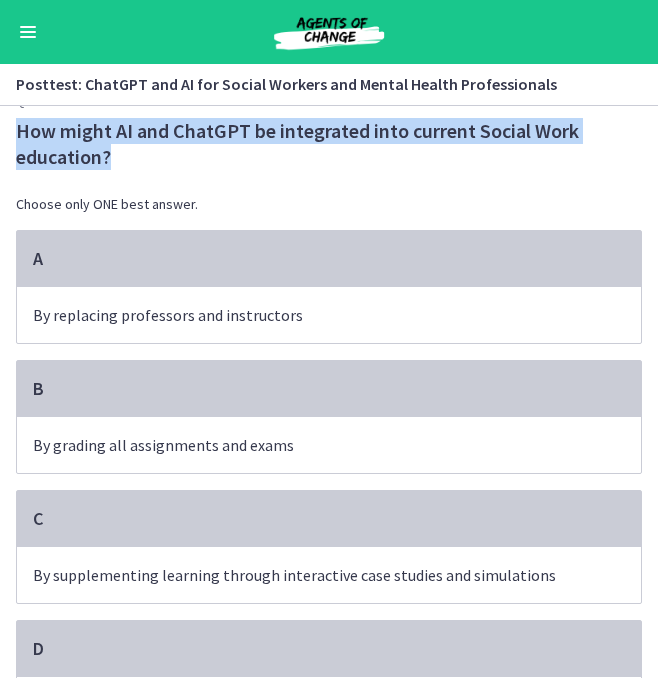 drag, startPoint x: 18, startPoint y: 132, endPoint x: 148, endPoint y: 164, distance: 133.88054 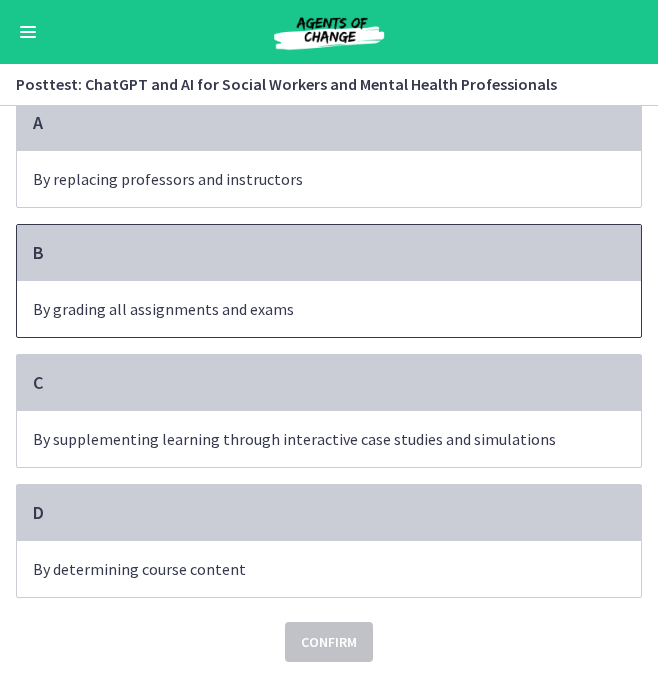 scroll, scrollTop: 166, scrollLeft: 0, axis: vertical 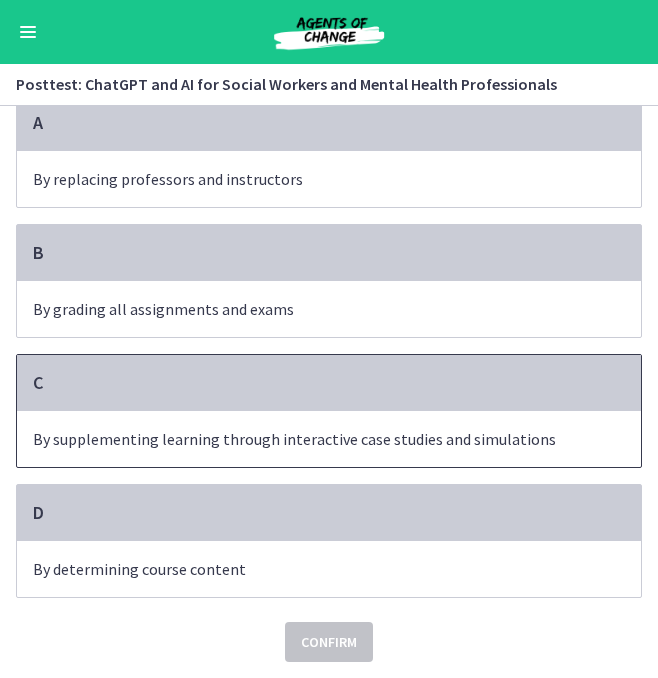 click on "C" at bounding box center (329, 383) 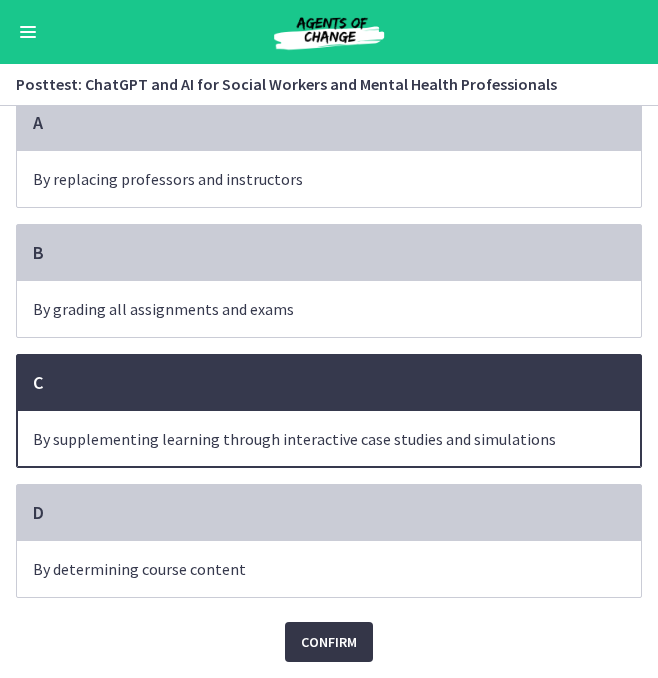 click on "Confirm" at bounding box center [329, 642] 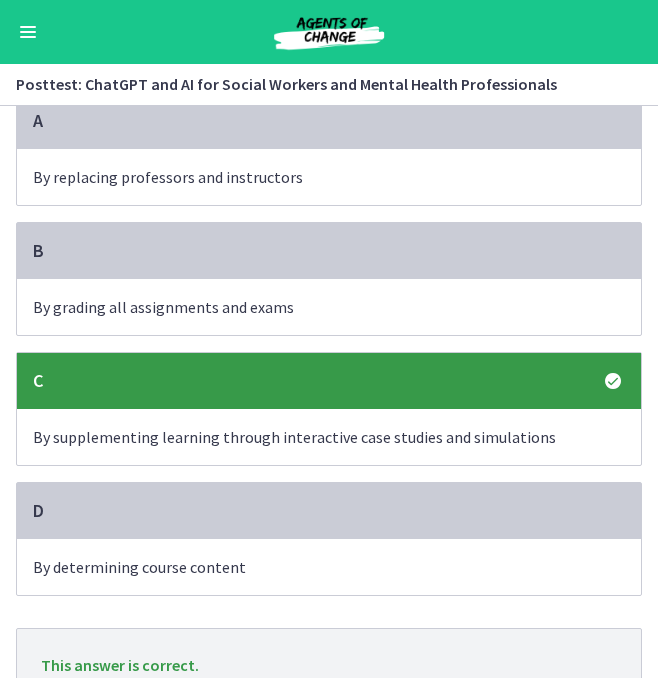 scroll, scrollTop: 272, scrollLeft: 0, axis: vertical 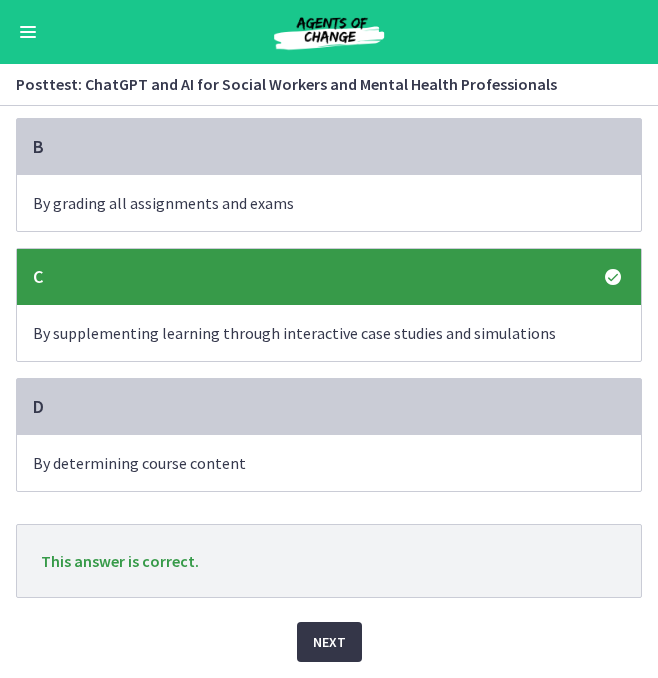 click on "Next" at bounding box center [329, 642] 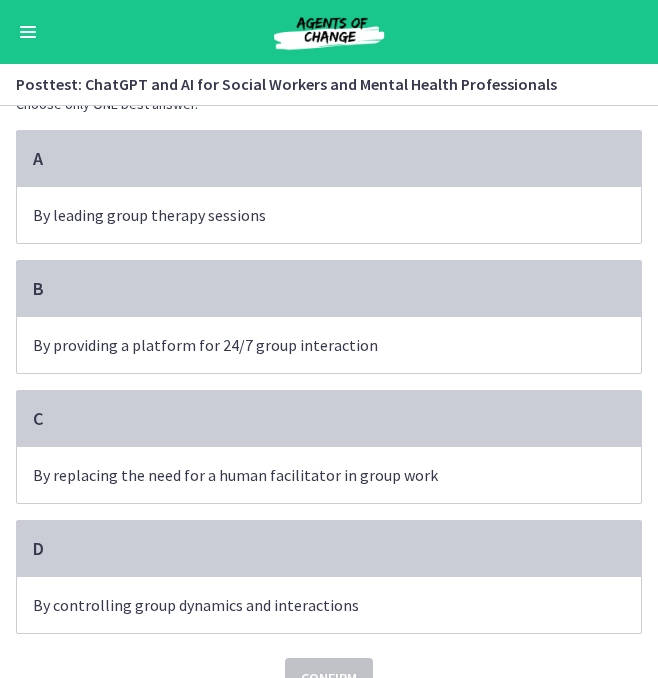 scroll, scrollTop: 100, scrollLeft: 0, axis: vertical 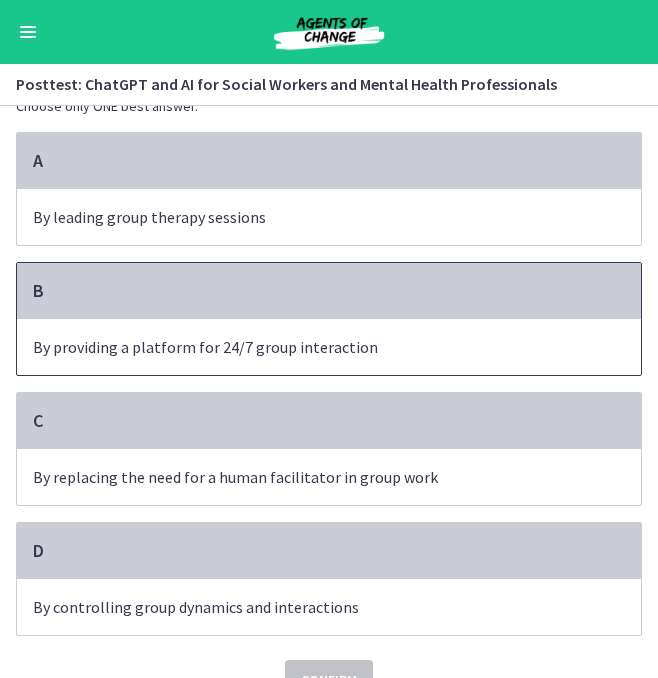 click on "By providing a platform for 24/7 group interaction" at bounding box center [309, 347] 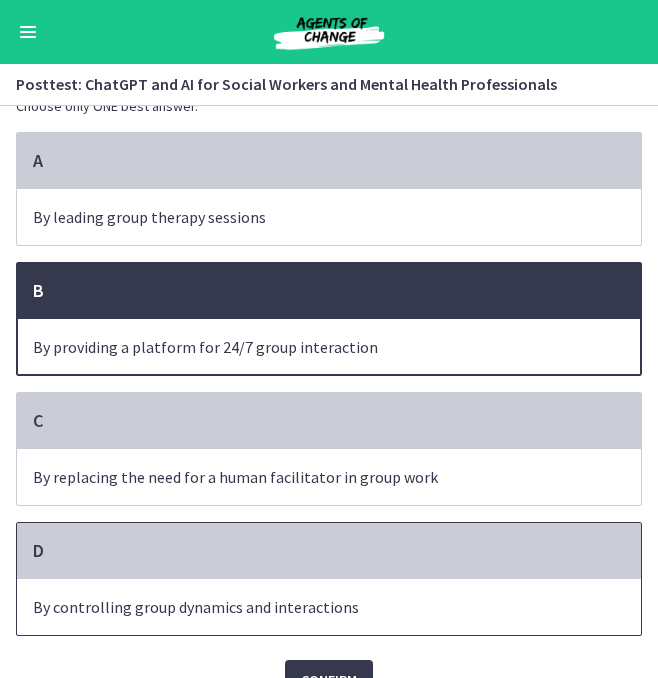scroll, scrollTop: 140, scrollLeft: 0, axis: vertical 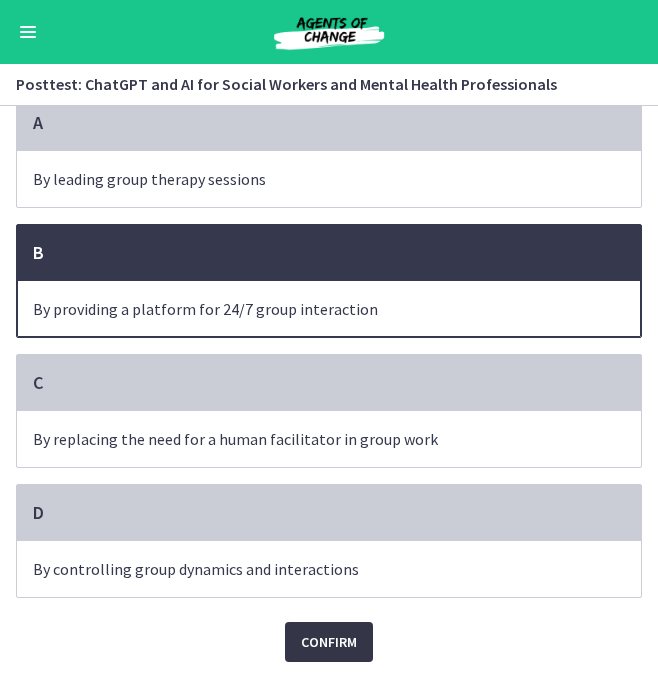 click on "Confirm" at bounding box center [329, 642] 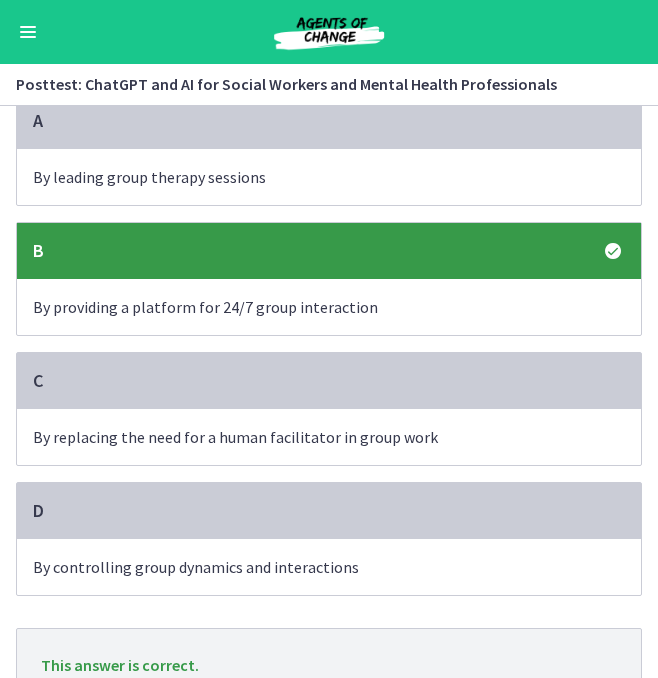 scroll, scrollTop: 246, scrollLeft: 0, axis: vertical 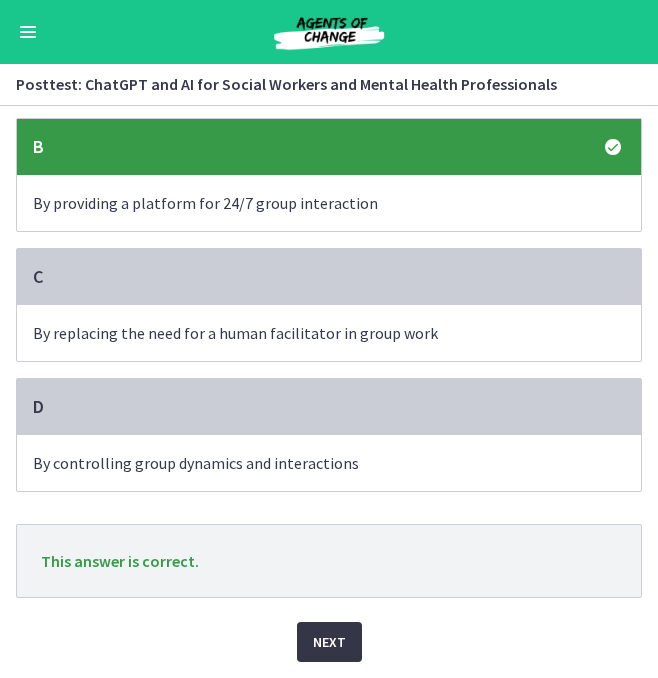 click on "Next" at bounding box center [329, 642] 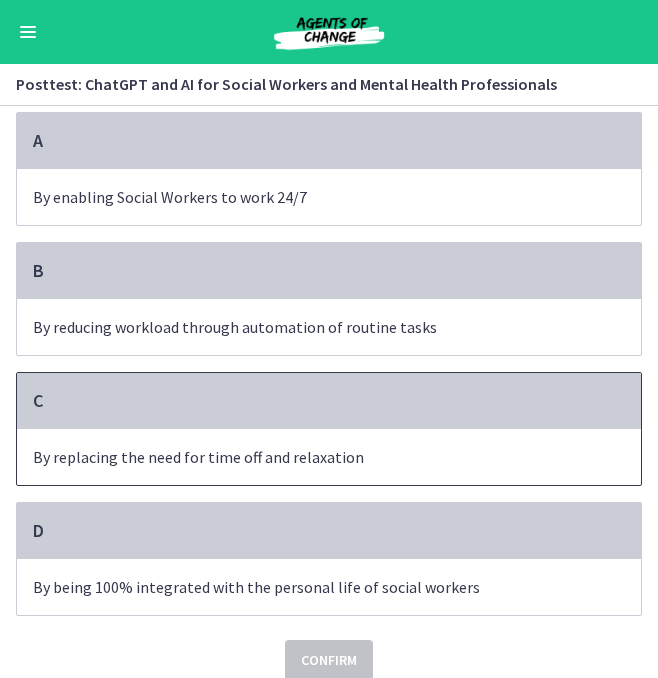 scroll, scrollTop: 148, scrollLeft: 0, axis: vertical 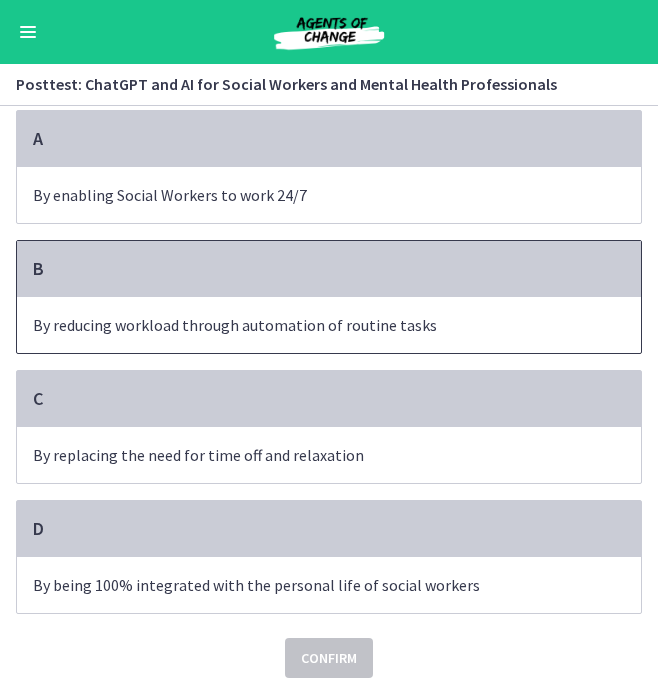 click on "By reducing workload through automation of routine tasks" at bounding box center [309, 325] 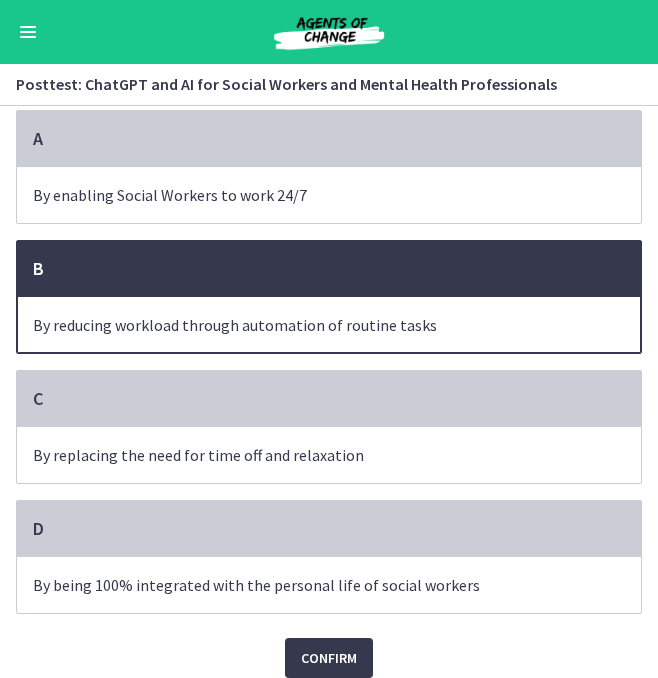 scroll, scrollTop: 166, scrollLeft: 0, axis: vertical 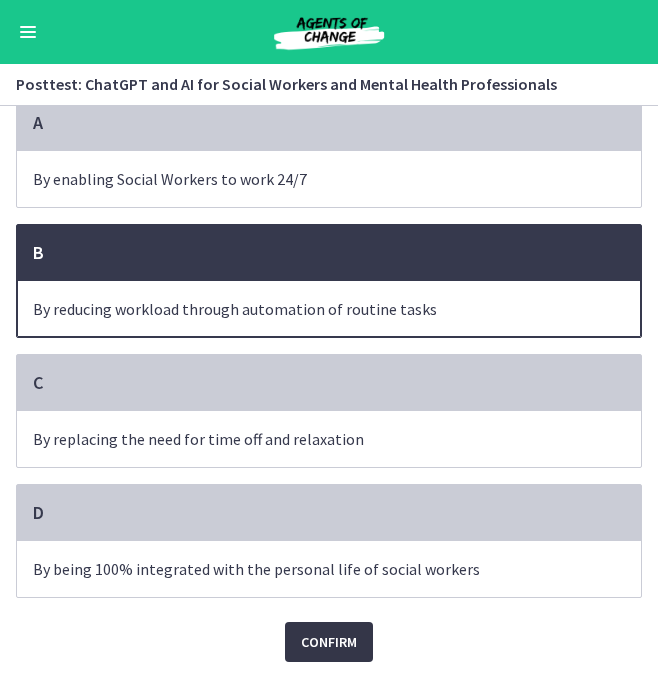 click on "Confirm" at bounding box center (329, 642) 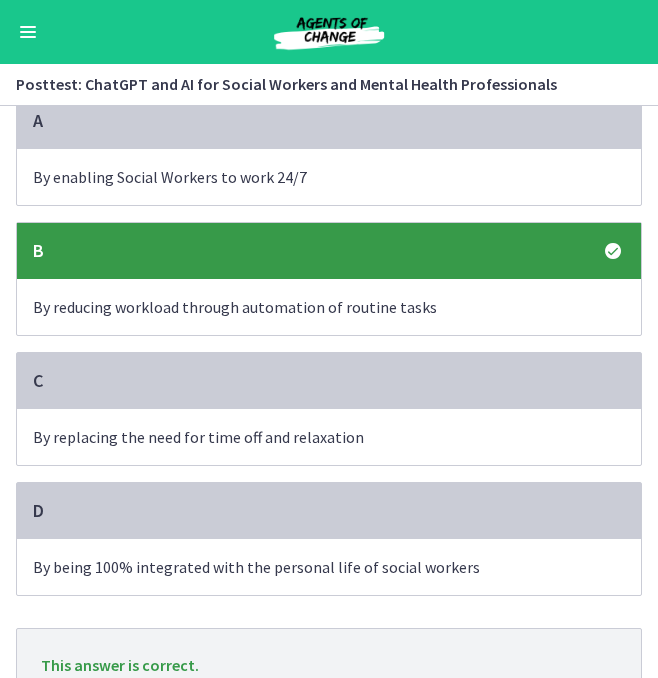 scroll, scrollTop: 272, scrollLeft: 0, axis: vertical 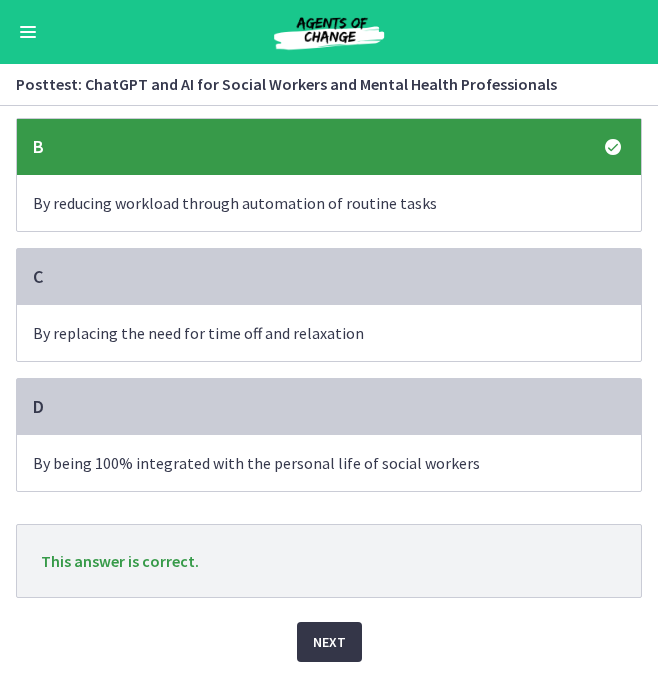 click on "Next" at bounding box center (329, 642) 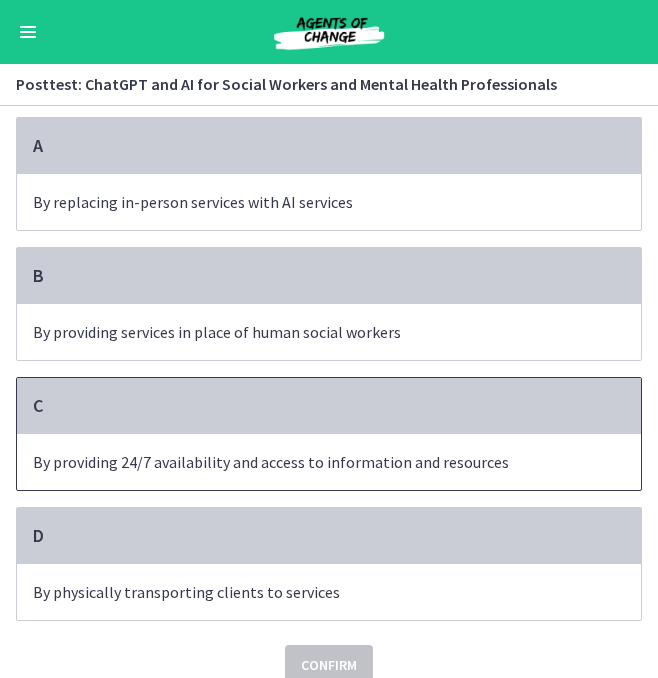 scroll, scrollTop: 142, scrollLeft: 0, axis: vertical 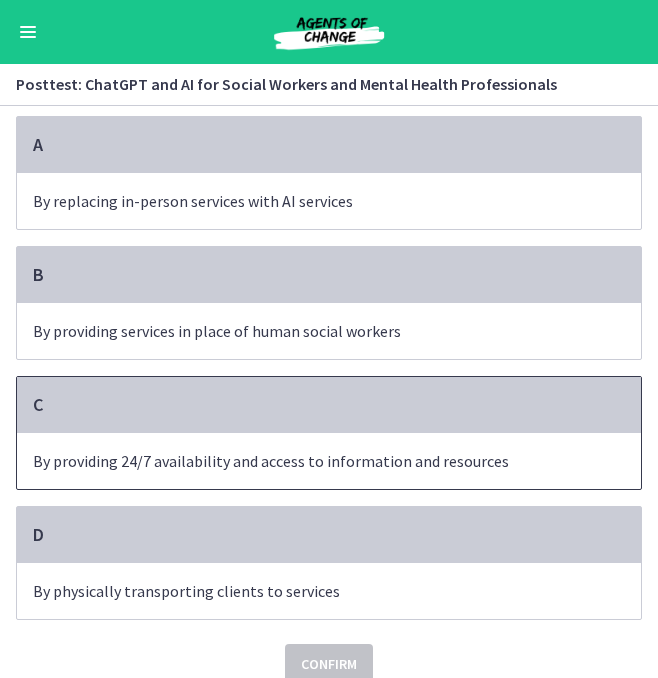 click on "By providing 24/7 availability and access to information and resources" at bounding box center (309, 461) 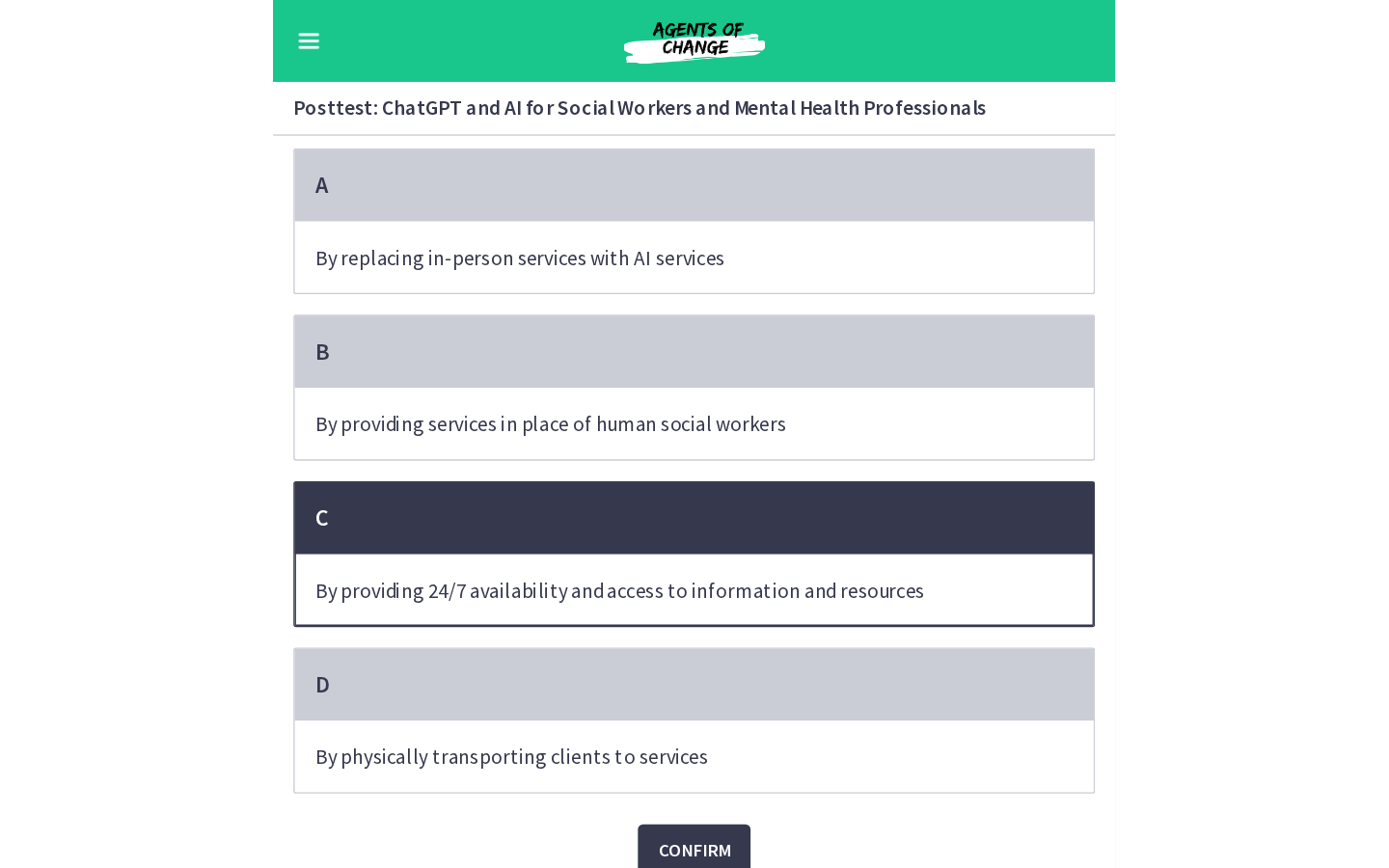 scroll, scrollTop: 160, scrollLeft: 0, axis: vertical 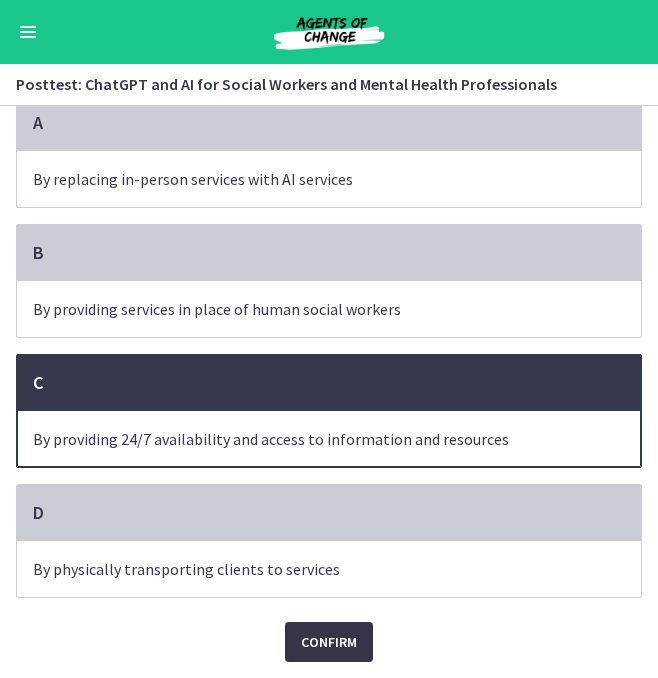 click on "Confirm" at bounding box center [329, 642] 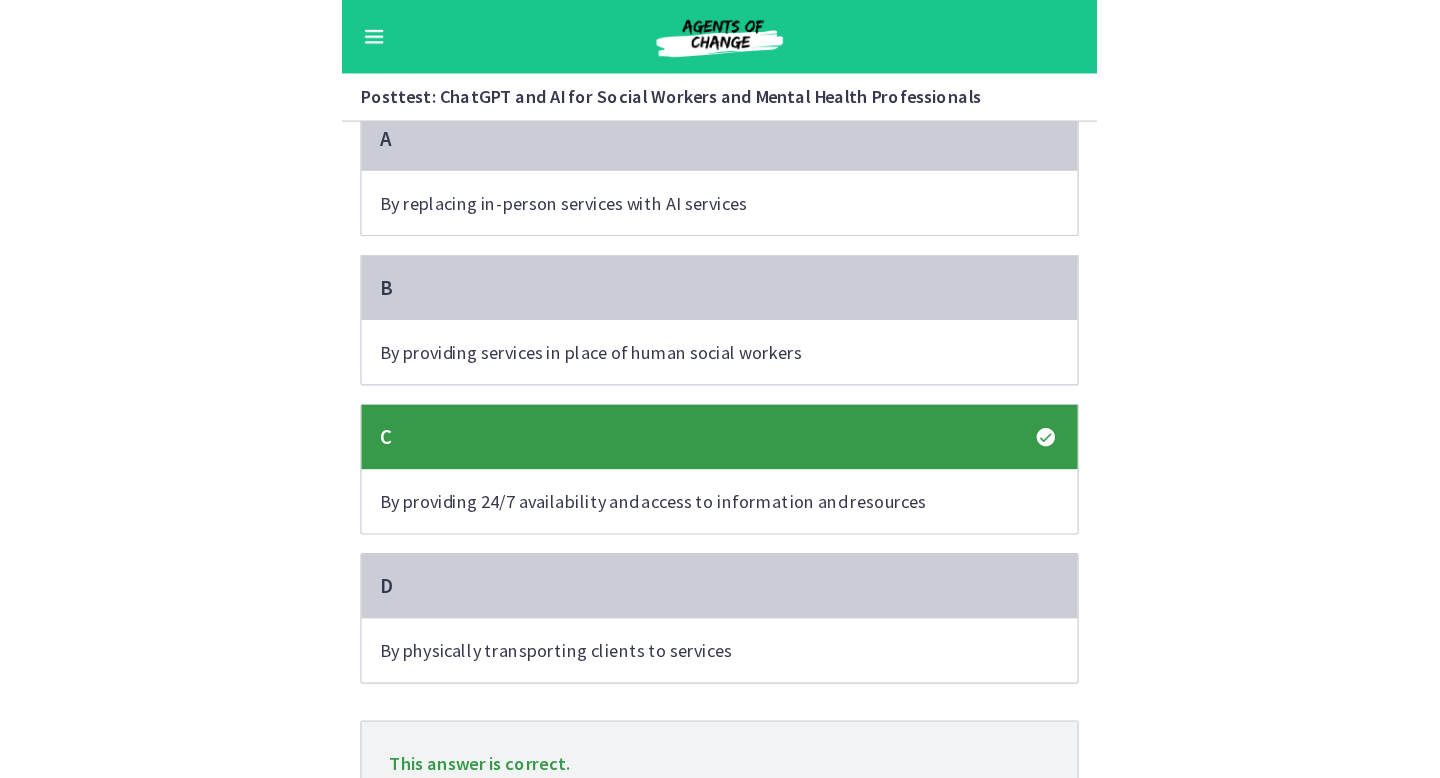 scroll, scrollTop: 0, scrollLeft: 0, axis: both 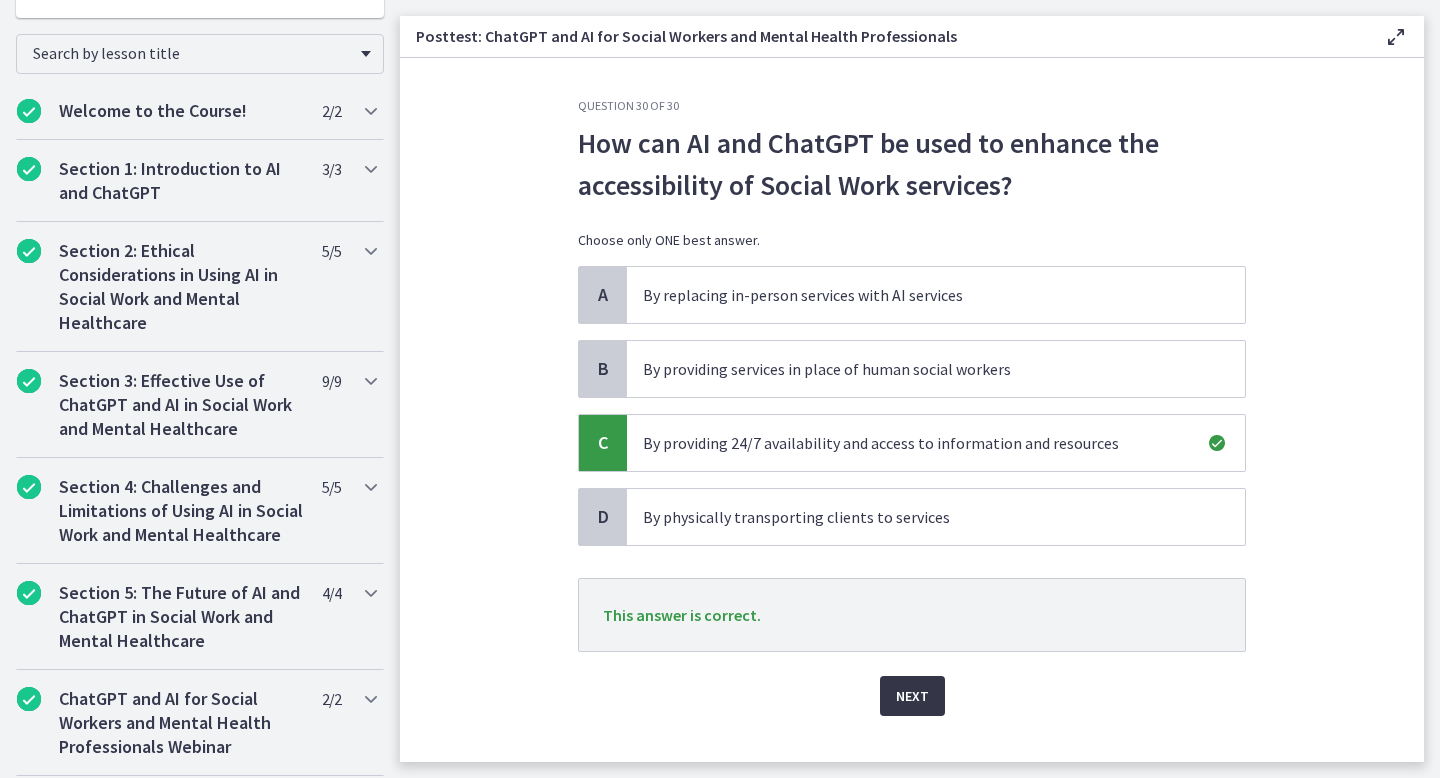 click on "Next" at bounding box center [912, 696] 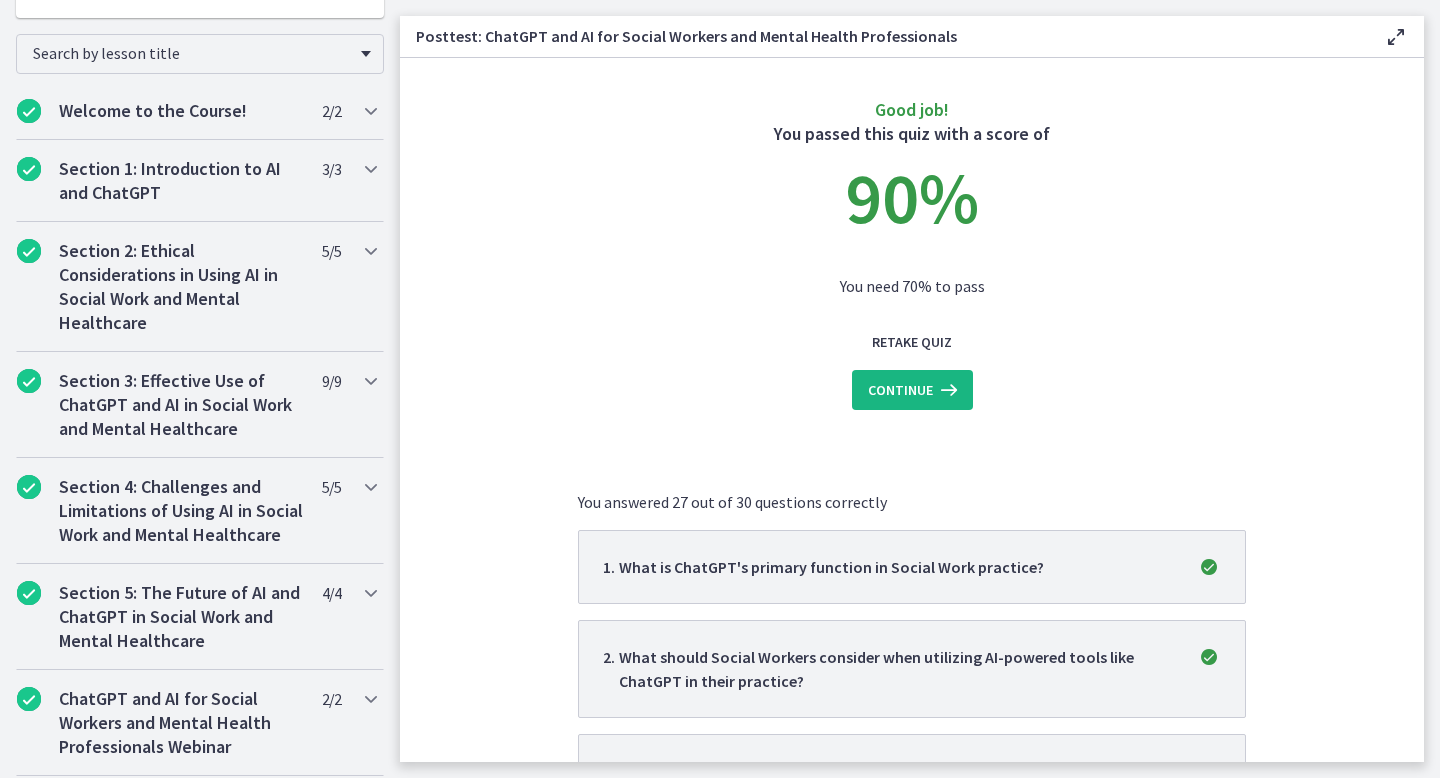 click at bounding box center [947, 390] 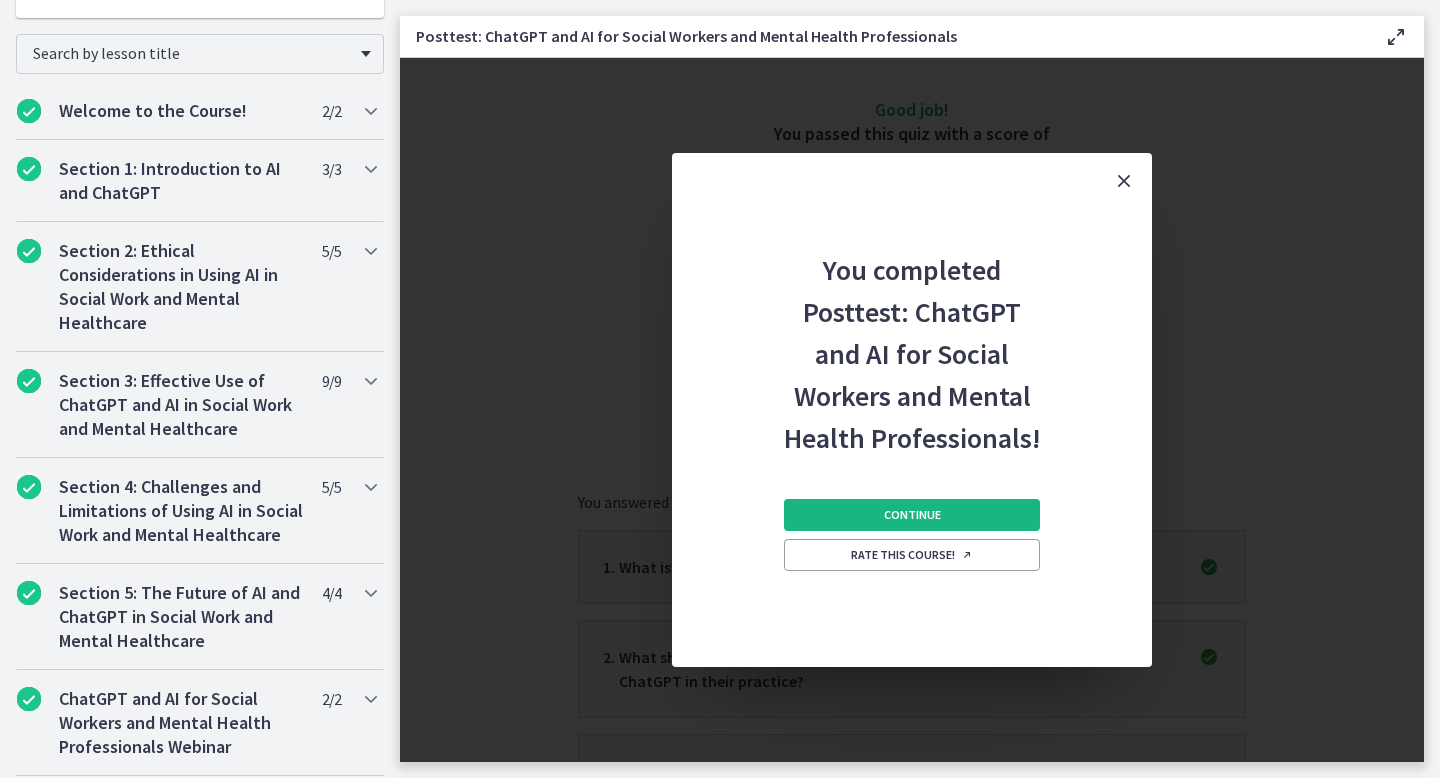 click on "Continue" at bounding box center [912, 515] 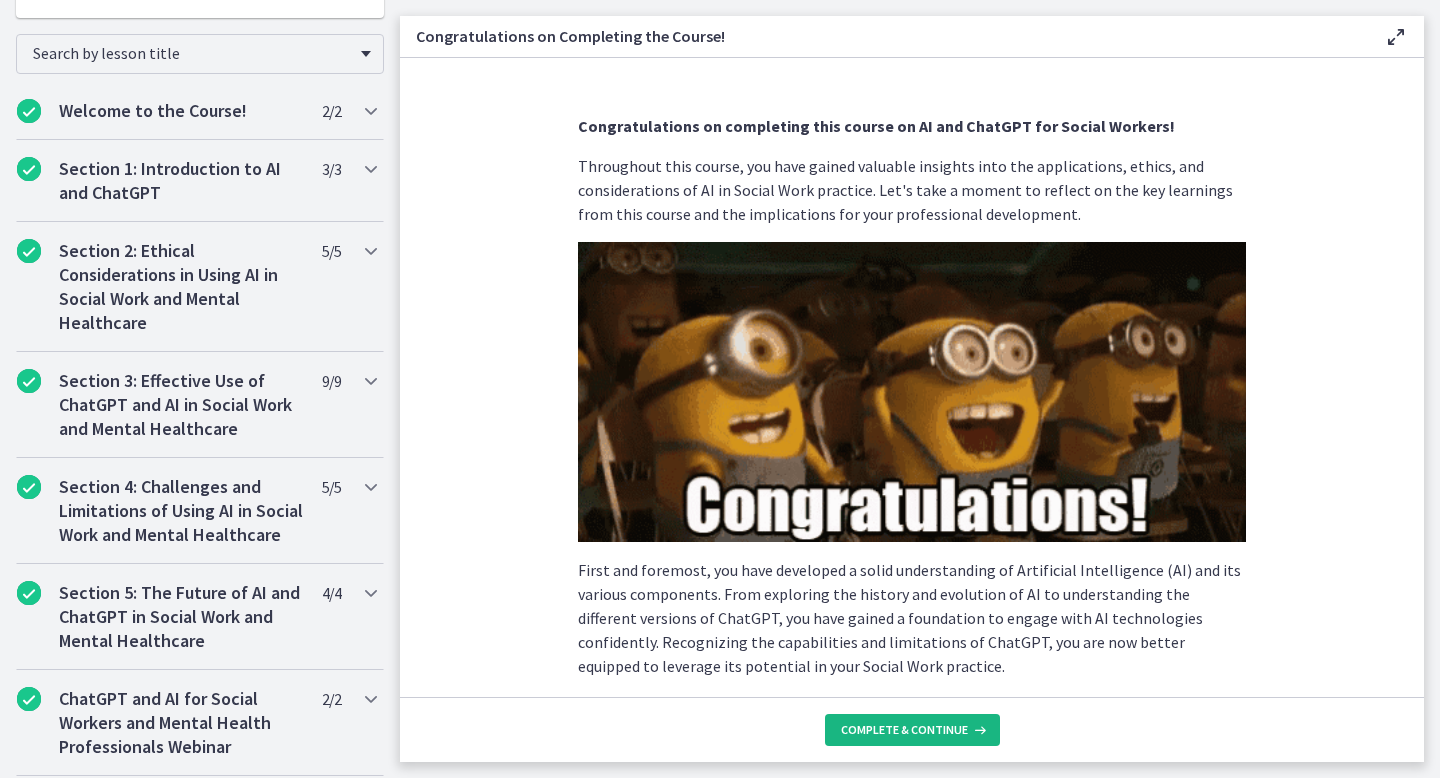 click on "Complete & continue" at bounding box center [904, 730] 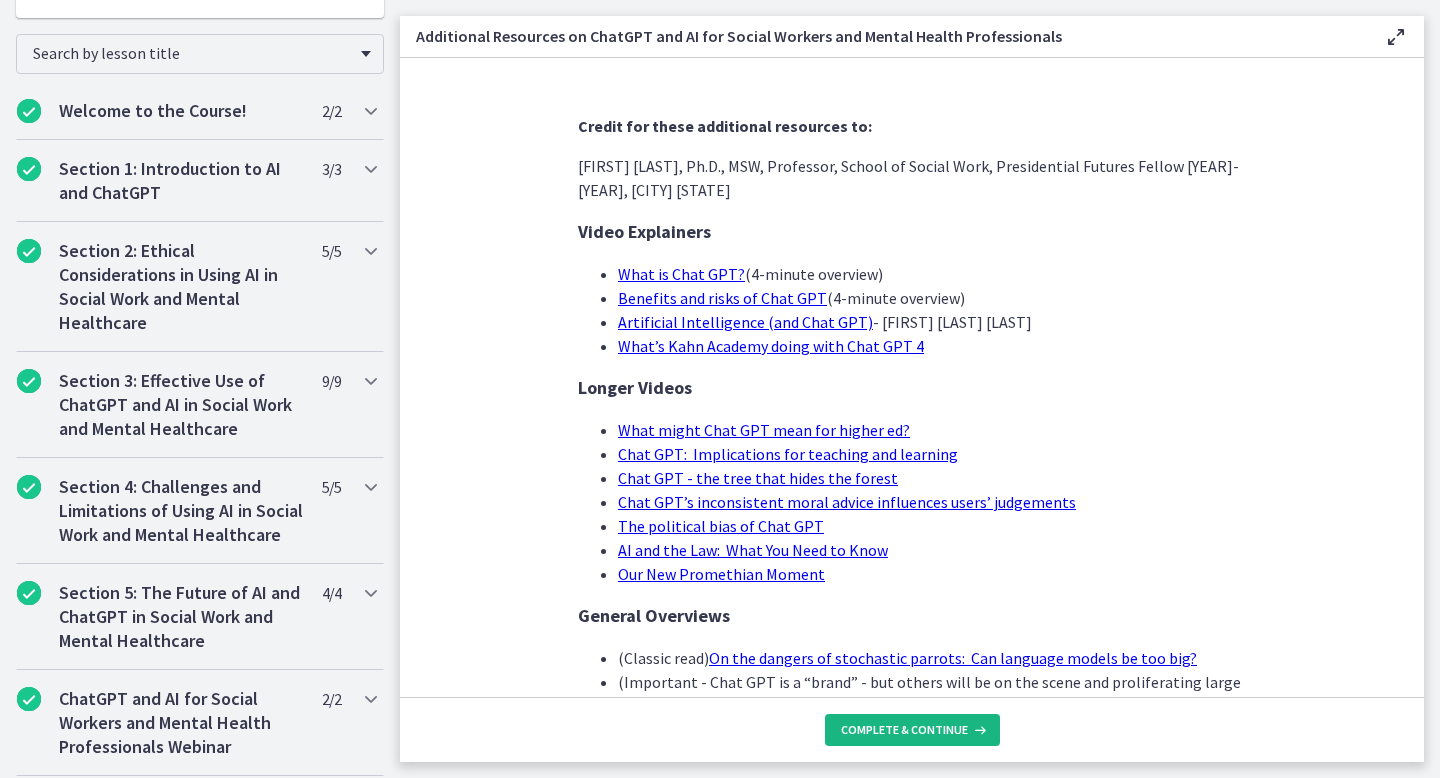 click on "Complete & continue" at bounding box center (912, 730) 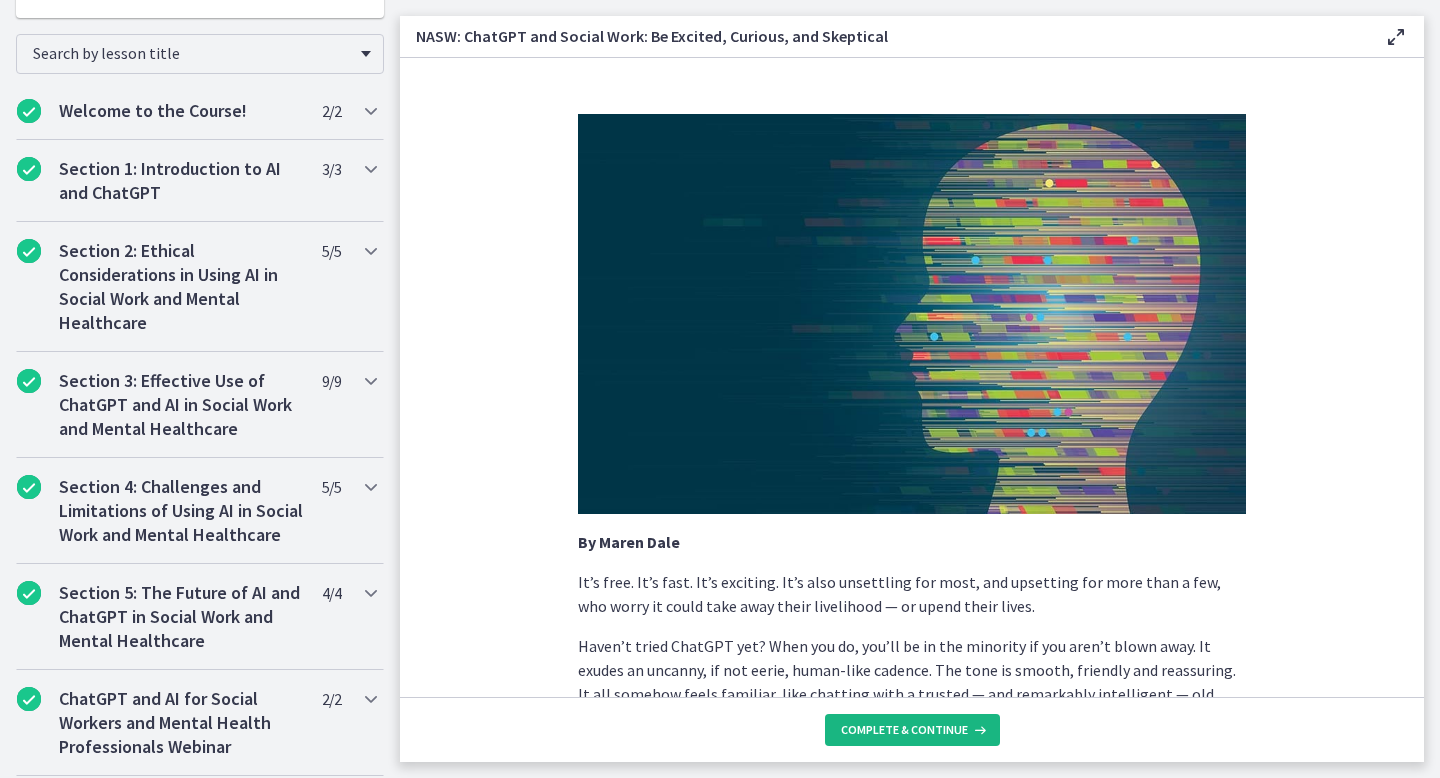 click on "Complete & continue" at bounding box center (912, 730) 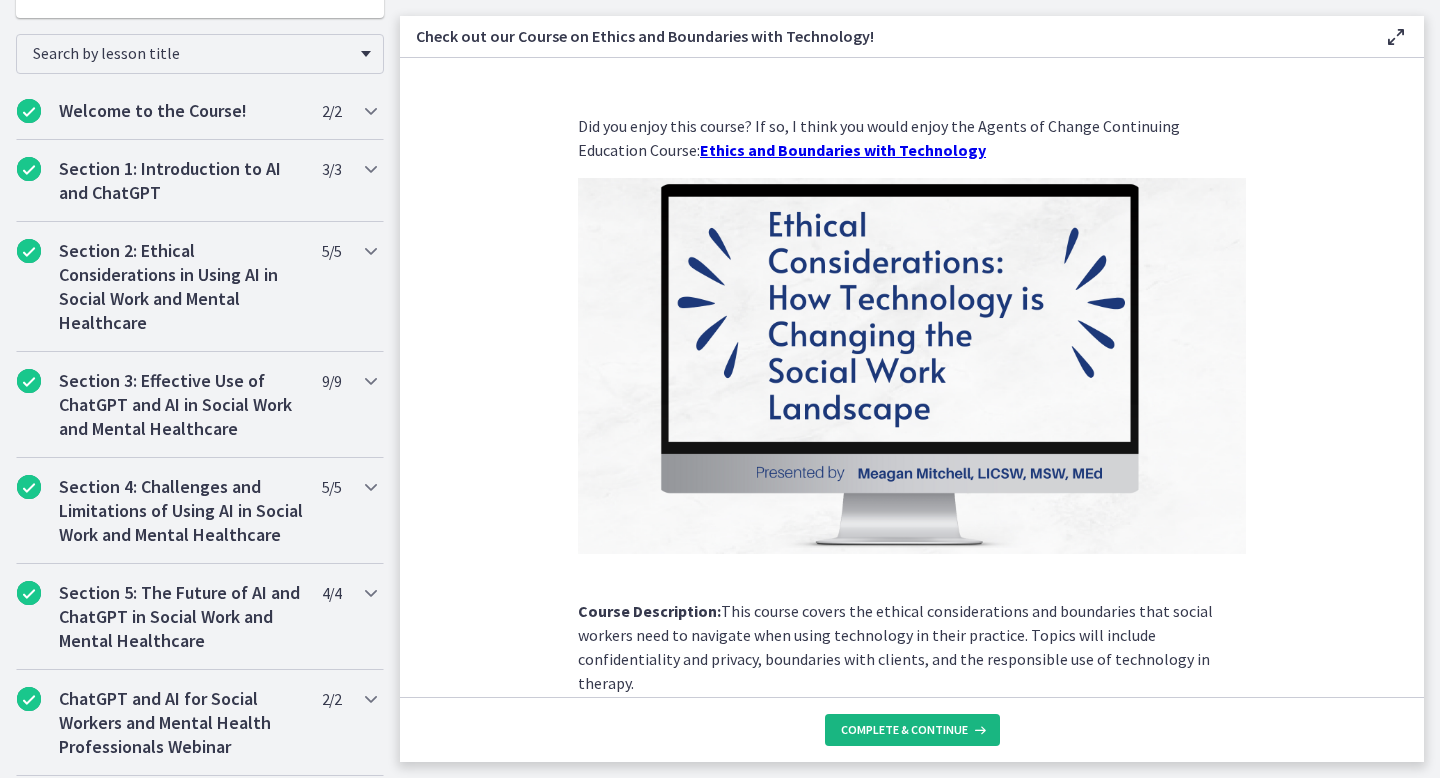 click on "Complete & continue" at bounding box center (904, 730) 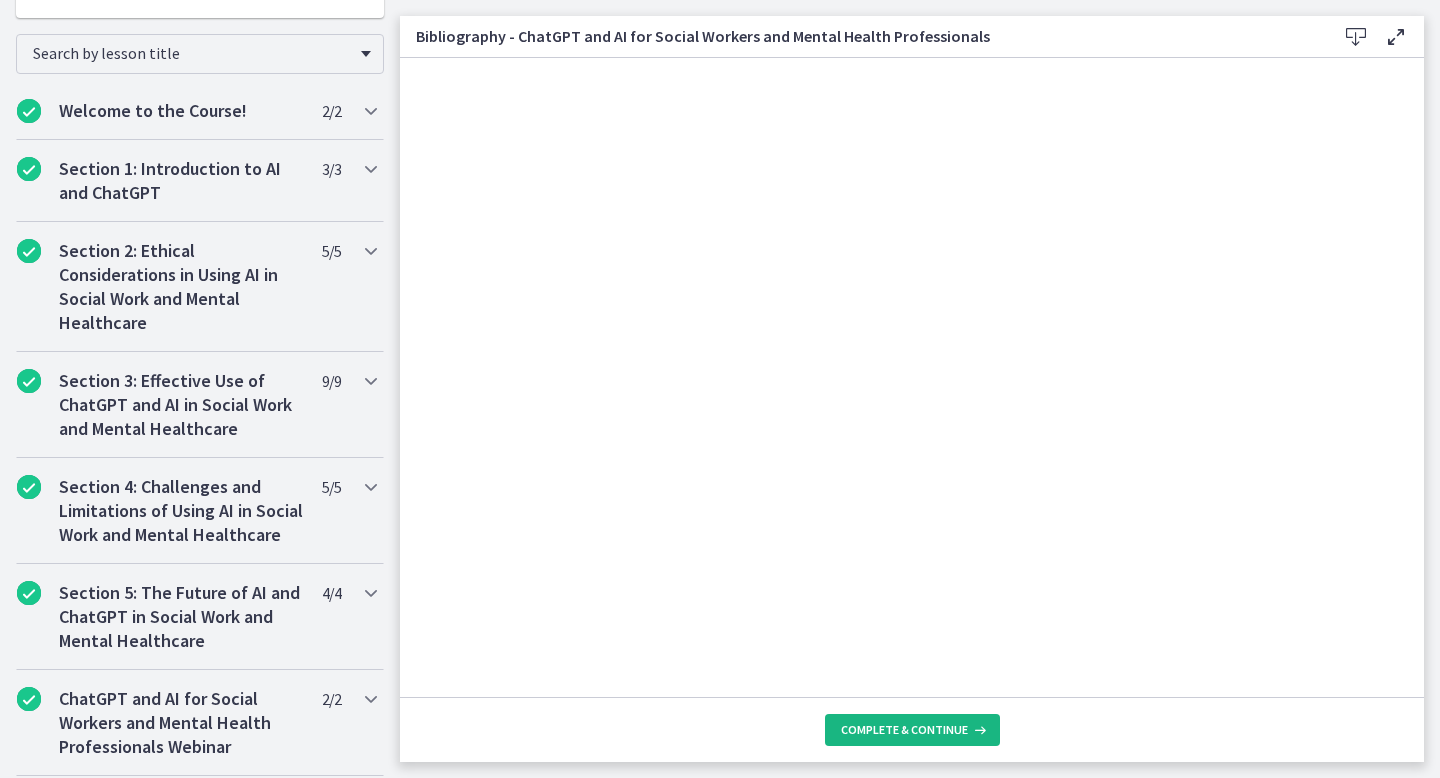 click on "Complete & continue" at bounding box center (904, 730) 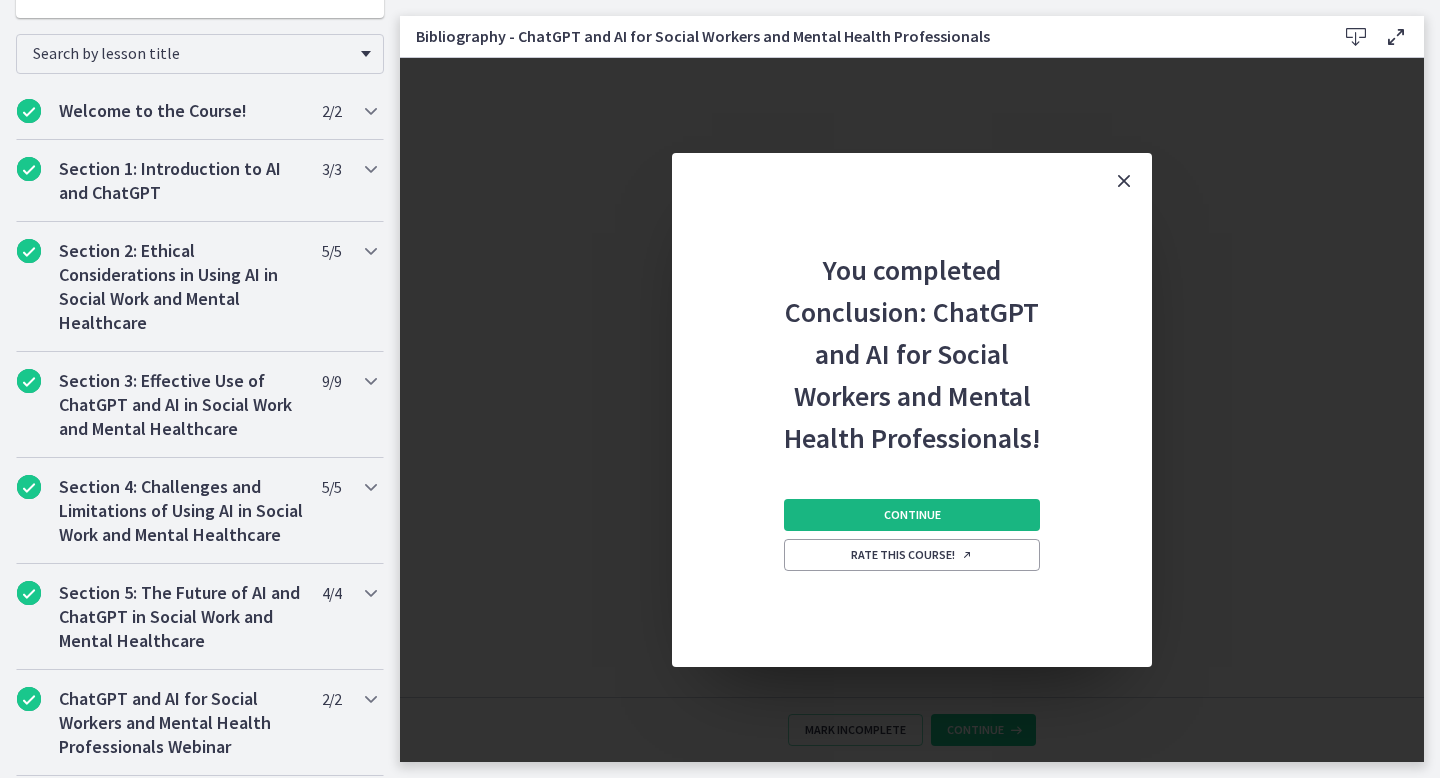 click on "Continue" at bounding box center [912, 515] 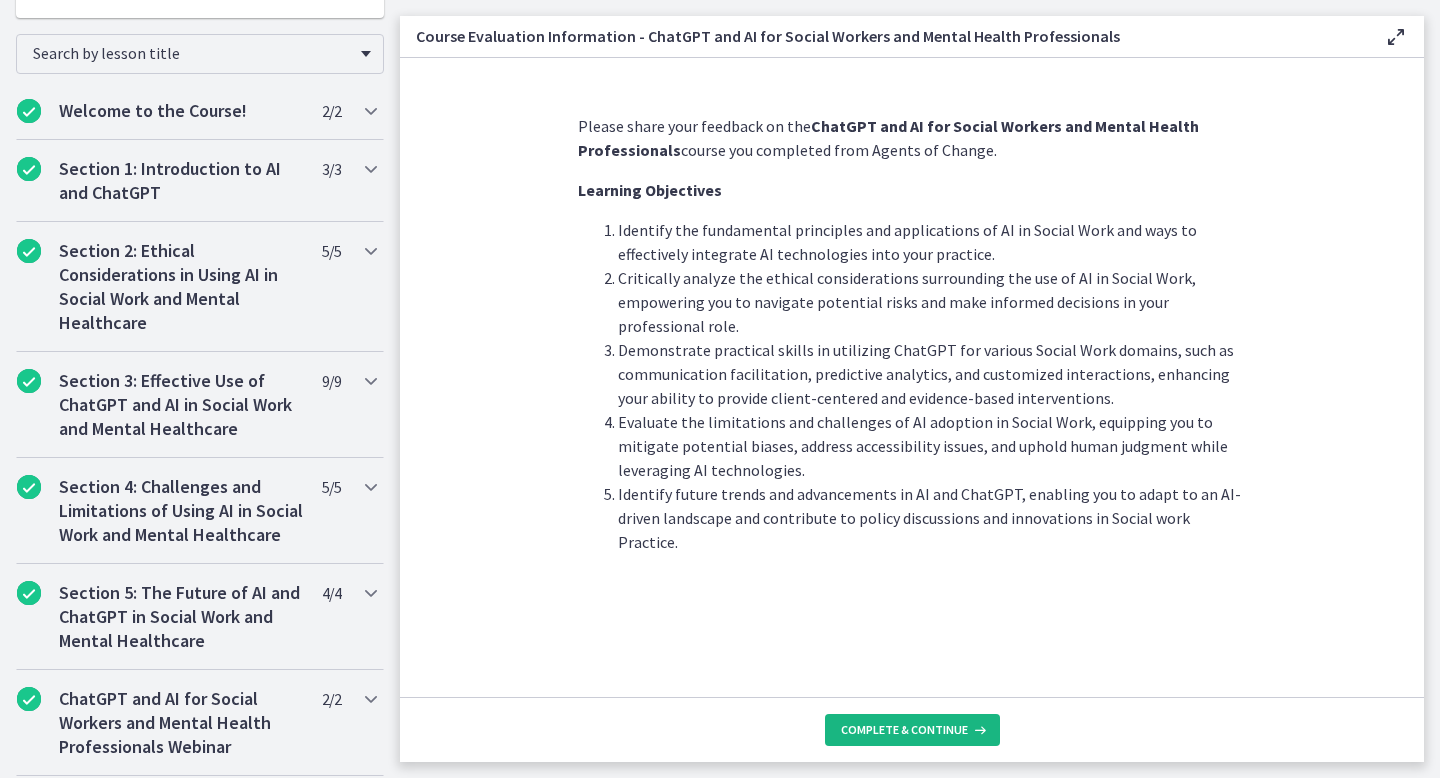 click on "Complete & continue" at bounding box center (912, 730) 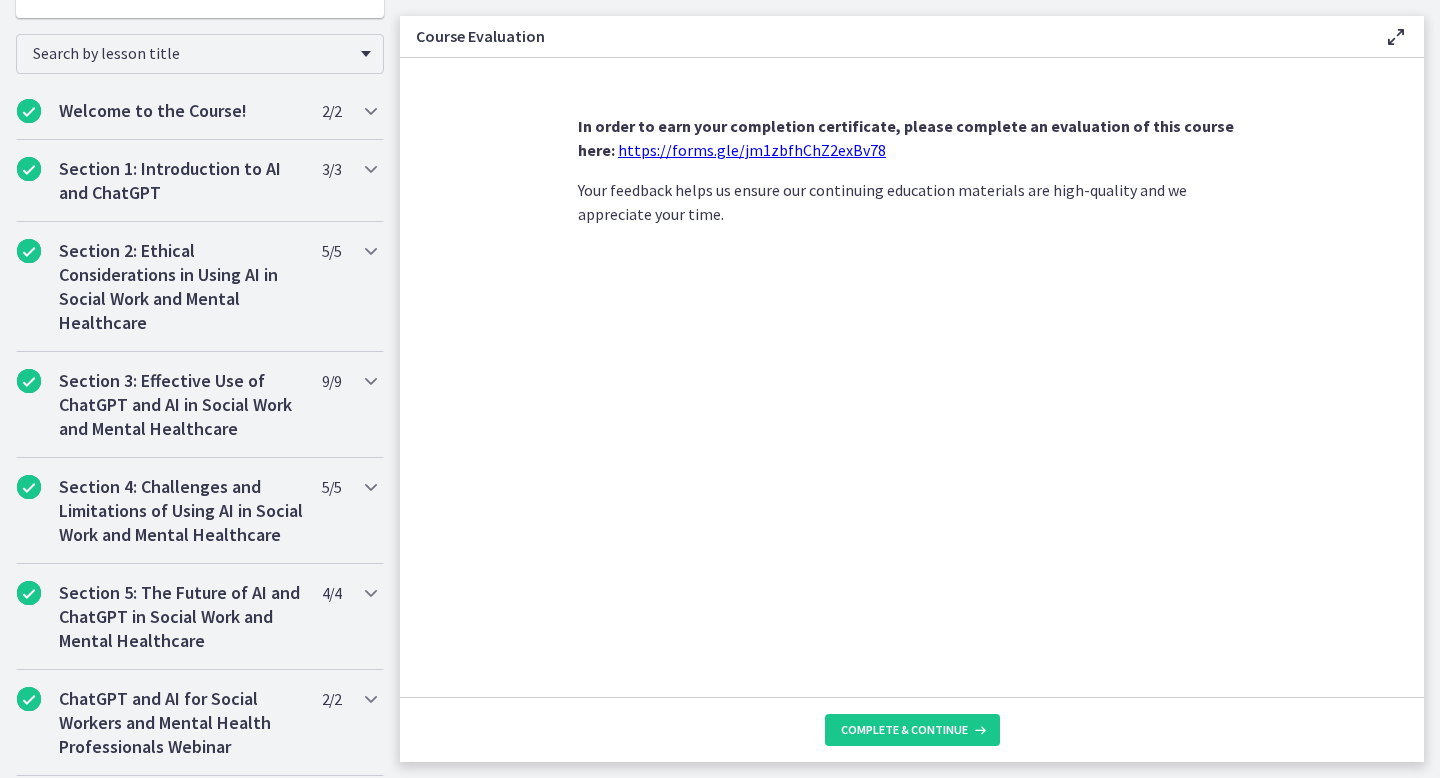 click on "https://forms.gle/jm1zbfhChZ2exBv78" at bounding box center [752, 150] 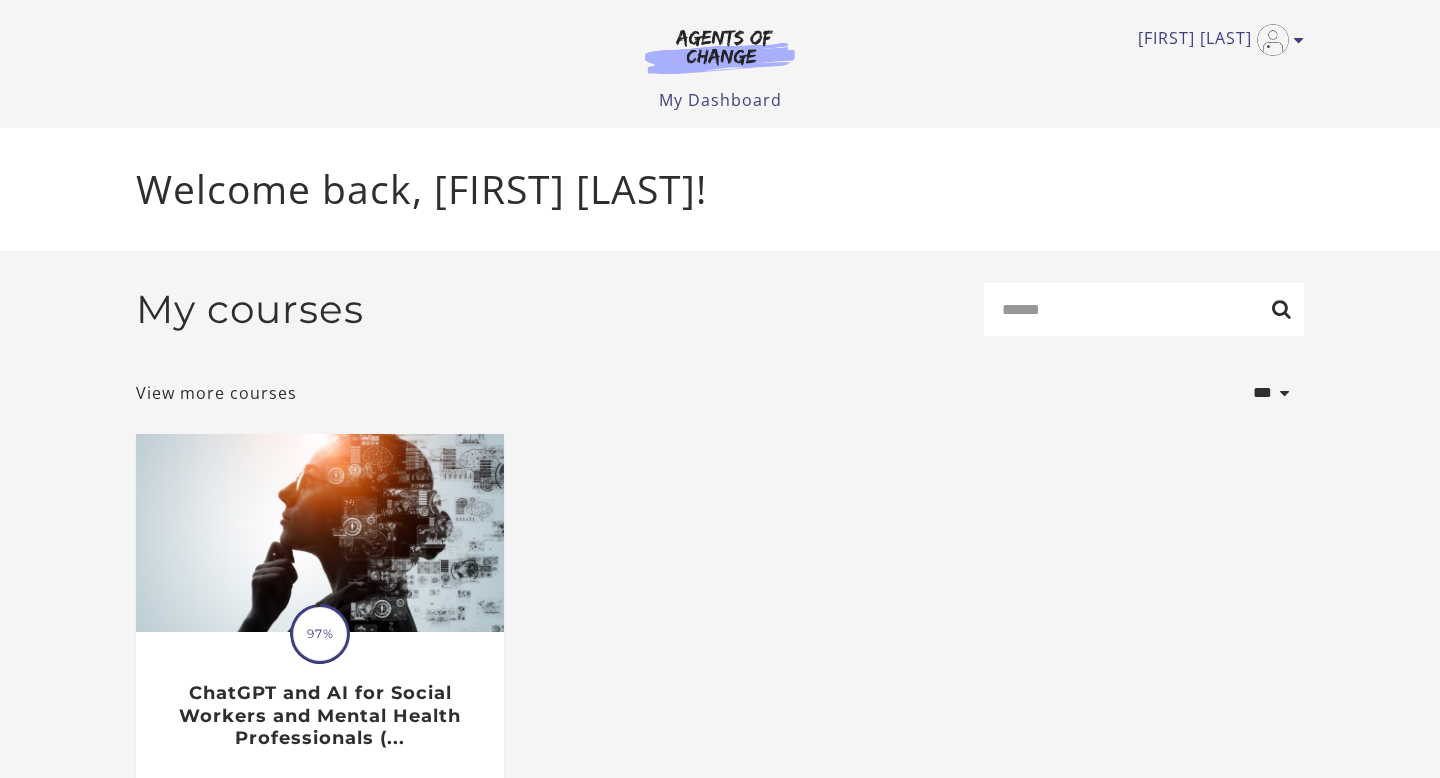 scroll, scrollTop: 0, scrollLeft: 0, axis: both 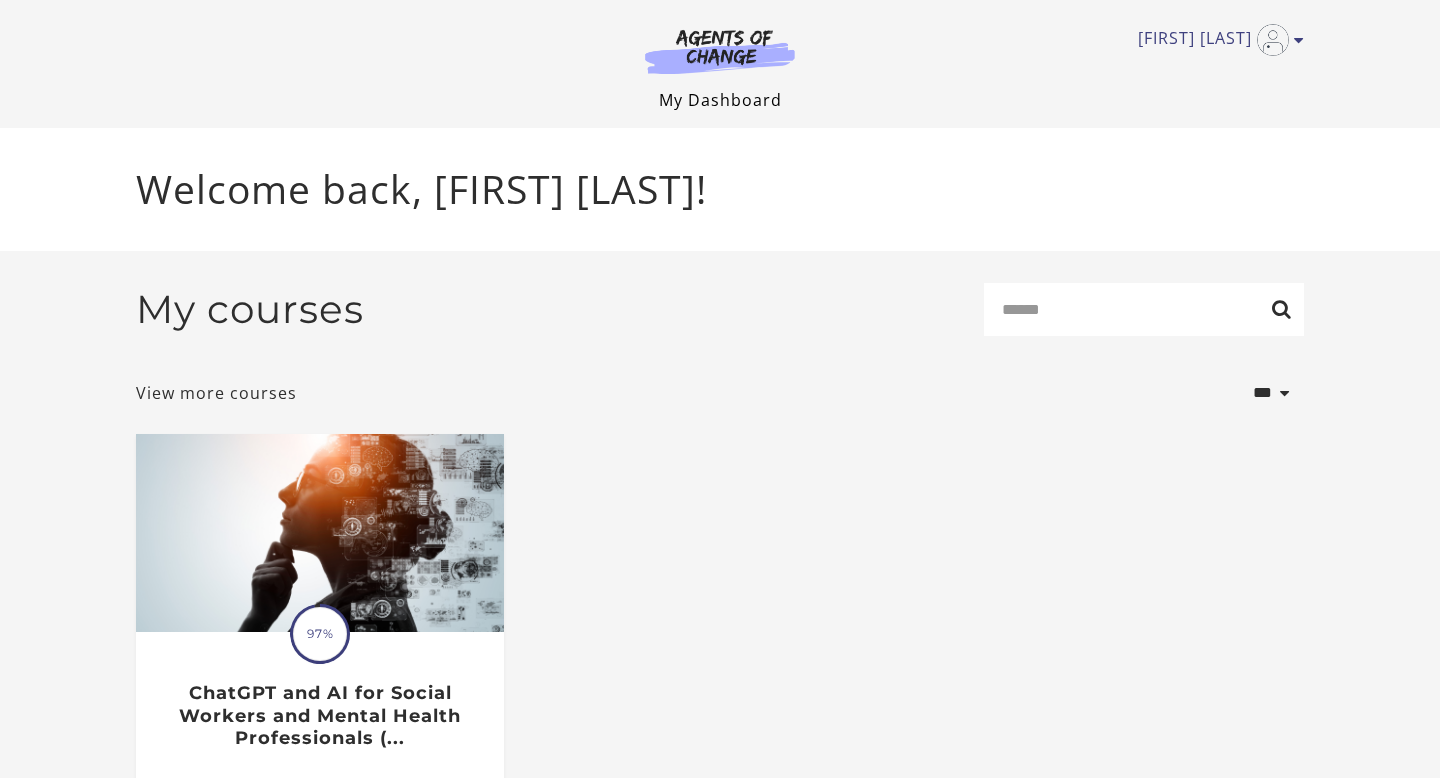 click on "My Dashboard" at bounding box center [720, 100] 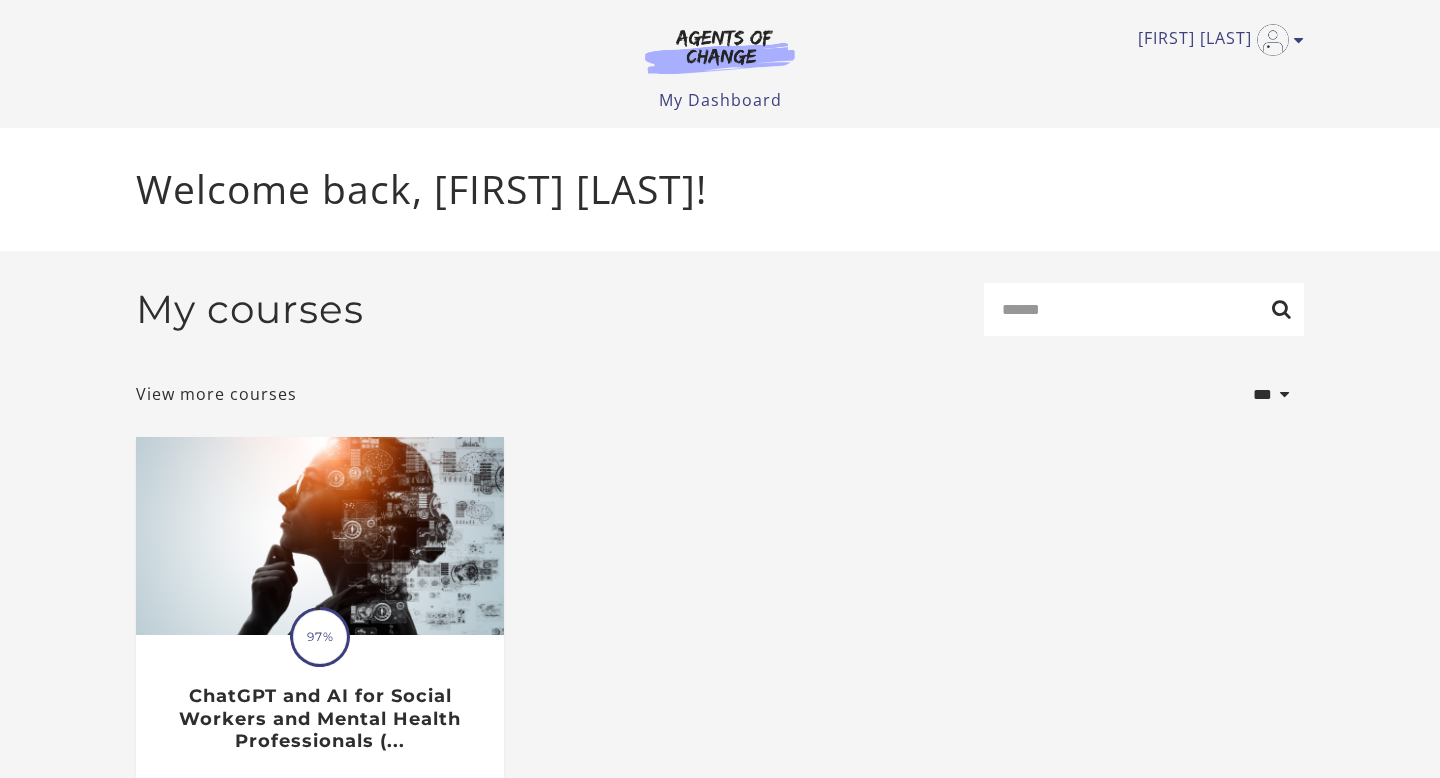 scroll, scrollTop: 0, scrollLeft: 0, axis: both 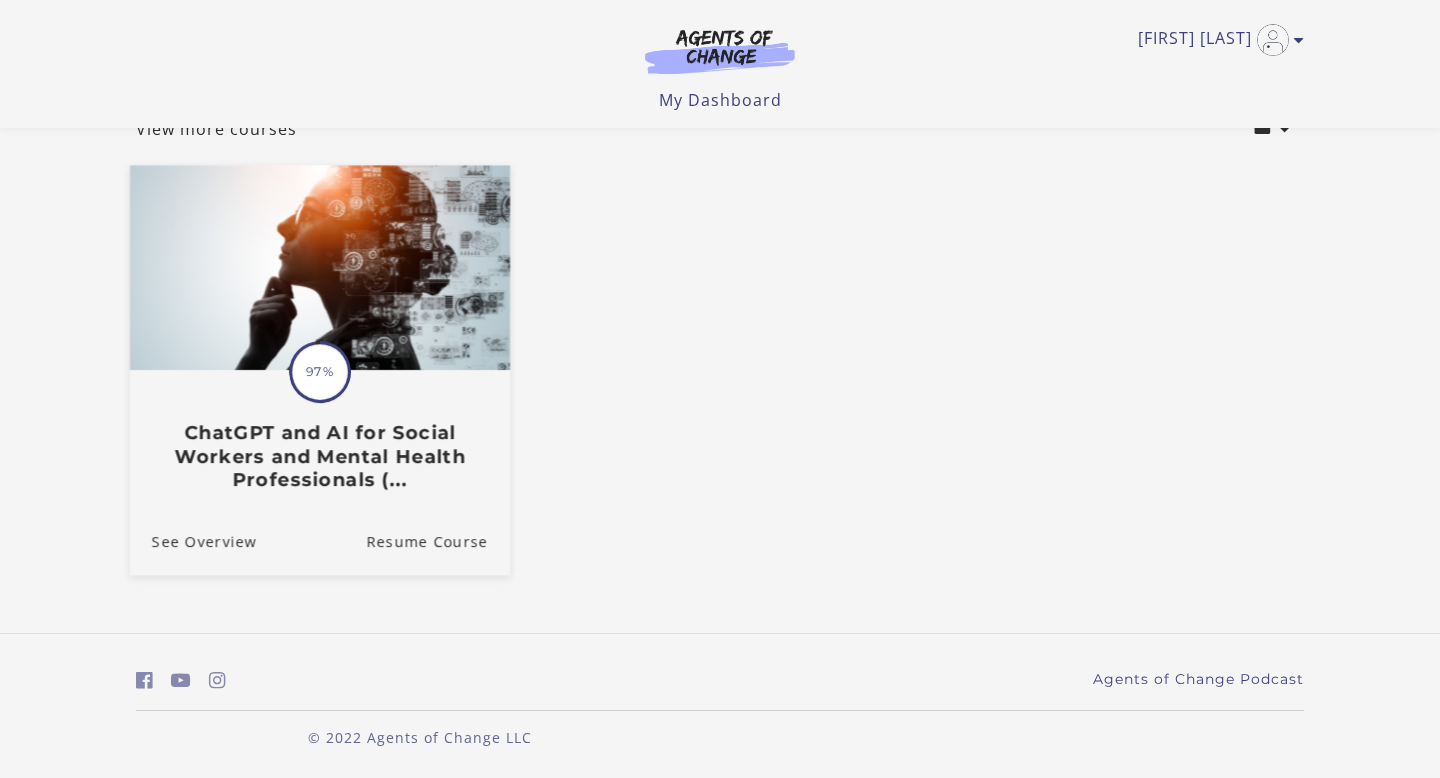 click on "97%" at bounding box center (320, 372) 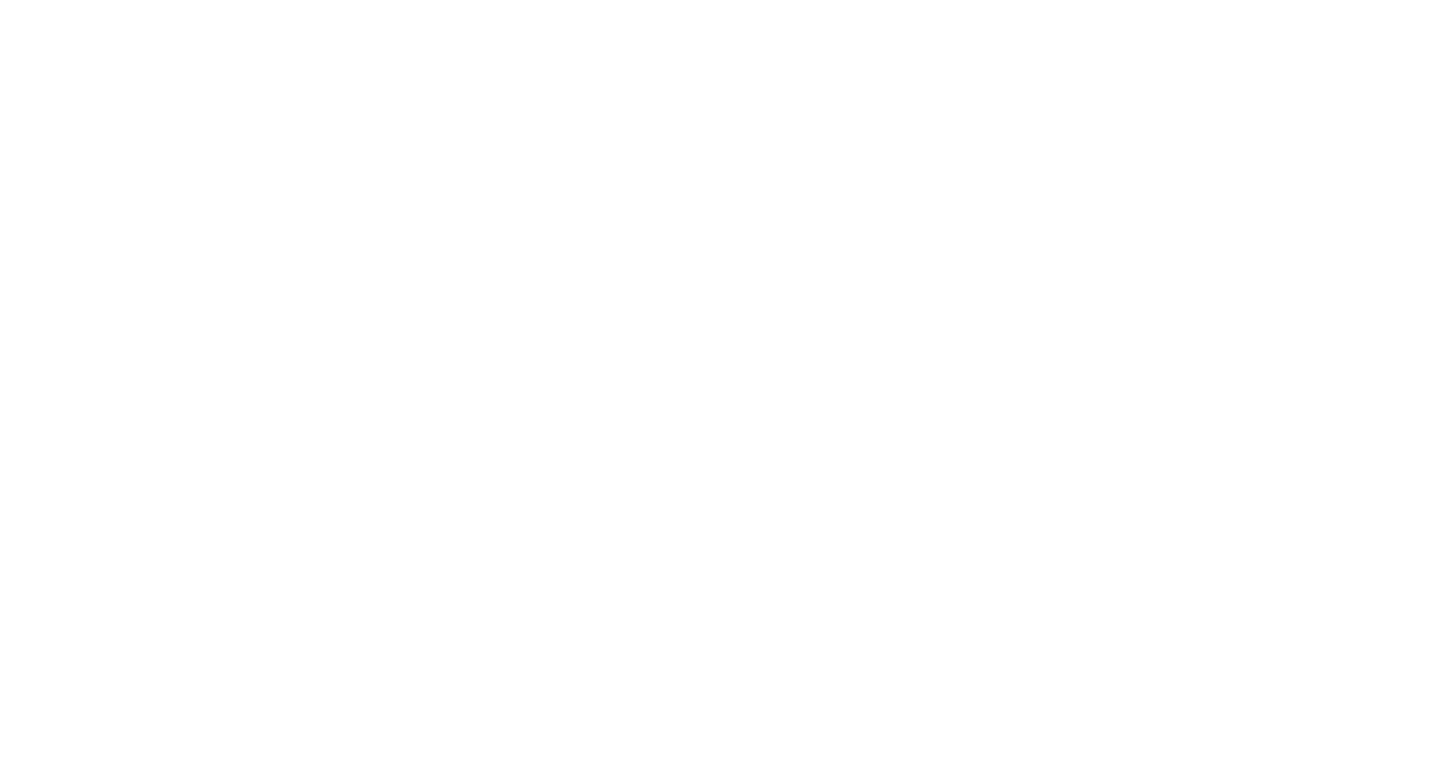 scroll, scrollTop: 0, scrollLeft: 0, axis: both 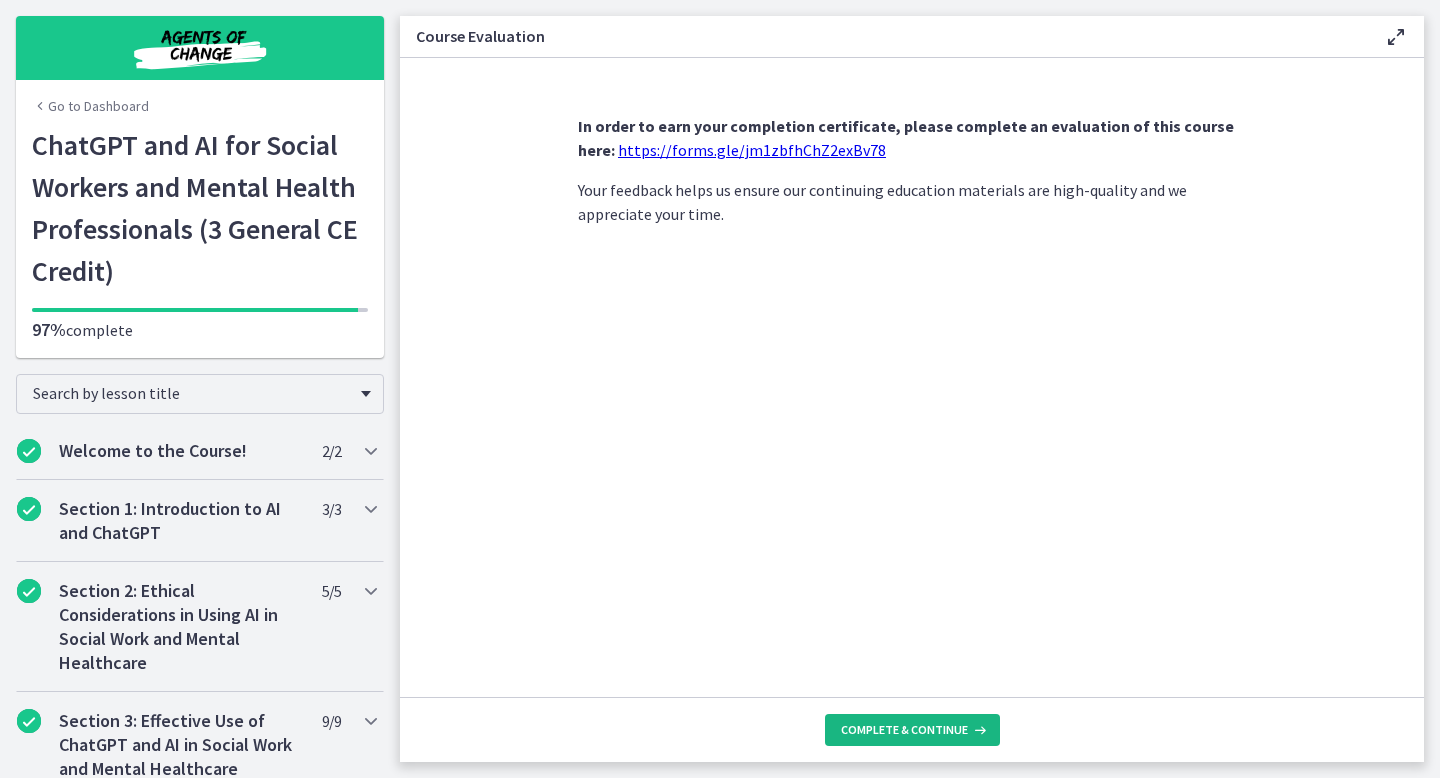 click on "Complete & continue" at bounding box center [912, 730] 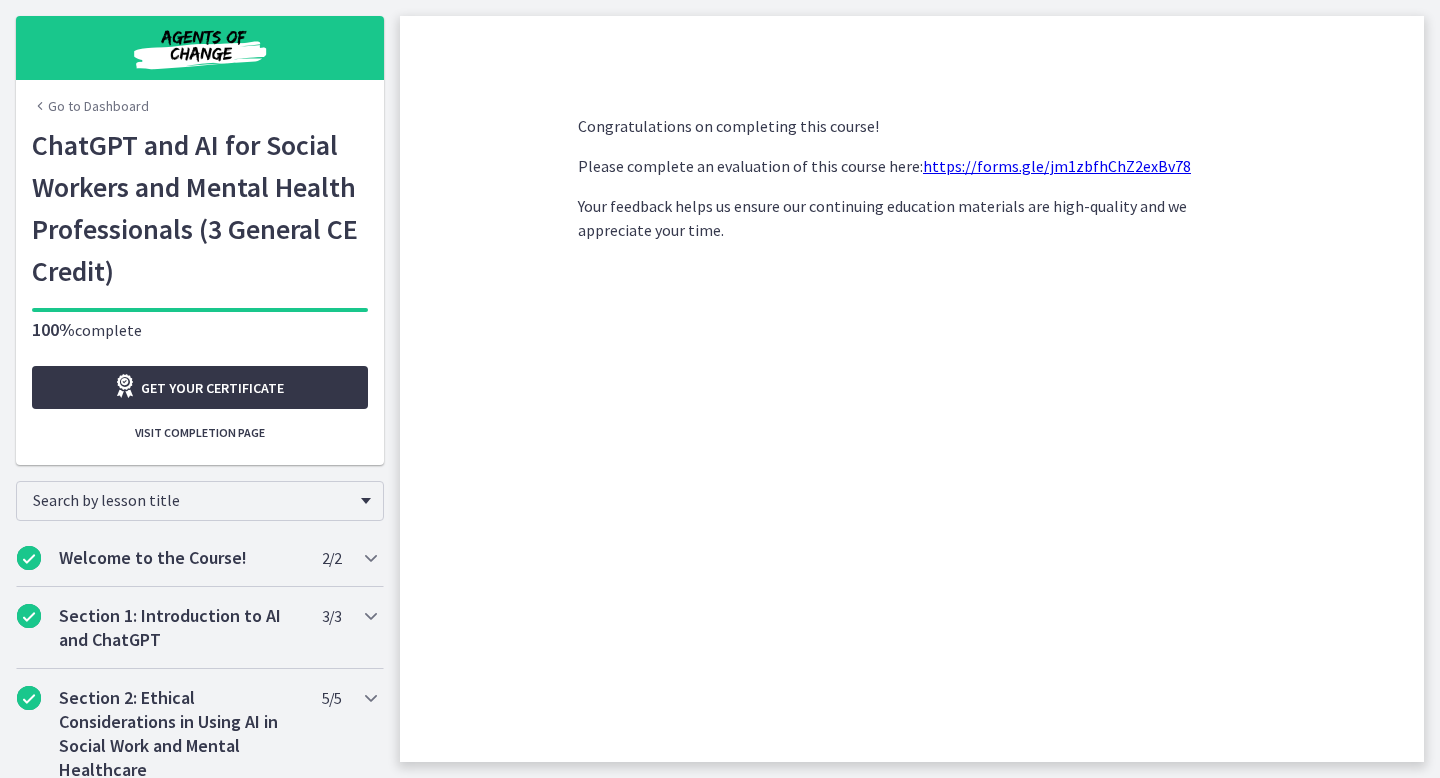 click on "Get your certificate" at bounding box center (212, 388) 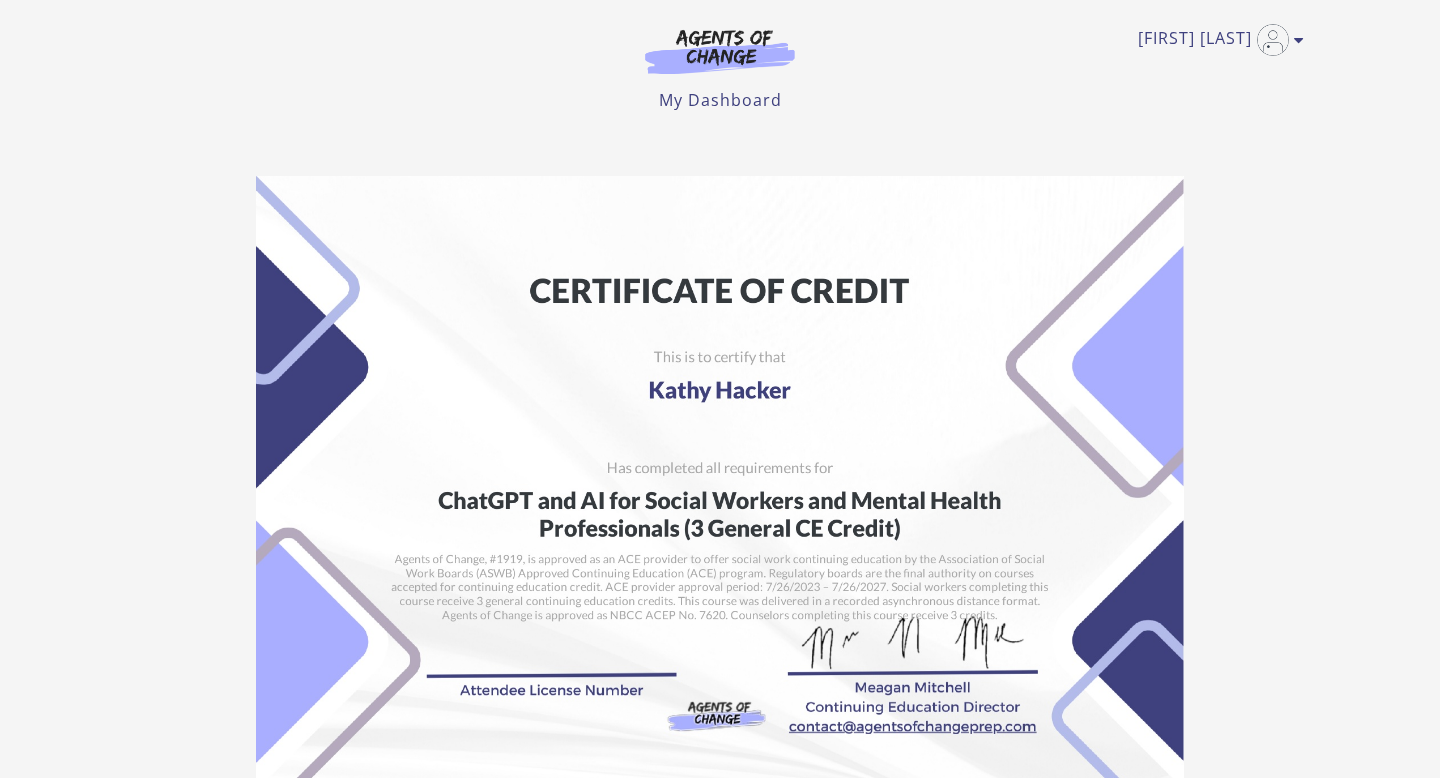 scroll, scrollTop: 0, scrollLeft: 0, axis: both 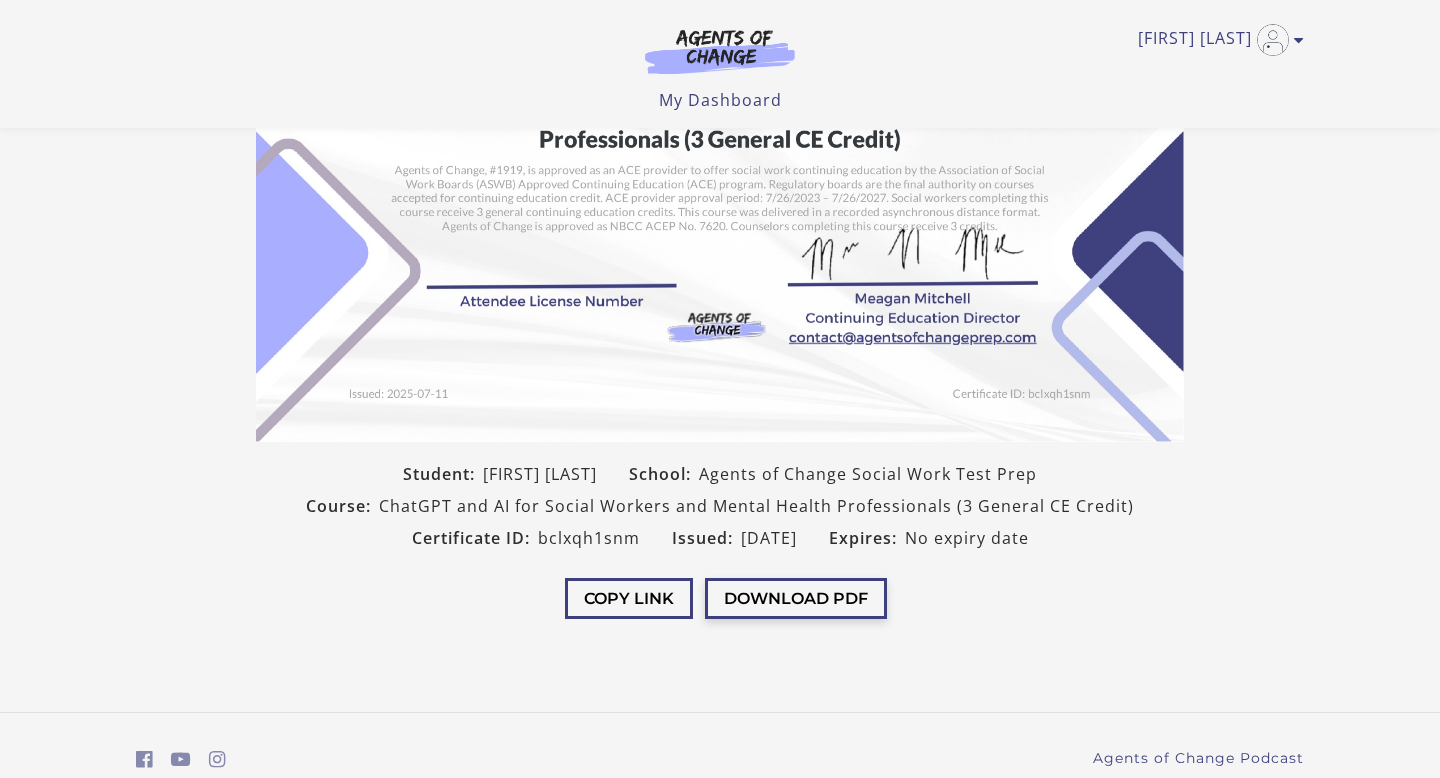 click on "Download PDF" at bounding box center (796, 598) 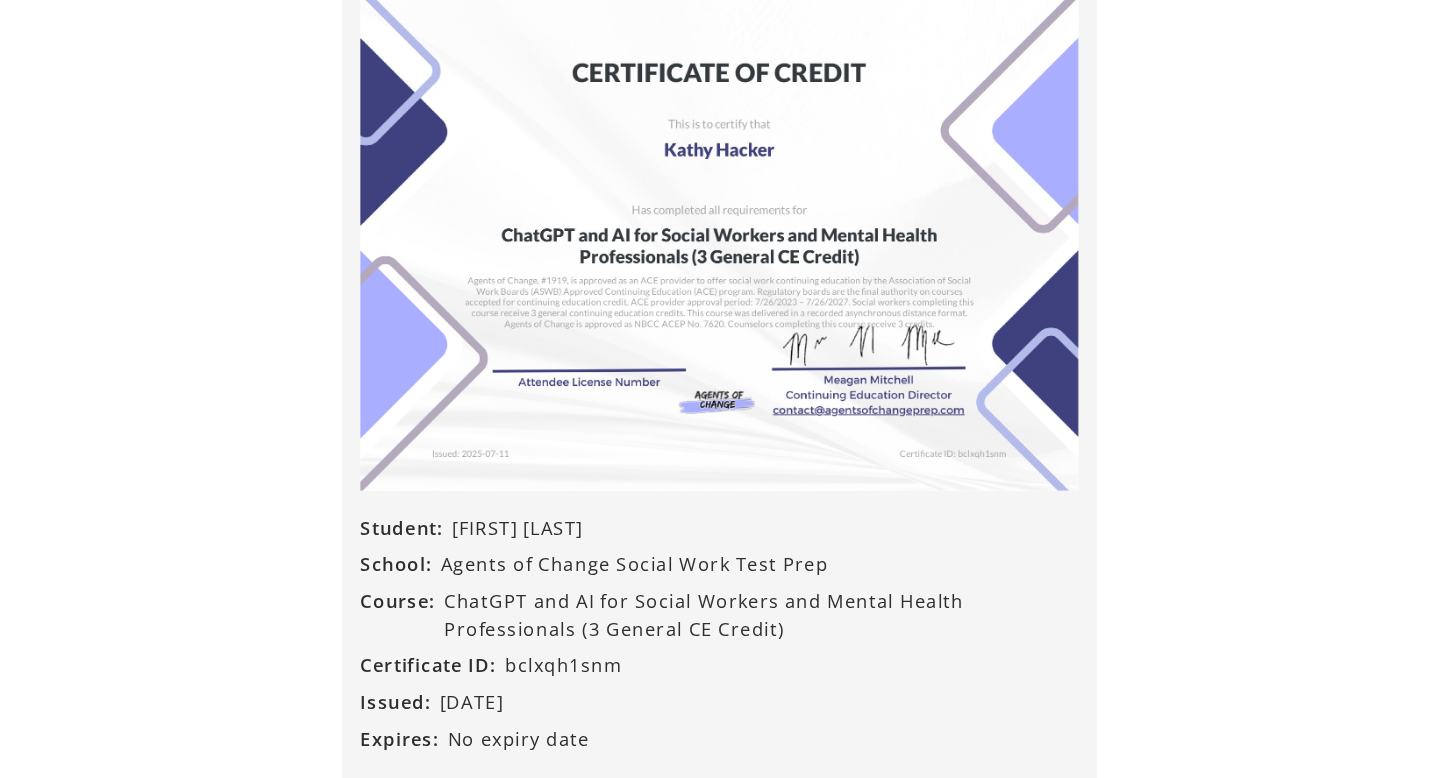 scroll, scrollTop: 79, scrollLeft: 0, axis: vertical 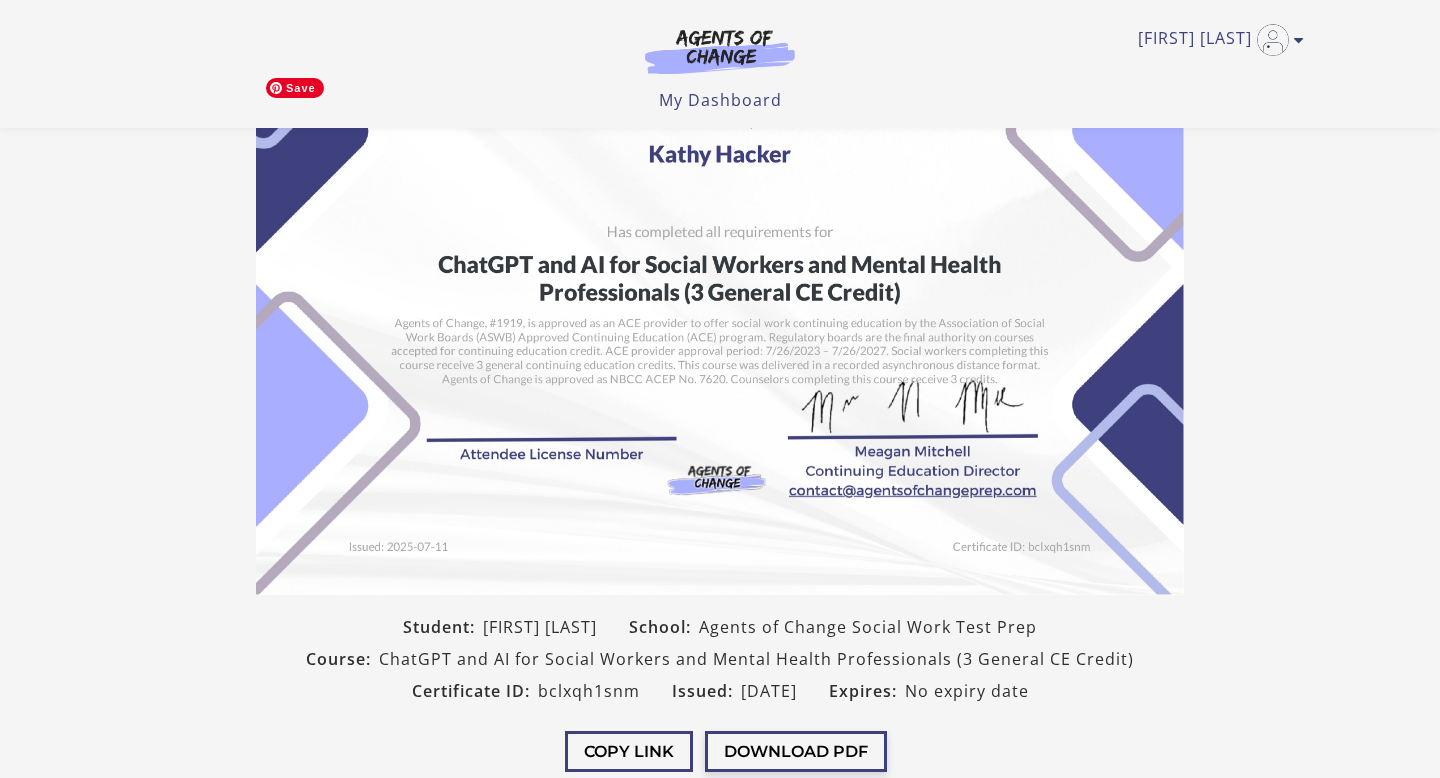 type 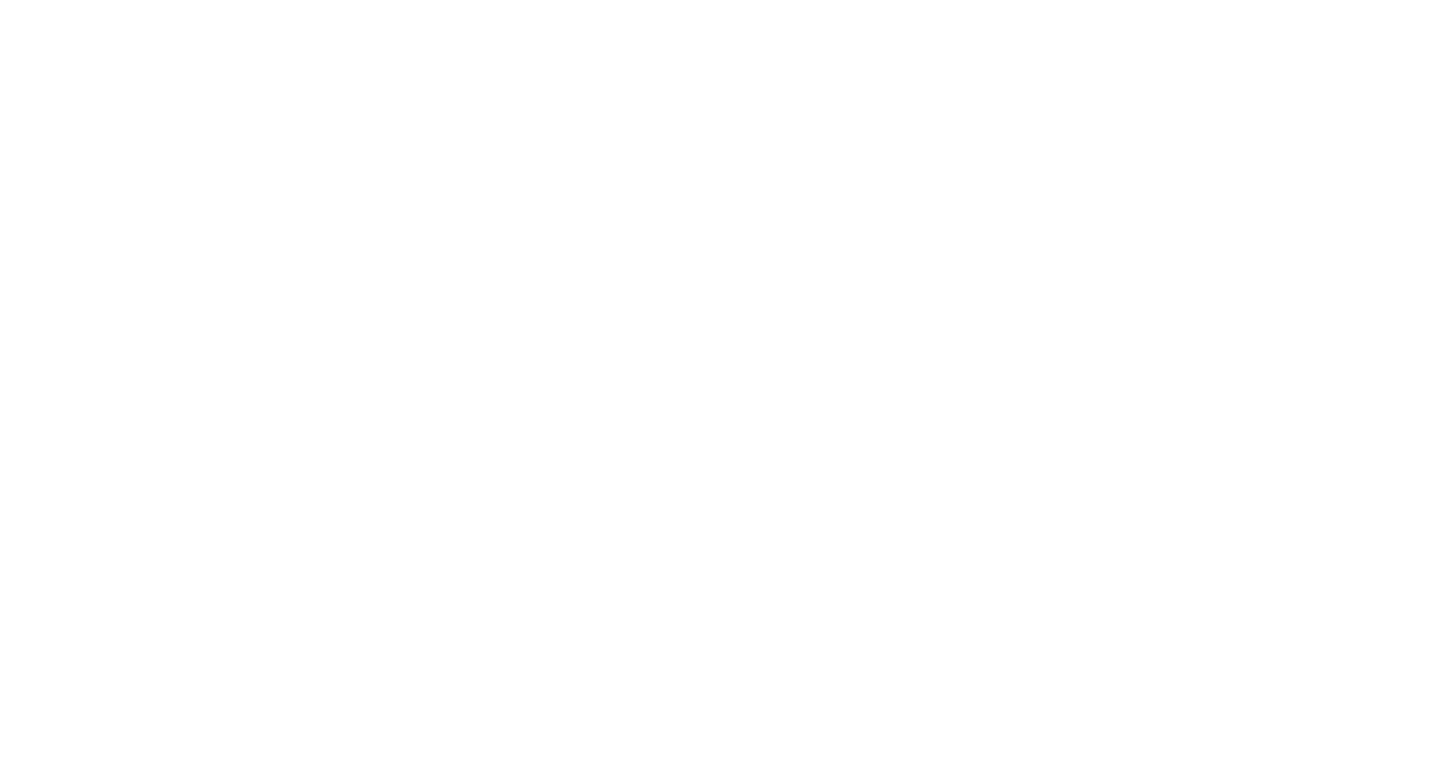 scroll, scrollTop: 0, scrollLeft: 0, axis: both 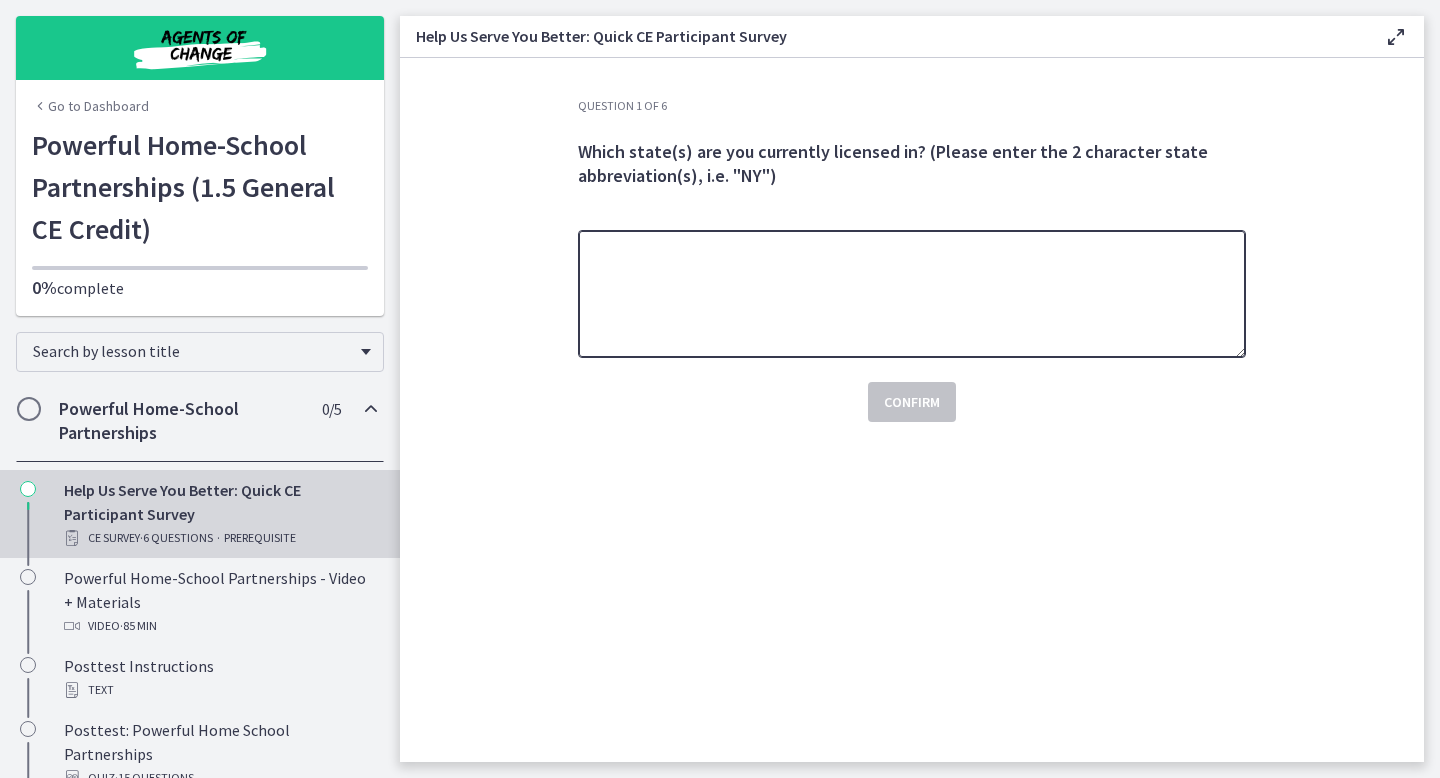click at bounding box center (912, 294) 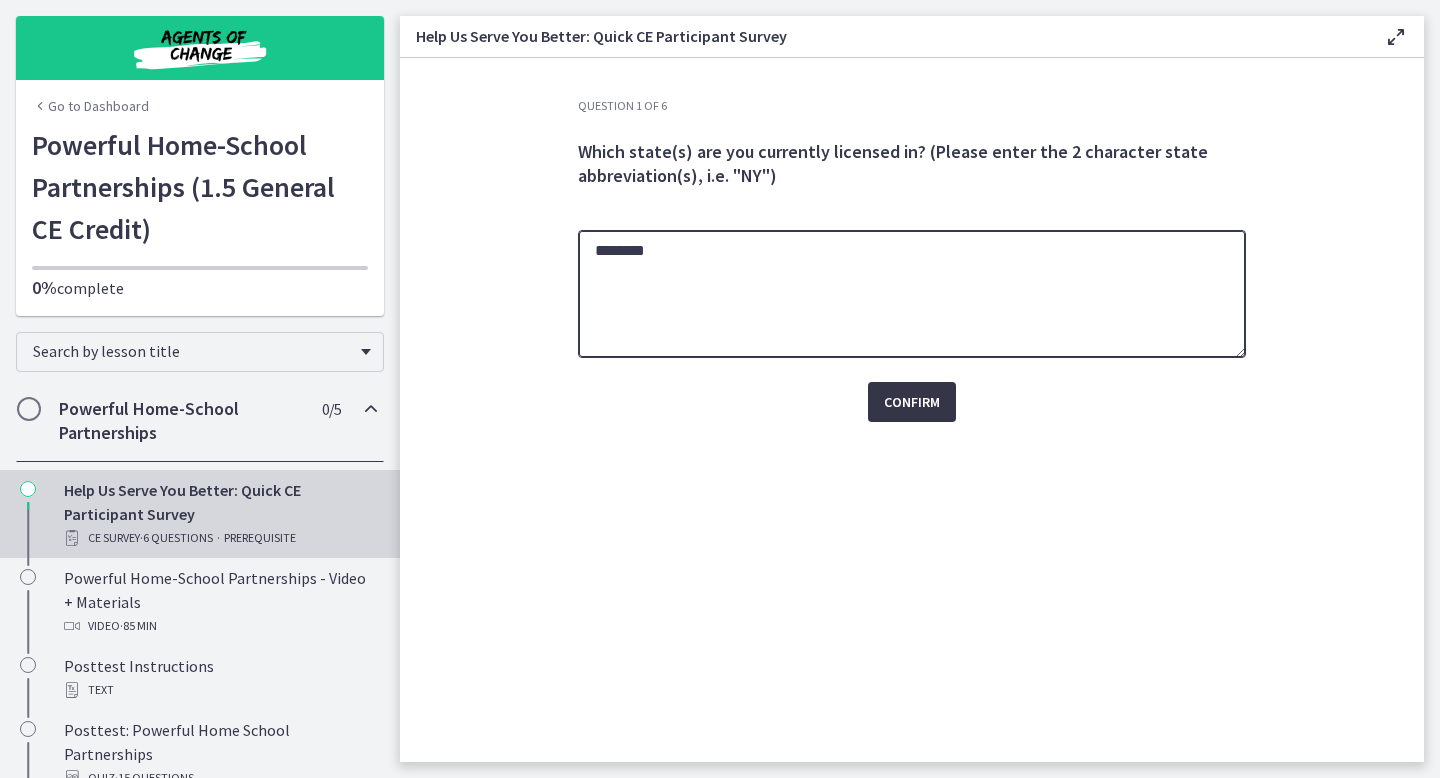 type on "*******" 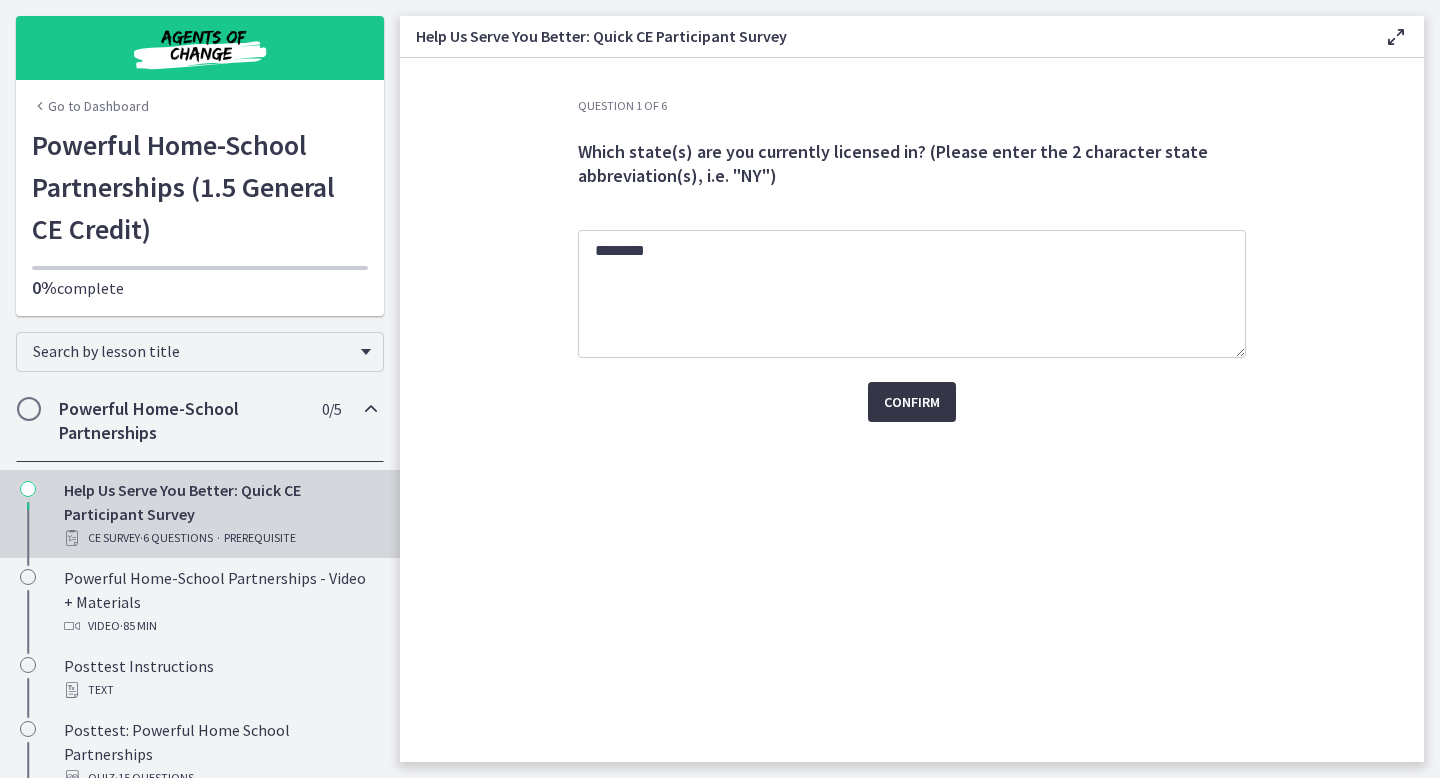 click on "Confirm" at bounding box center (912, 402) 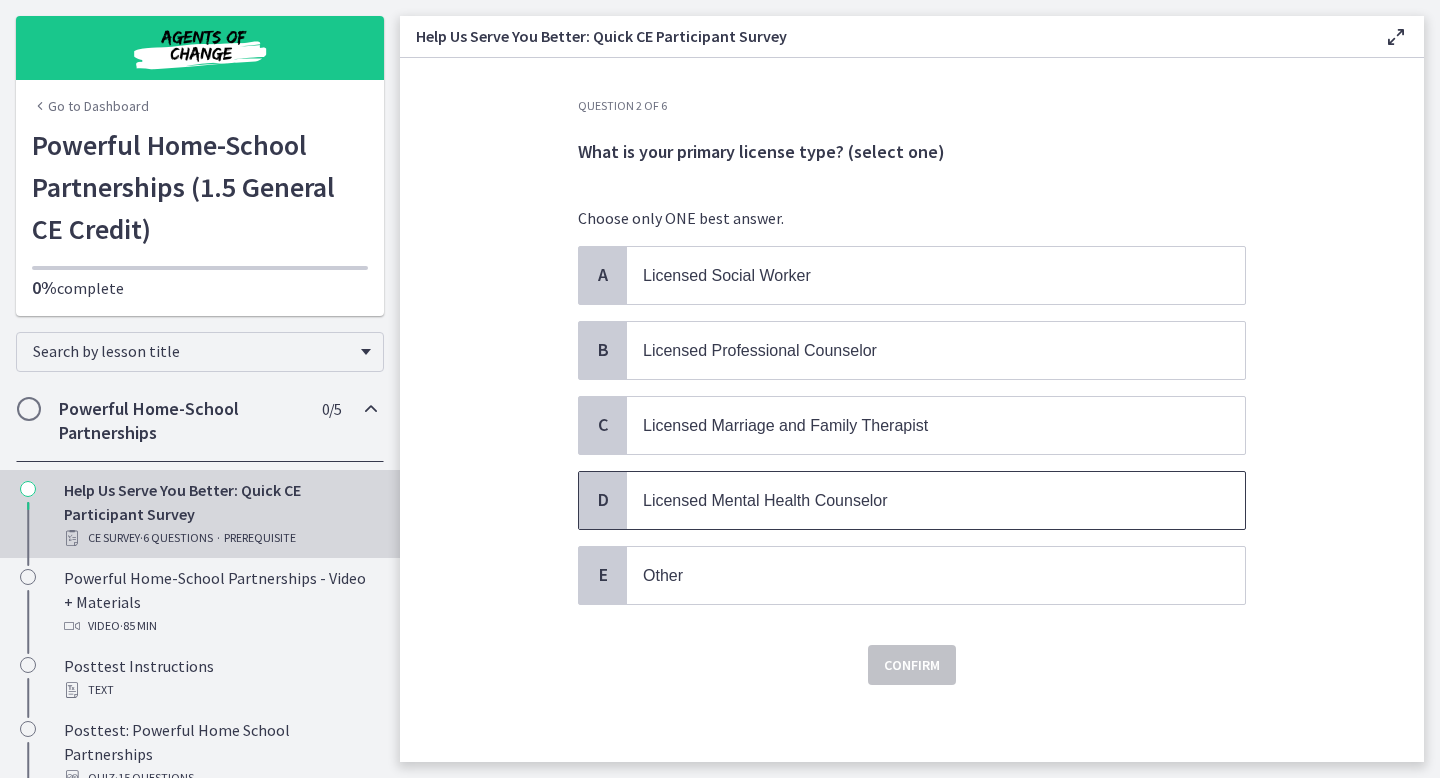 click on "Licensed Mental Health Counselor" at bounding box center (916, 500) 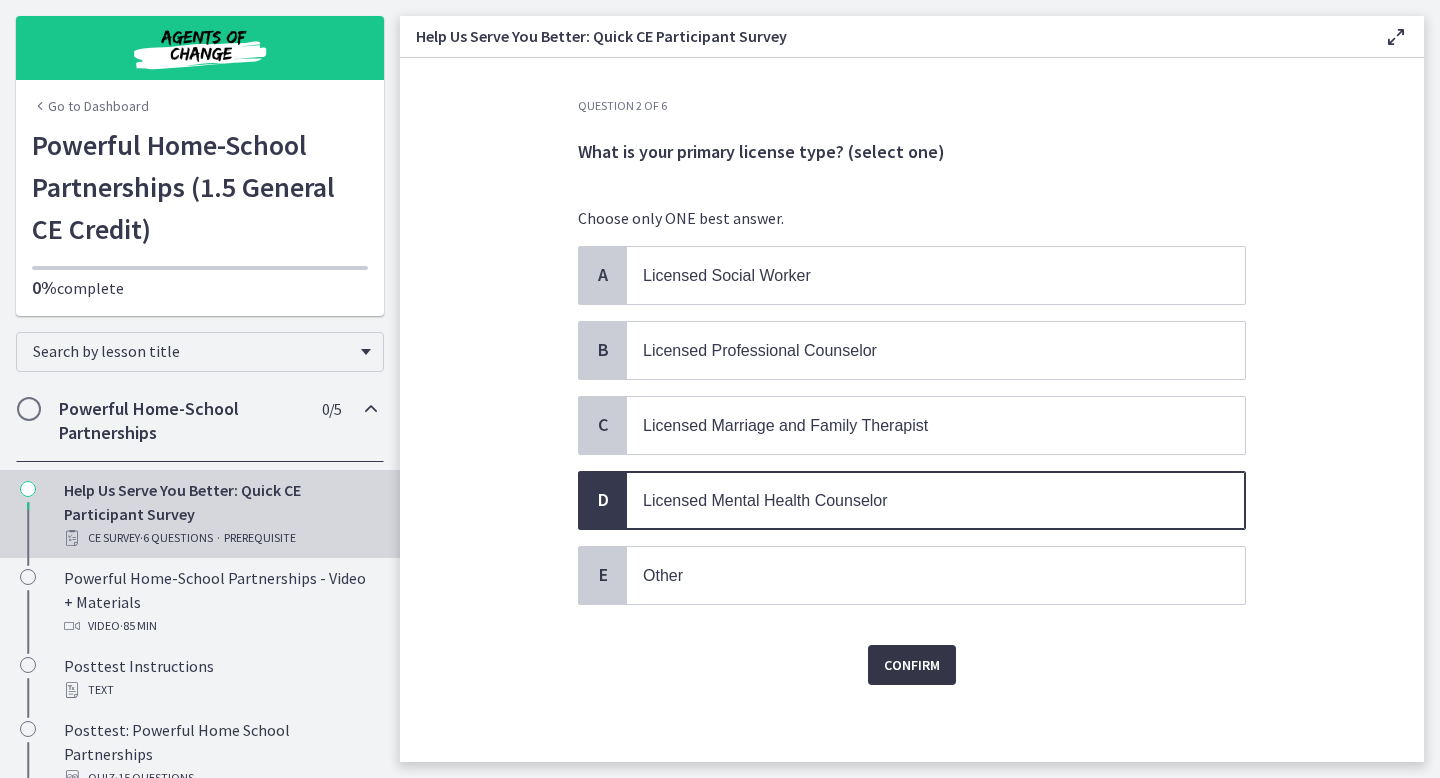click on "Confirm" at bounding box center [912, 665] 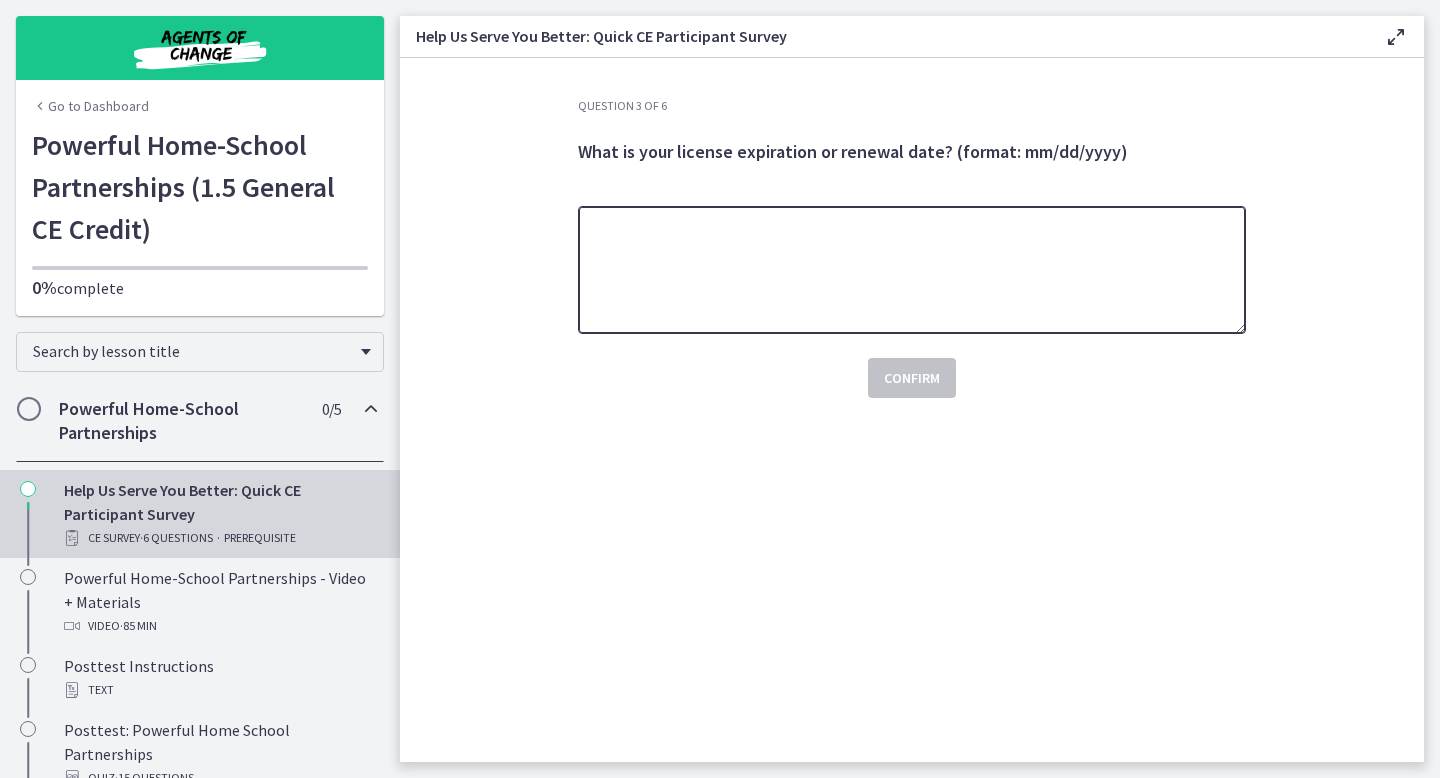 click at bounding box center [912, 270] 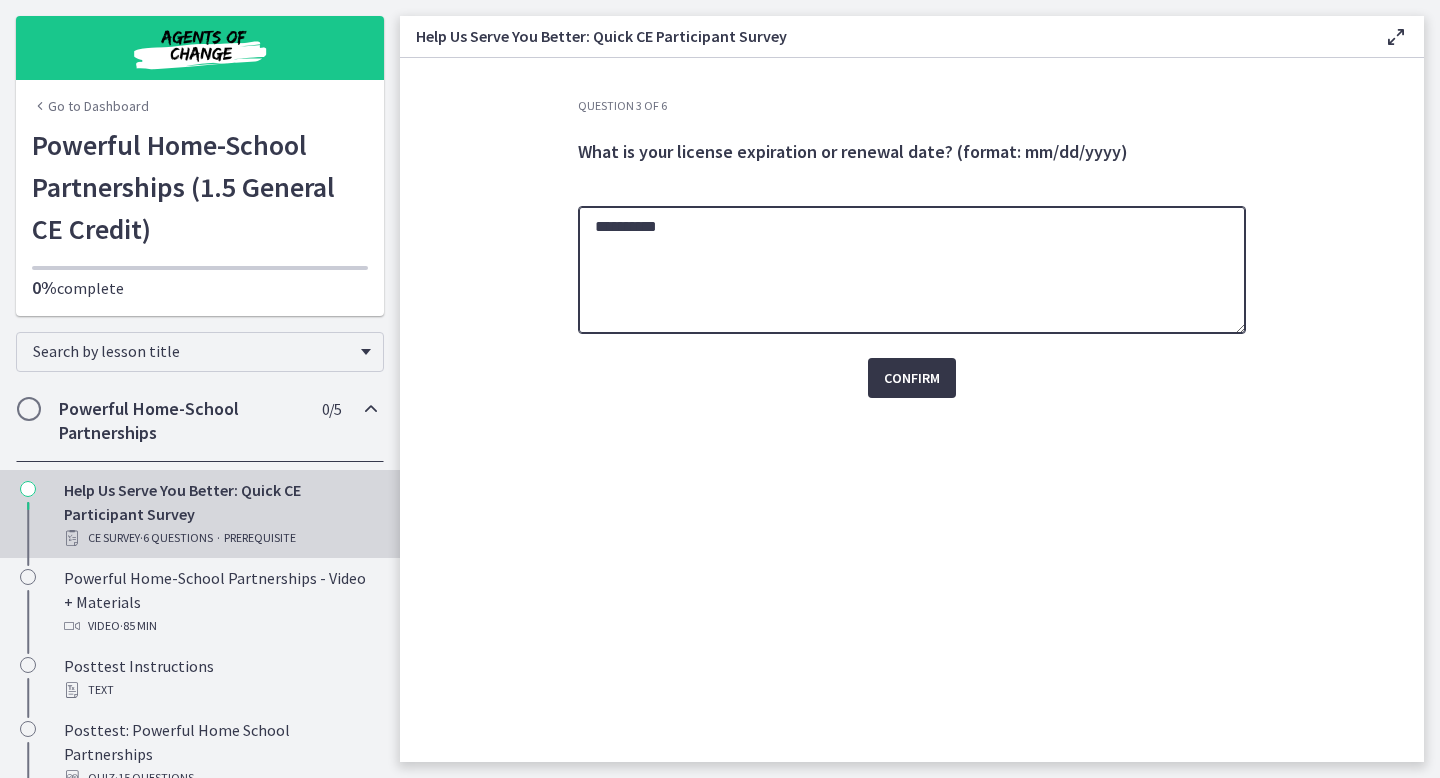type on "**********" 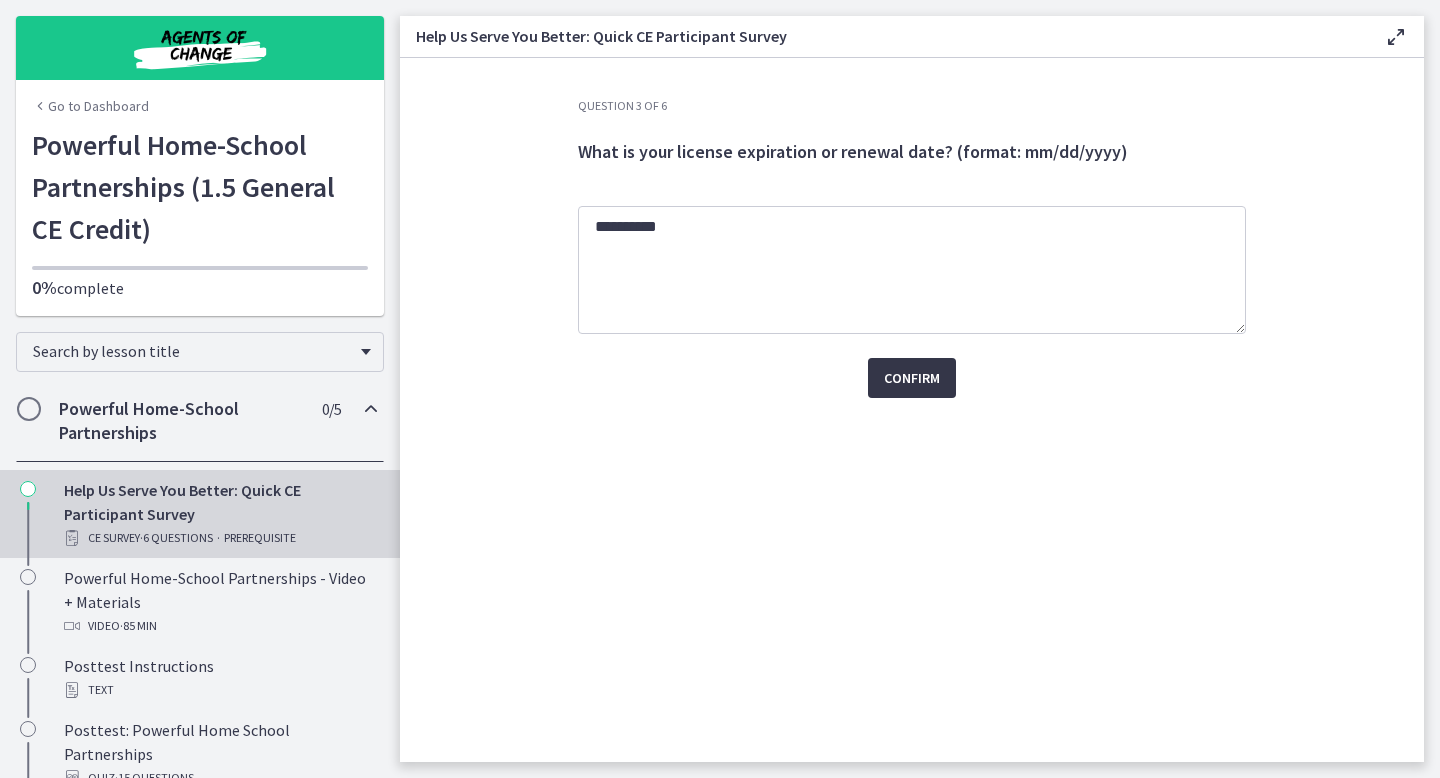 click on "Confirm" at bounding box center (912, 378) 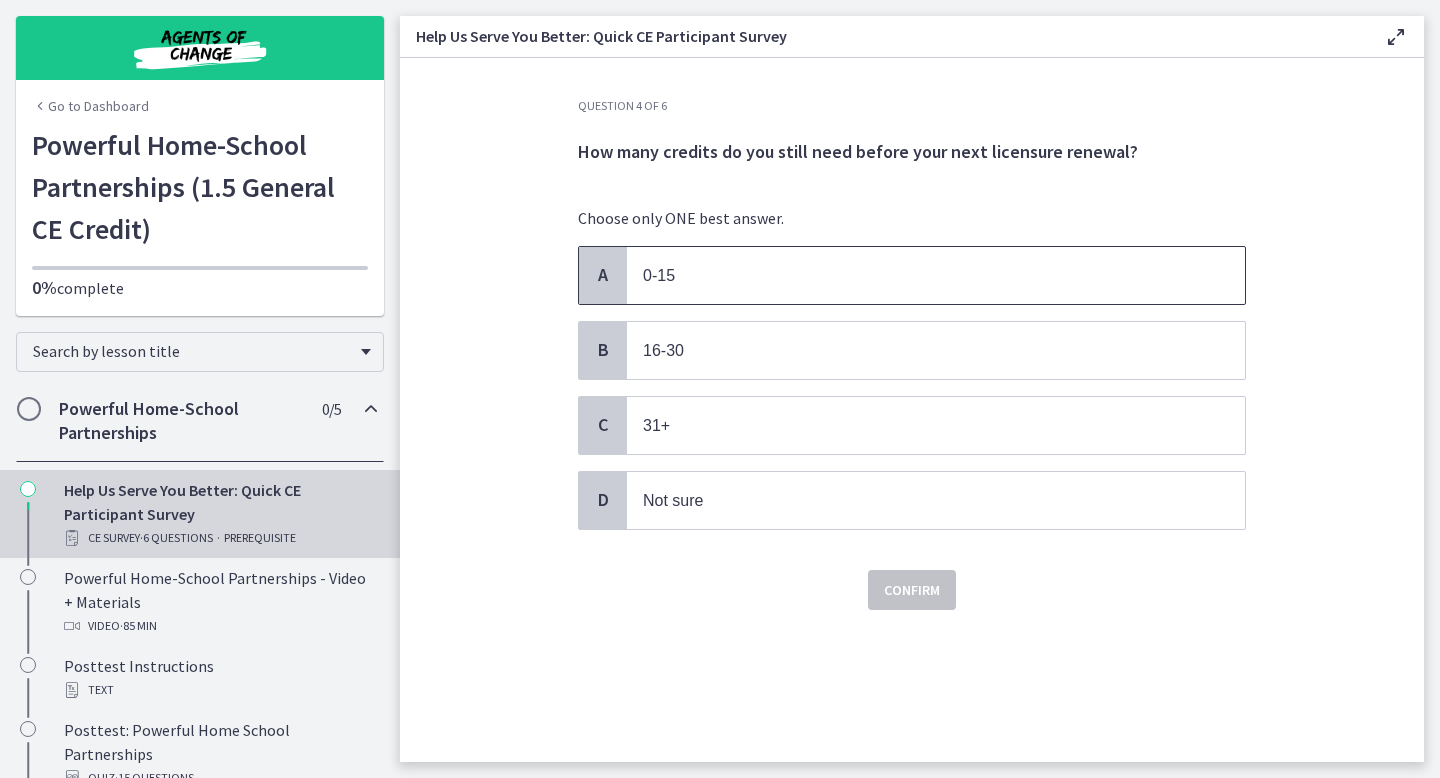 click on "0-15" at bounding box center [916, 275] 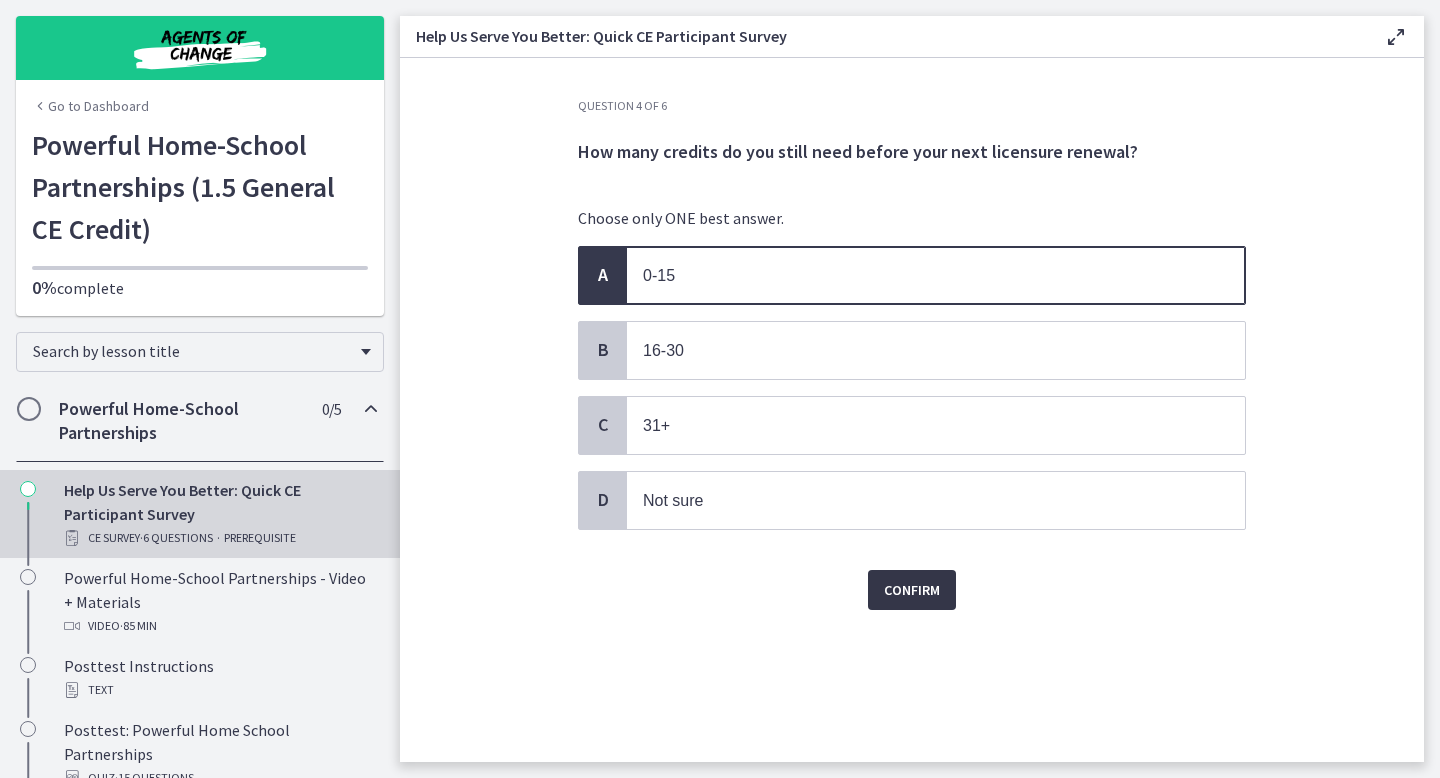 click on "Confirm" at bounding box center (912, 590) 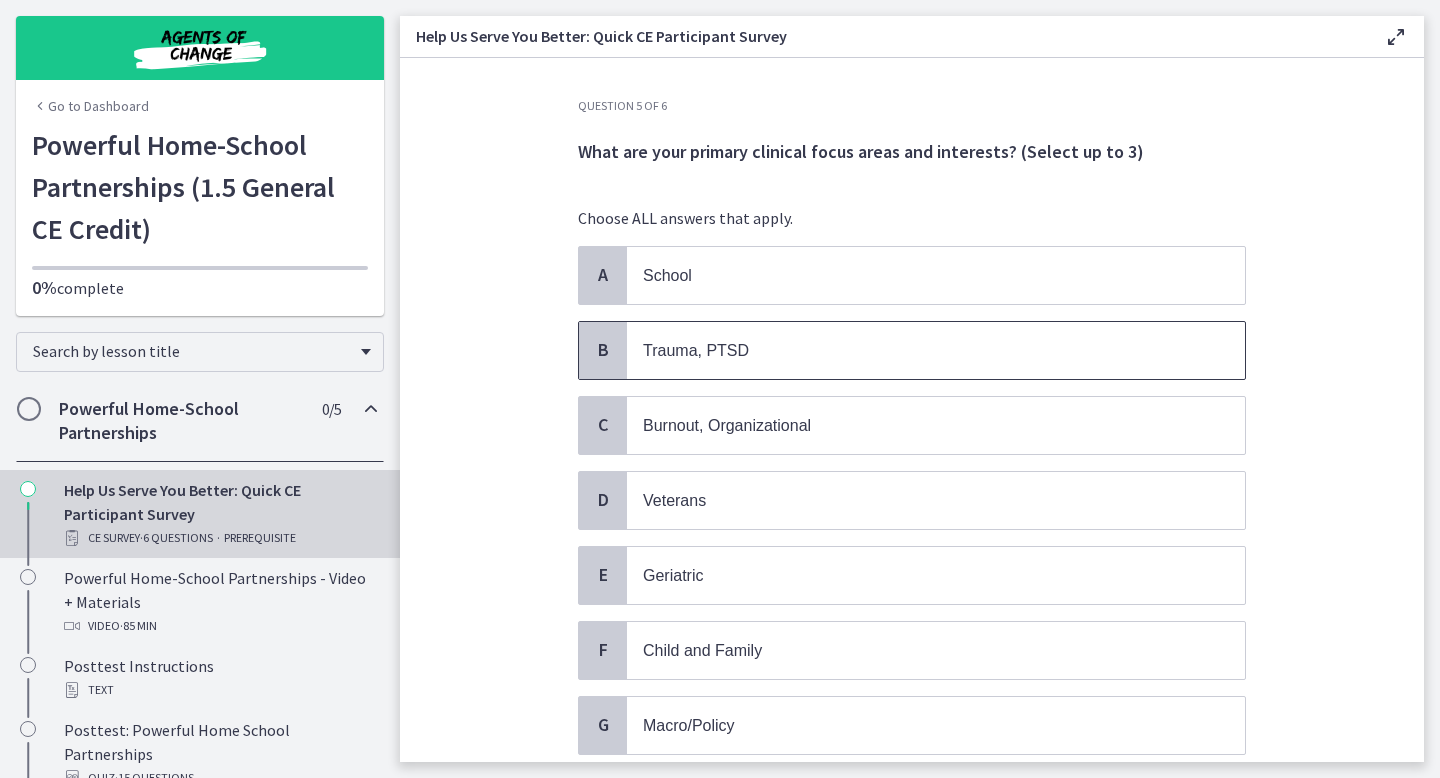click on "Trauma, PTSD" at bounding box center (936, 350) 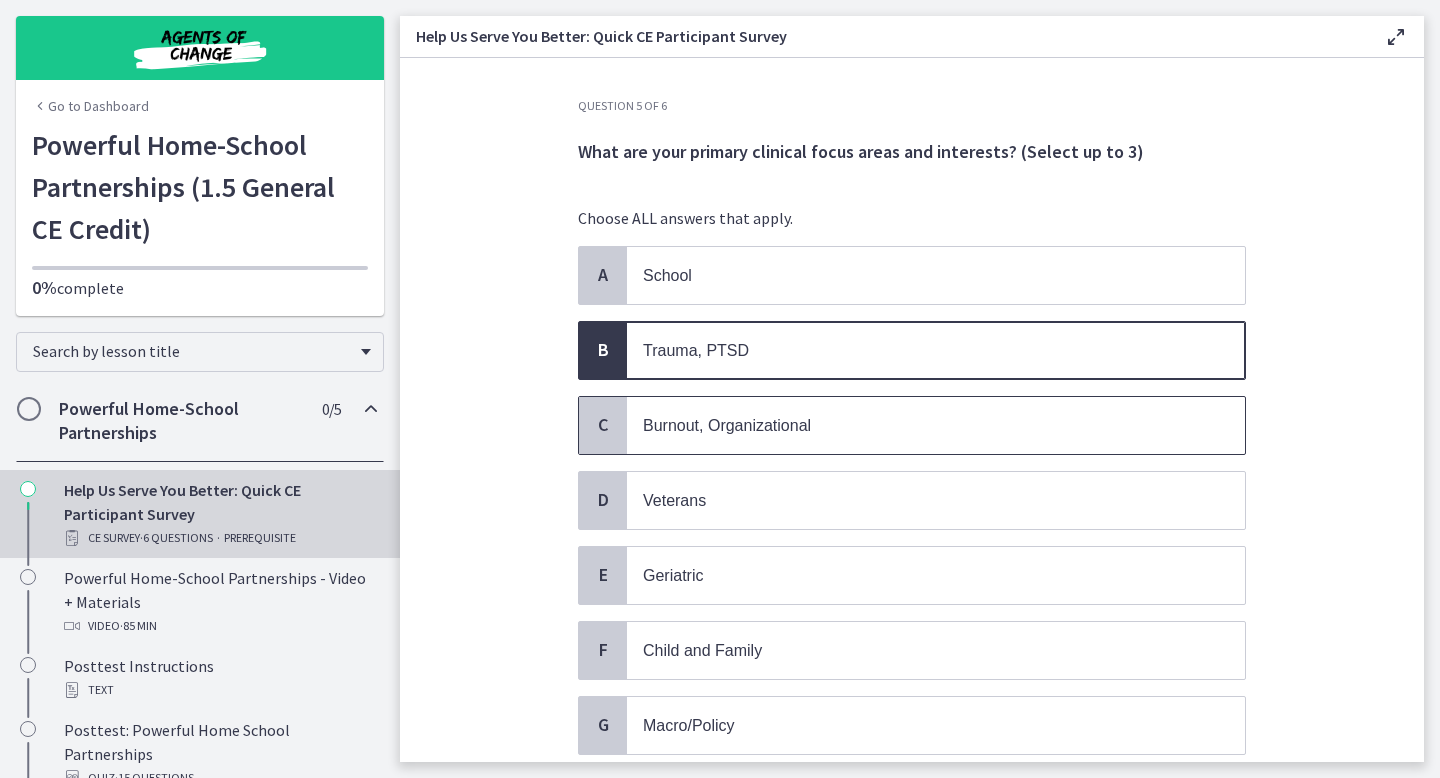 click on "Burnout, Organizational" at bounding box center [916, 425] 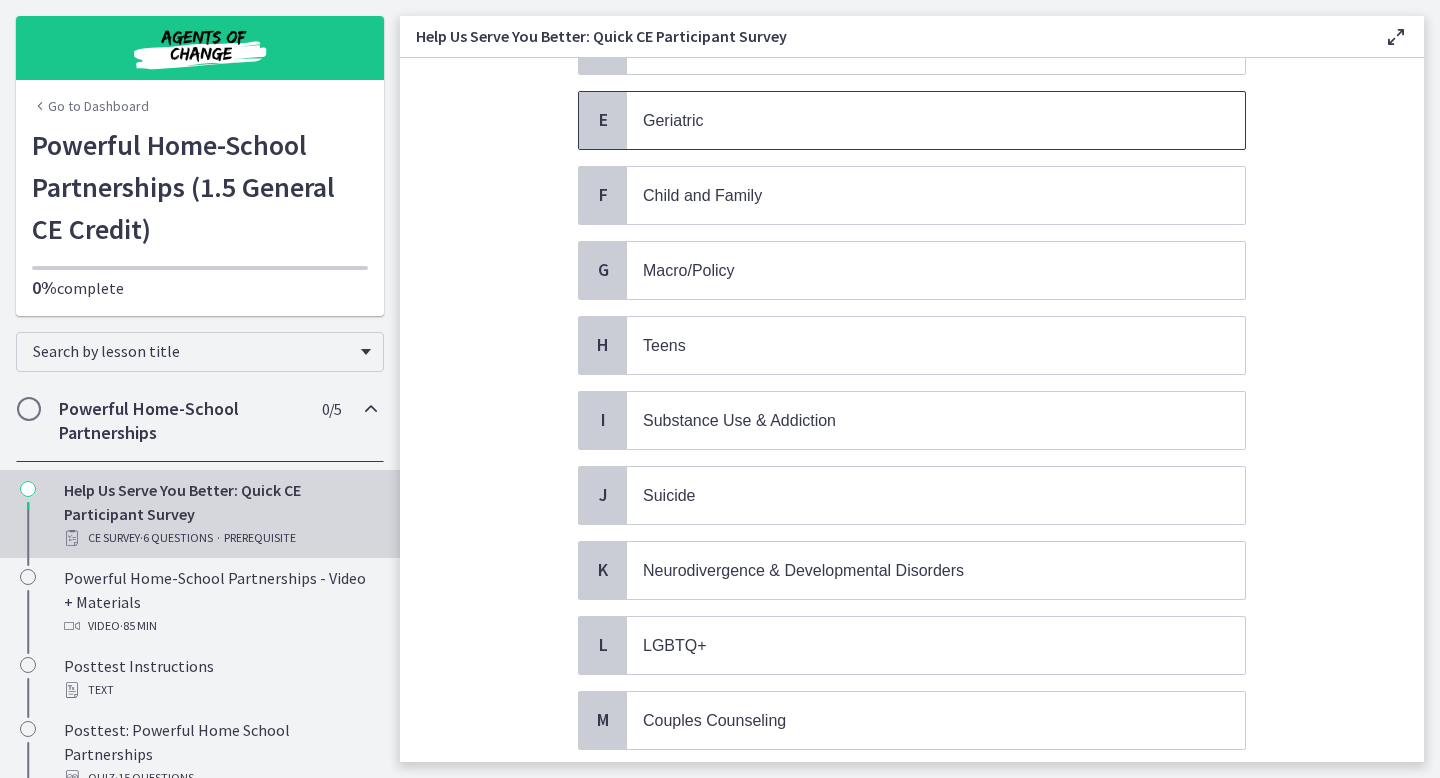 scroll, scrollTop: 456, scrollLeft: 0, axis: vertical 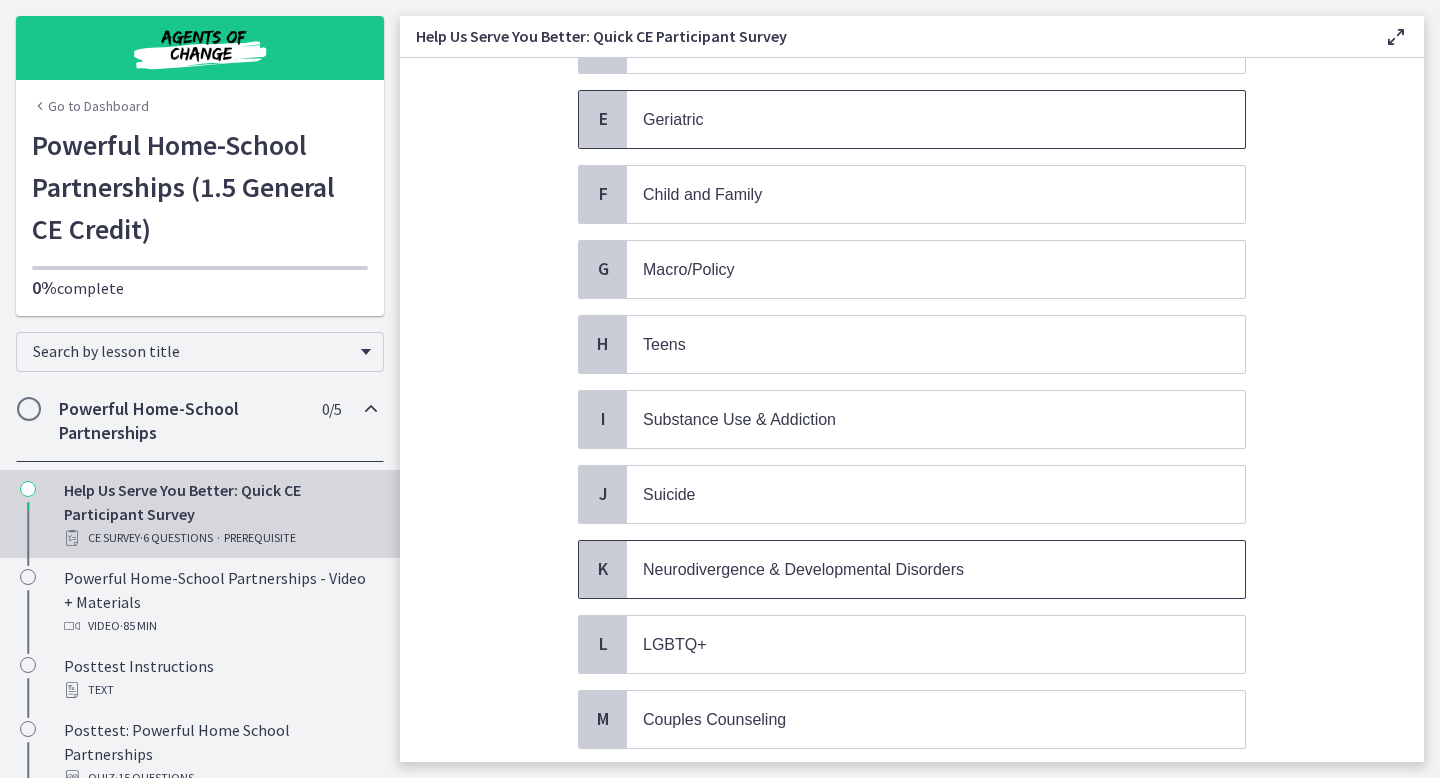 click on "Neurodivergence & Developmental Disorders" at bounding box center [803, 569] 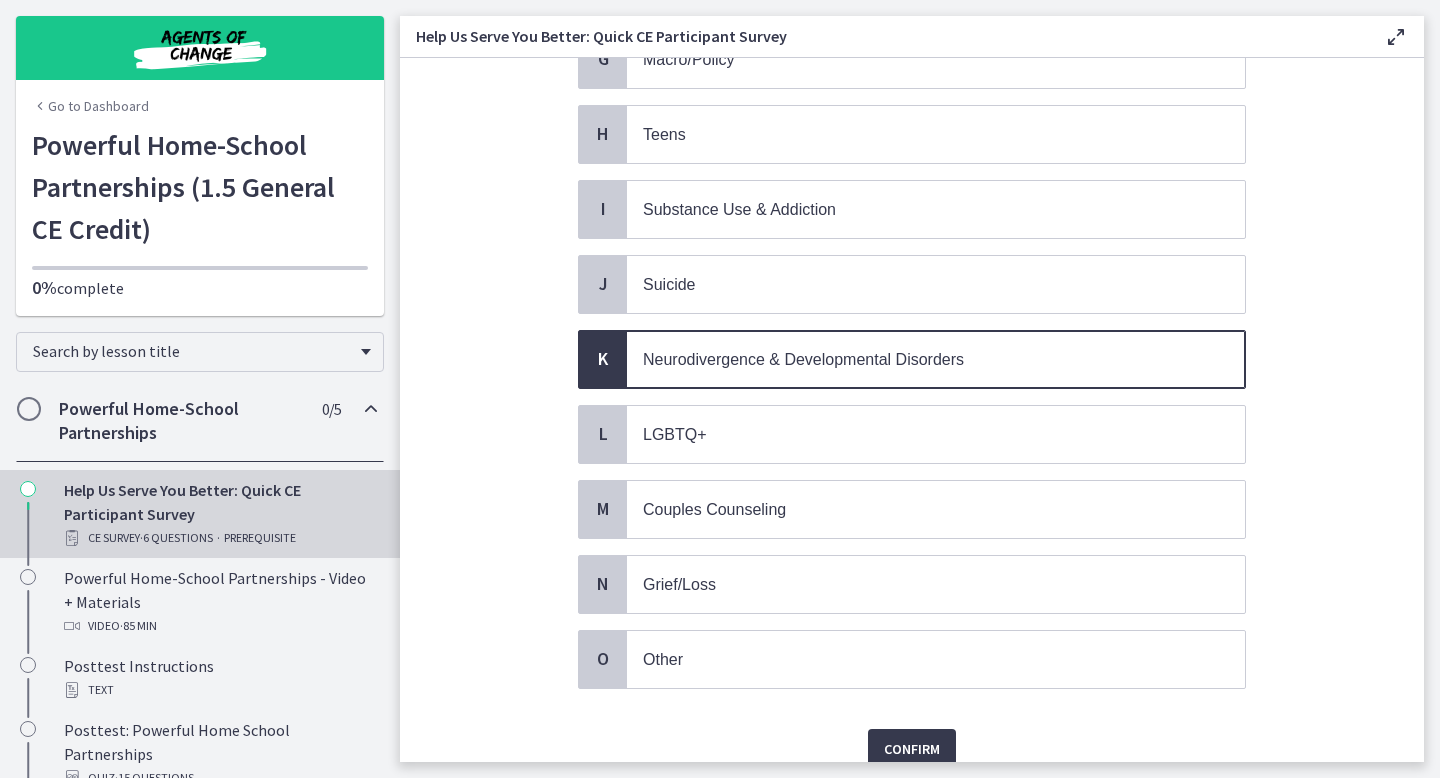 scroll, scrollTop: 668, scrollLeft: 0, axis: vertical 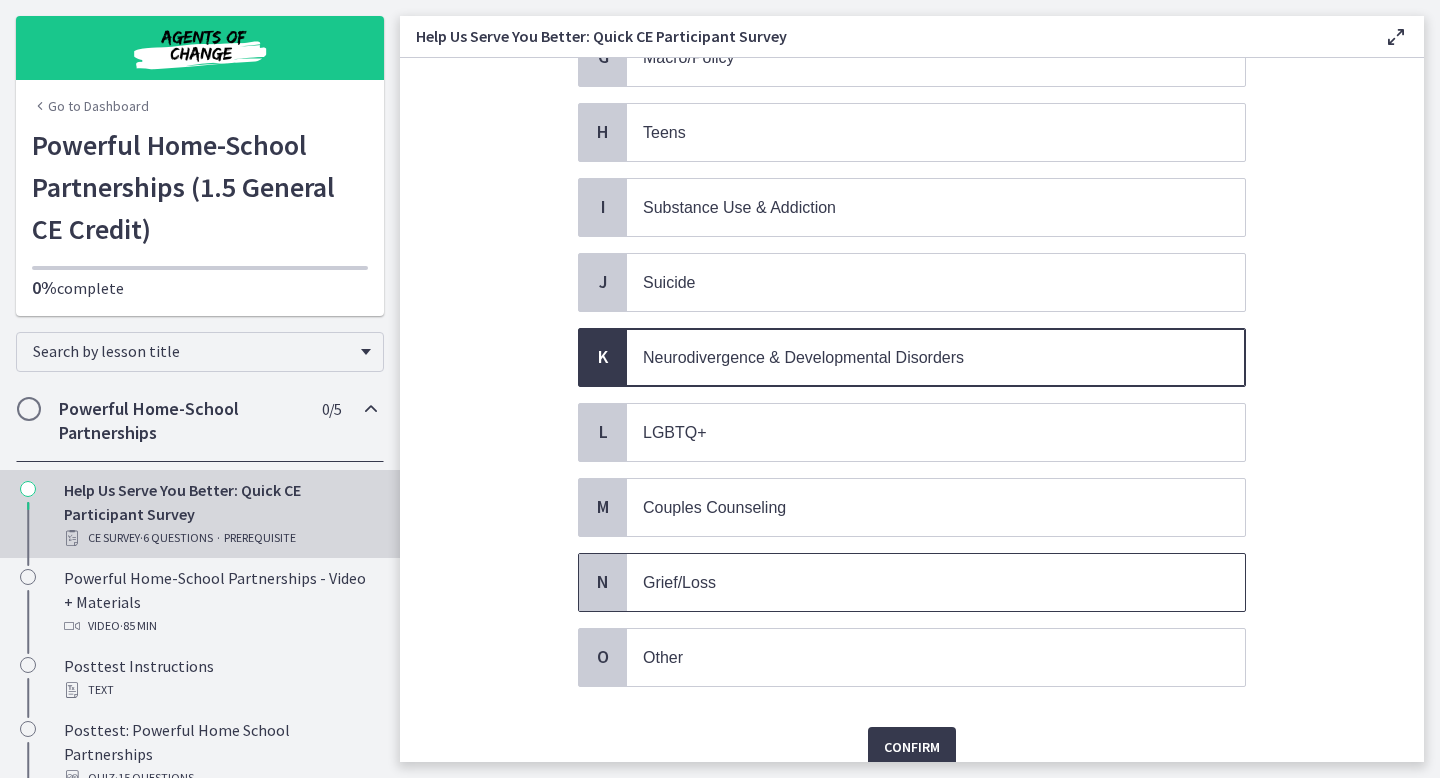 click on "Grief/Loss" at bounding box center (916, 582) 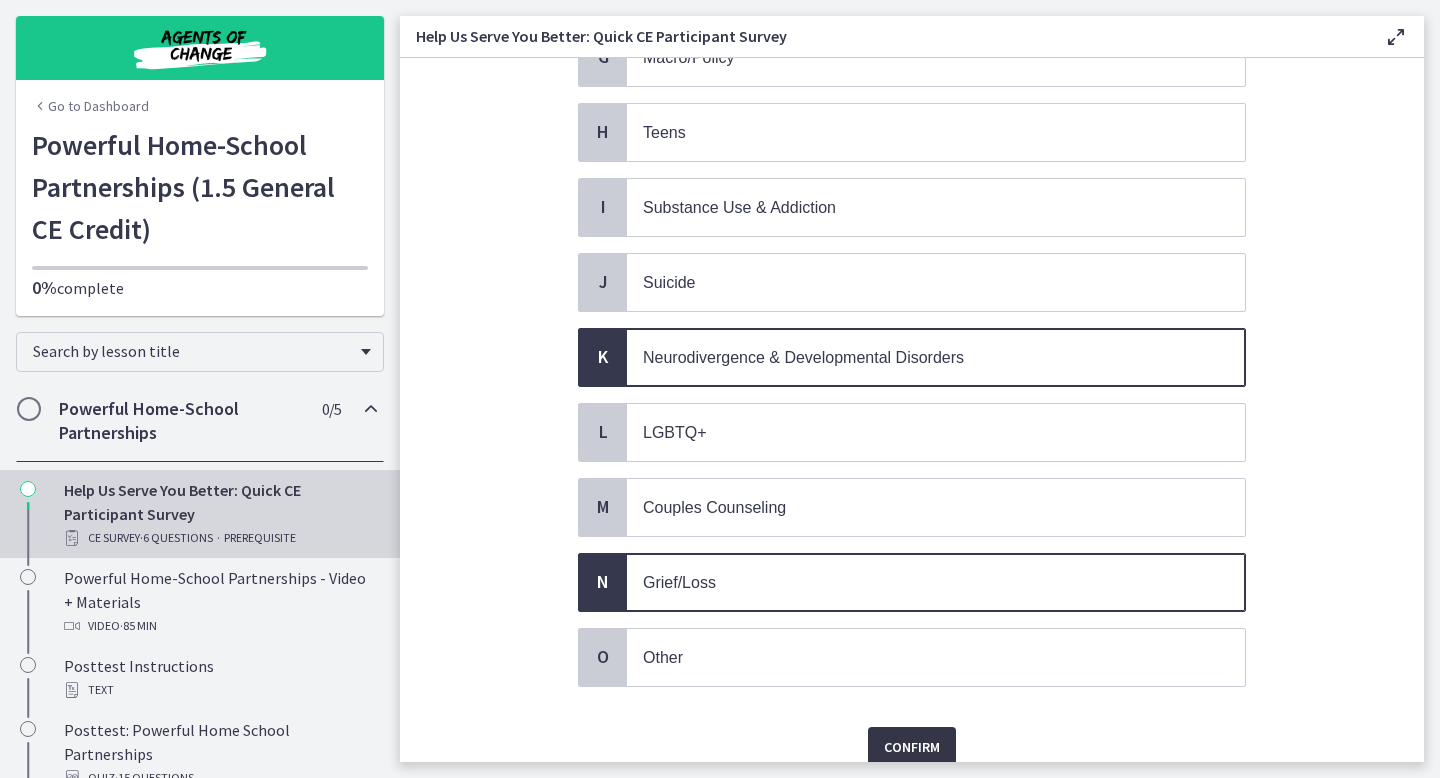 click on "Confirm" at bounding box center [912, 747] 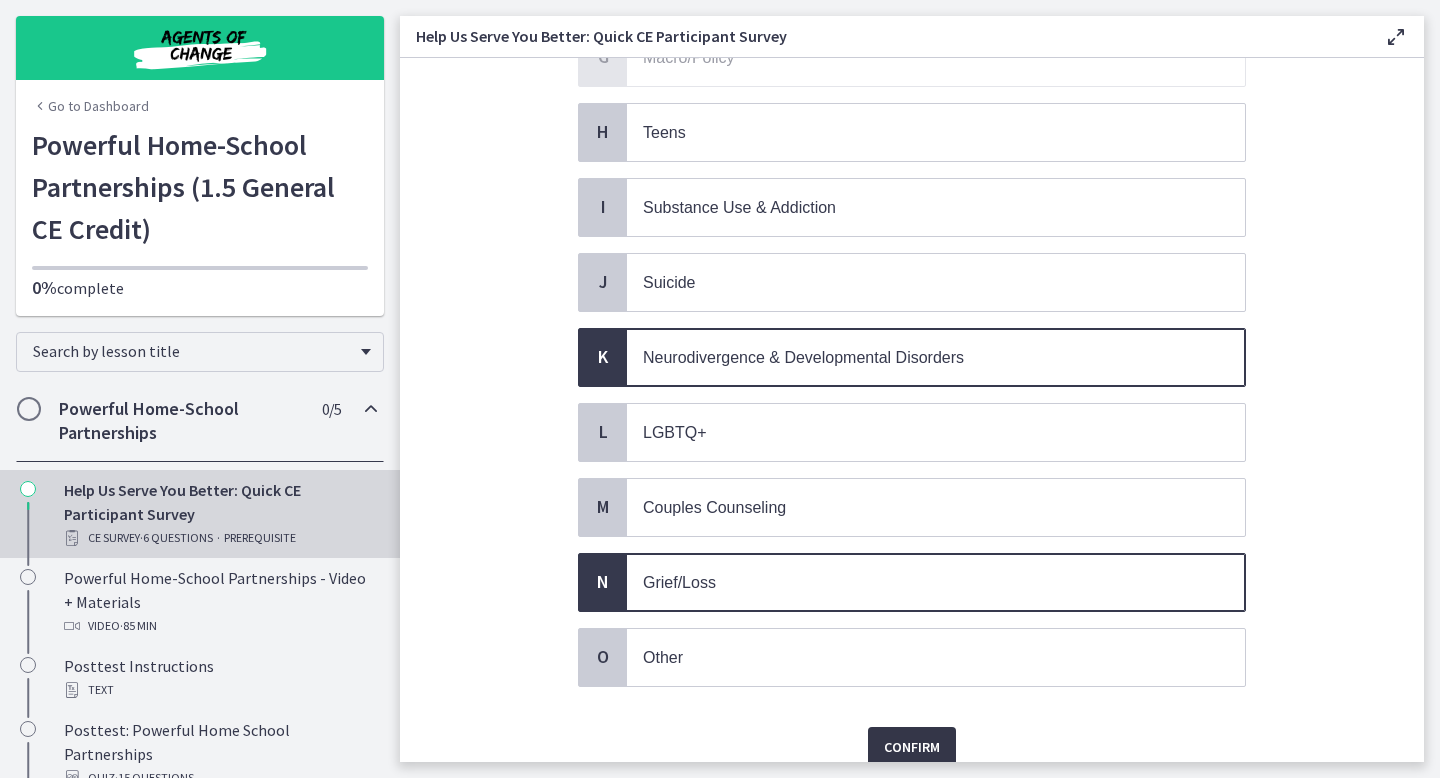 scroll, scrollTop: 0, scrollLeft: 0, axis: both 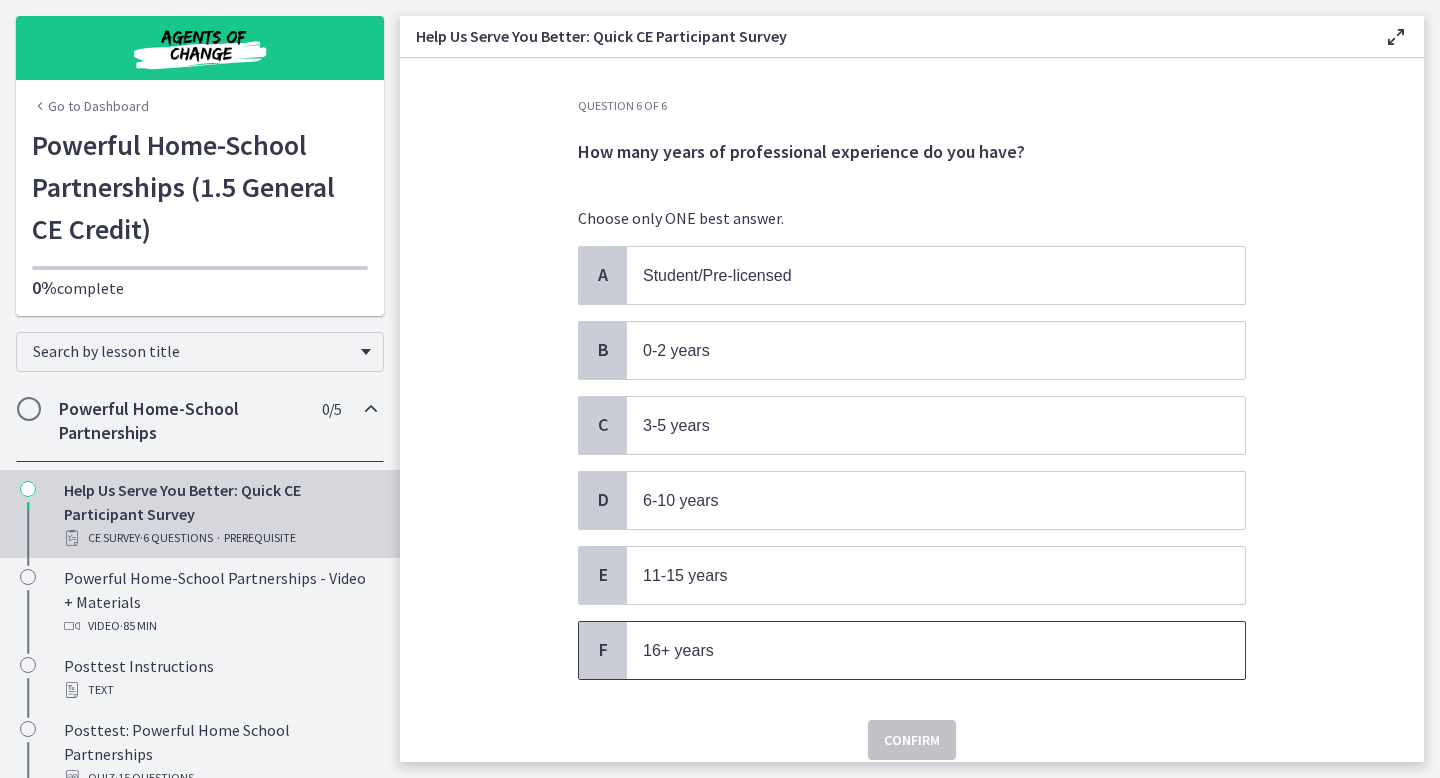 click on "16+ years" at bounding box center [916, 650] 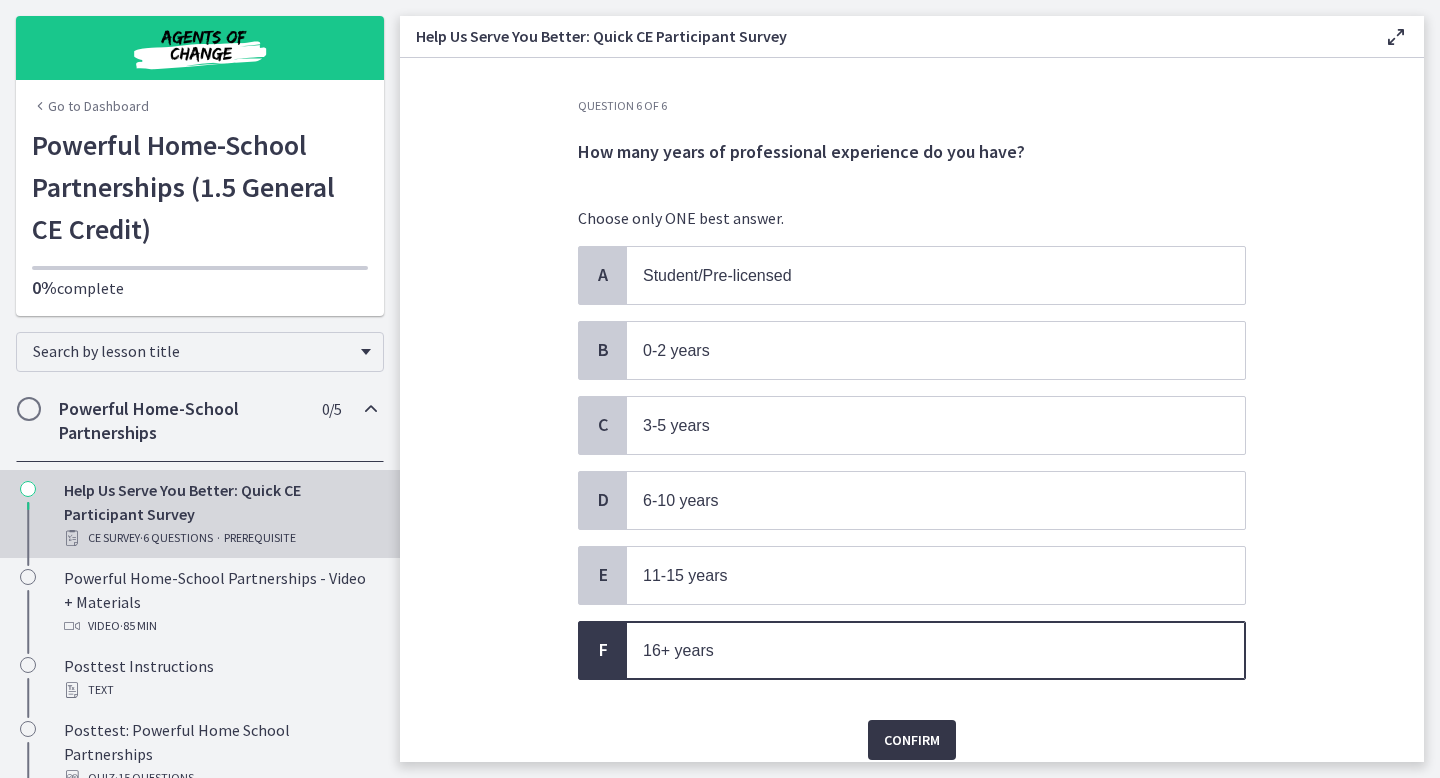 click on "Confirm" at bounding box center [912, 740] 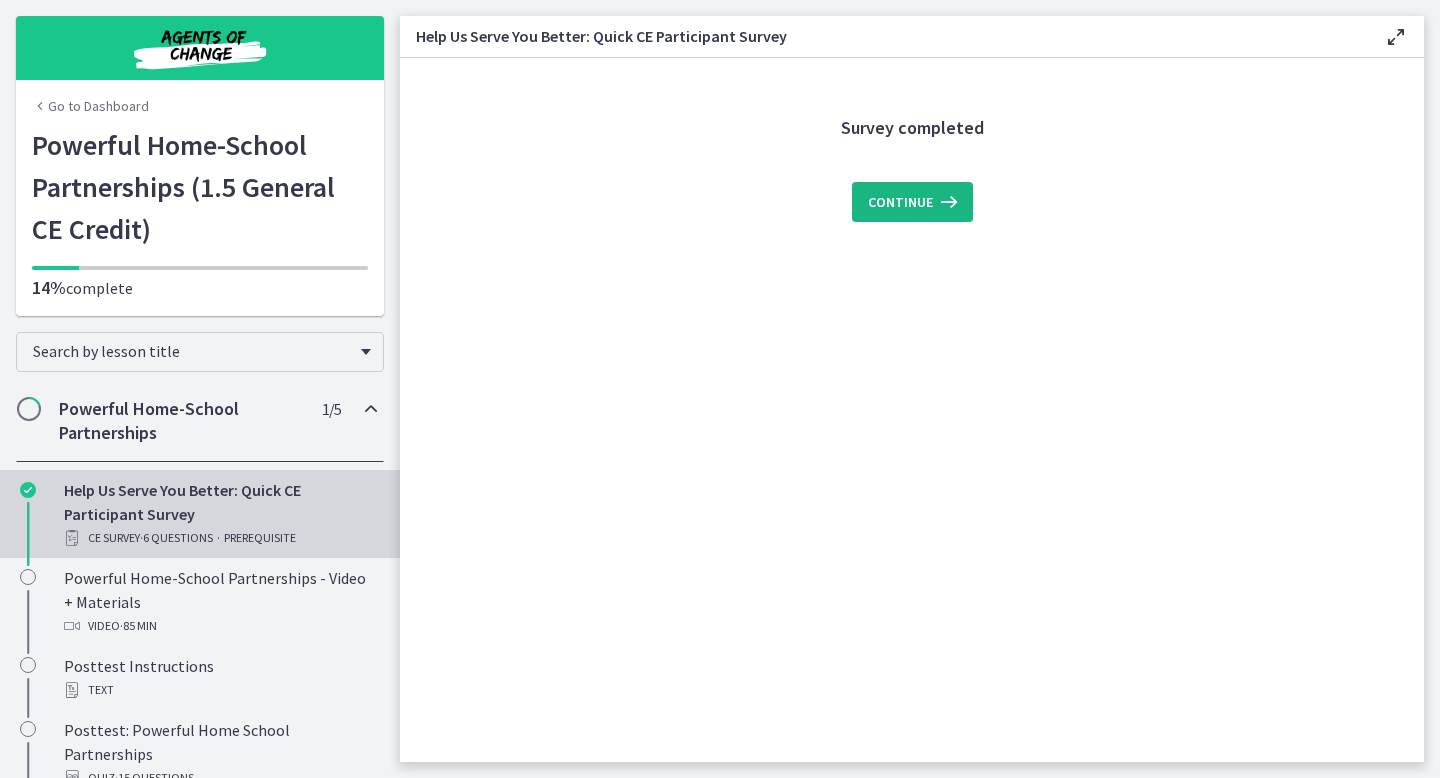 click on "Continue" at bounding box center (900, 202) 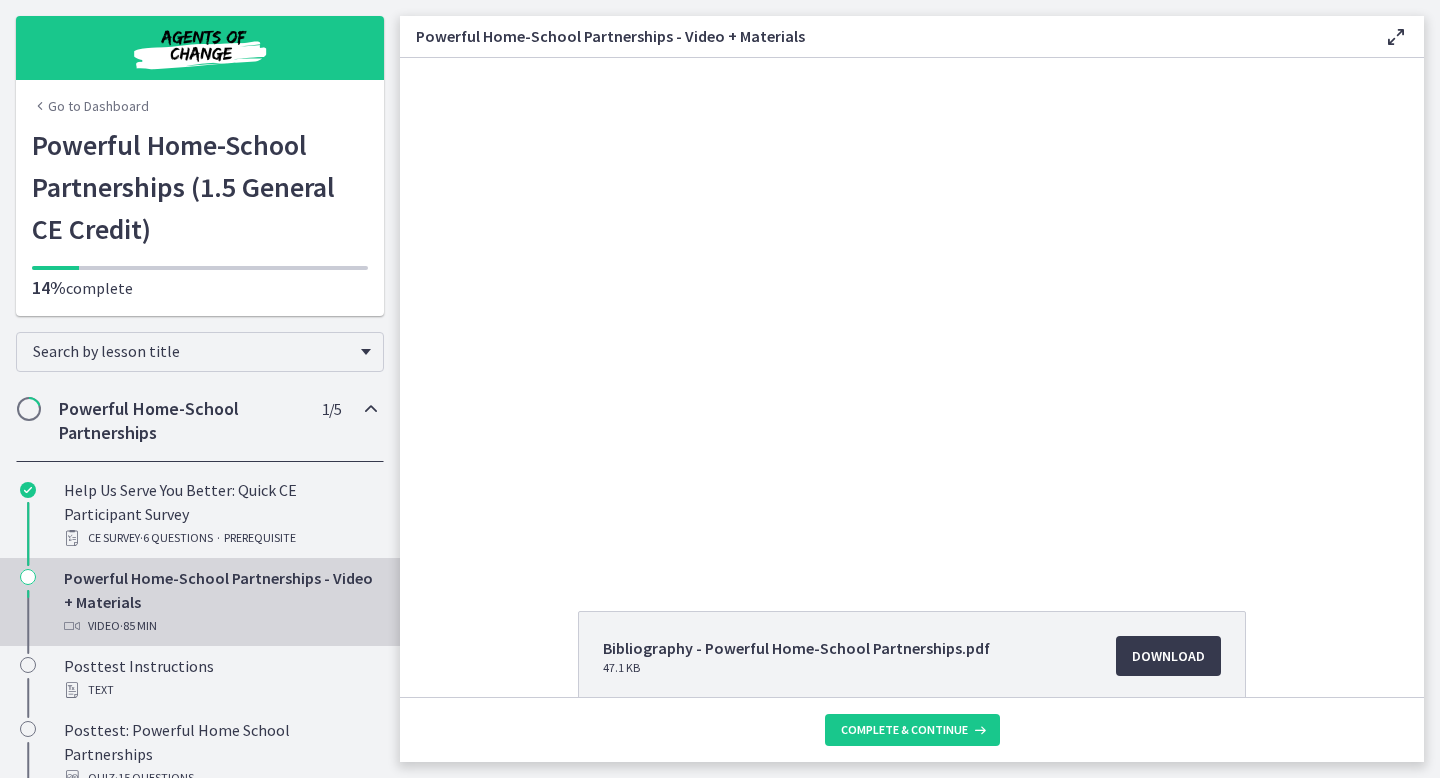 scroll, scrollTop: 0, scrollLeft: 0, axis: both 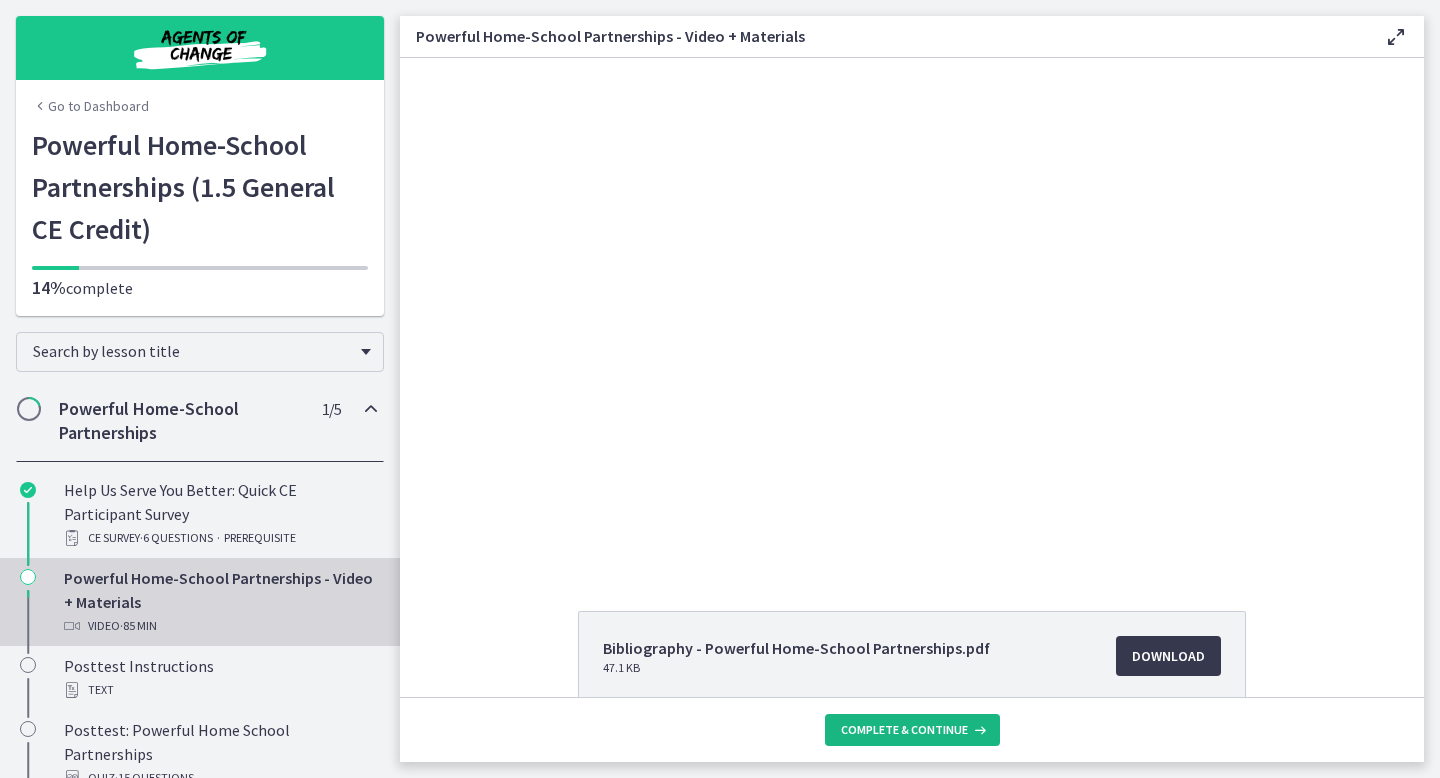 click on "Complete & continue" at bounding box center [904, 730] 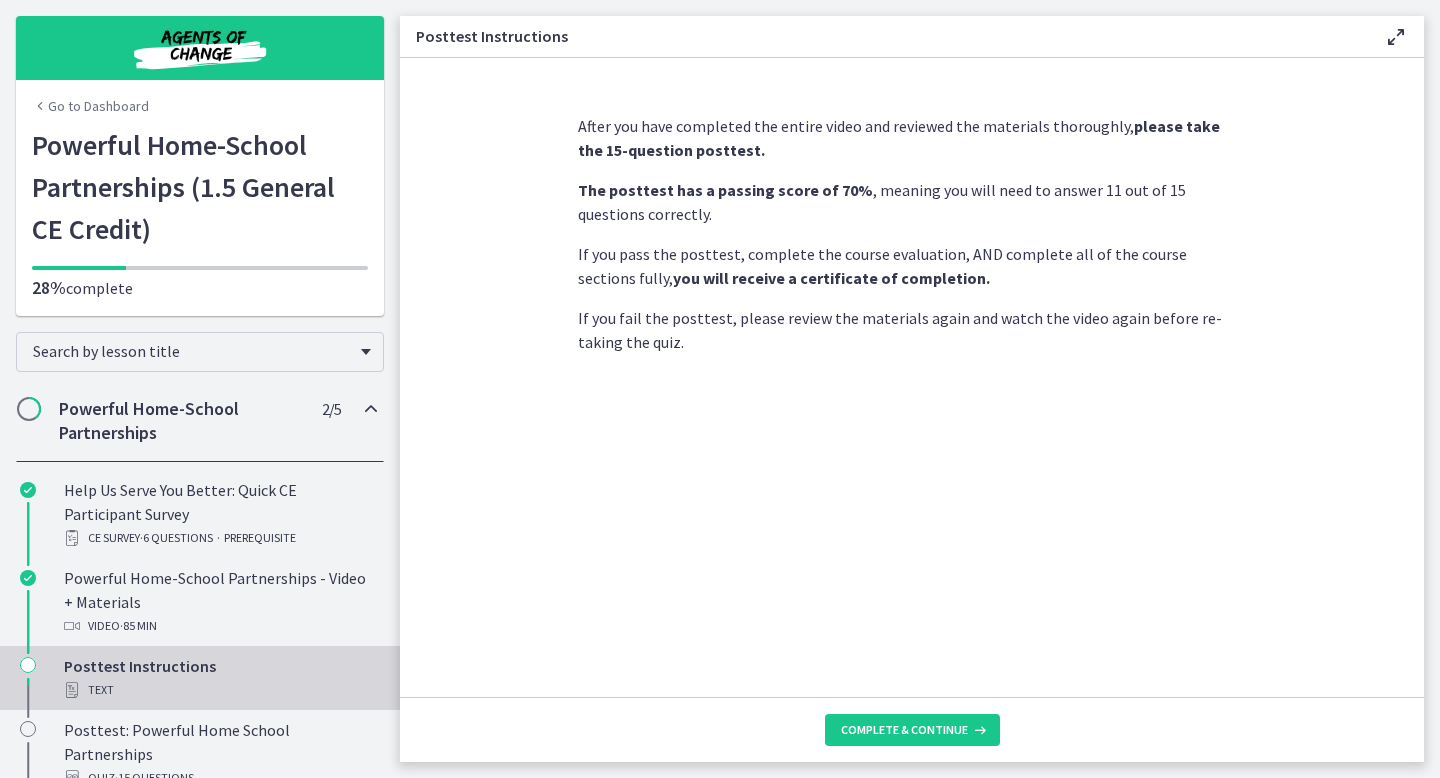 click on "Complete & continue" at bounding box center [904, 730] 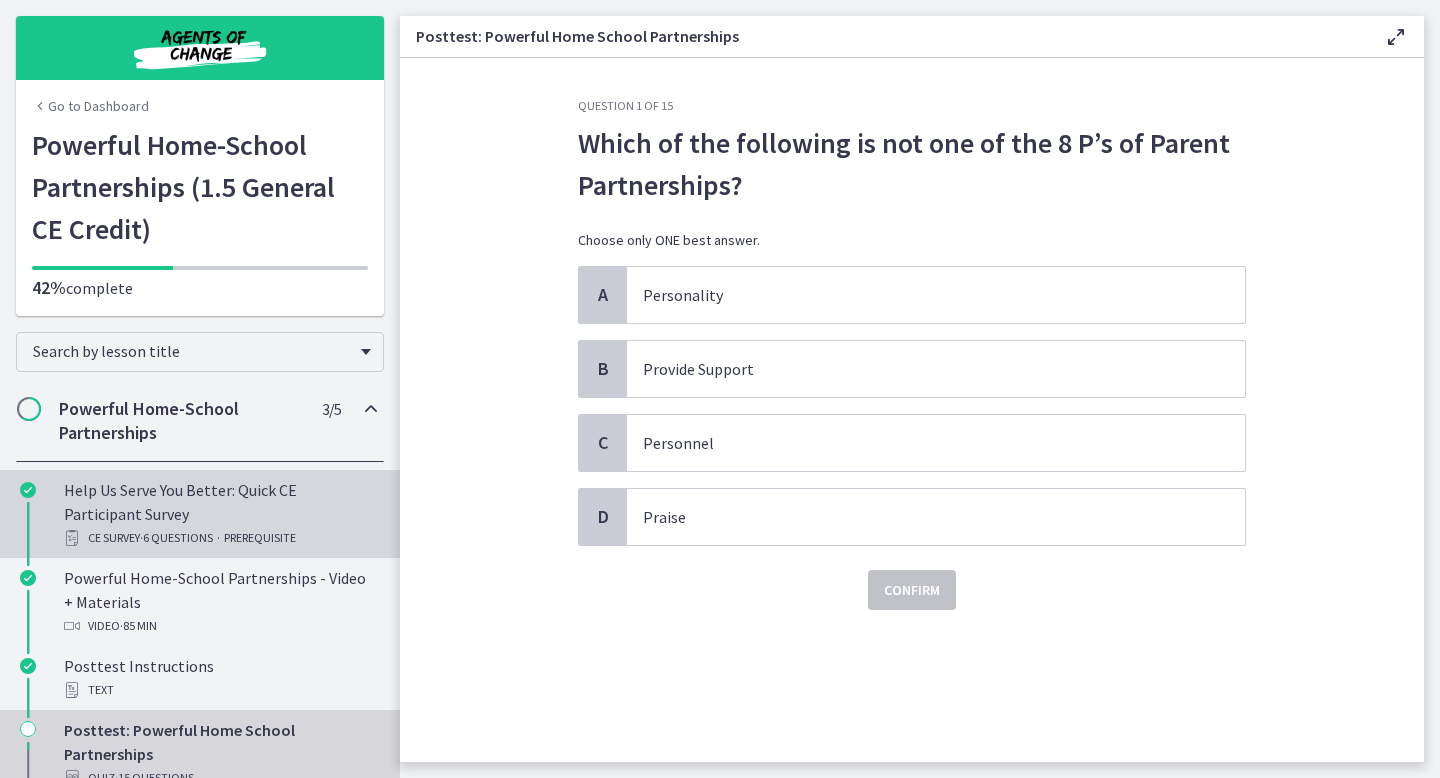 scroll, scrollTop: 126, scrollLeft: 0, axis: vertical 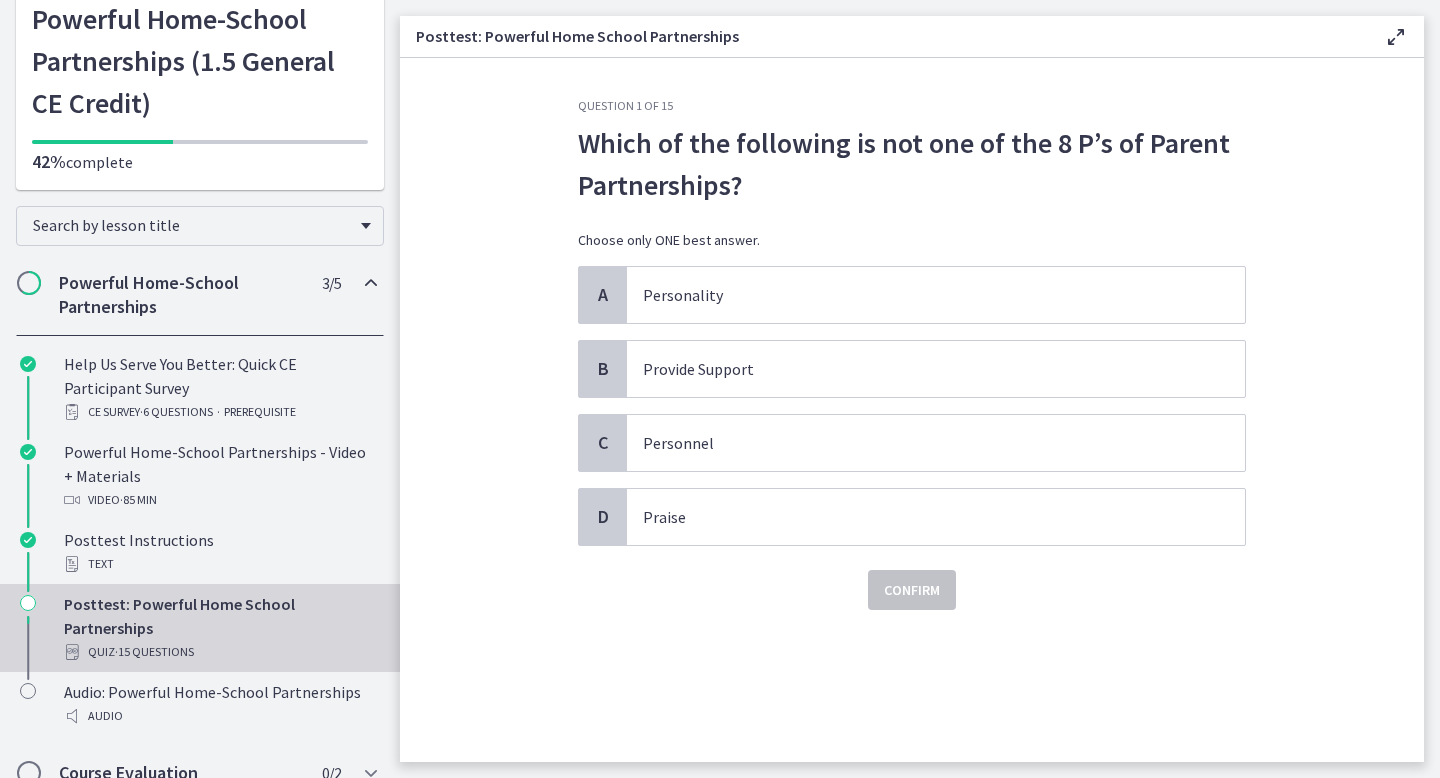 click on "Powerful Home-School Partnerships" at bounding box center [181, 295] 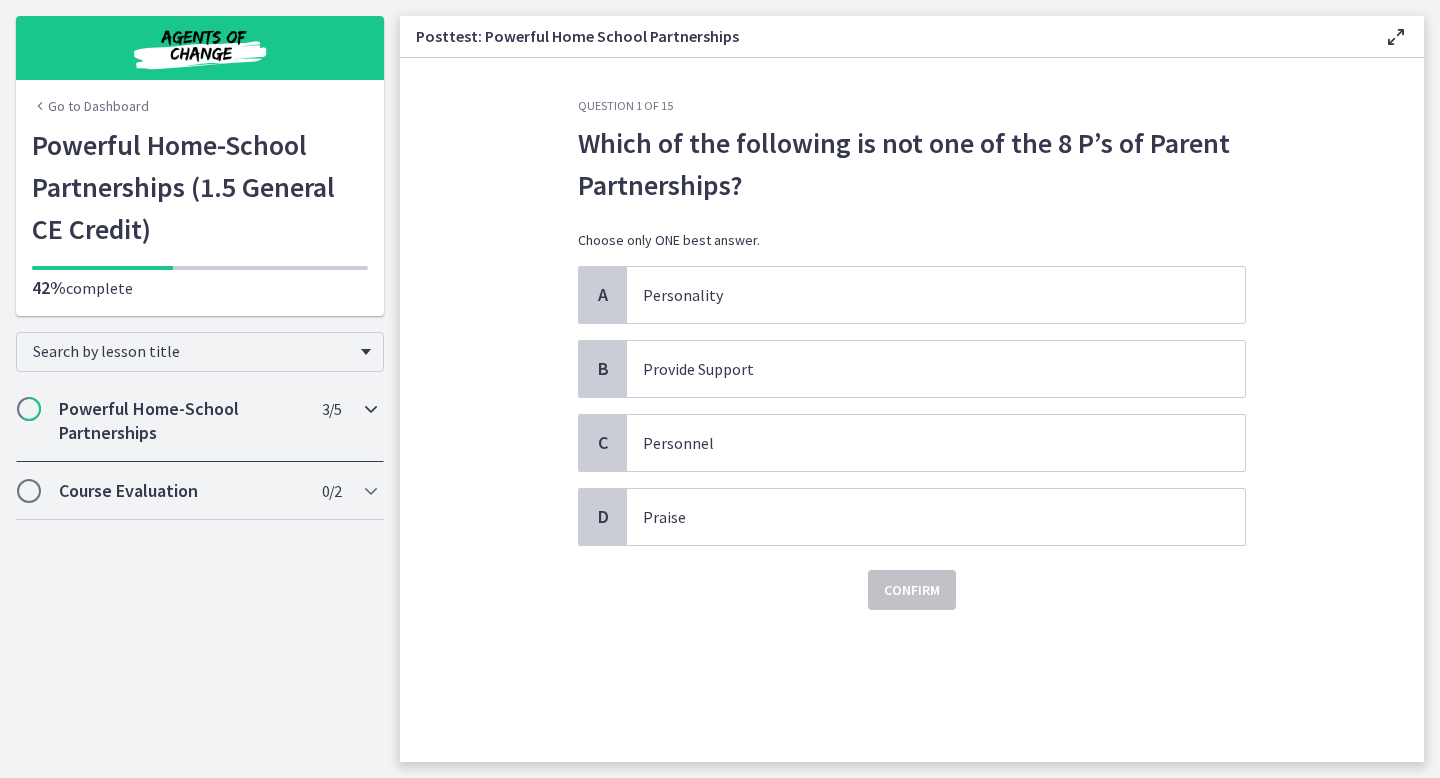 click on "Powerful Home-School Partnerships" at bounding box center [181, 421] 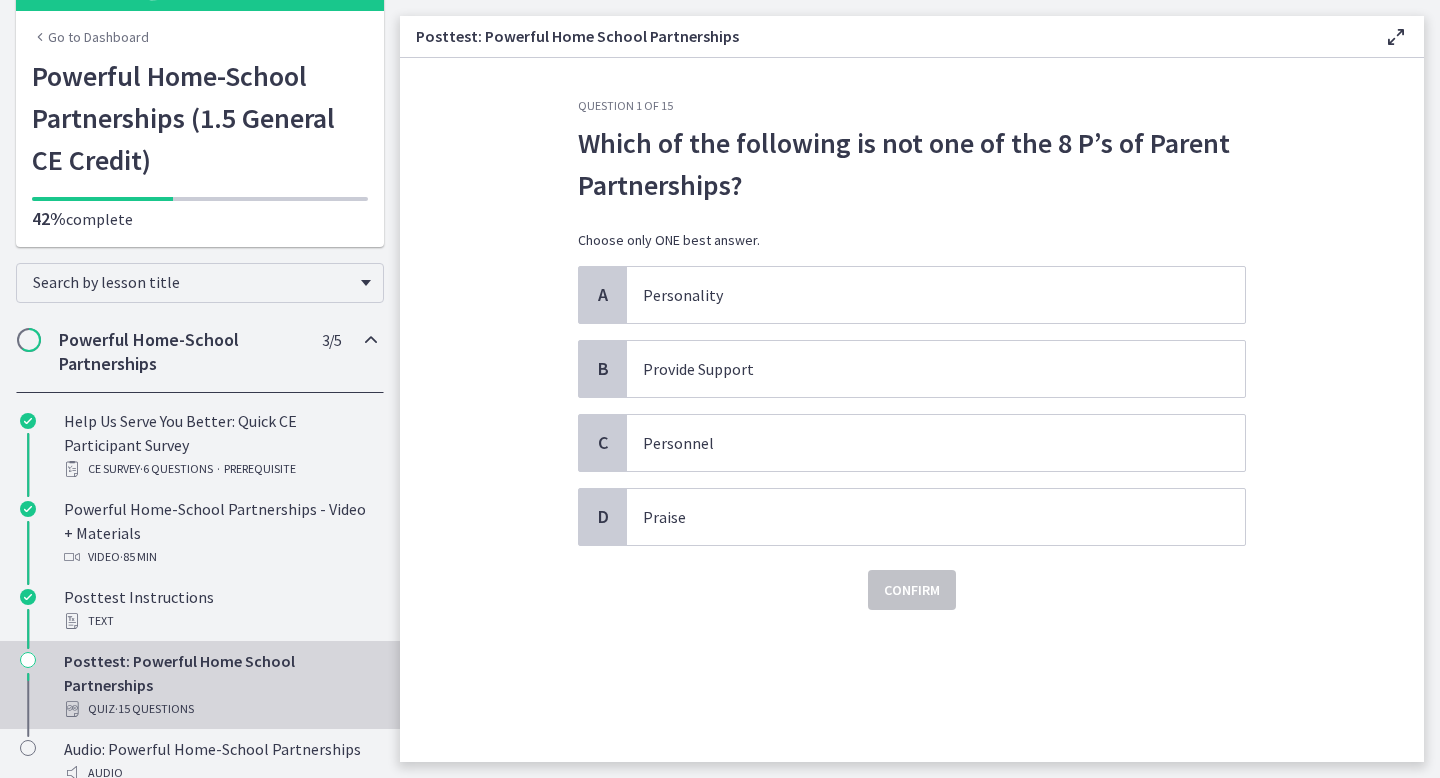scroll, scrollTop: 70, scrollLeft: 0, axis: vertical 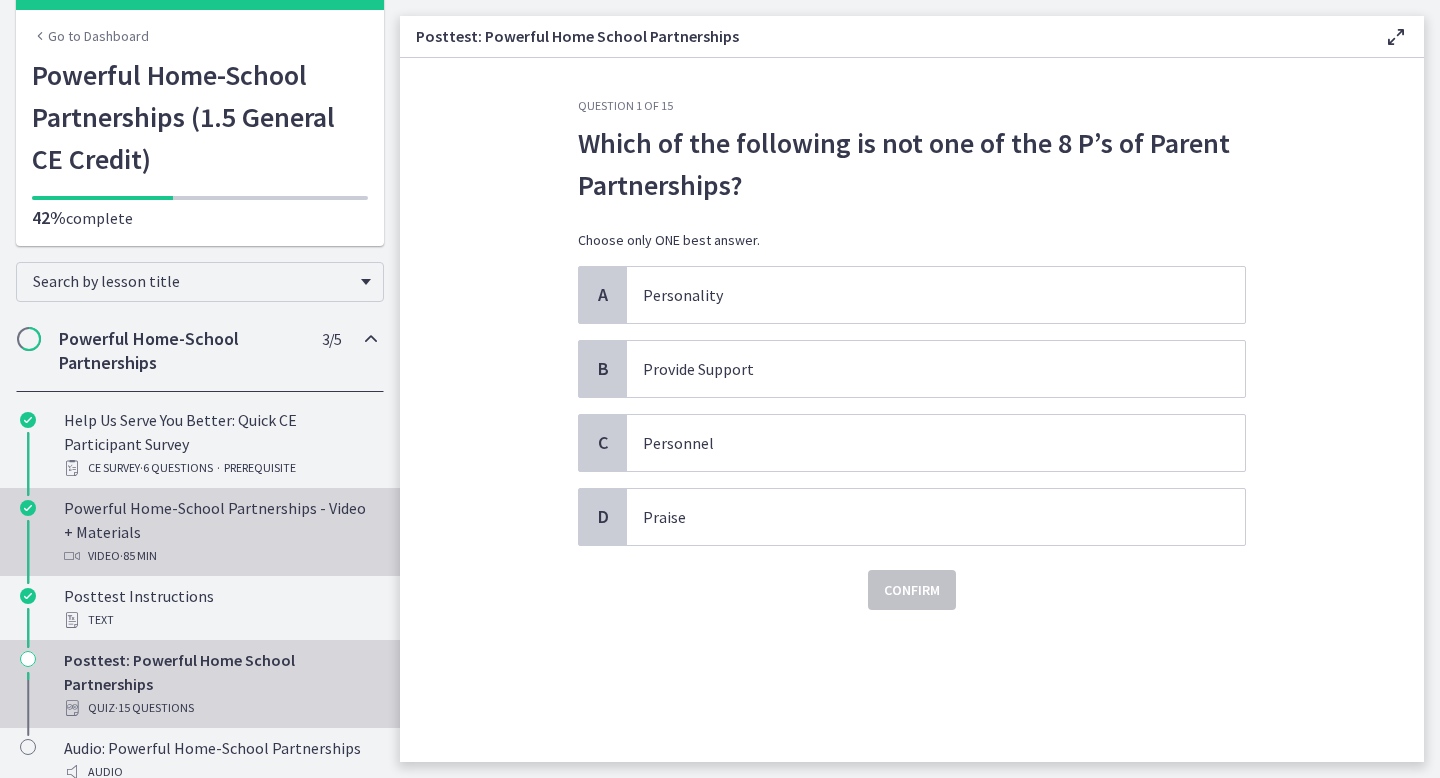 click on "Powerful Home-School Partnerships - Video + Materials
Video
·  85 min" at bounding box center [220, 532] 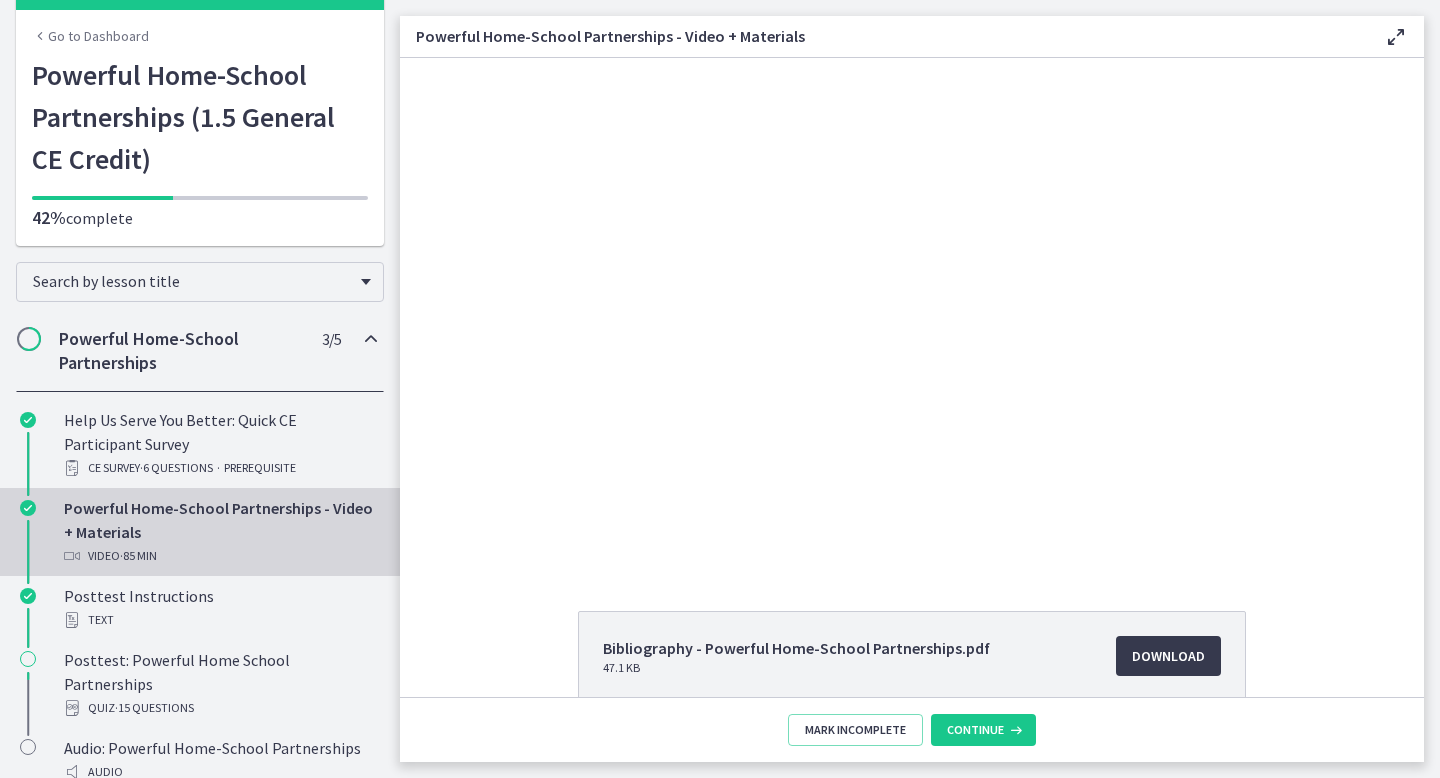 scroll, scrollTop: 0, scrollLeft: 0, axis: both 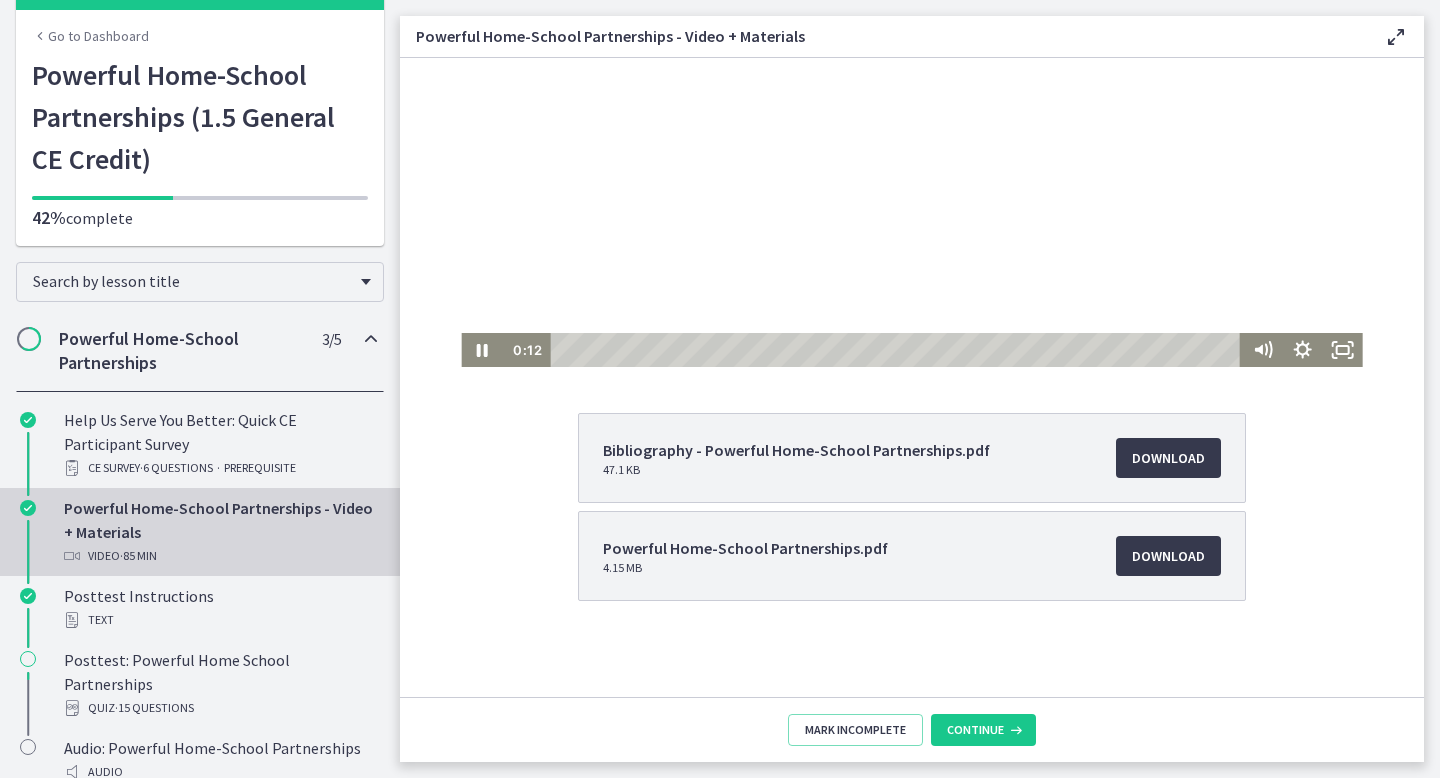 click at bounding box center [911, 113] 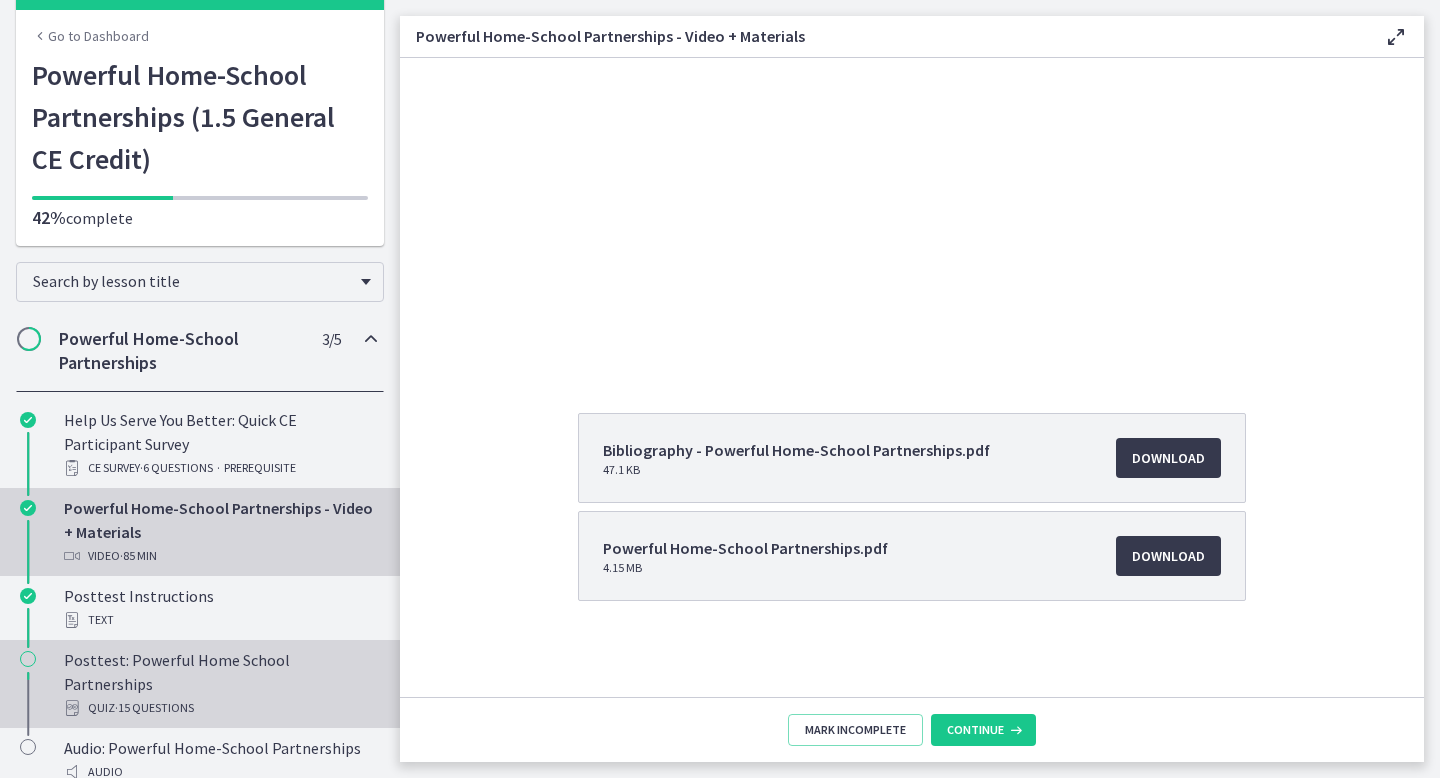 click on "Quiz
·  15 Questions" at bounding box center [220, 708] 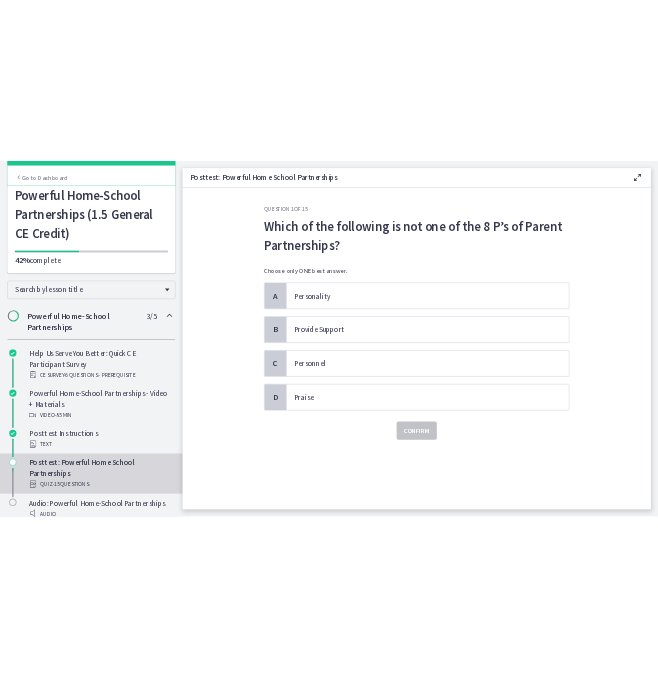 scroll, scrollTop: 0, scrollLeft: 0, axis: both 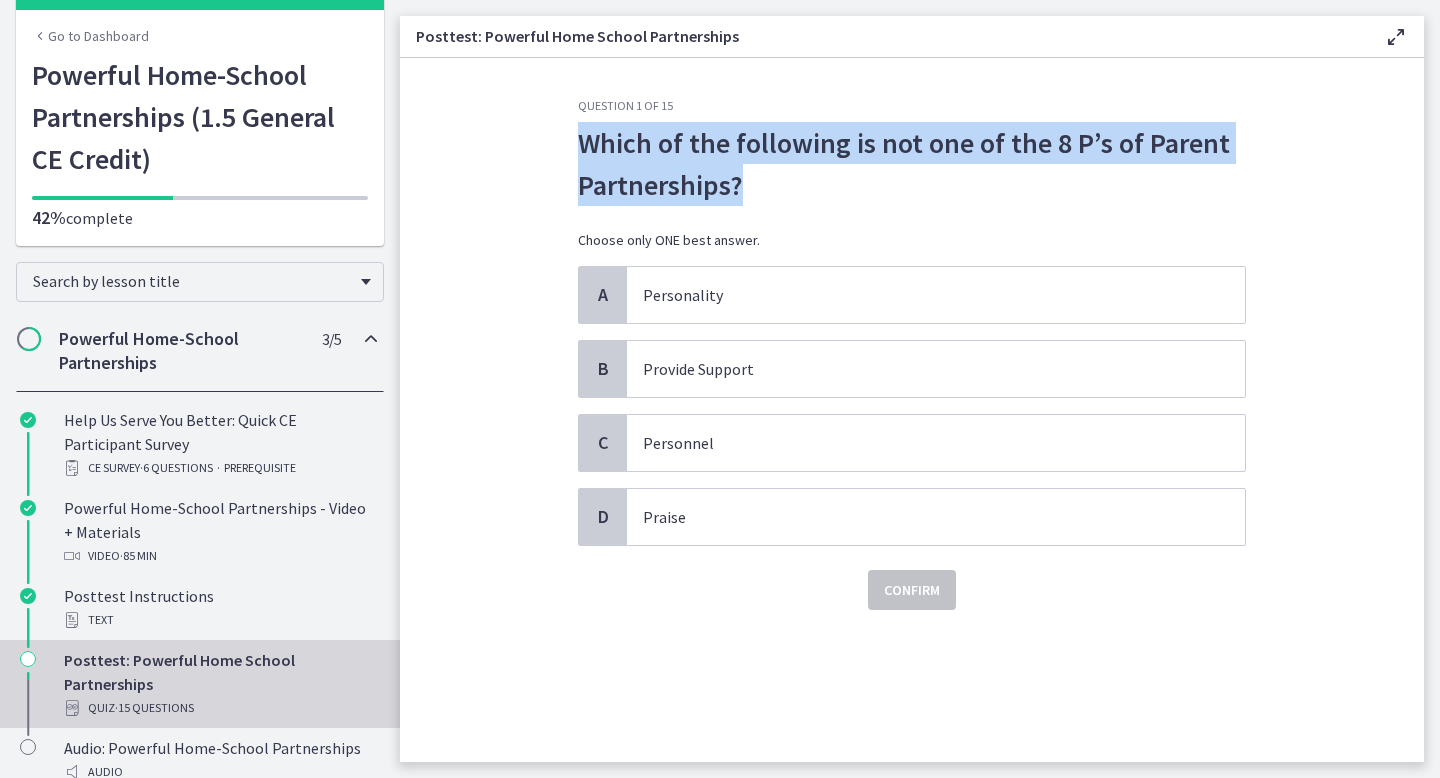 drag, startPoint x: 583, startPoint y: 140, endPoint x: 786, endPoint y: 196, distance: 210.58252 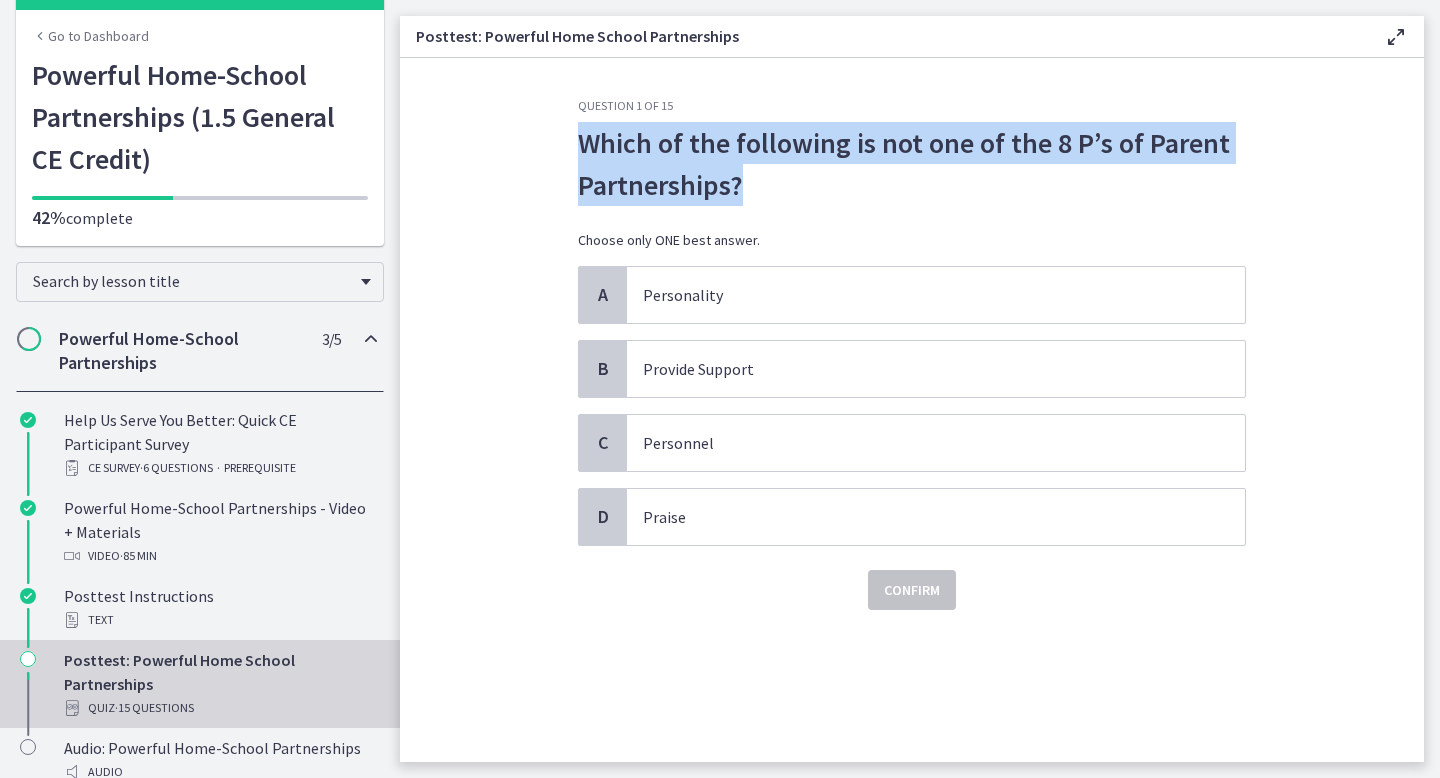 copy on "Which of the following is not one of the 8 P’s of Parent Partnerships?" 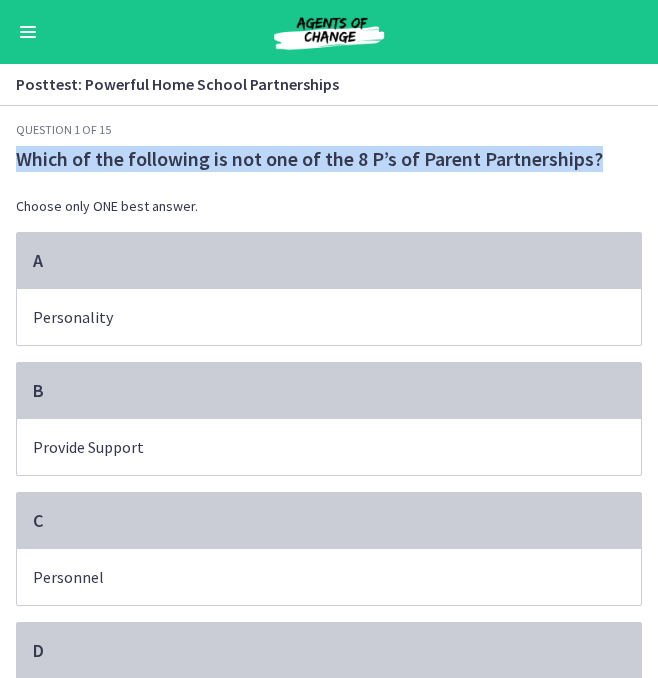 scroll, scrollTop: 0, scrollLeft: 0, axis: both 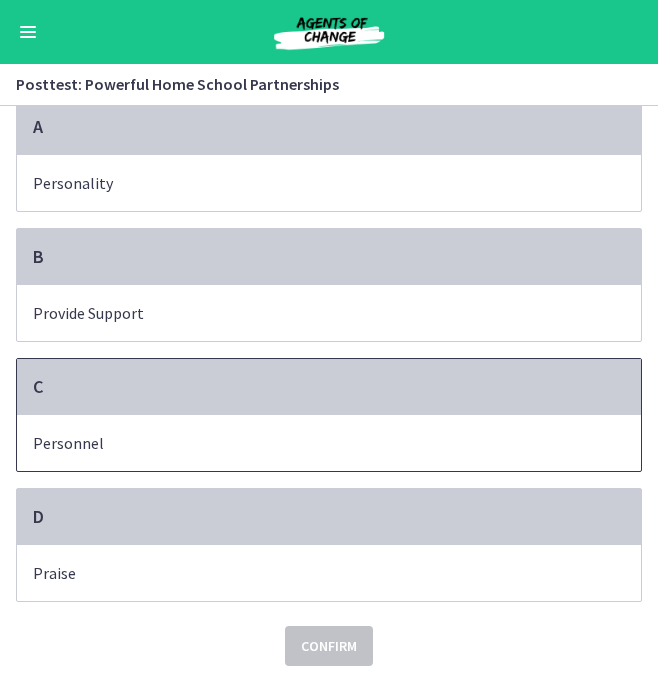 click on "C" at bounding box center [329, 387] 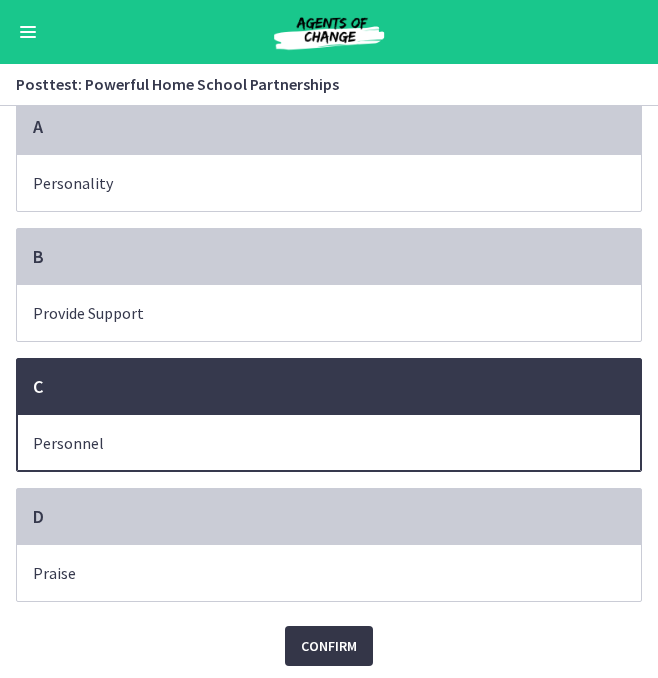 click on "Confirm" at bounding box center (329, 646) 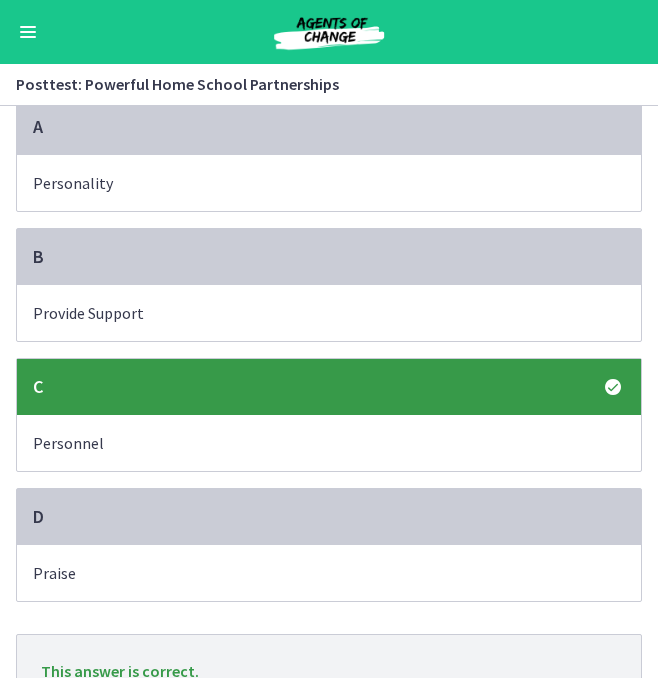 scroll, scrollTop: 246, scrollLeft: 0, axis: vertical 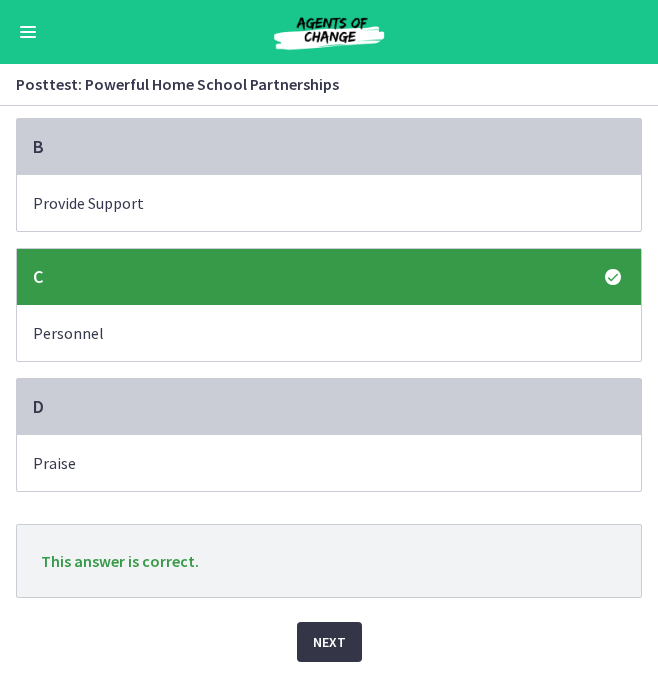 click on "Next" at bounding box center (329, 642) 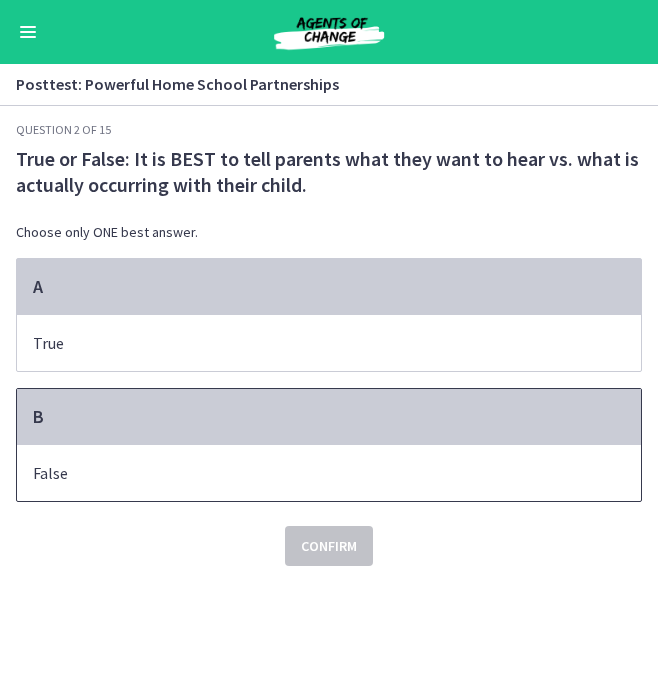 click on "B" at bounding box center (329, 417) 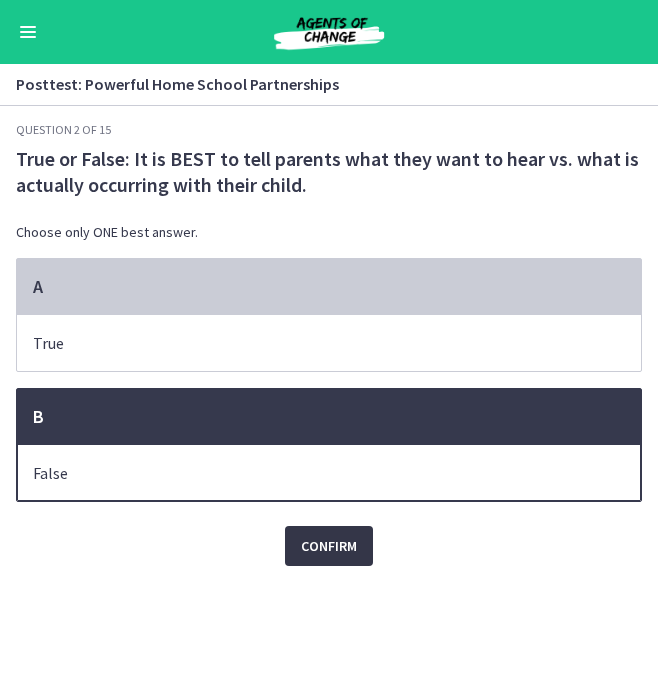 click on "Confirm" at bounding box center [329, 546] 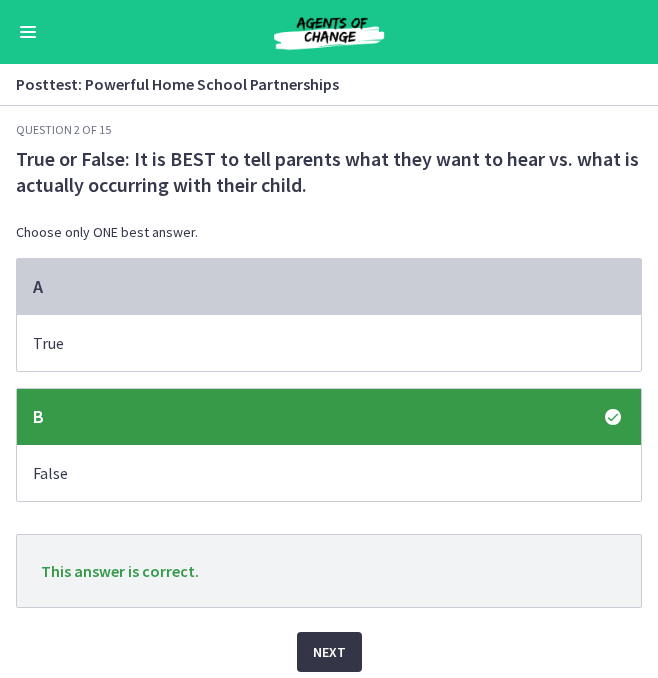 click on "Next" at bounding box center [329, 652] 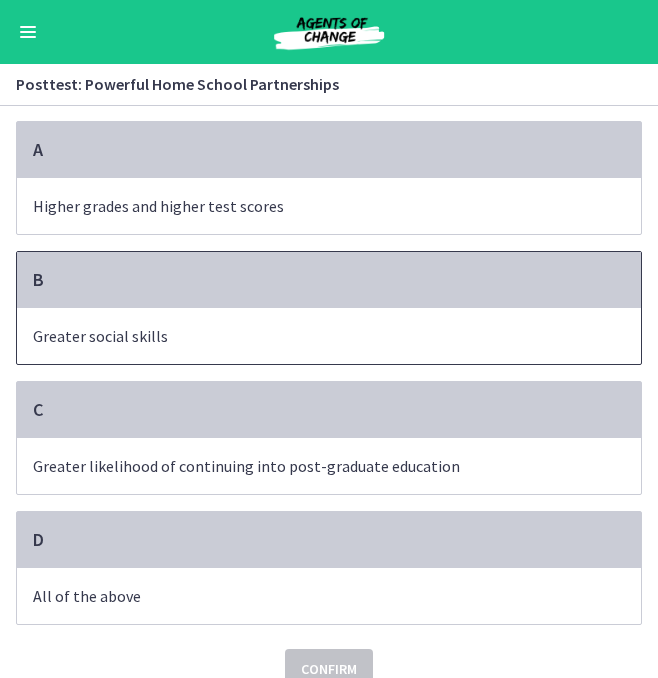 scroll, scrollTop: 155, scrollLeft: 0, axis: vertical 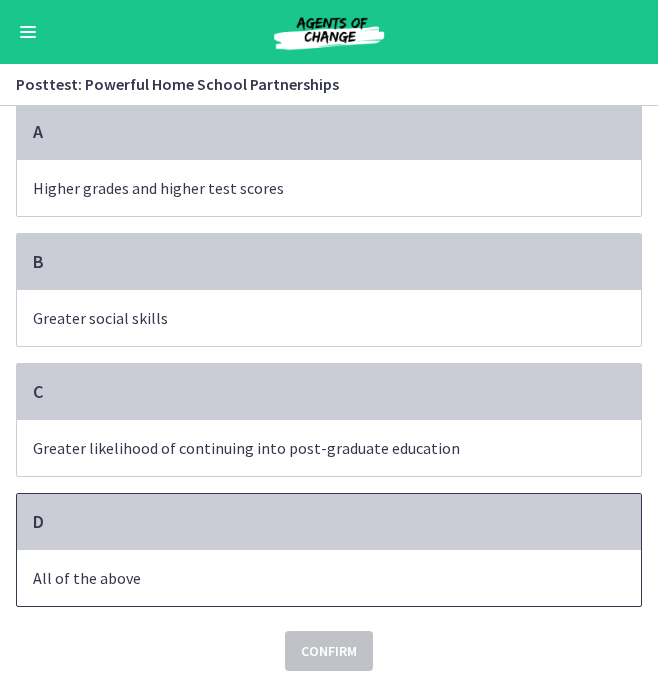 click on "All of the above" at bounding box center [309, 578] 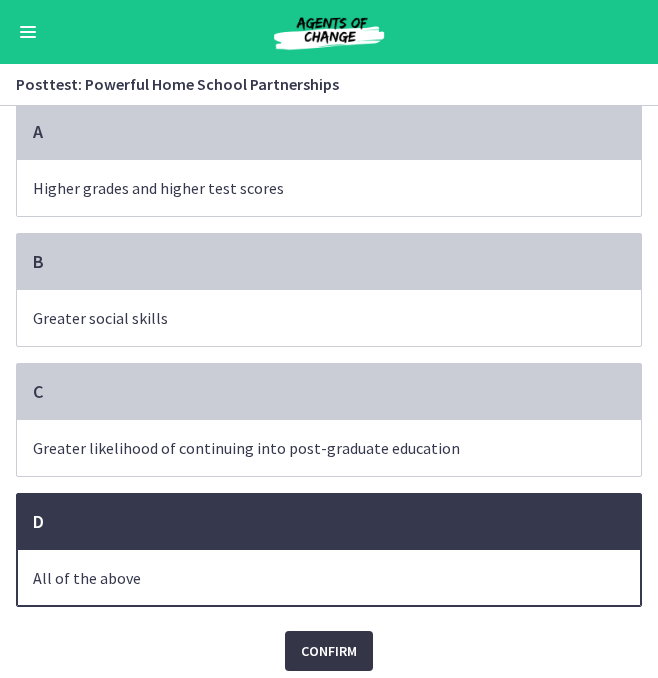 click on "Confirm" at bounding box center [329, 651] 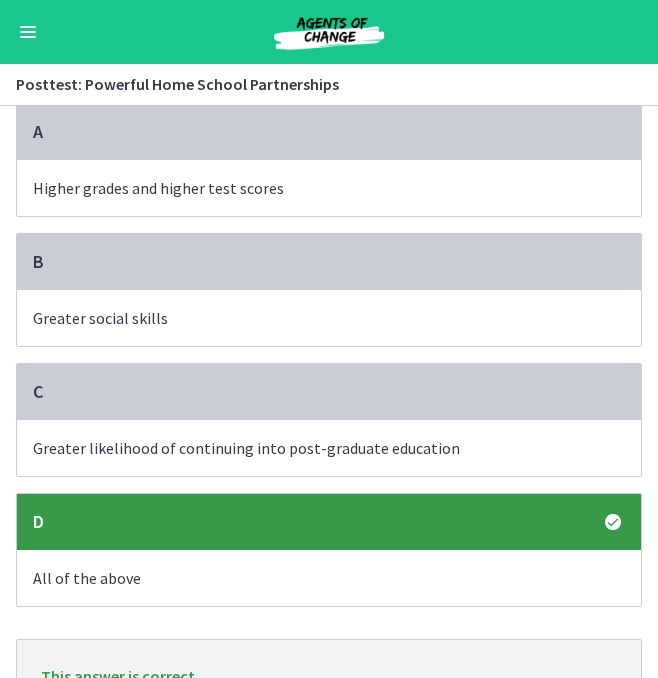 scroll, scrollTop: 272, scrollLeft: 0, axis: vertical 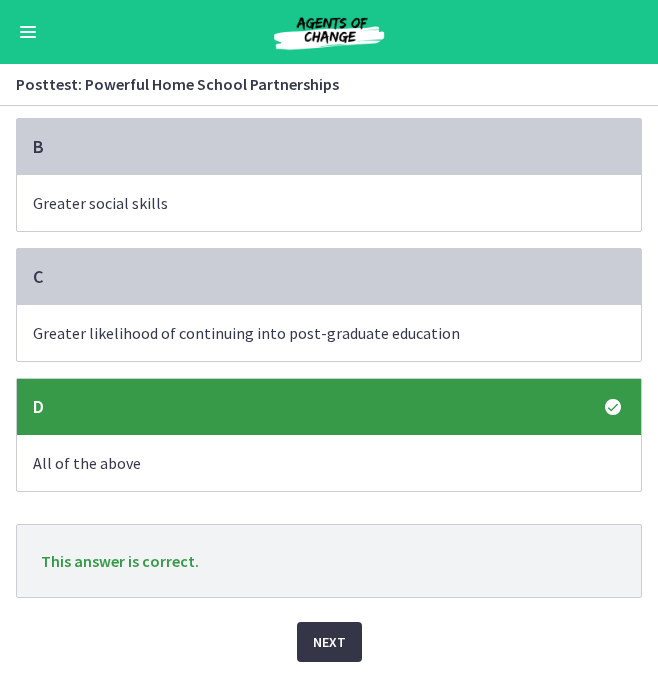click on "Next" at bounding box center [329, 642] 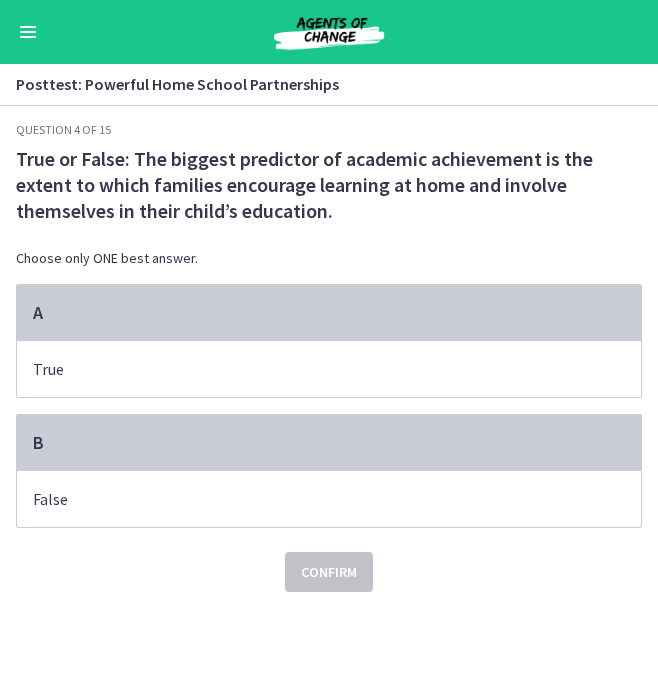 scroll, scrollTop: 0, scrollLeft: 0, axis: both 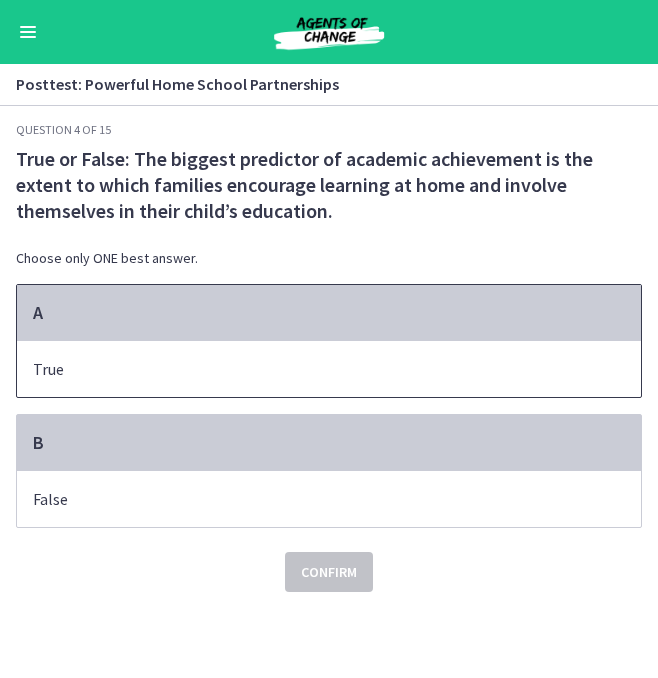 click on "A" at bounding box center [329, 313] 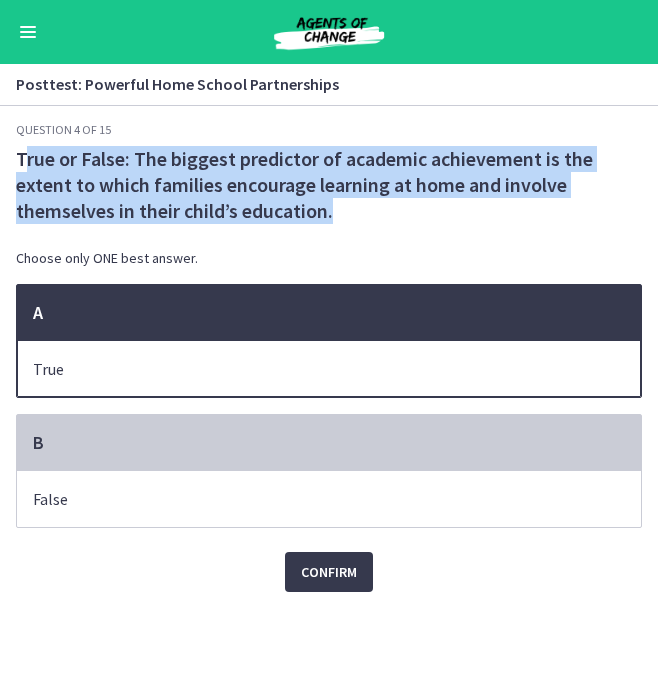 drag, startPoint x: 21, startPoint y: 158, endPoint x: 439, endPoint y: 217, distance: 422.14334 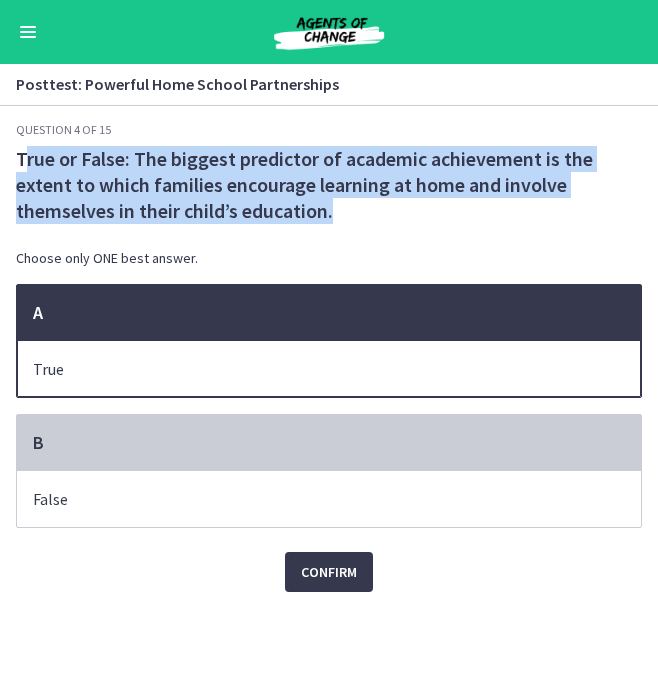copy on "rue or False: The biggest predictor of academic achievement is the extent to which families encourage learning at home and involve themselves in their child’s education." 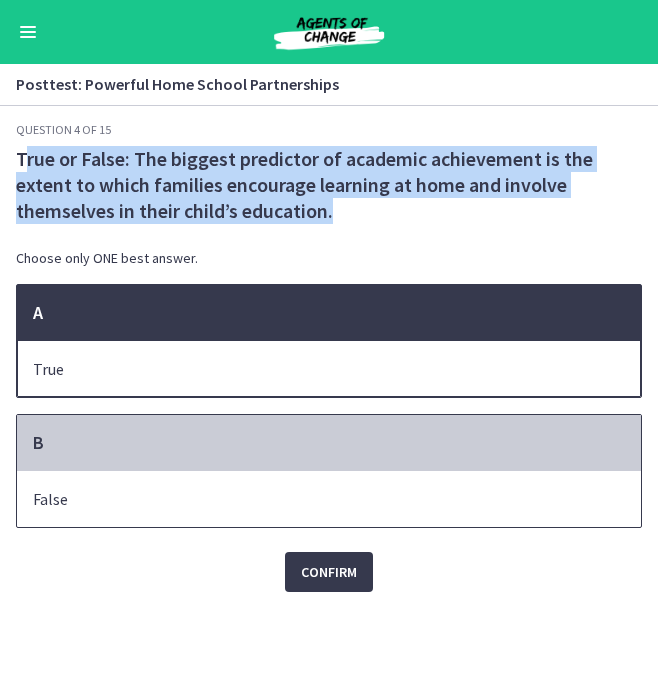 click on "B" at bounding box center (329, 443) 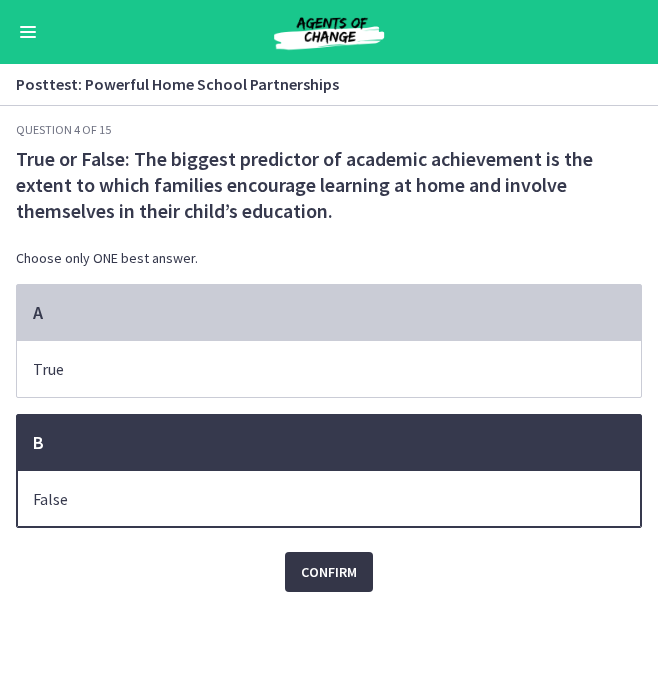 click on "Confirm" at bounding box center (329, 572) 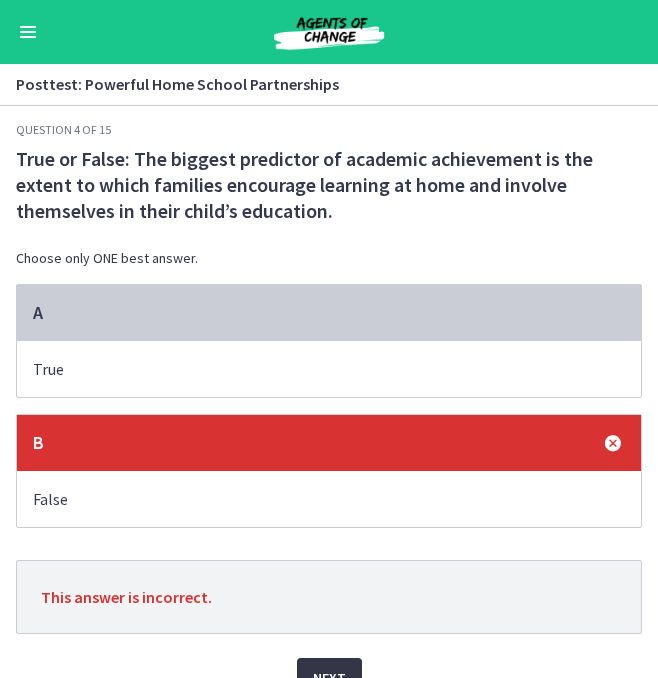 scroll, scrollTop: 37, scrollLeft: 0, axis: vertical 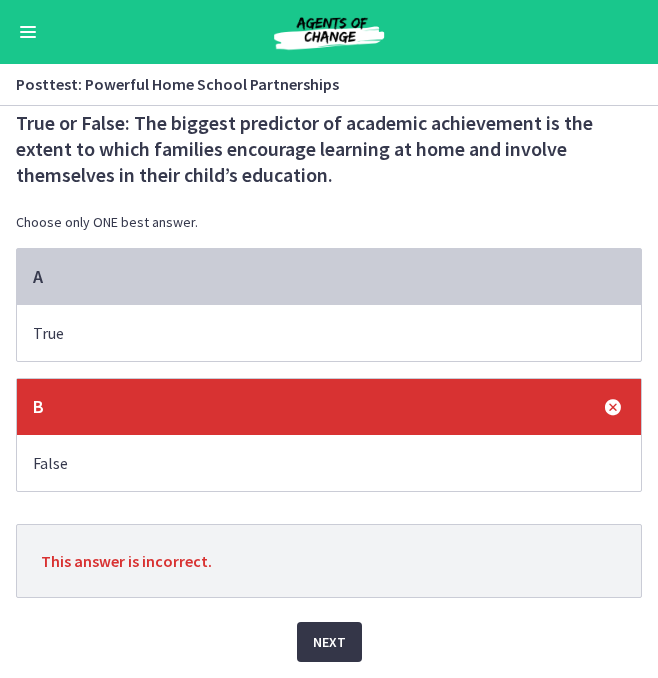 click on "Next" at bounding box center (329, 642) 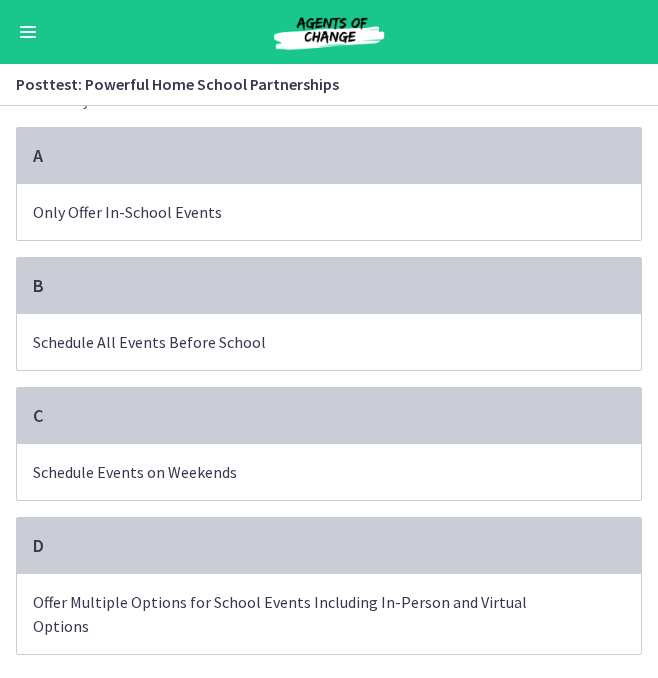 scroll, scrollTop: 140, scrollLeft: 0, axis: vertical 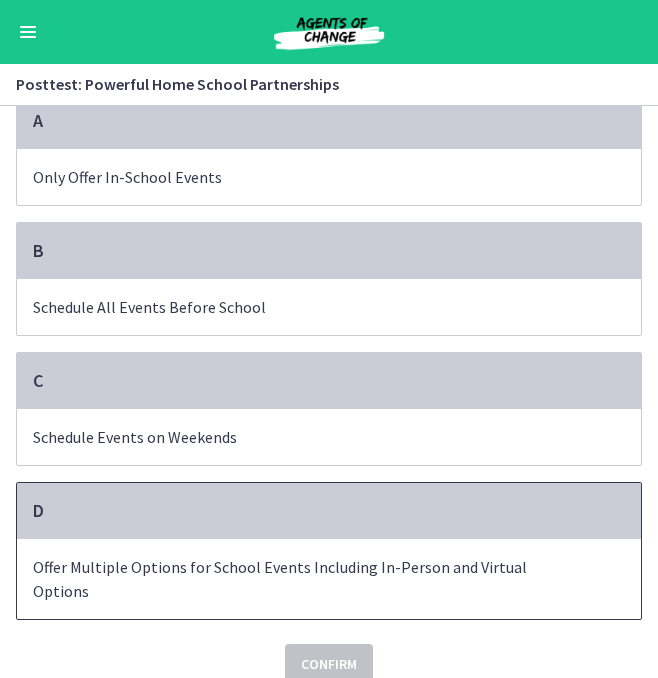 click on "Offer Multiple Options for School Events Including In-Person and Virtual Options" at bounding box center (309, 579) 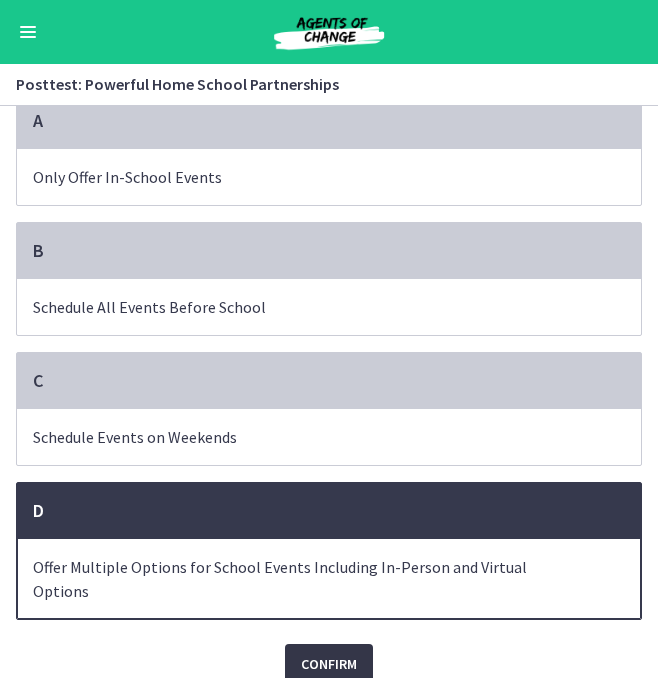 click on "Confirm" at bounding box center (329, 664) 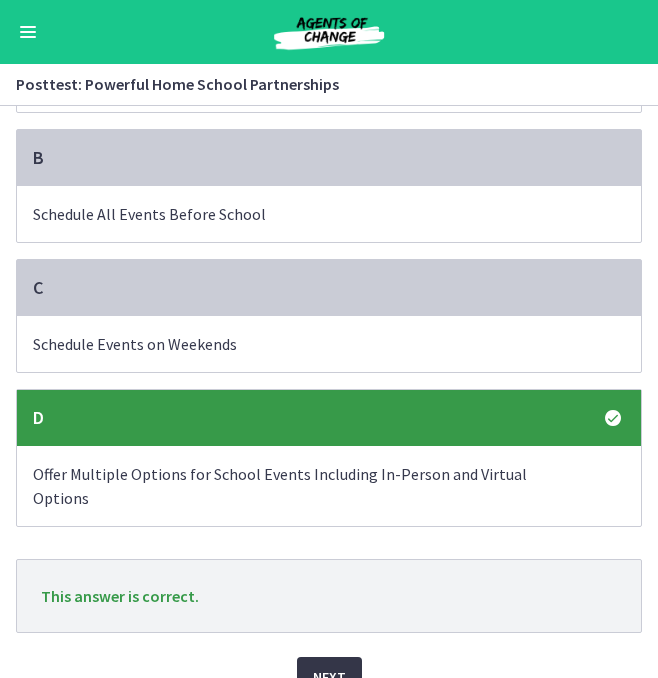 scroll, scrollTop: 246, scrollLeft: 0, axis: vertical 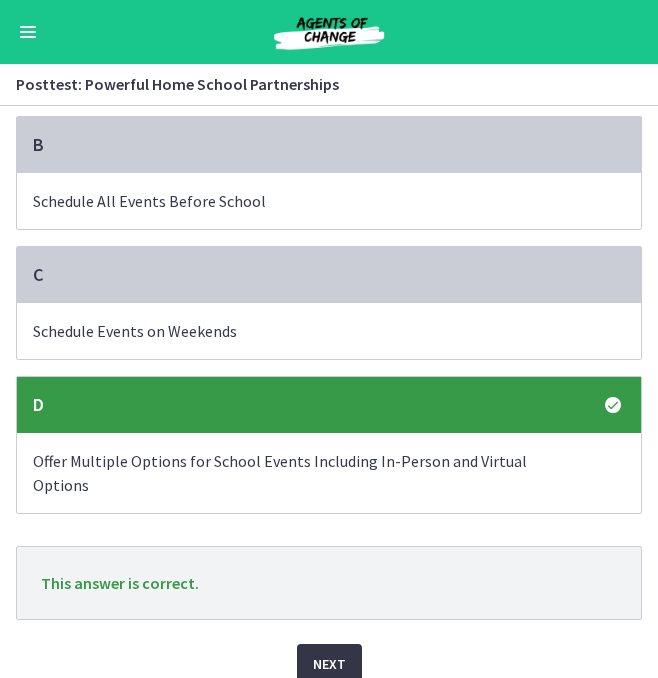 click on "Next" at bounding box center [329, 664] 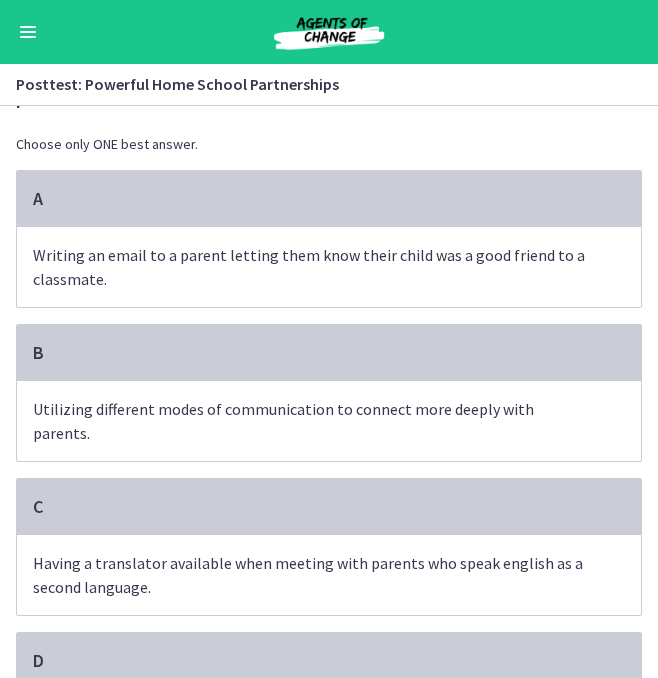 scroll, scrollTop: 0, scrollLeft: 0, axis: both 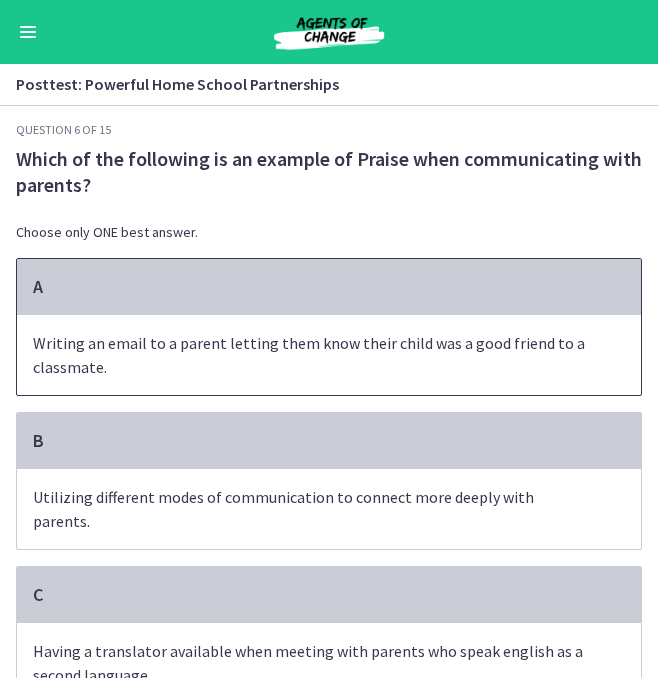 click on "Writing an email to a parent letting them know their child was a good friend to a classmate." at bounding box center [309, 355] 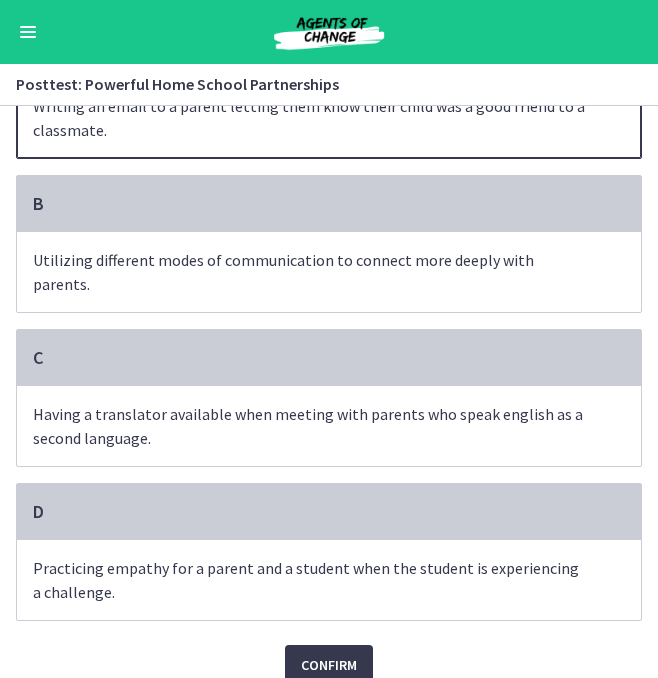 scroll, scrollTop: 238, scrollLeft: 0, axis: vertical 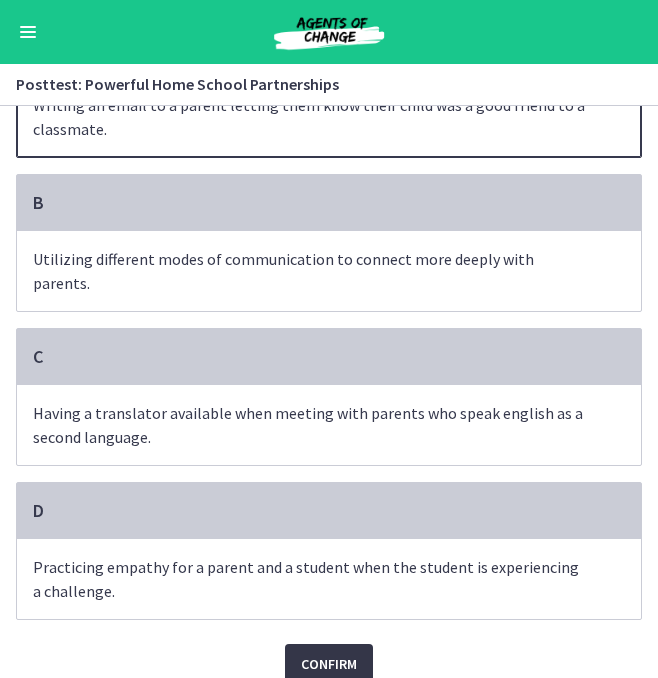 click on "Confirm" at bounding box center (329, 664) 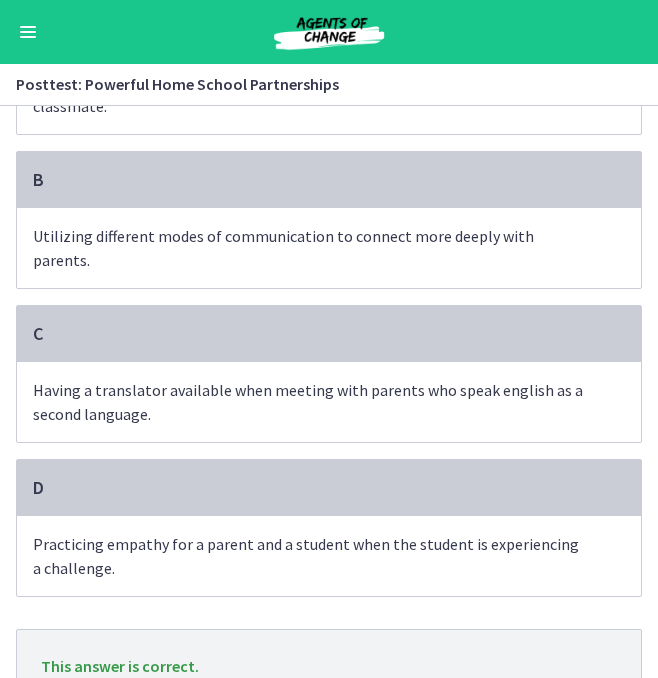 scroll, scrollTop: 344, scrollLeft: 0, axis: vertical 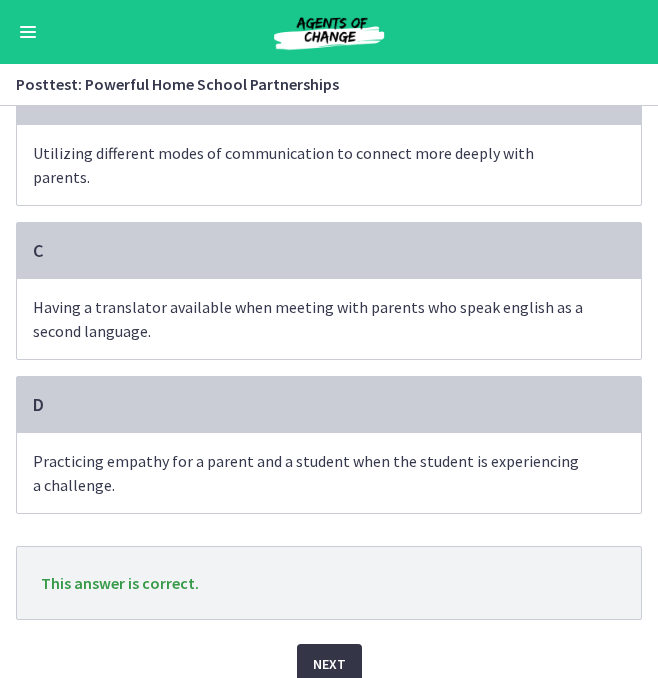 click on "Next" at bounding box center (329, 664) 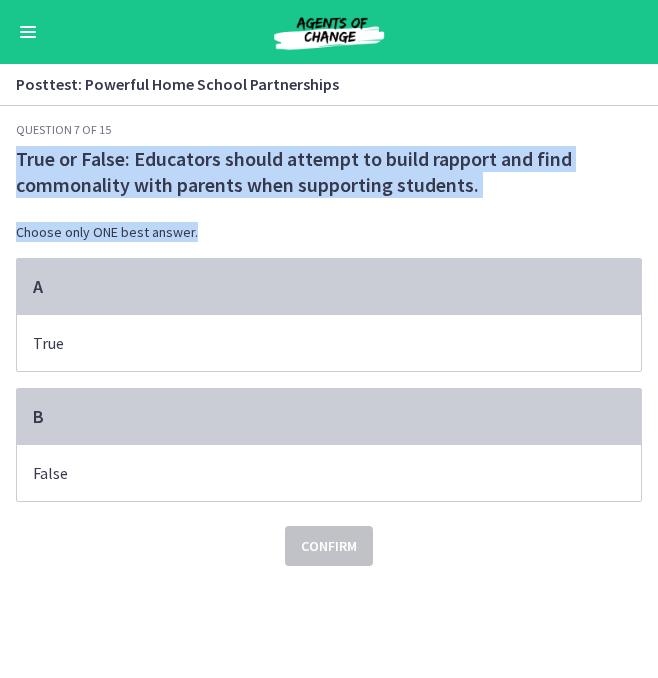 drag, startPoint x: 19, startPoint y: 157, endPoint x: 642, endPoint y: 224, distance: 626.59235 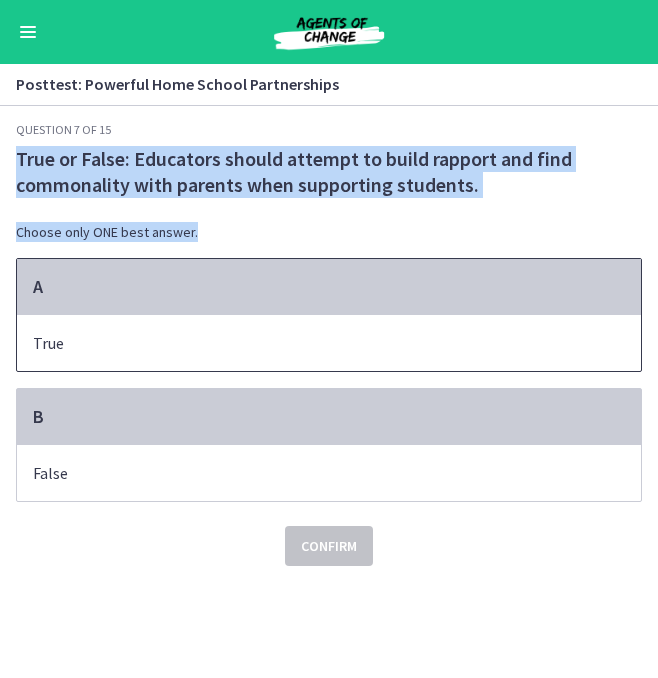 click on "A" at bounding box center [329, 287] 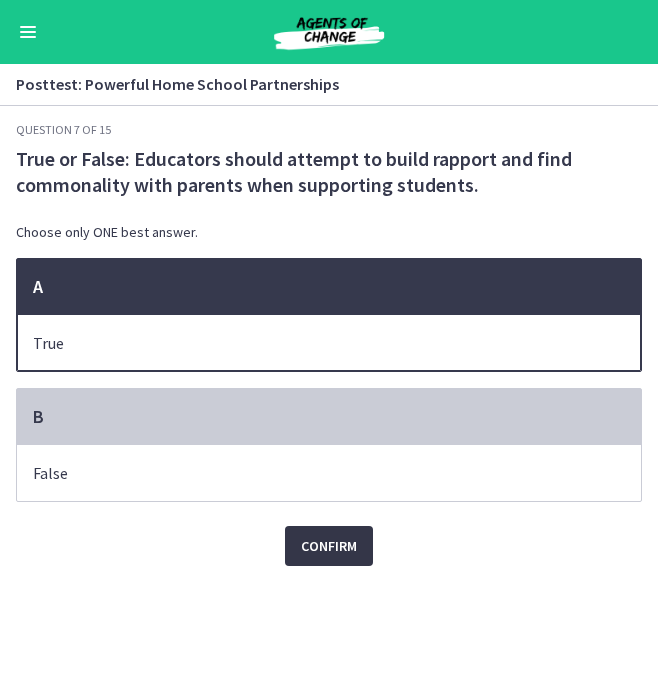 click on "Confirm" at bounding box center (329, 546) 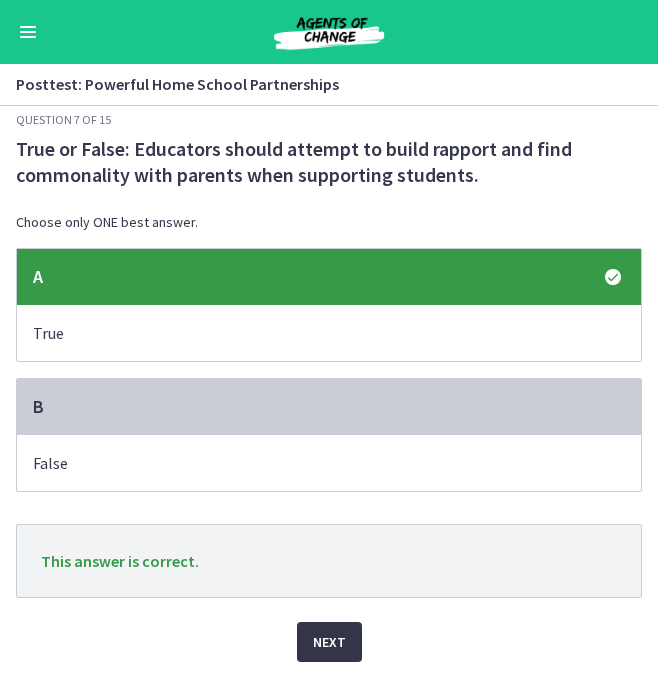 scroll, scrollTop: 10, scrollLeft: 0, axis: vertical 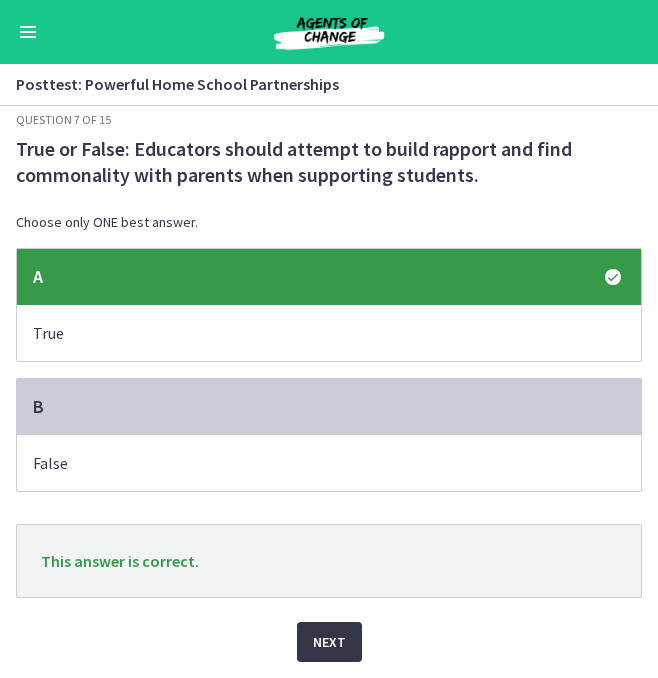 click on "Next" at bounding box center [329, 642] 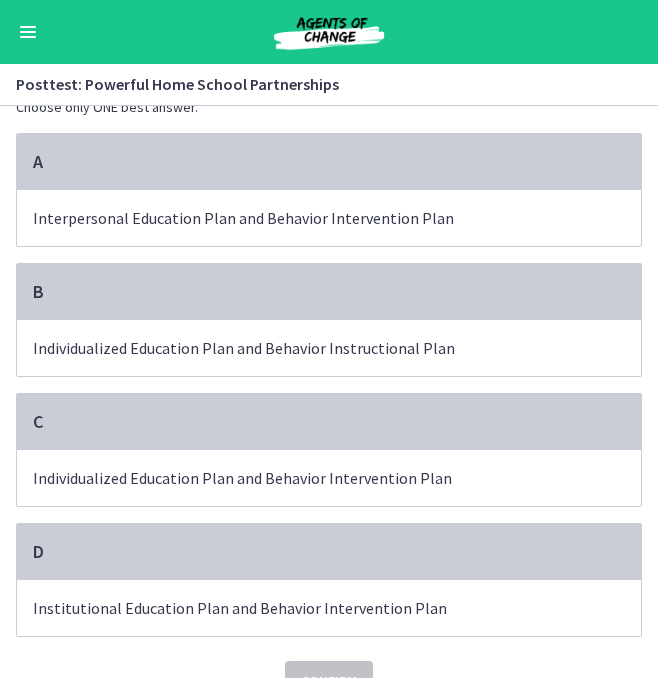 scroll, scrollTop: 105, scrollLeft: 0, axis: vertical 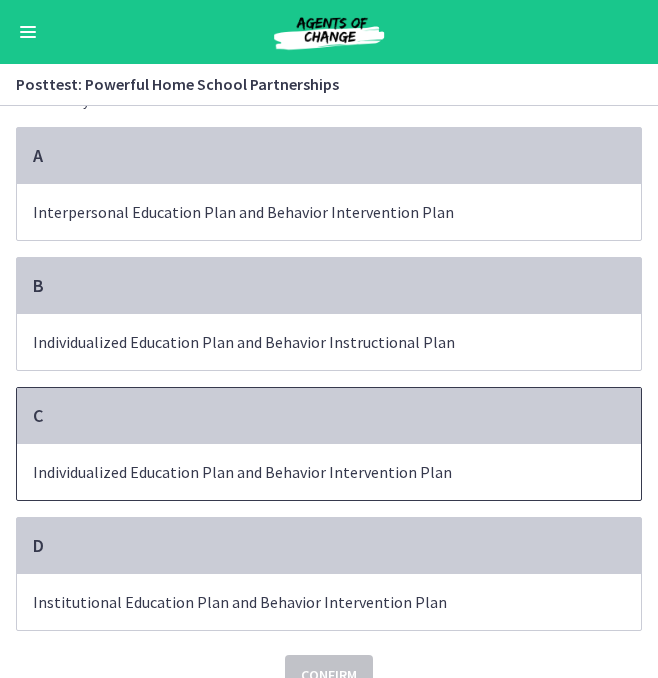 click on "Individualized Education Plan and Behavior Intervention Plan" at bounding box center [309, 472] 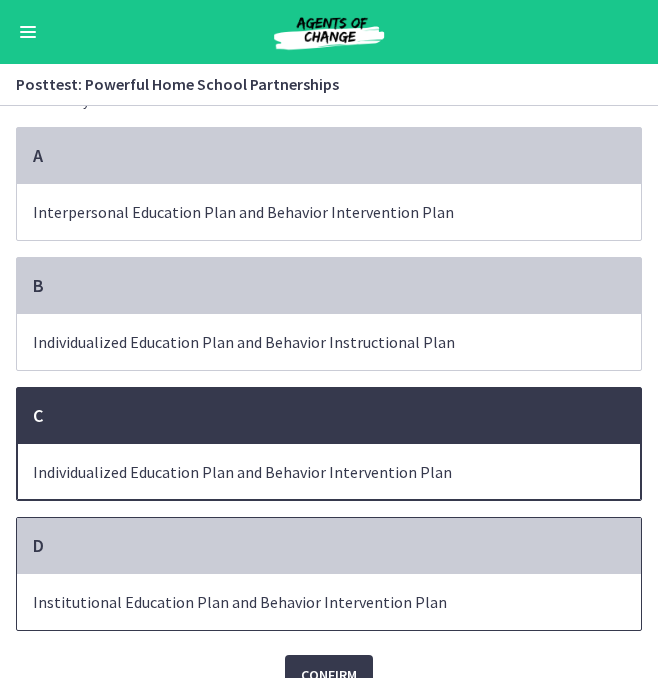 scroll, scrollTop: 140, scrollLeft: 0, axis: vertical 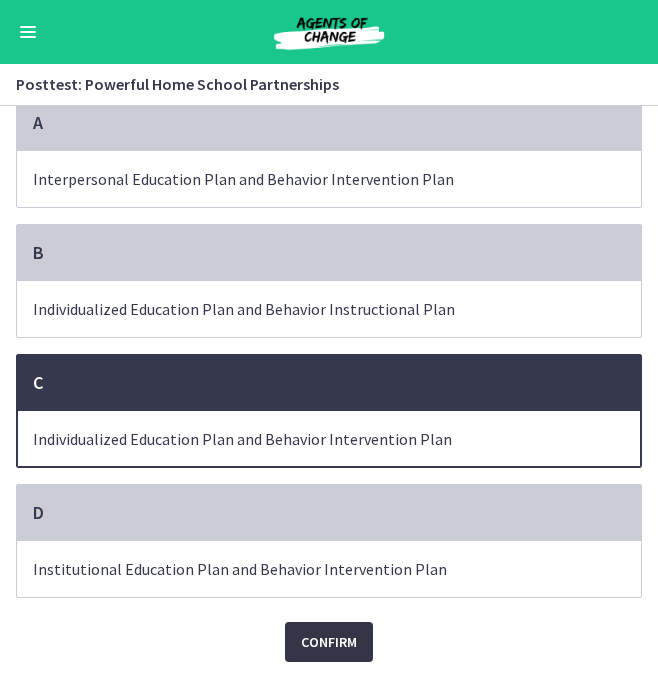click on "Confirm" at bounding box center [329, 642] 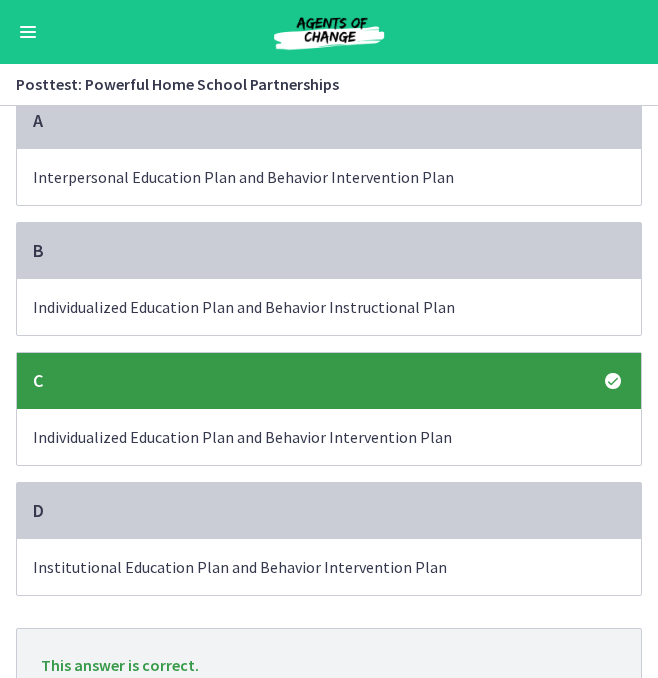 scroll, scrollTop: 246, scrollLeft: 0, axis: vertical 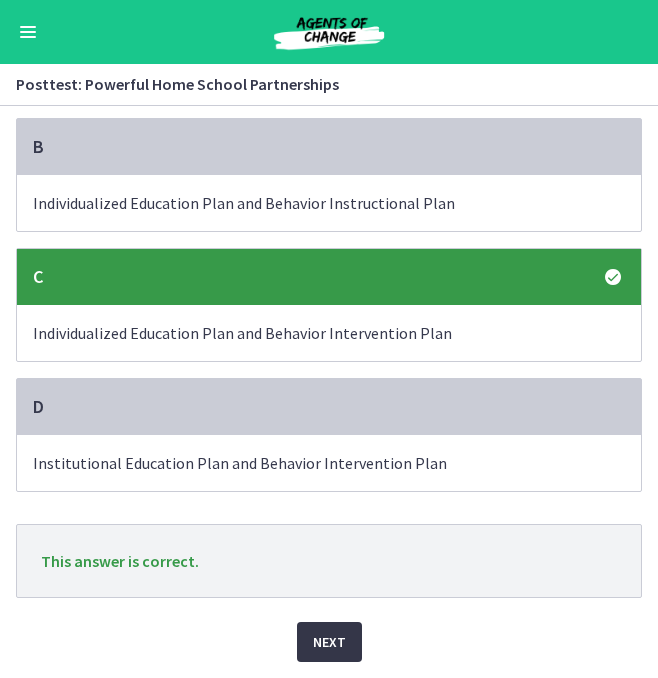 click on "Next" at bounding box center (329, 642) 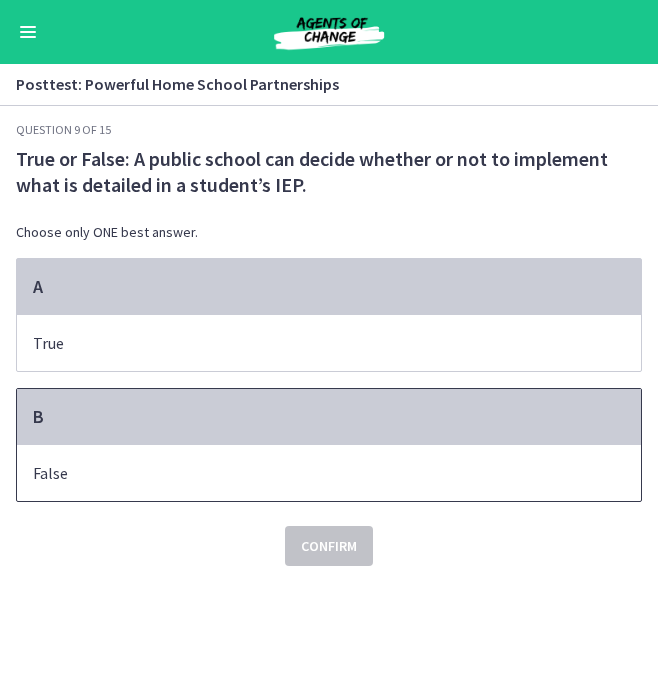 click on "B" at bounding box center [329, 417] 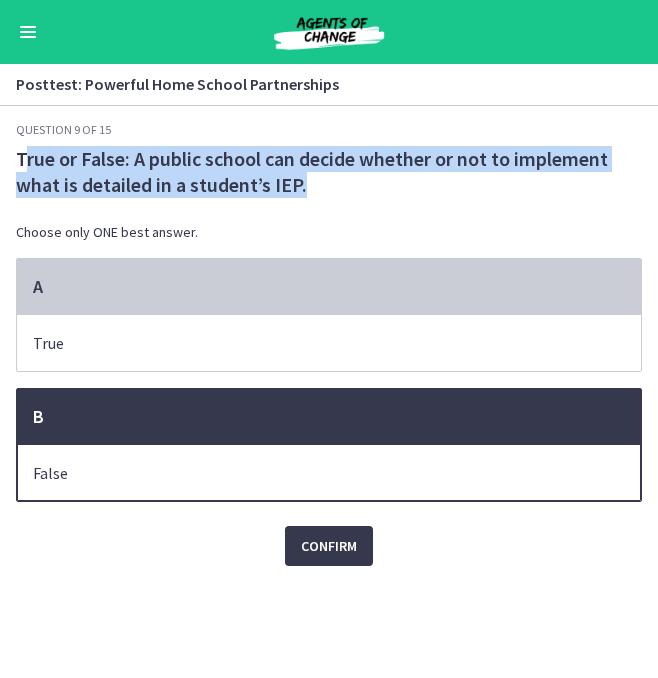 drag, startPoint x: 24, startPoint y: 159, endPoint x: 264, endPoint y: 191, distance: 242.12393 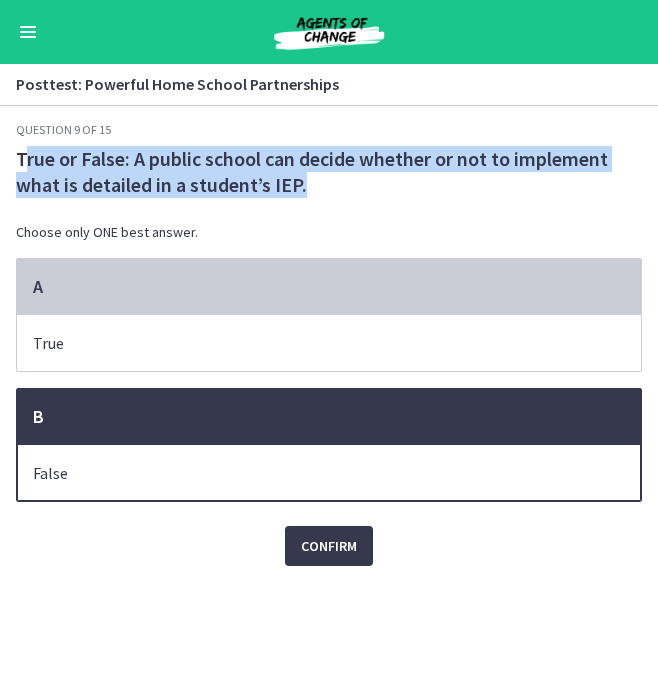 copy on "True or False: A public school can decide whether or not to implement what is detailed in a student’s IEP." 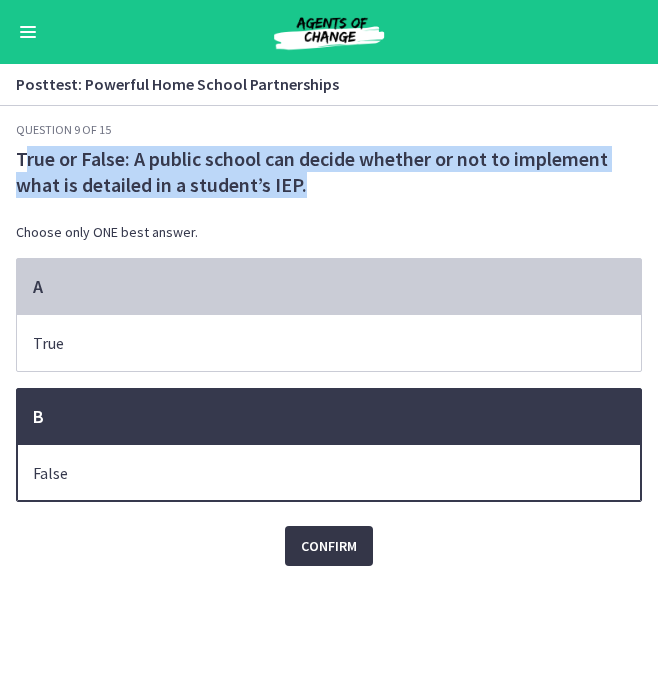 click on "Confirm" at bounding box center [329, 546] 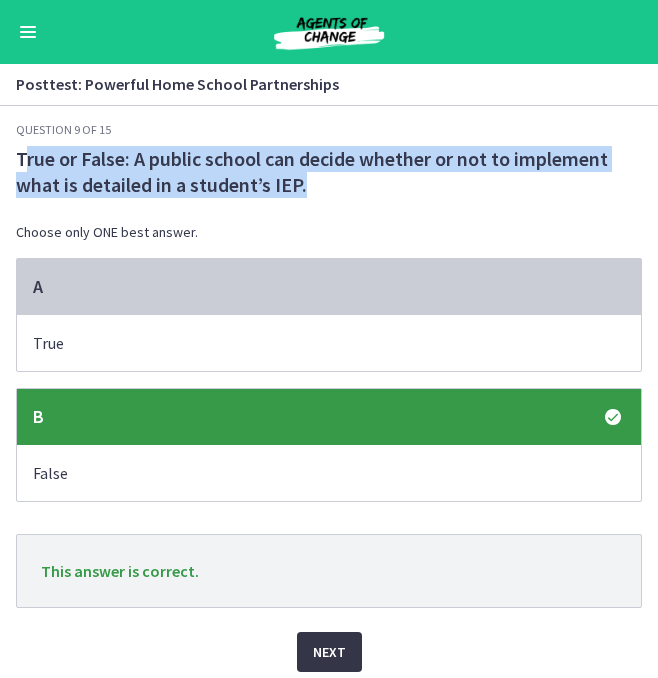 scroll, scrollTop: 11, scrollLeft: 0, axis: vertical 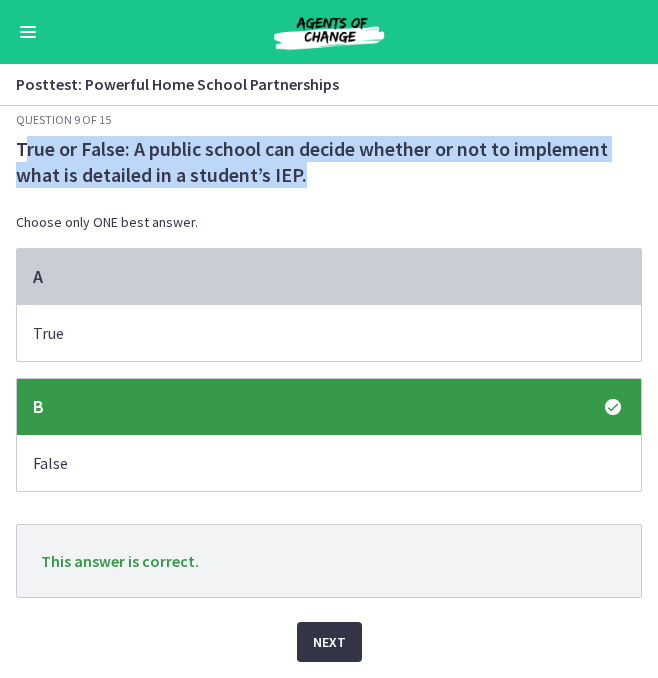 click on "Next" at bounding box center (329, 642) 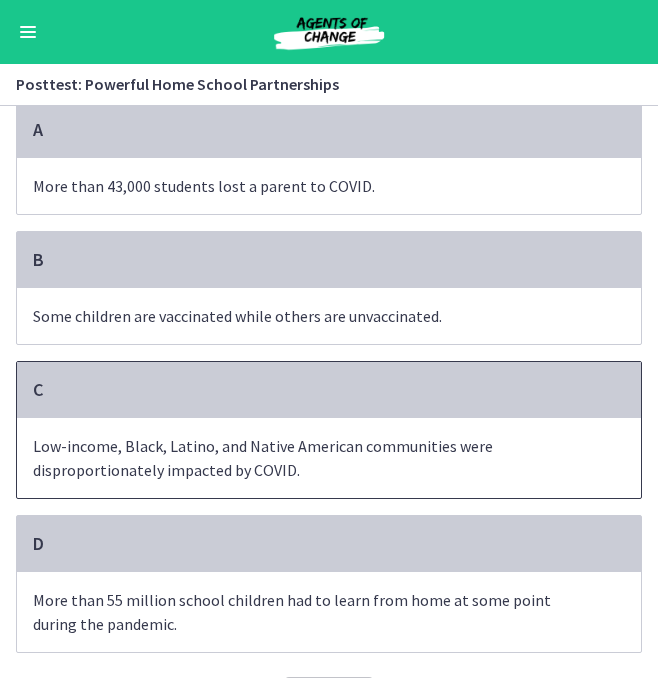 scroll, scrollTop: 159, scrollLeft: 0, axis: vertical 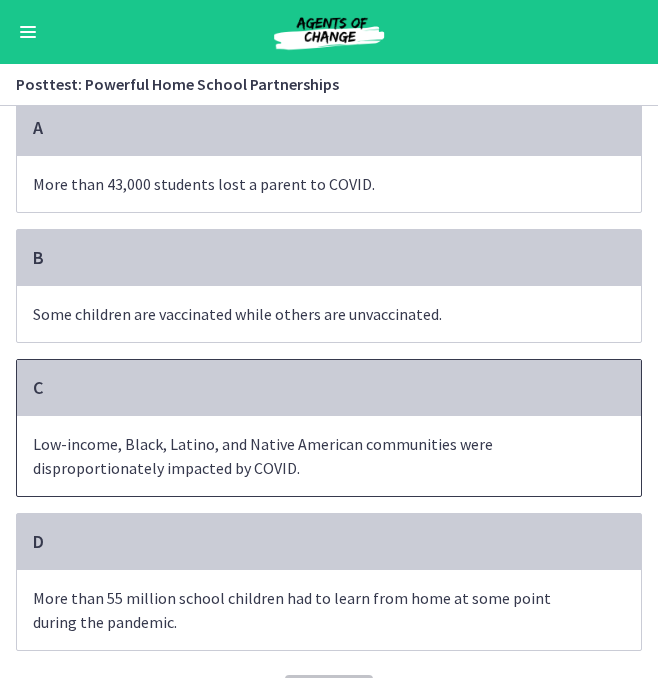 click on "Low-income, Black, Latino, and Native American communities were disproportionately impacted by COVID." at bounding box center (329, 456) 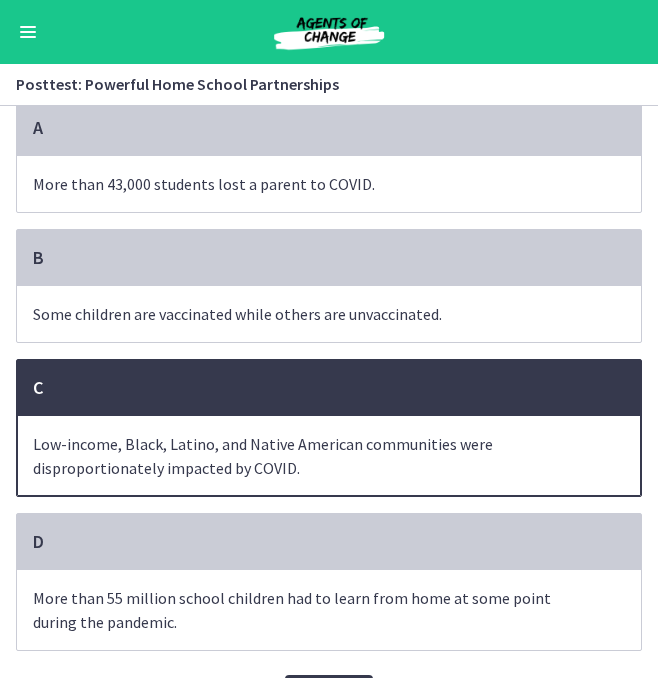 scroll, scrollTop: 214, scrollLeft: 0, axis: vertical 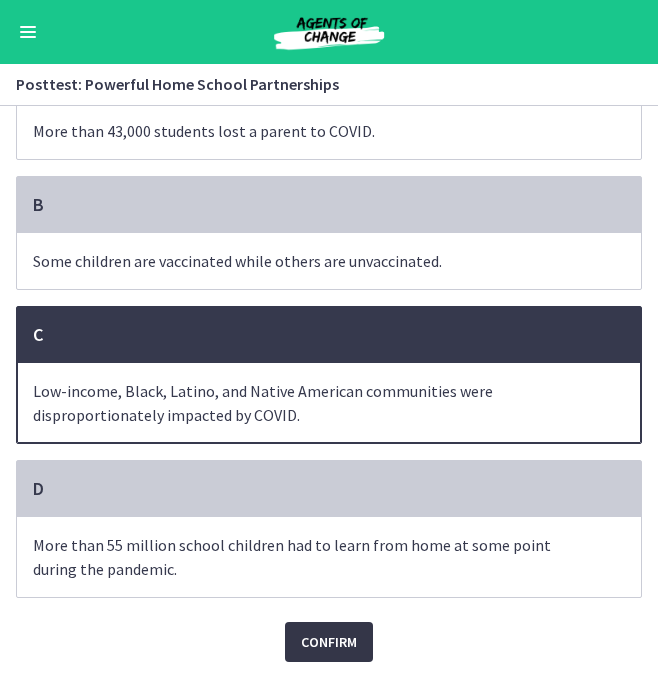click on "Confirm" at bounding box center [329, 642] 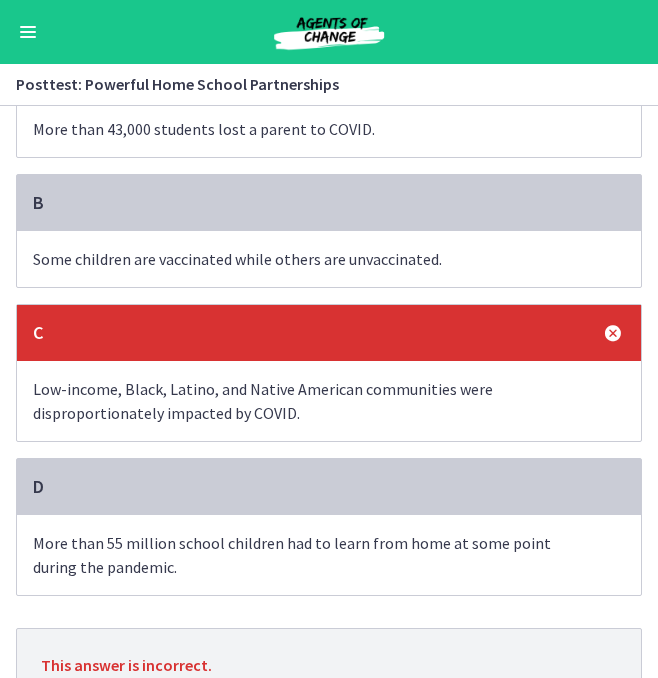 scroll, scrollTop: 320, scrollLeft: 0, axis: vertical 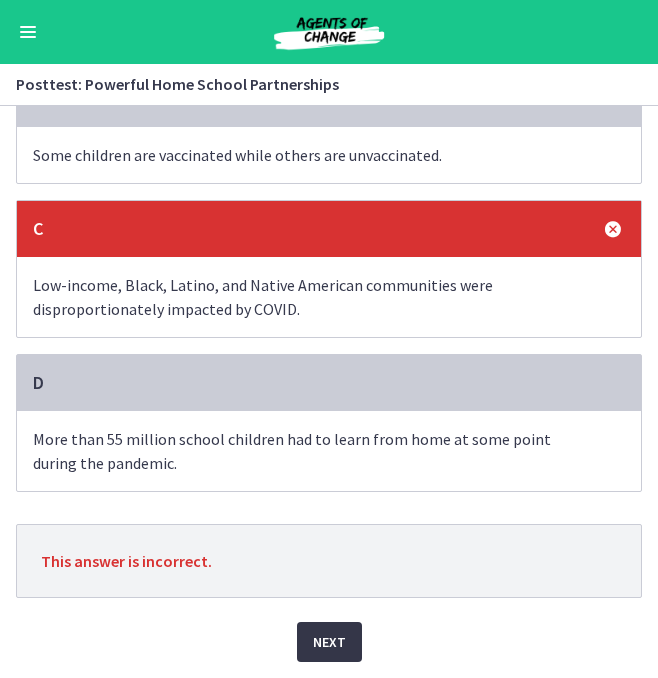 click on "Next" at bounding box center (329, 642) 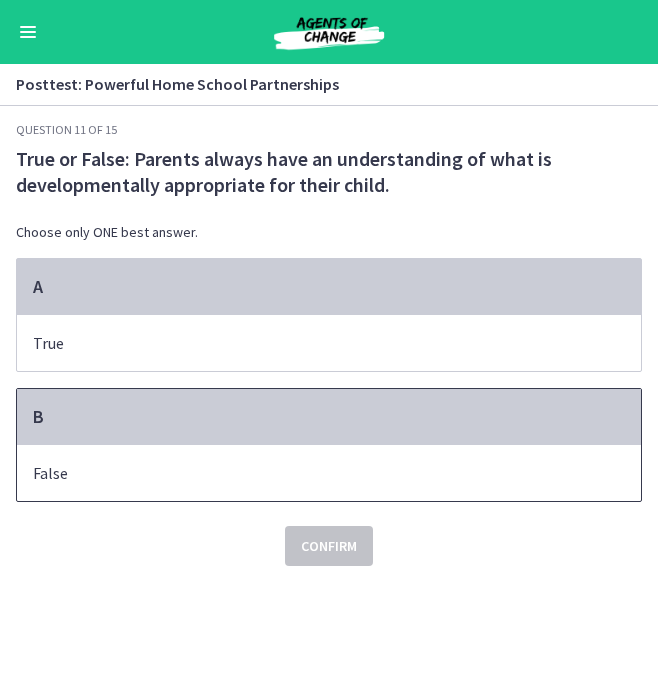click on "False" at bounding box center [329, 473] 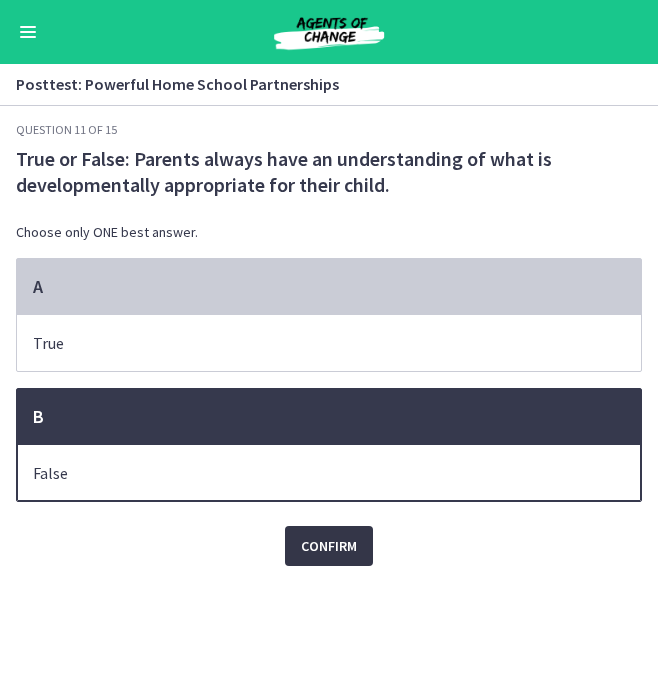 click on "Confirm" at bounding box center [329, 546] 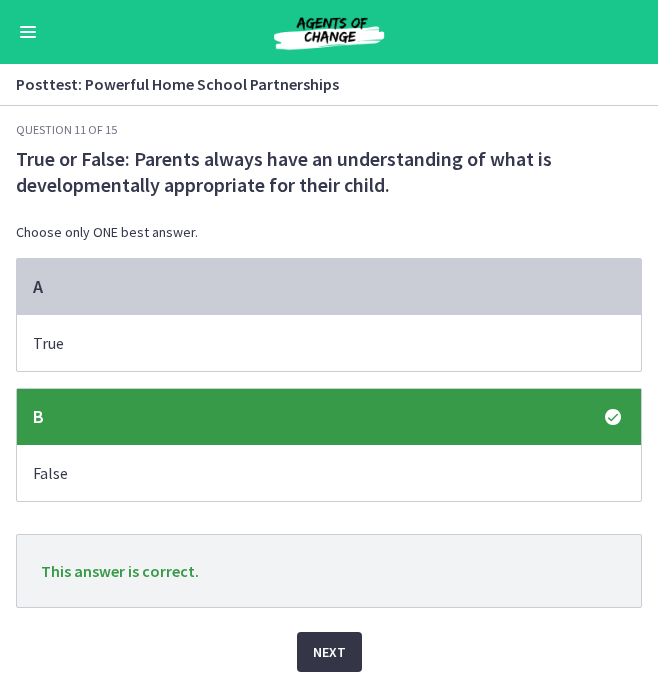 click on "Next" at bounding box center (329, 652) 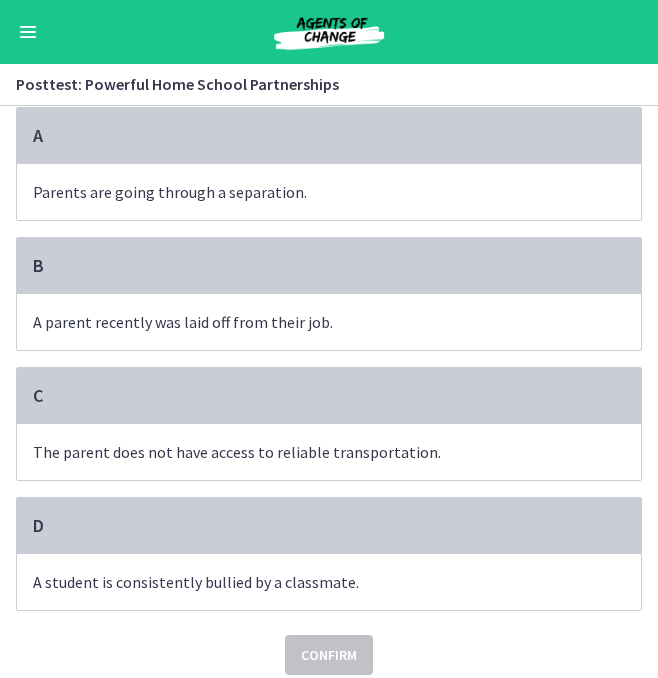 scroll, scrollTop: 152, scrollLeft: 0, axis: vertical 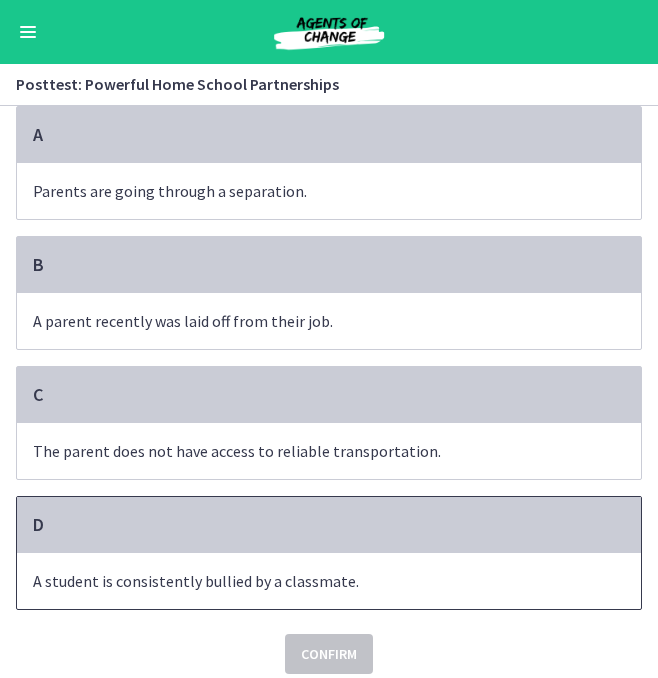 click on "A student is consistently bullied by a classmate." at bounding box center [309, 581] 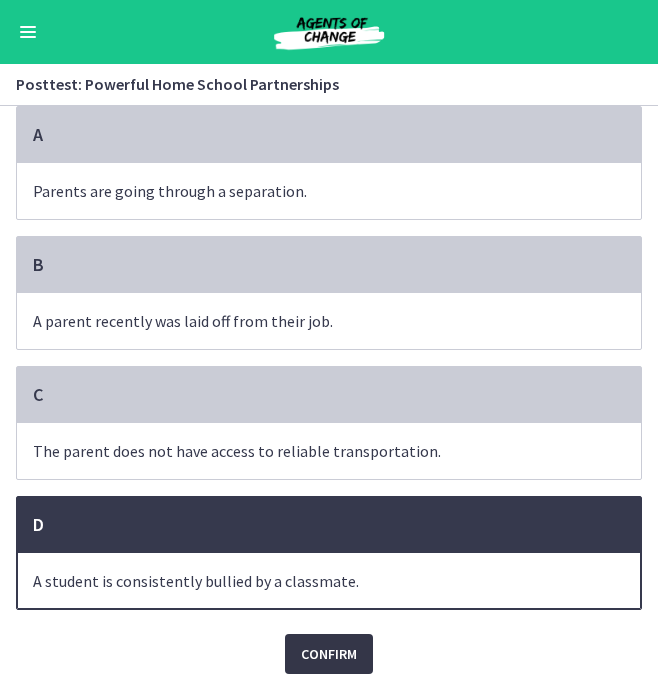 click on "Confirm" at bounding box center (329, 654) 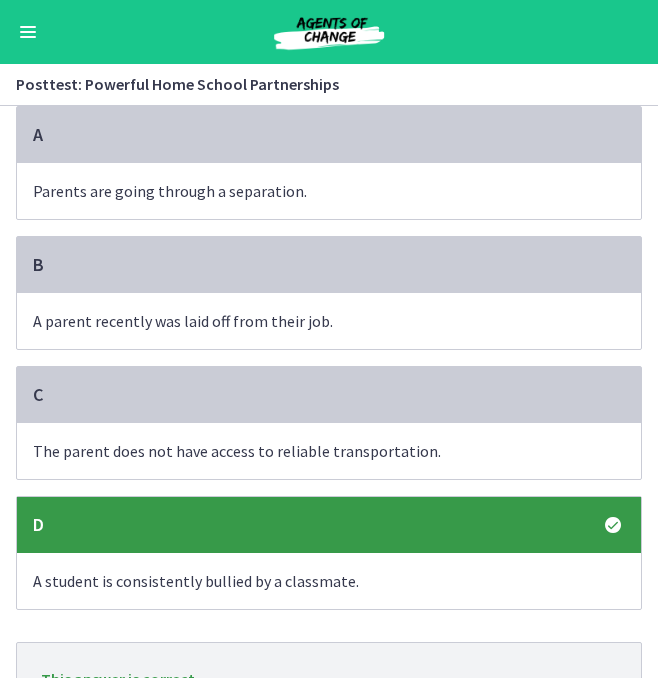 scroll, scrollTop: 272, scrollLeft: 0, axis: vertical 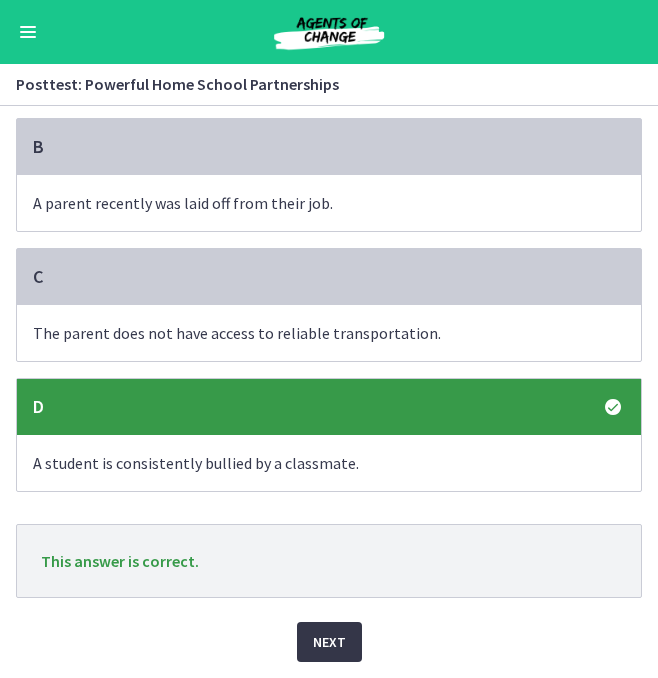 click on "Next" at bounding box center [329, 642] 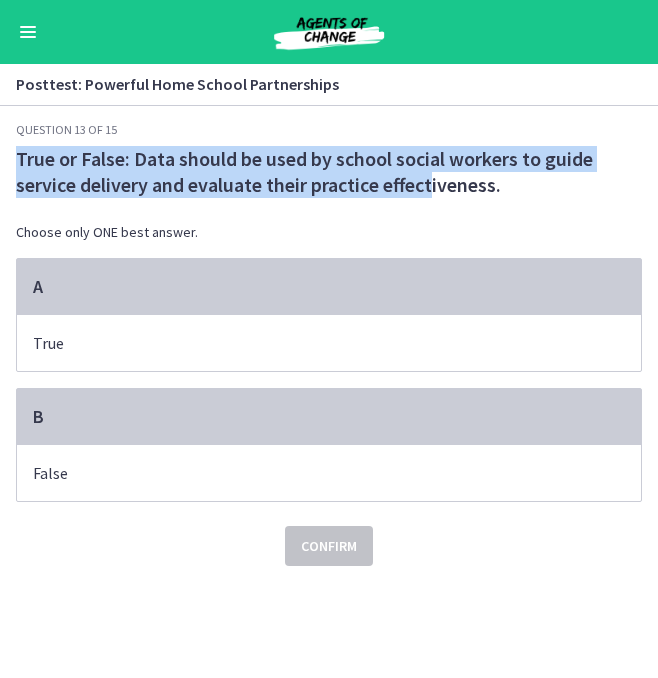 drag, startPoint x: 20, startPoint y: 158, endPoint x: 432, endPoint y: 163, distance: 412.03033 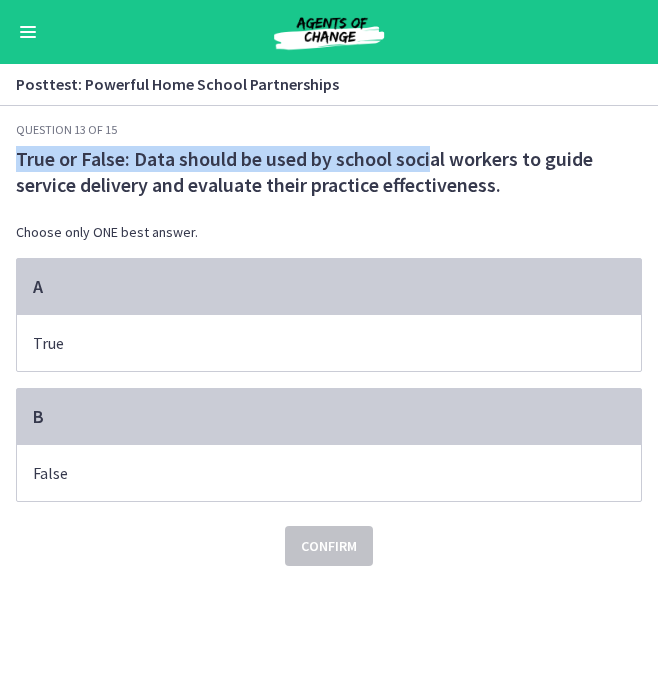 click on "Choose only ONE best answer." at bounding box center [329, 232] 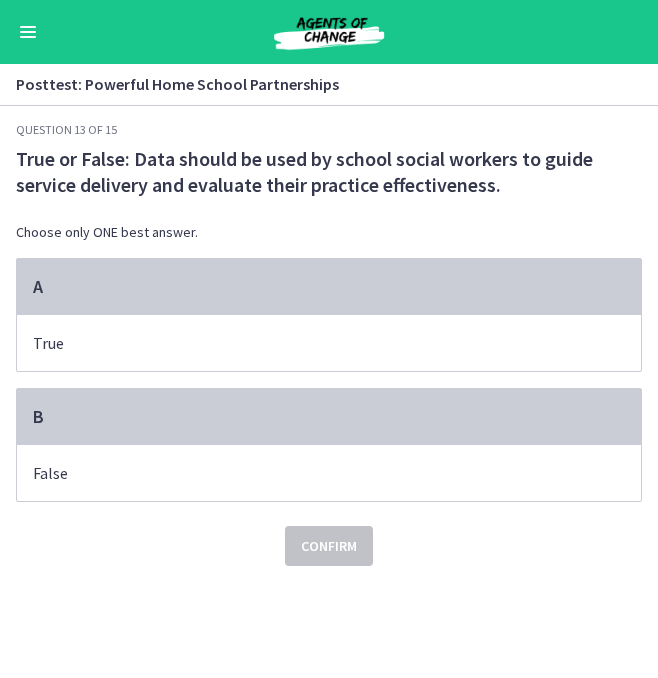 drag, startPoint x: 21, startPoint y: 158, endPoint x: 501, endPoint y: 182, distance: 480.59964 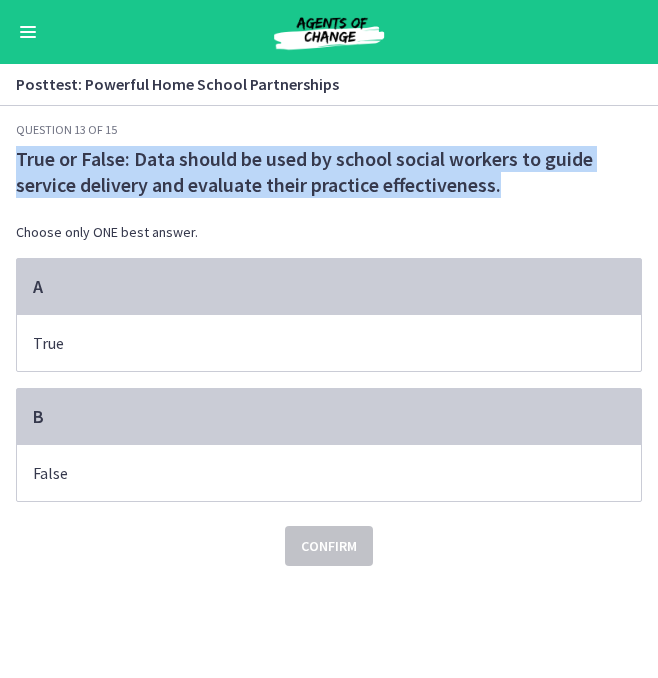 drag, startPoint x: 19, startPoint y: 157, endPoint x: 657, endPoint y: 190, distance: 638.8529 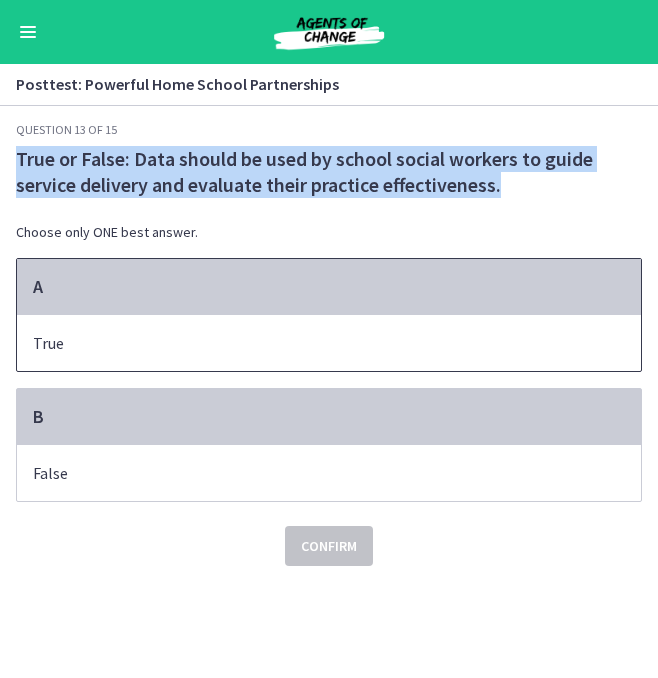 click on "A" at bounding box center [329, 287] 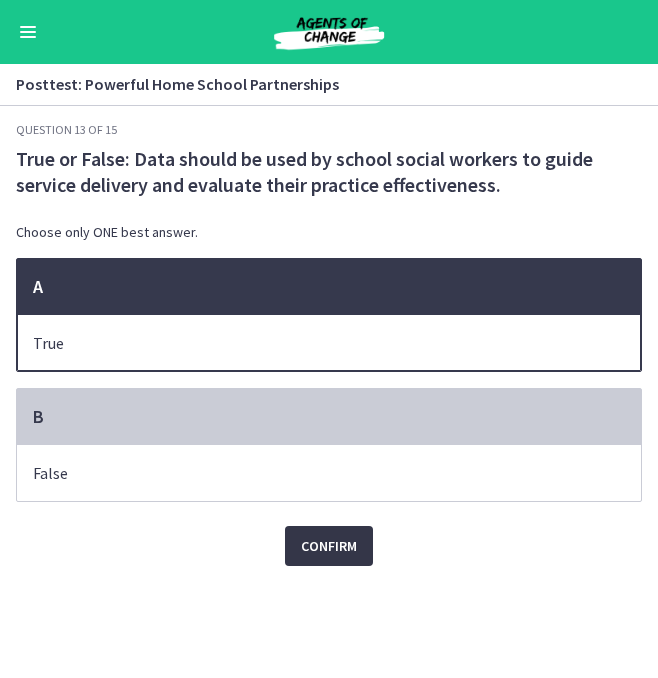 click on "Confirm" at bounding box center (329, 546) 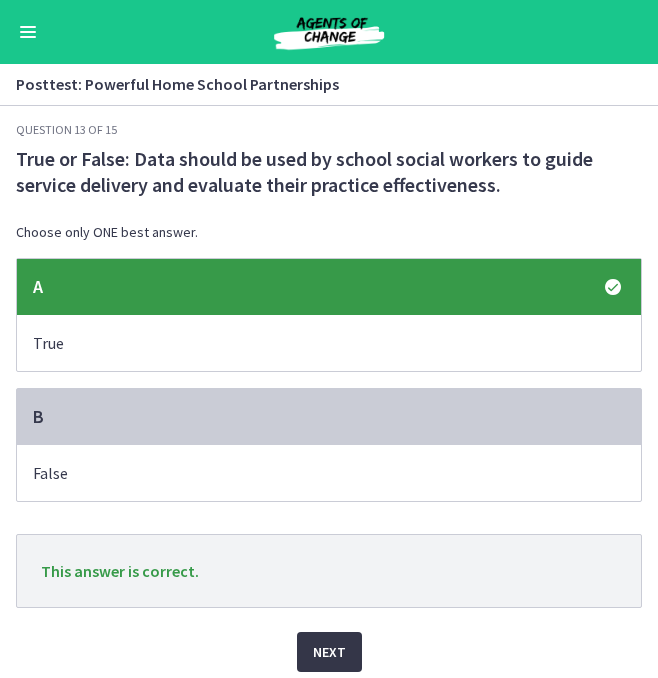 click on "Next" at bounding box center (329, 652) 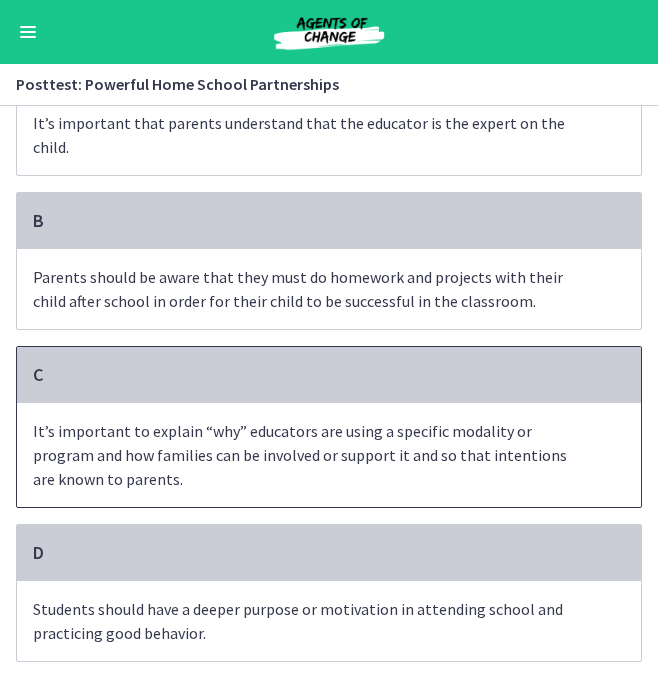 scroll, scrollTop: 224, scrollLeft: 0, axis: vertical 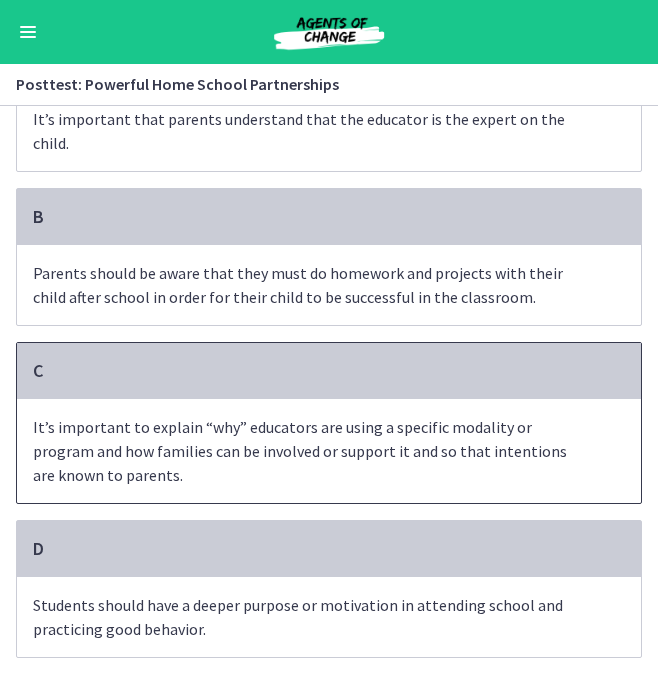 click on "It’s important to explain “why” educators are using a specific modality or program and how families can be involved or support it and so that intentions are known to parents." at bounding box center (309, 451) 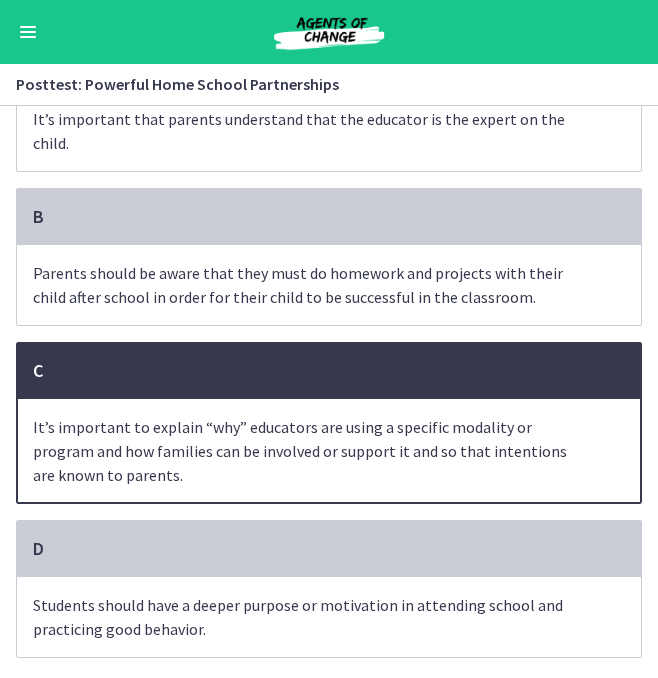 scroll, scrollTop: 262, scrollLeft: 0, axis: vertical 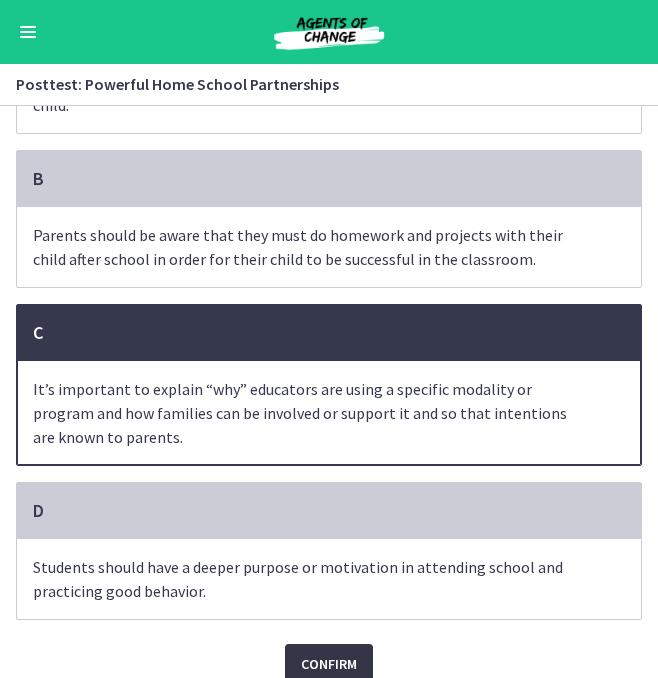 click on "Confirm" at bounding box center [329, 664] 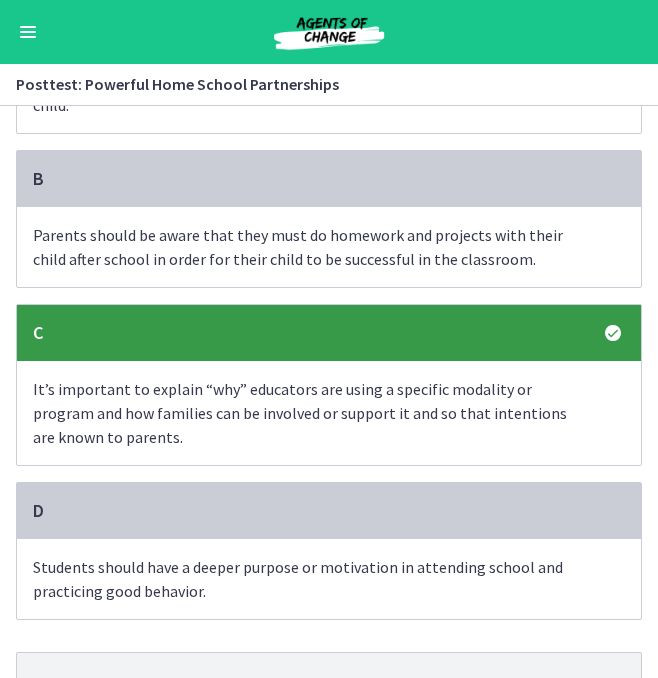 scroll, scrollTop: 368, scrollLeft: 0, axis: vertical 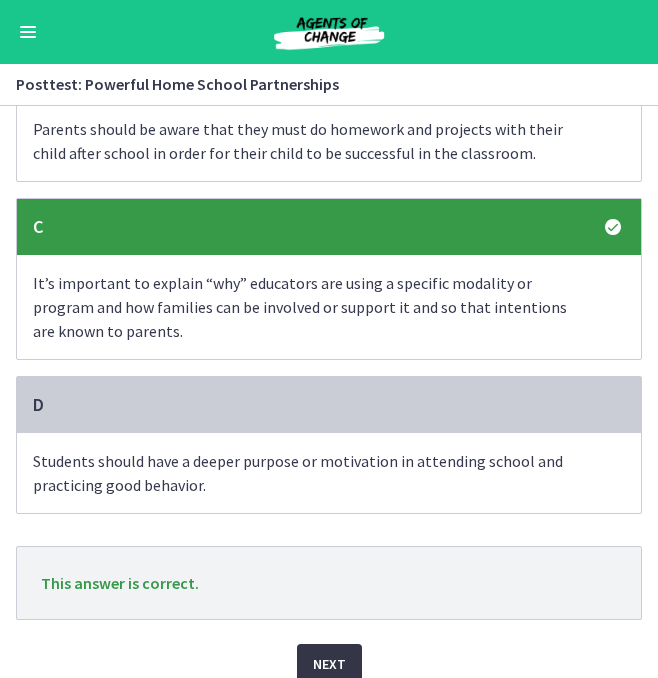 click on "Next" at bounding box center [329, 664] 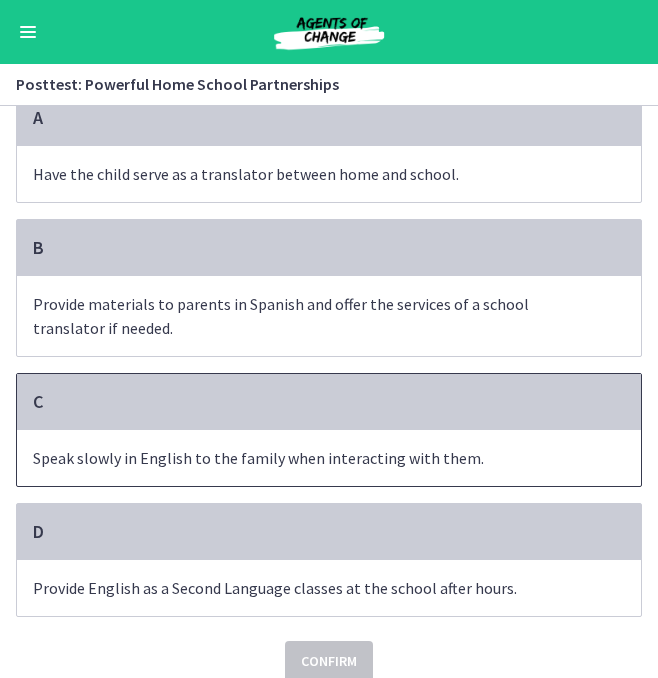 scroll, scrollTop: 173, scrollLeft: 0, axis: vertical 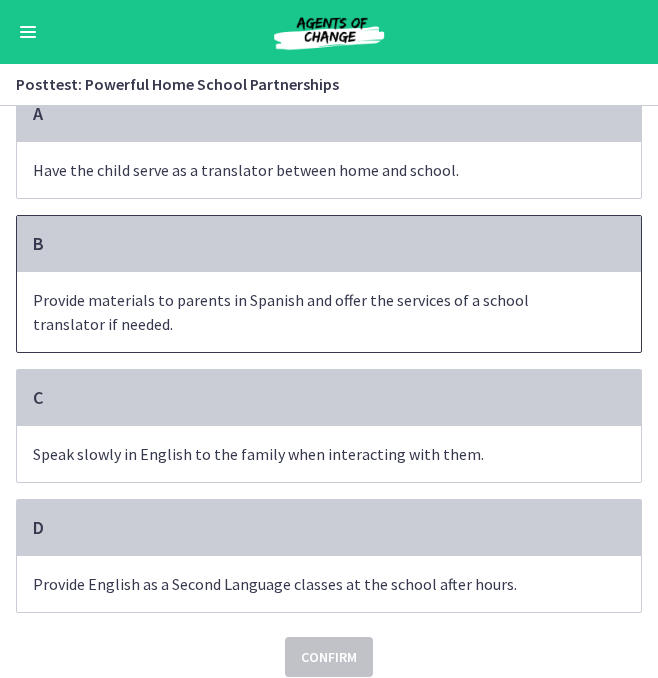 click on "Provide materials to parents in Spanish and offer the services of a school translator if needed." at bounding box center (309, 312) 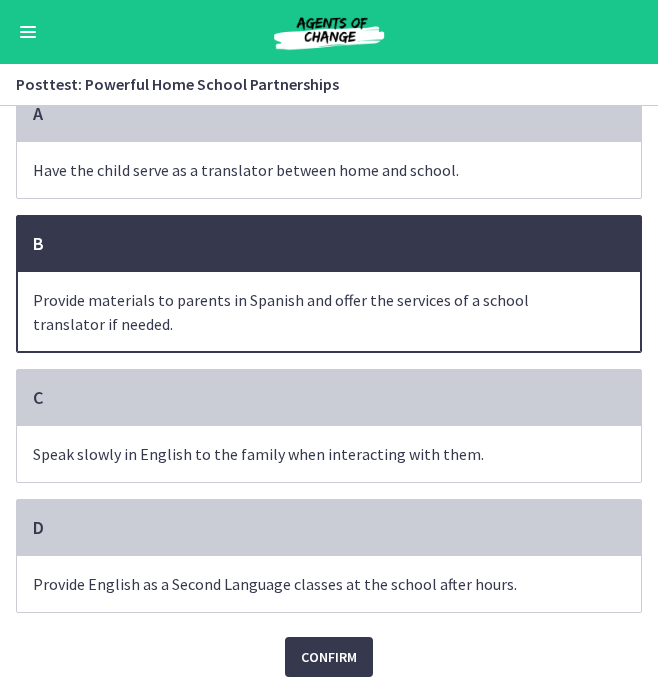 scroll, scrollTop: 189, scrollLeft: 0, axis: vertical 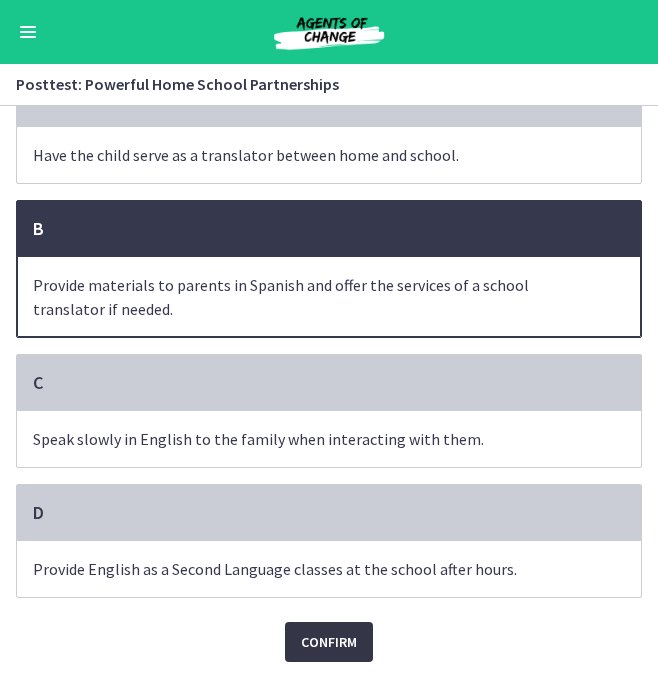 click on "Confirm" at bounding box center [329, 642] 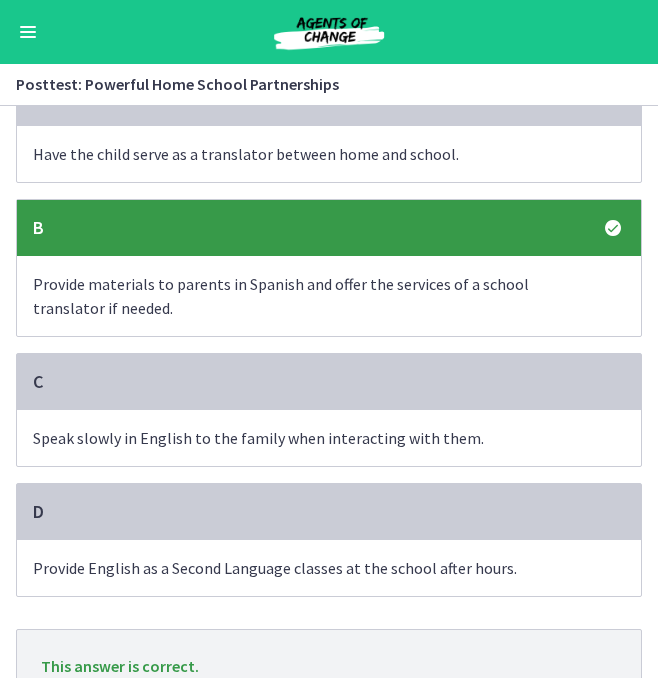 scroll, scrollTop: 296, scrollLeft: 0, axis: vertical 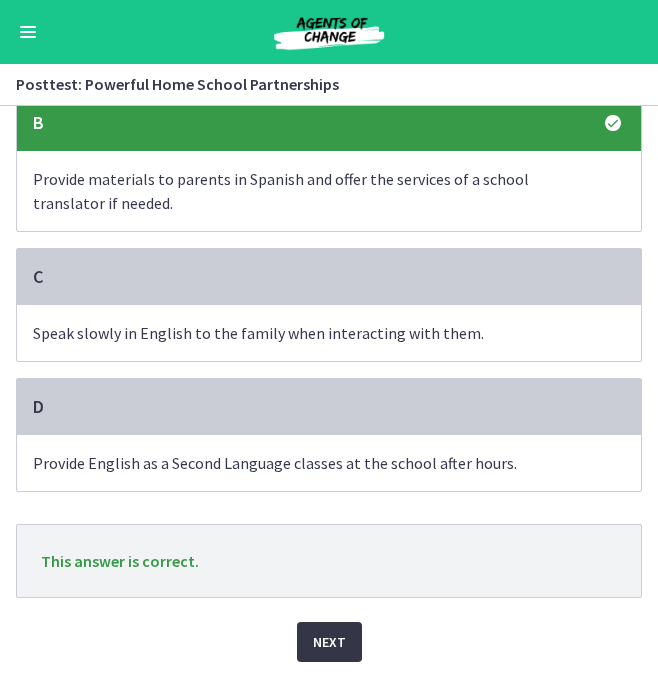 click on "Next" at bounding box center [329, 642] 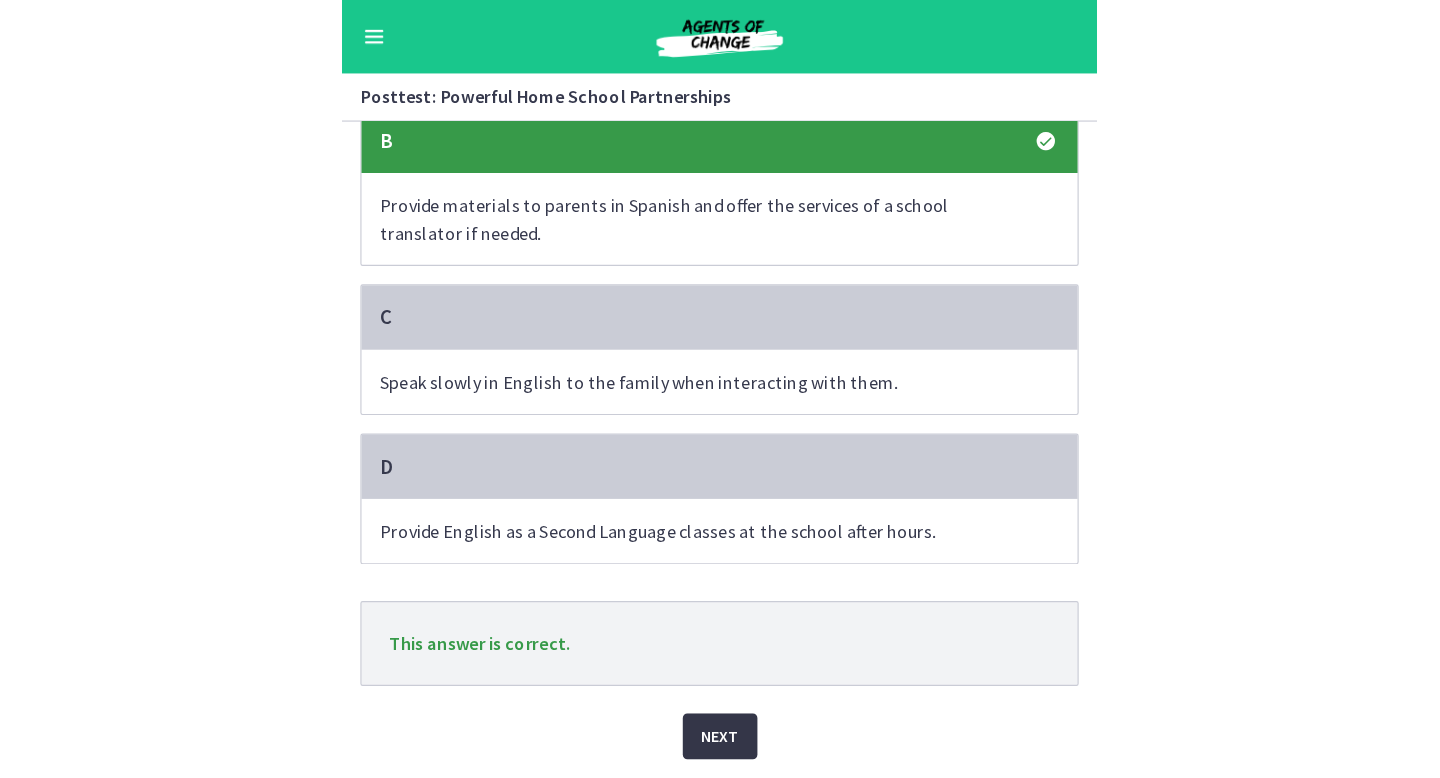 scroll, scrollTop: 0, scrollLeft: 0, axis: both 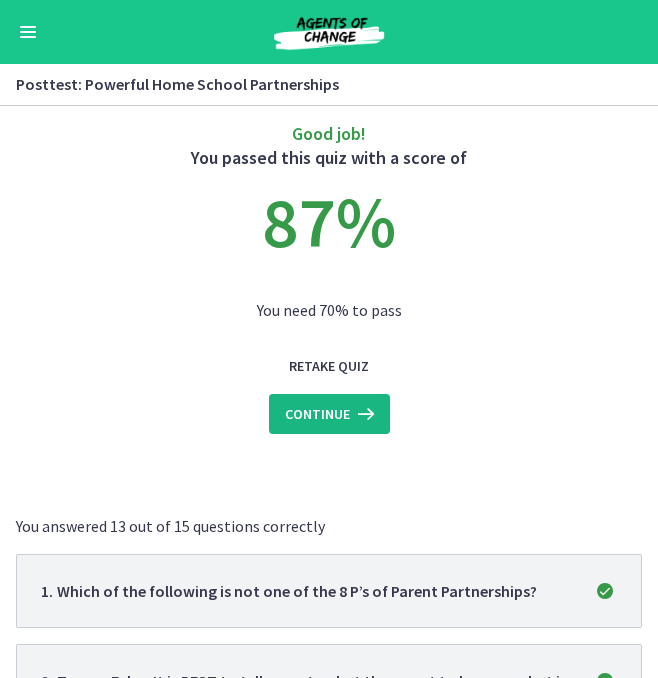 click on "Continue" at bounding box center (317, 414) 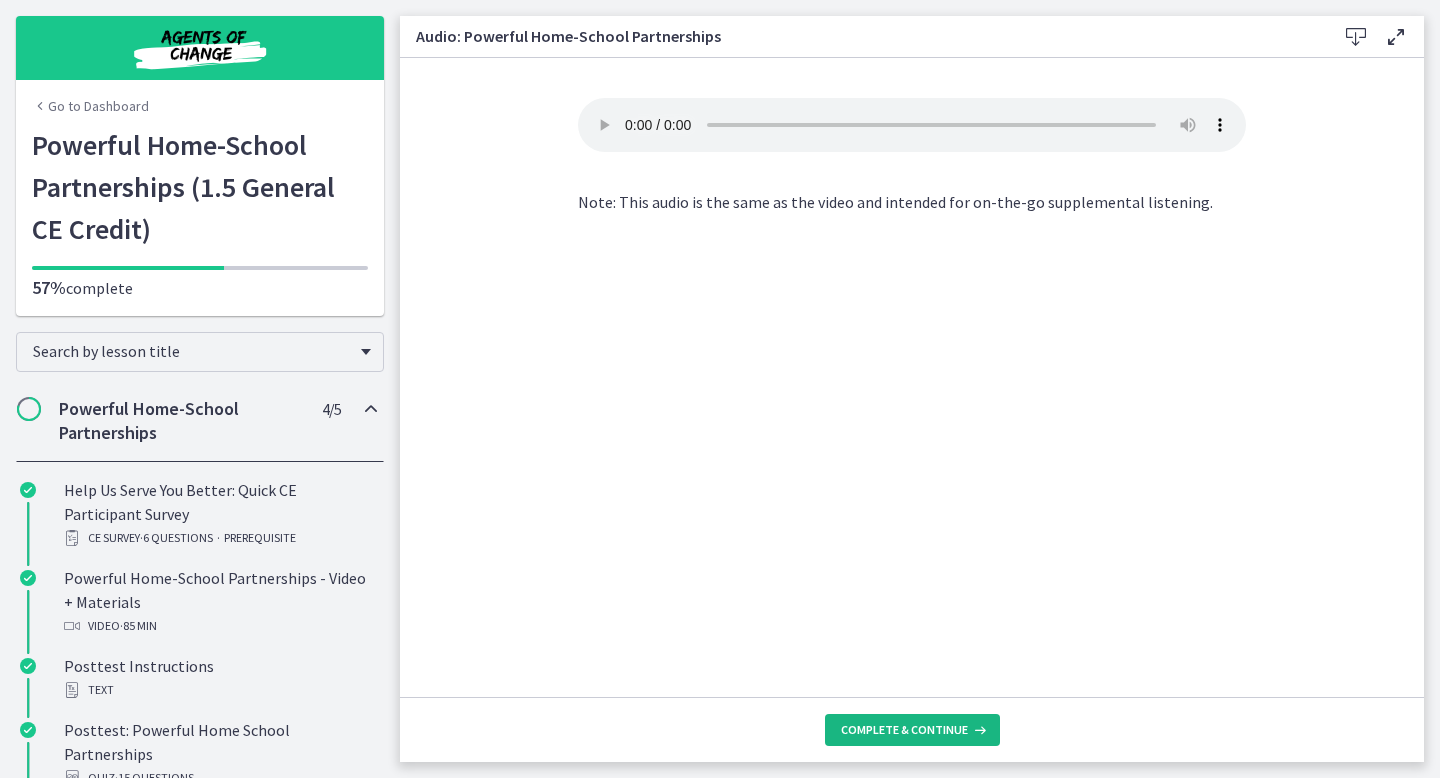 click on "Complete & continue" at bounding box center (904, 730) 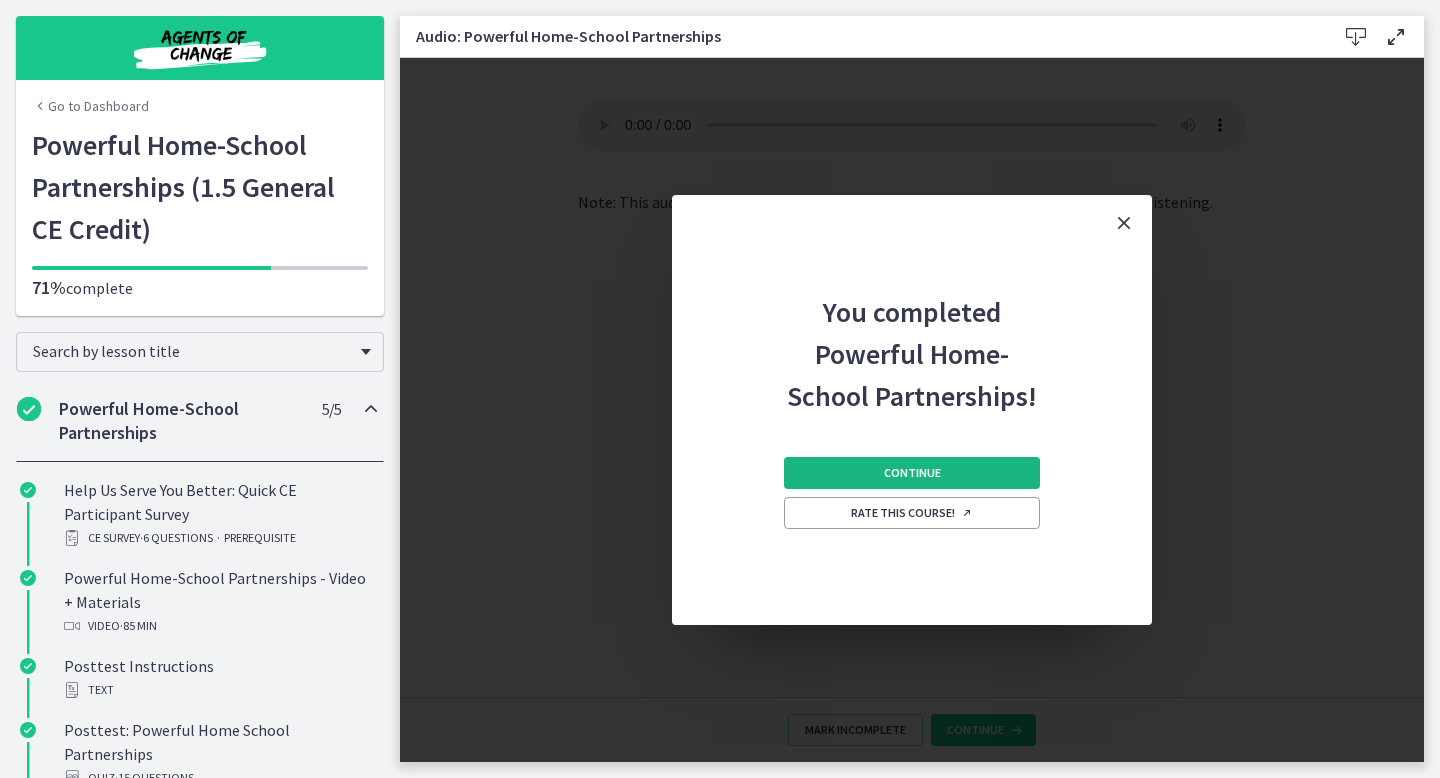 click on "Continue" at bounding box center [912, 473] 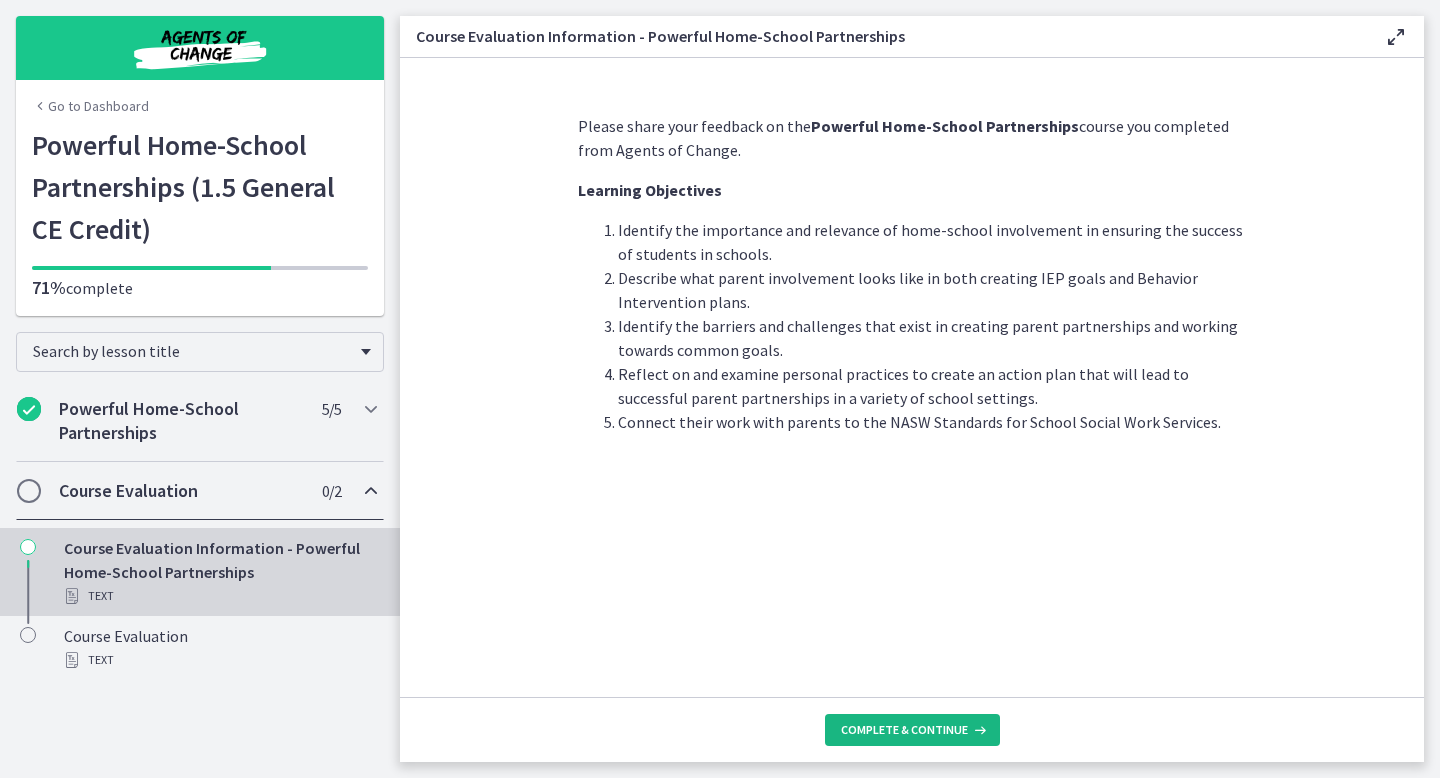 click on "Complete & continue" at bounding box center [912, 730] 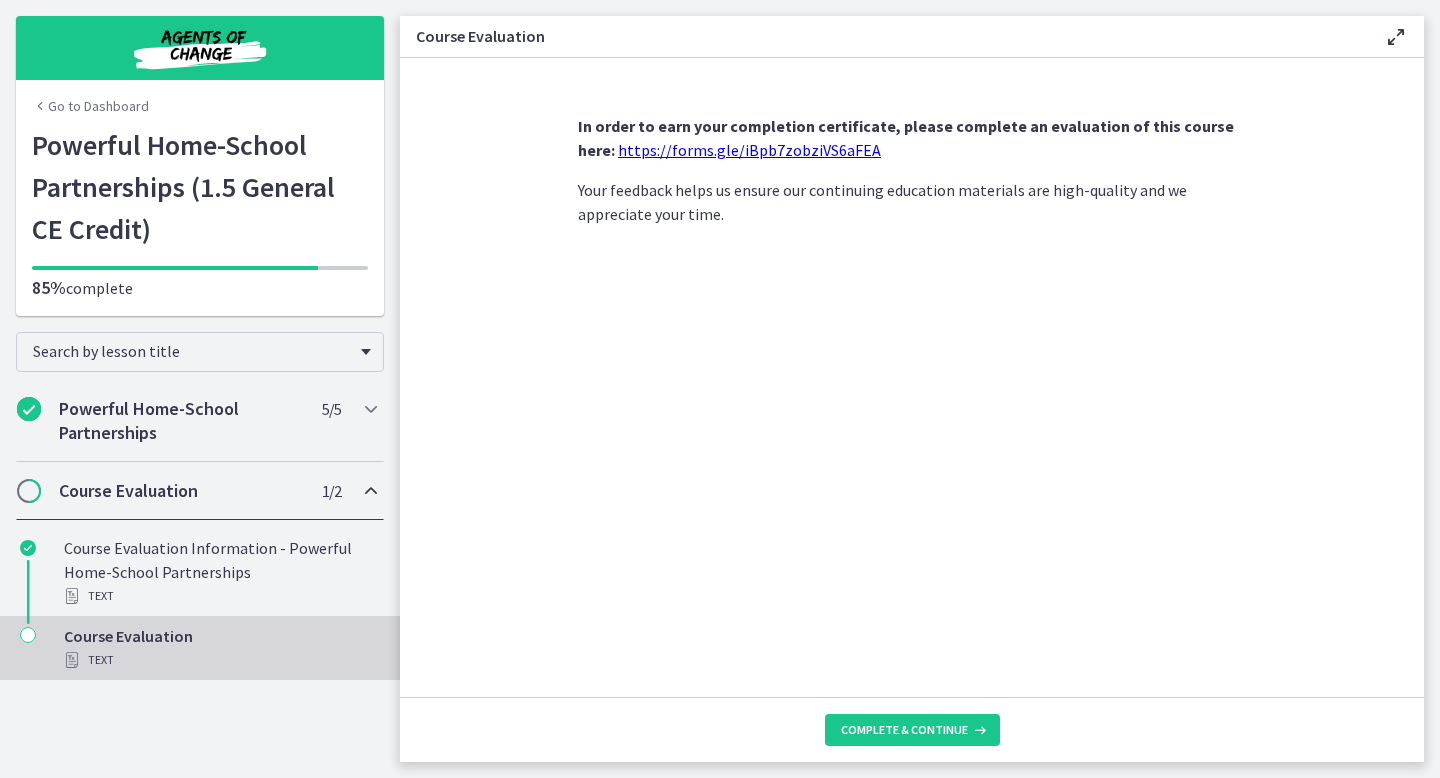 click on "https://forms.gle/iBpb7zobziVS6aFEA" at bounding box center (749, 150) 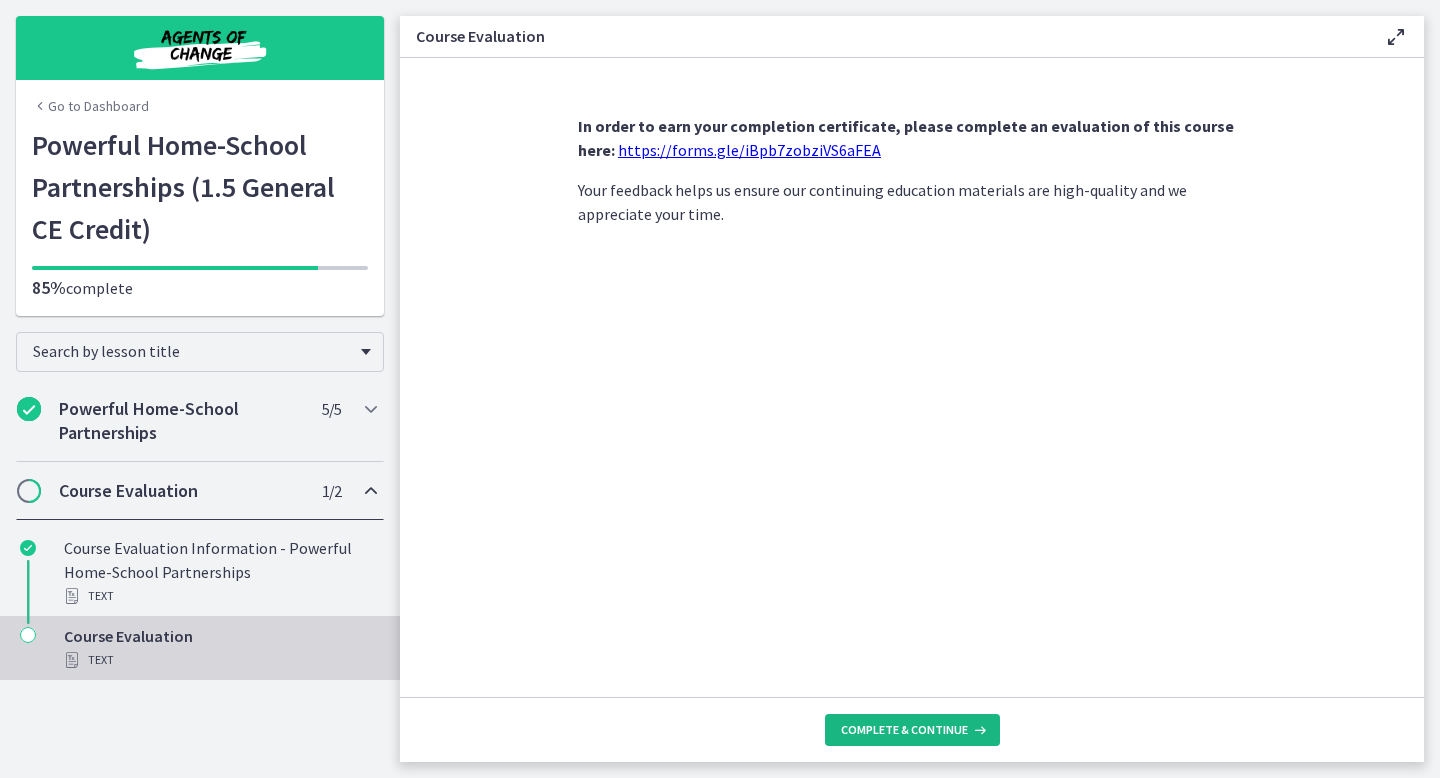 click on "Complete & continue" at bounding box center [904, 730] 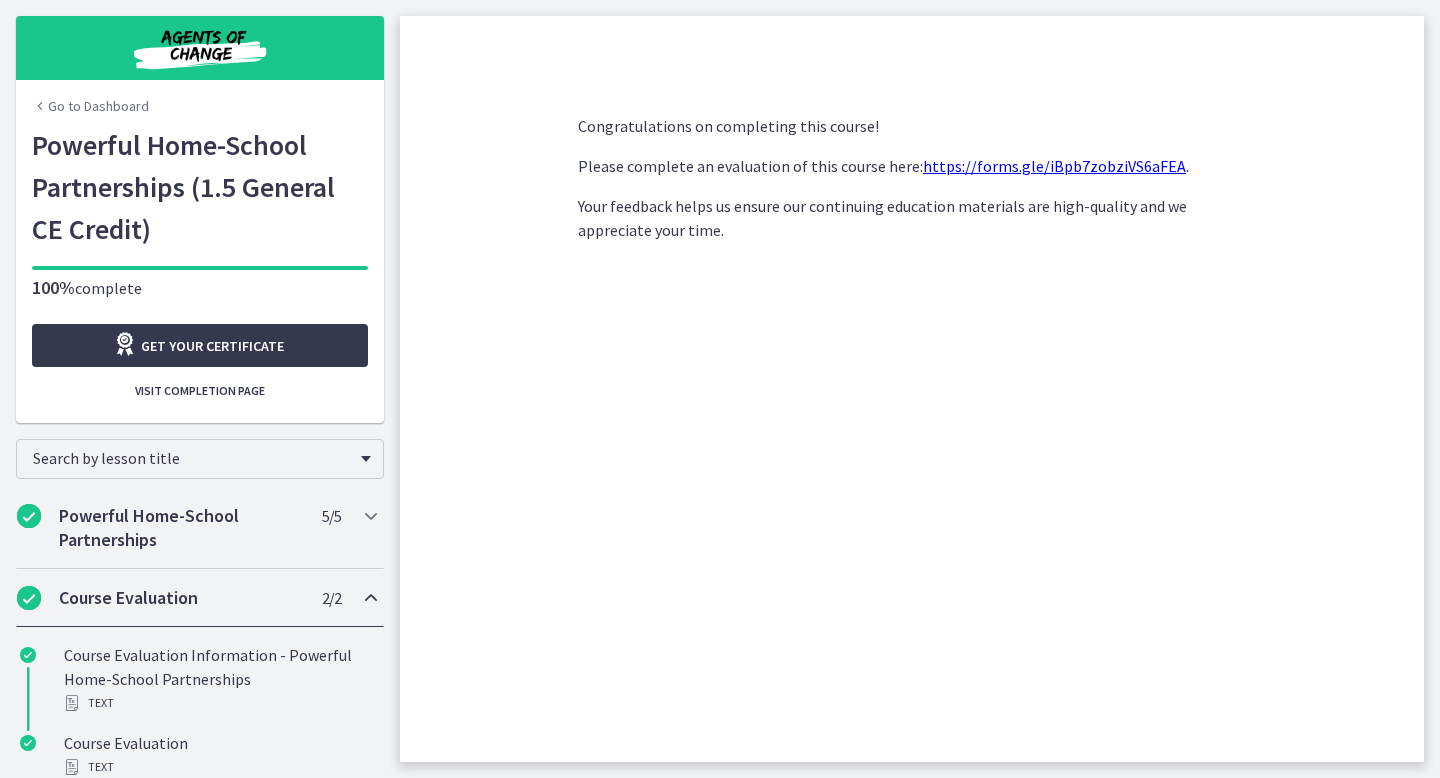 scroll, scrollTop: 18, scrollLeft: 0, axis: vertical 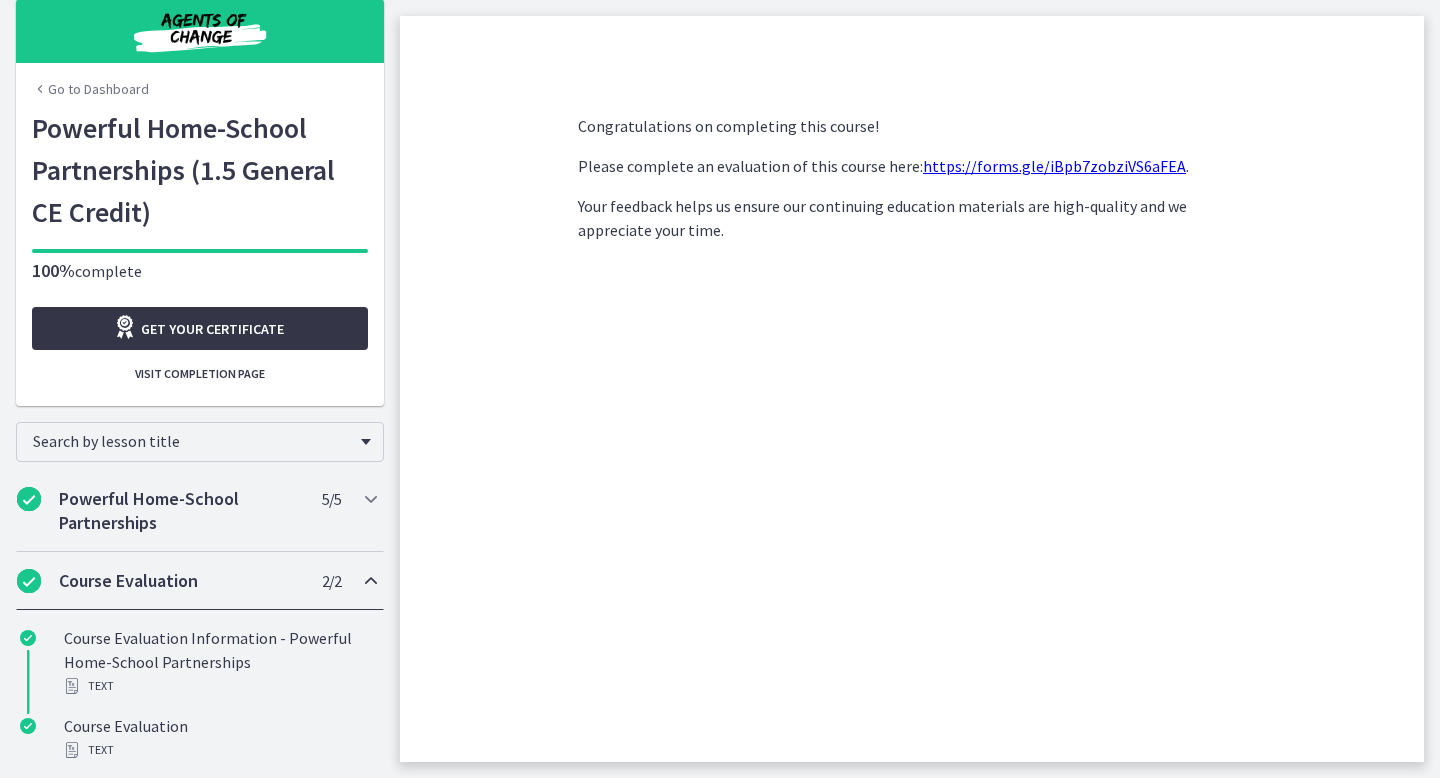 click on "Get your certificate" at bounding box center [212, 329] 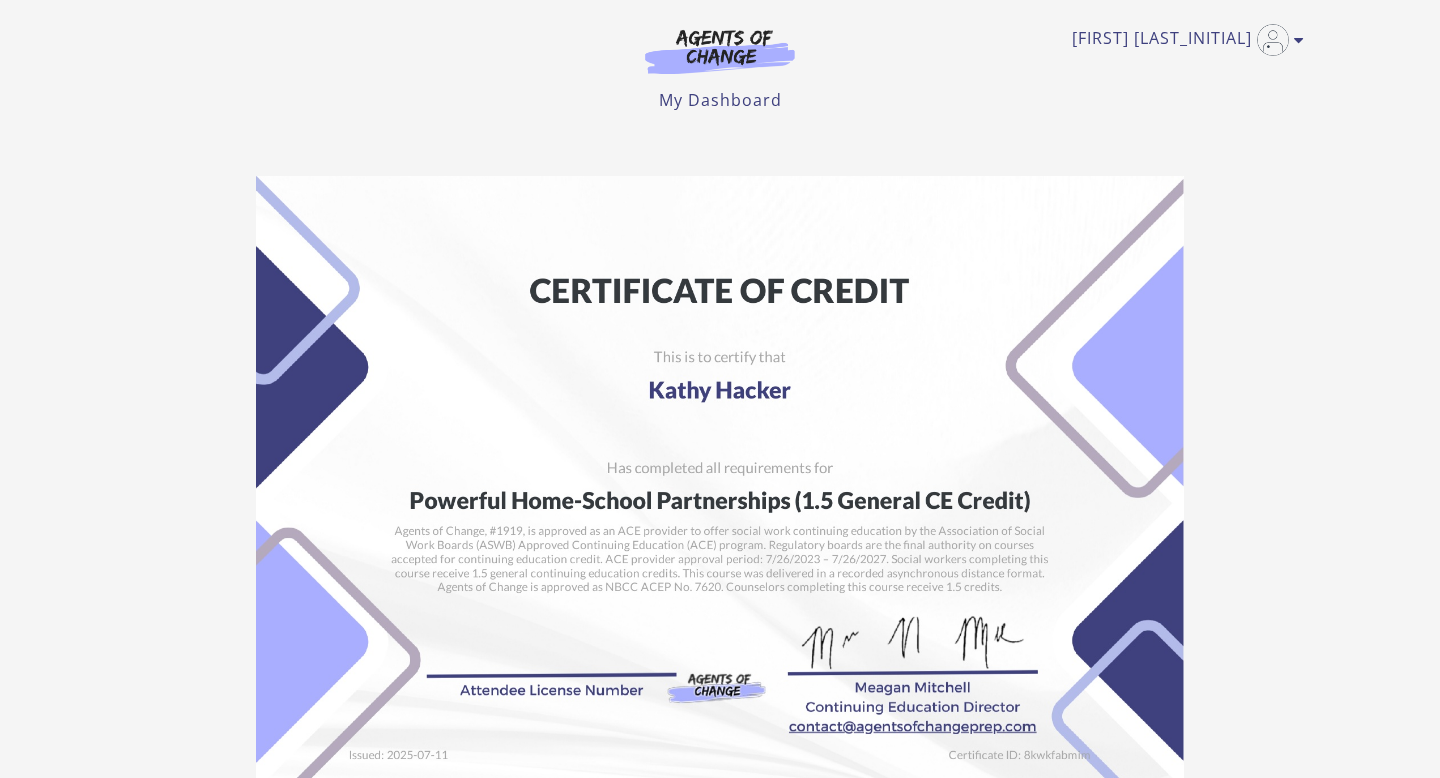 scroll, scrollTop: 0, scrollLeft: 0, axis: both 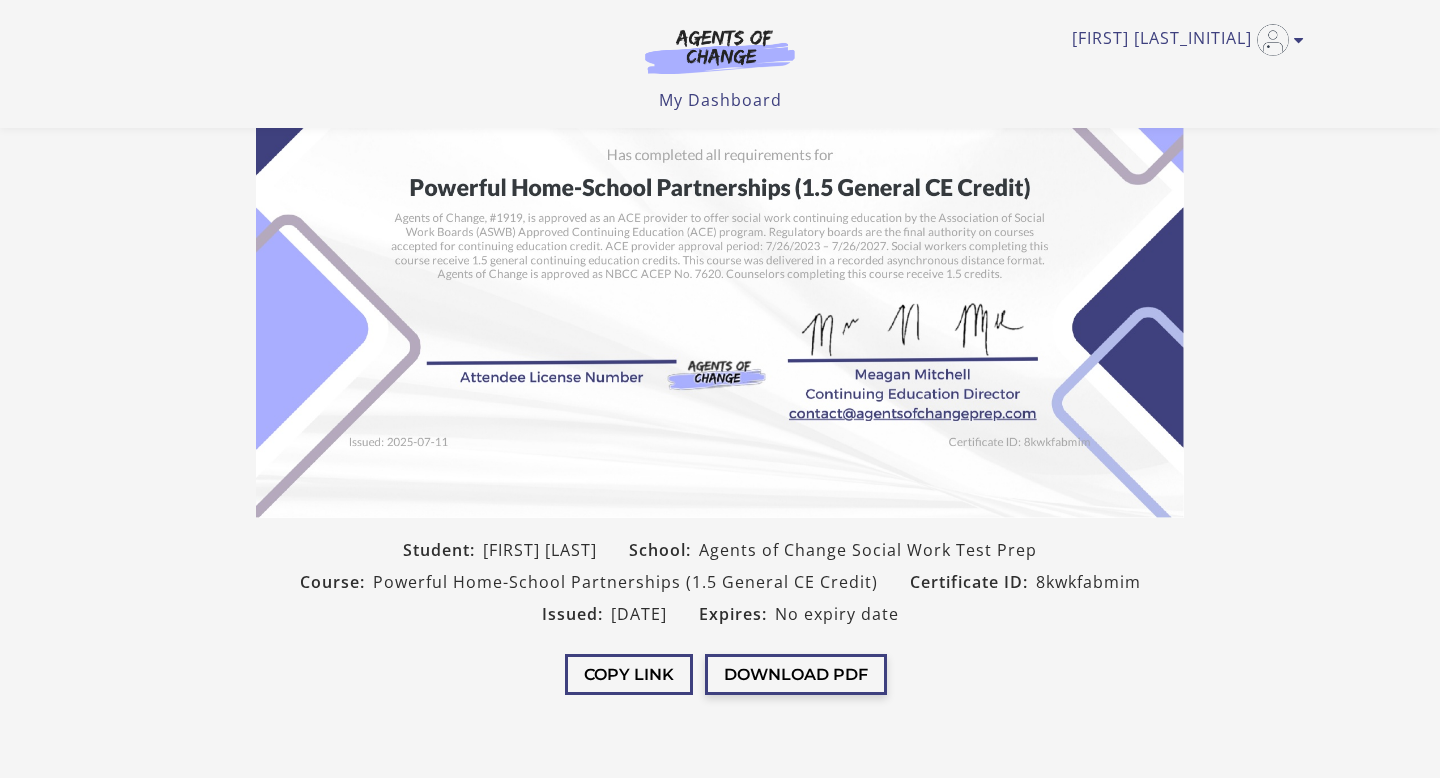 click on "Download PDF" at bounding box center (796, 674) 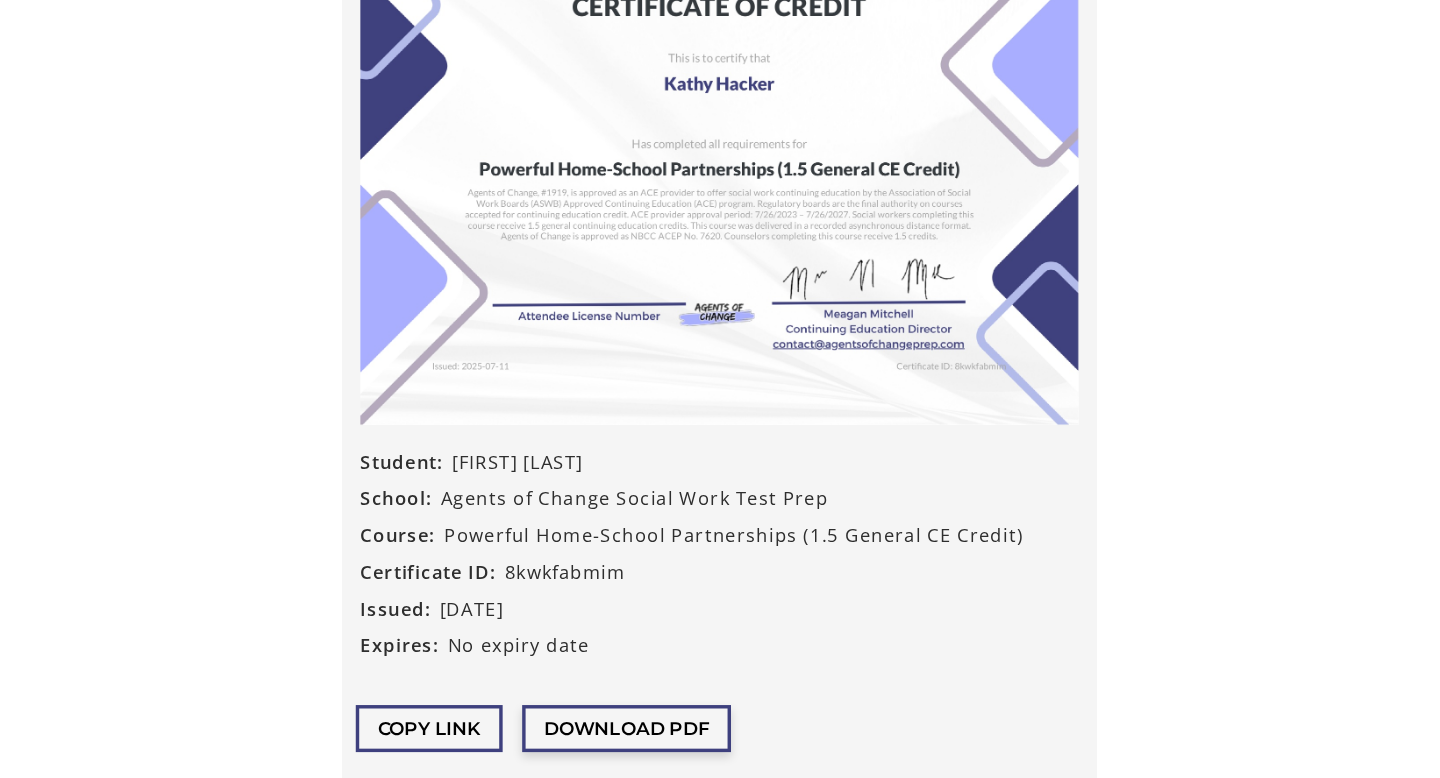 scroll, scrollTop: 201, scrollLeft: 0, axis: vertical 